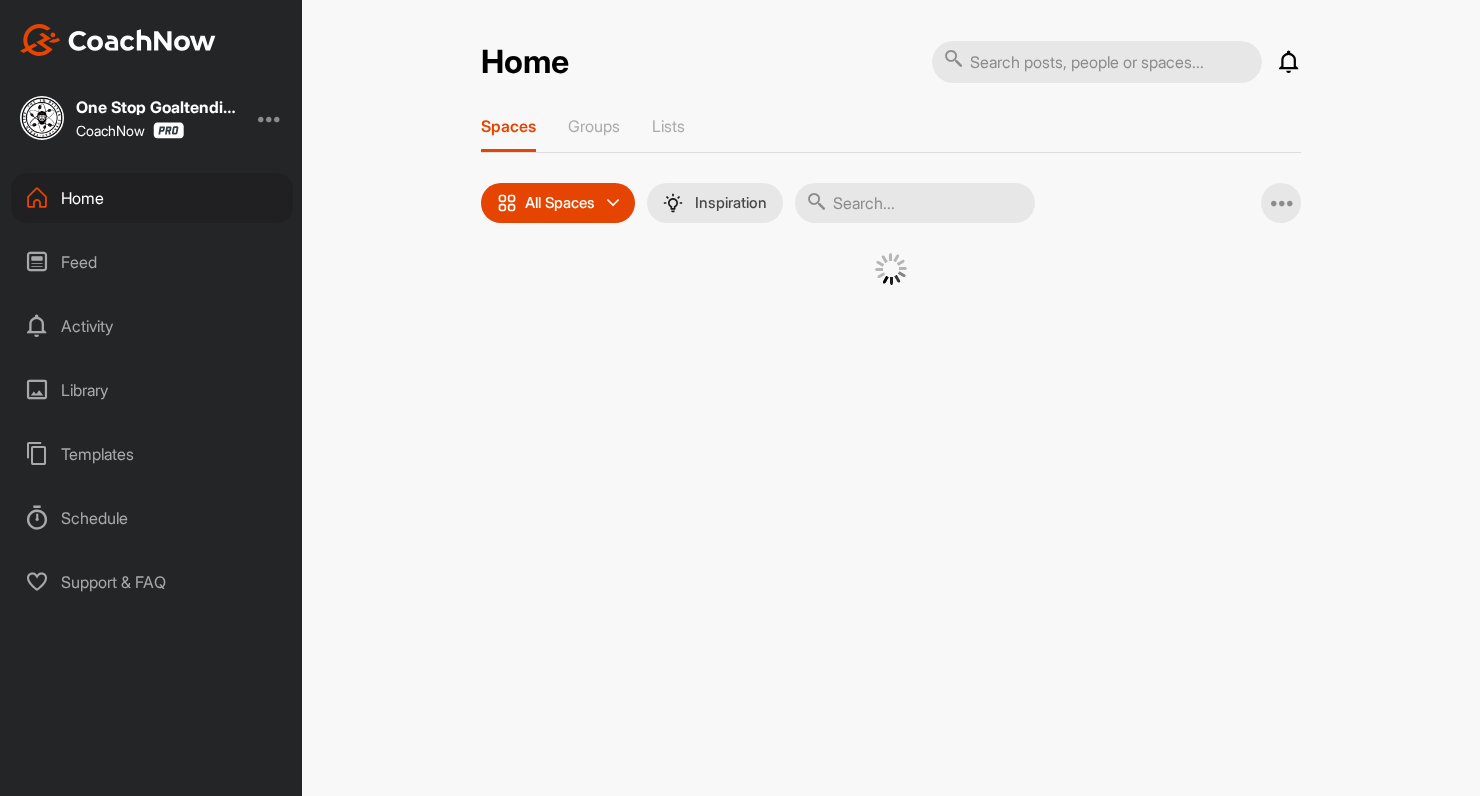 scroll, scrollTop: 0, scrollLeft: 0, axis: both 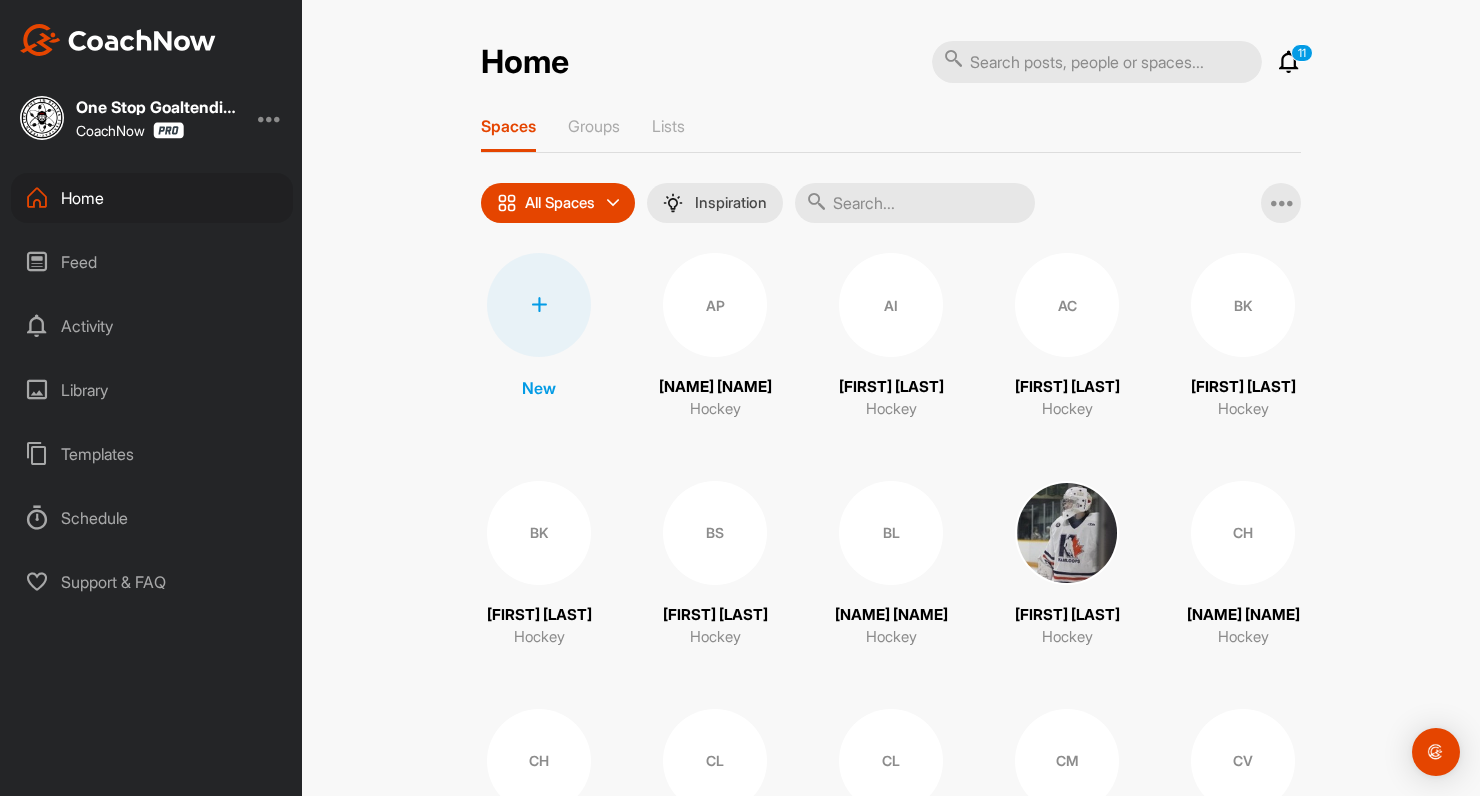 click at bounding box center [1289, 62] 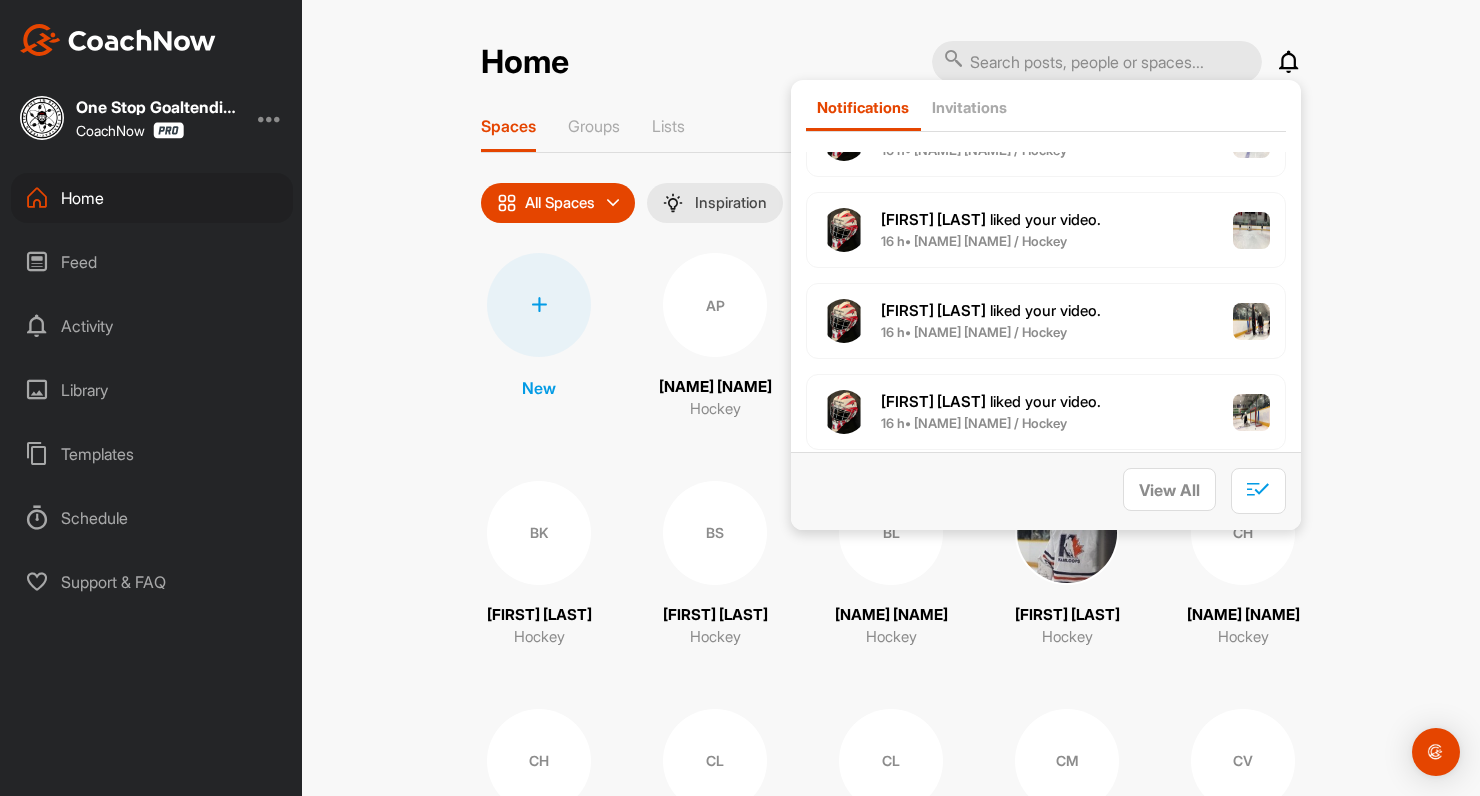 scroll, scrollTop: 0, scrollLeft: 0, axis: both 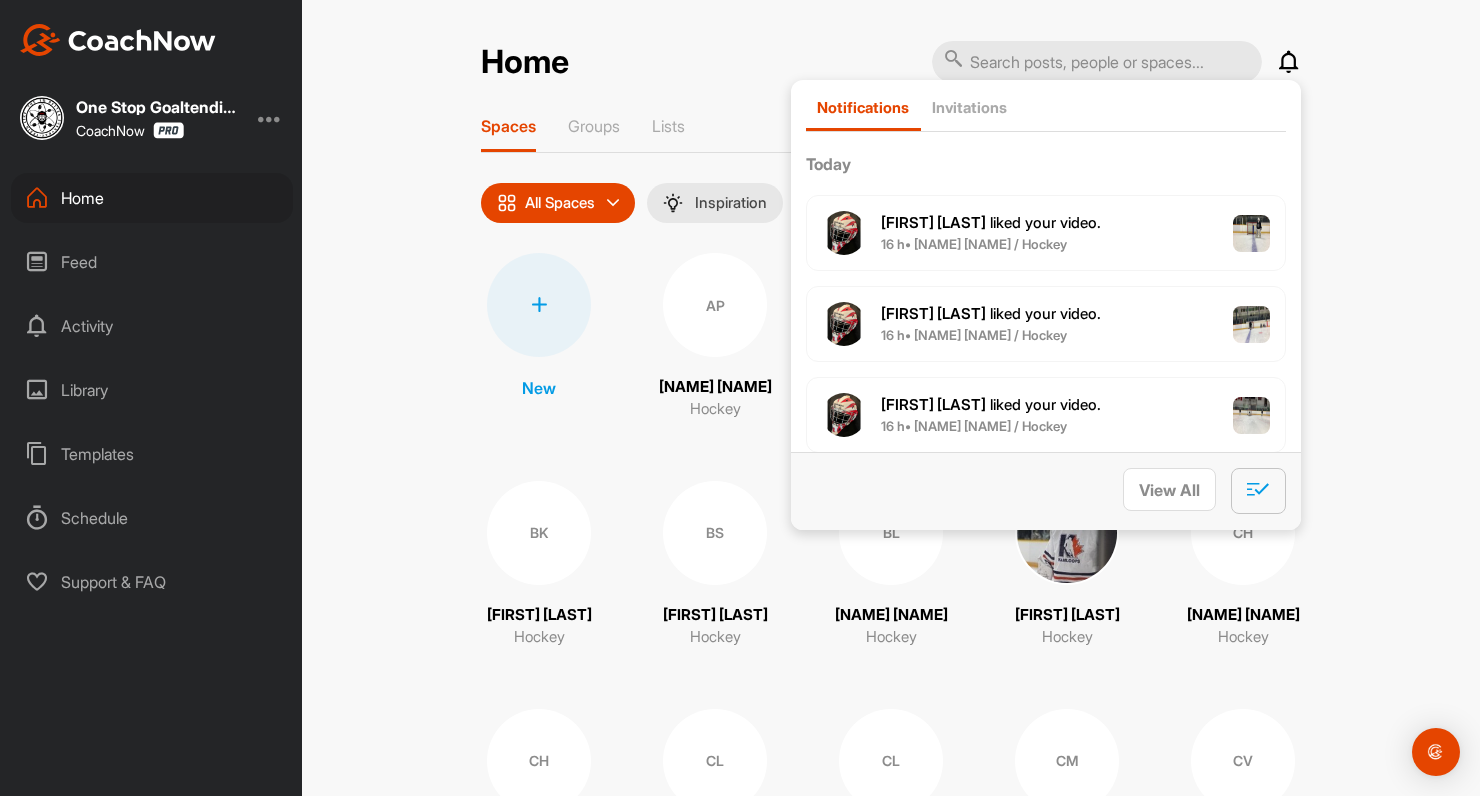 click at bounding box center [1258, 489] 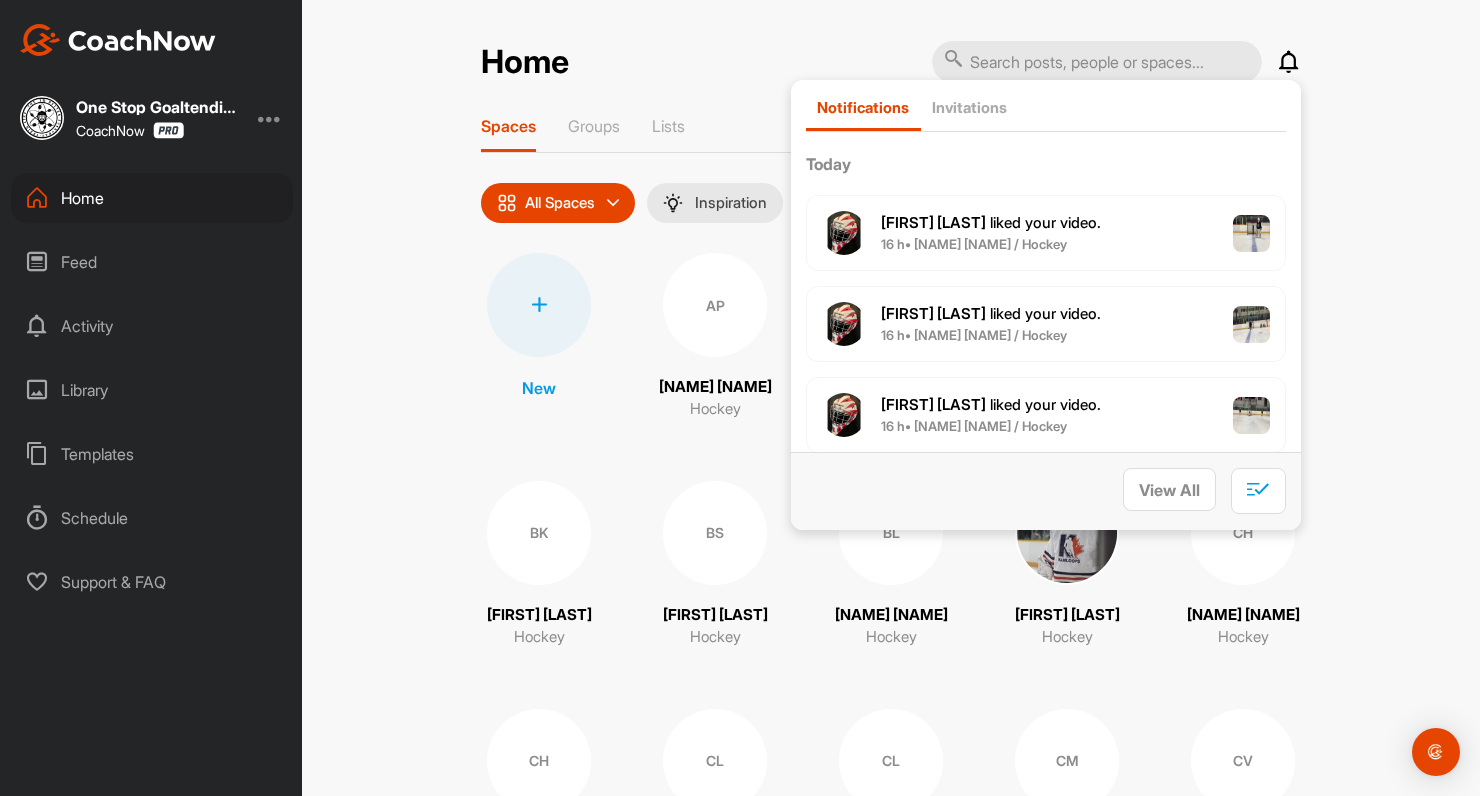 click on "Home Notifications Invitations Today [FIRST] [LAST]   liked your video . 16 h  • [FIRST] [LAST] / Hockey [FIRST] [LAST]   liked your video . 16 h  • [FIRST] [LAST] / Hockey [FIRST] [LAST]   liked your video . 16 h  • [FIRST] [LAST] / Hockey [FIRST] [LAST]   liked your video . 16 h  • [FIRST] [LAST] / Hockey [FIRST] [LAST]   liked your video . 16 h  • [FIRST] [LAST] / Hockey [FIRST] [LAST]   liked your video . 16 h  • [FIRST] [LAST] / Hockey [FIRST] [LAST]   liked your video . 16 h  • [FIRST] [LAST] / Hockey [FIRST] [LAST]   liked your video . 16 h  • [FIRST] [LAST] / Hockey [FIRST] [LAST]   liked your video . 16 h  • [FIRST] [LAST] / Hockey This Week [FIRST] [LAST]   accepted your invitation . 2 d  • [FIRST] [LAST] / Hockey [FIRST] [LAST]   liked your video . 2 d  • [FIRST] [LAST] / Hockey [FIRST] [LAST]   liked your video . 2 d  • [FIRST] [LAST] / Hockey [FIRST] [LAST]   liked your video . 2 d" at bounding box center (891, 1834) 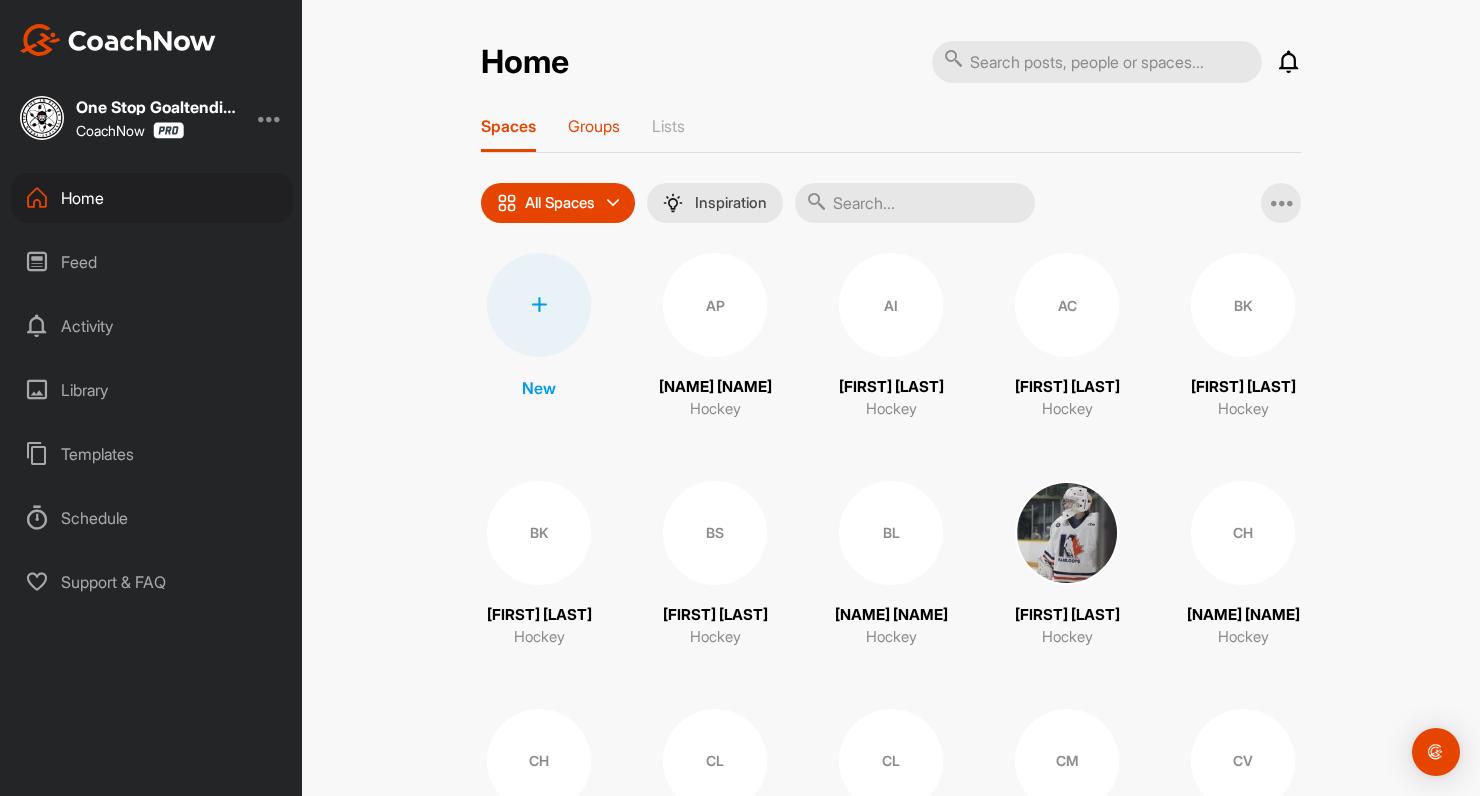 click on "Groups" at bounding box center (594, 126) 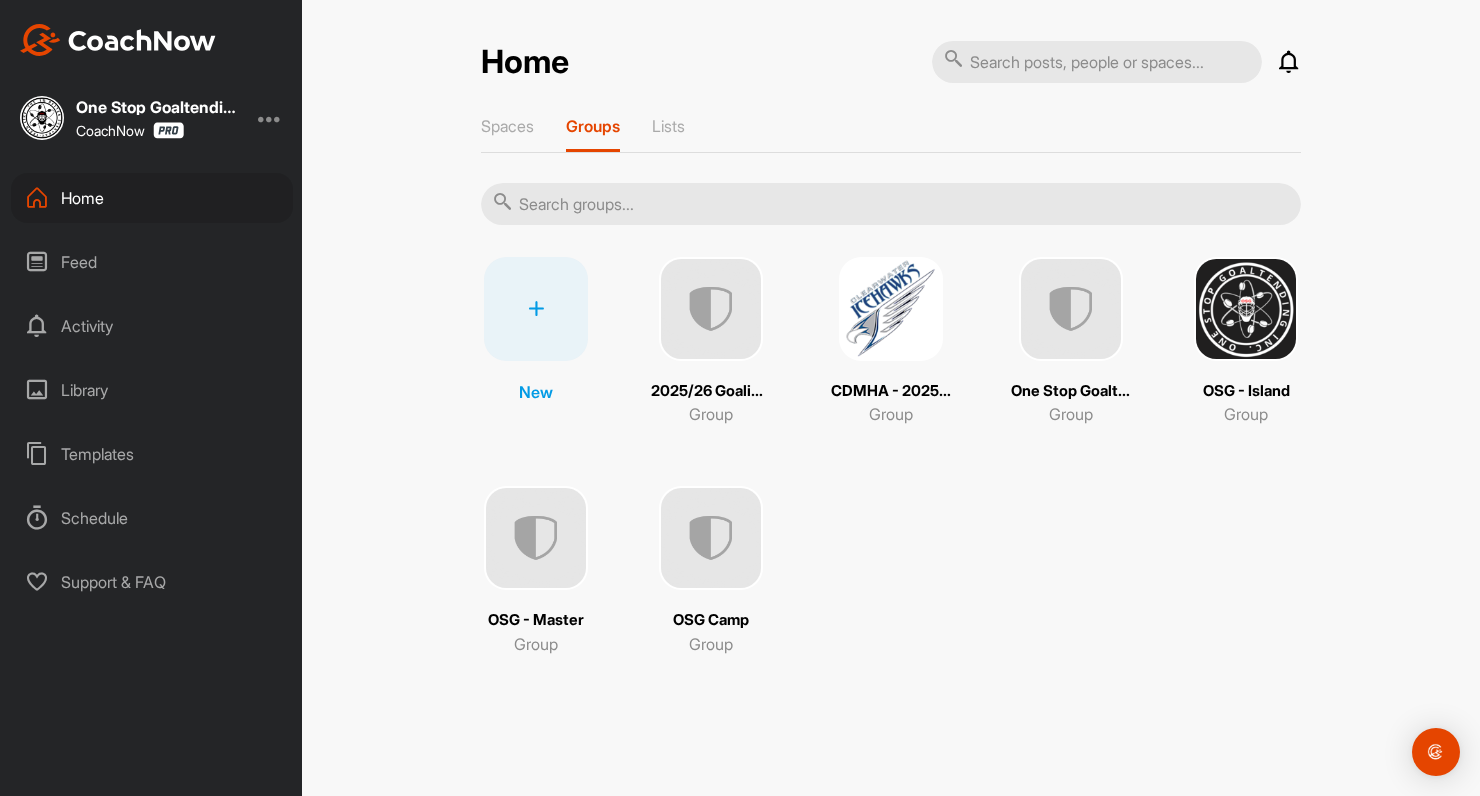 click at bounding box center (536, 309) 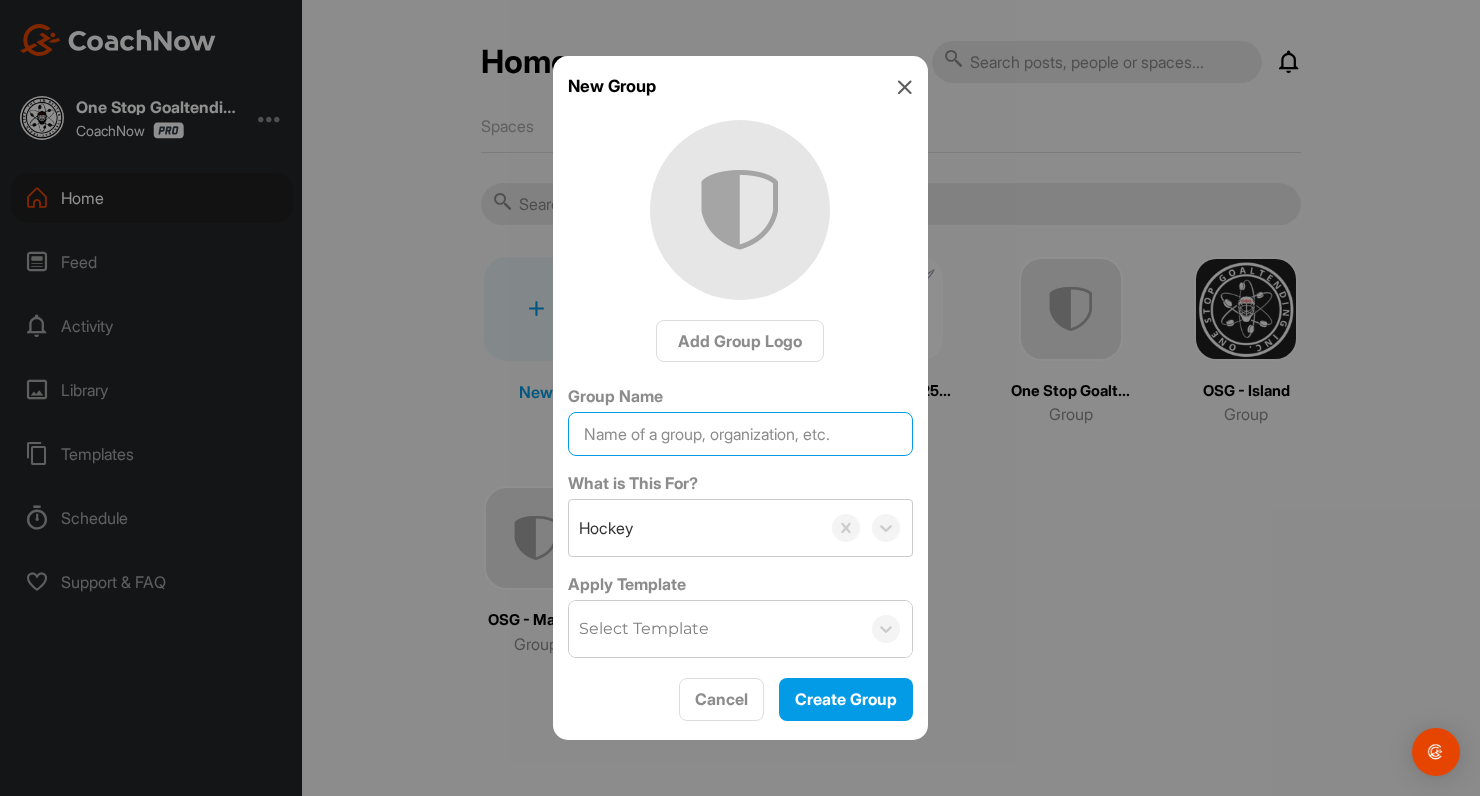 click on "Group Name" at bounding box center [740, 434] 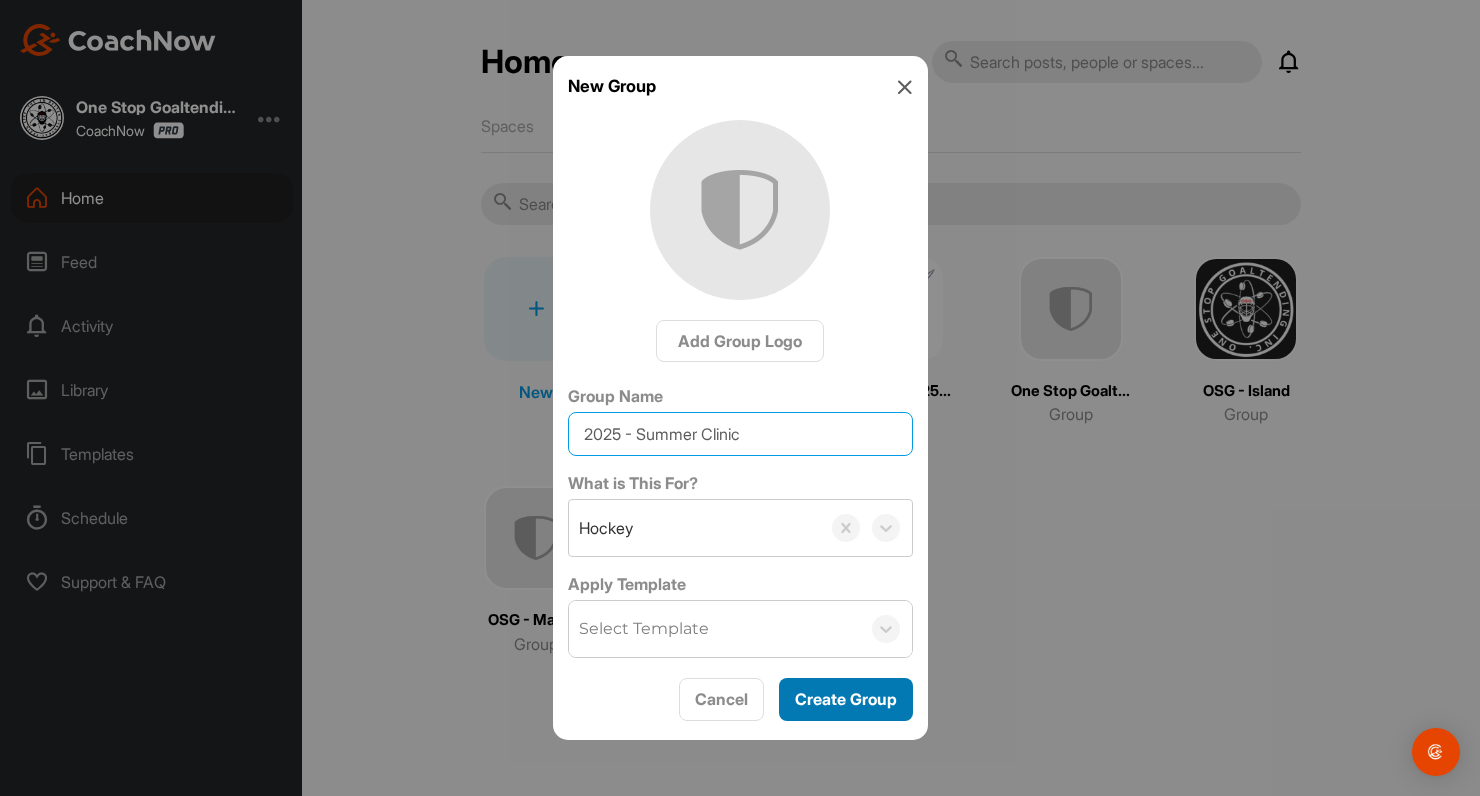 type on "2025 - Summer Clinic" 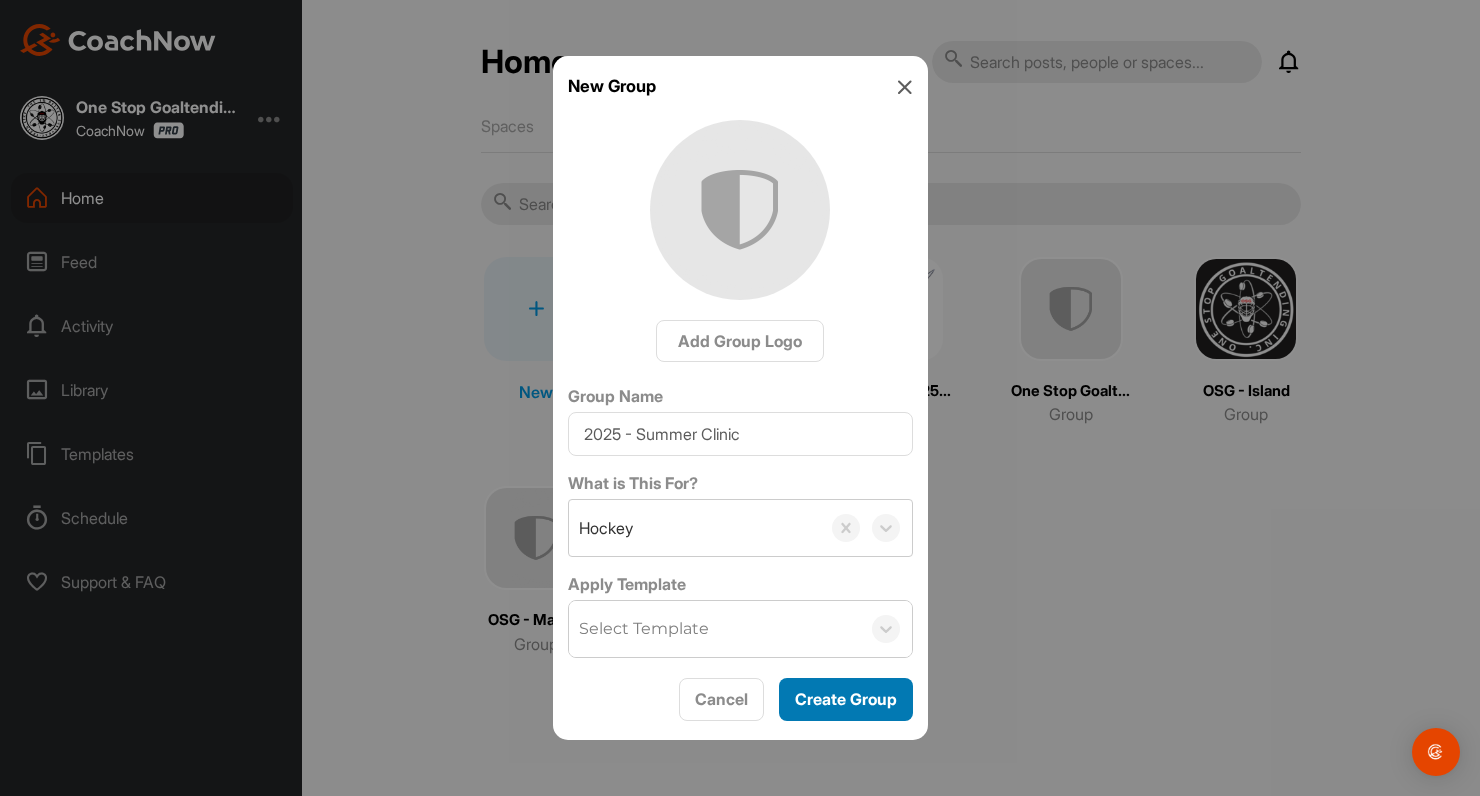 click on "Create Group" at bounding box center [846, 699] 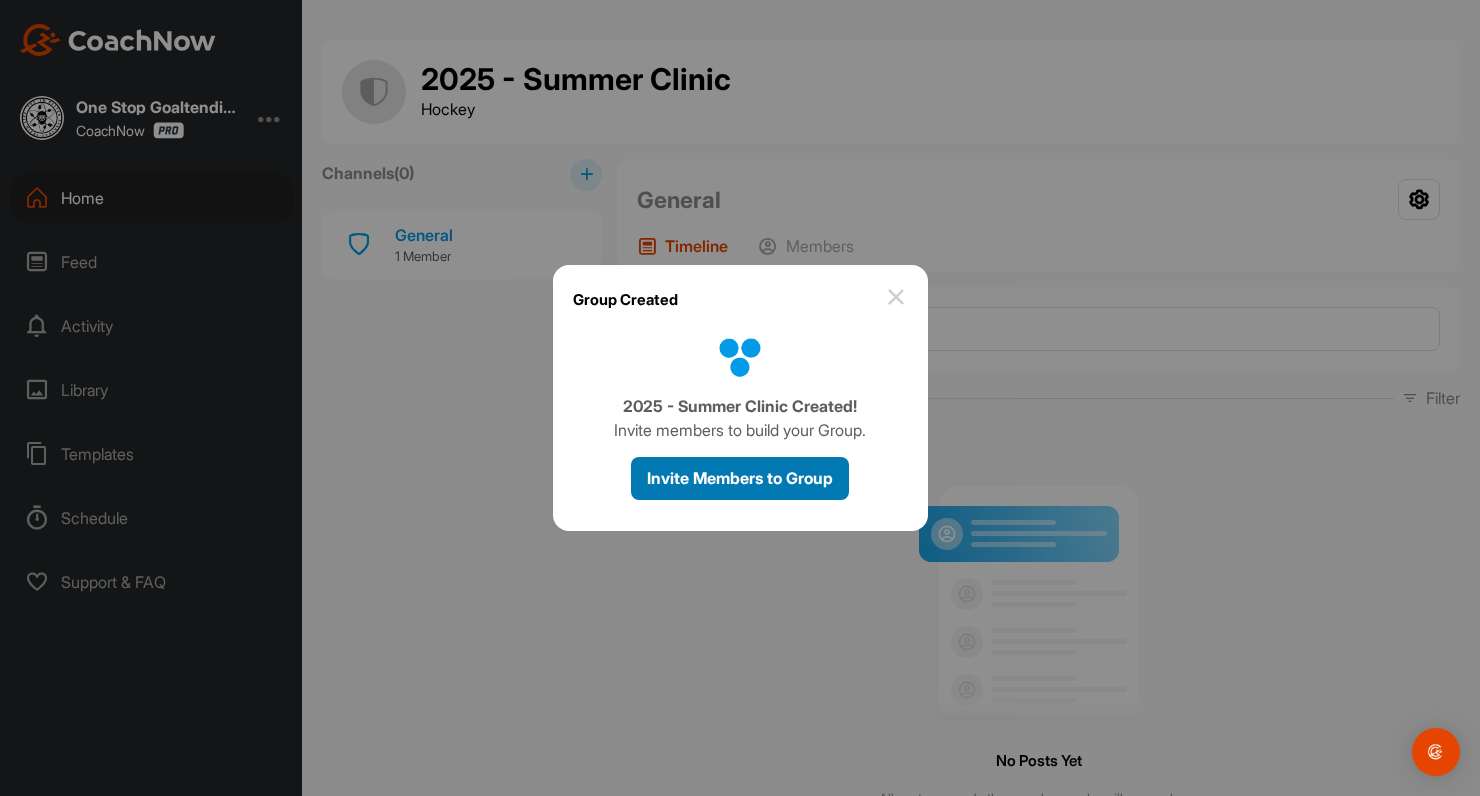 click on "Invite Members to Group" at bounding box center (740, 478) 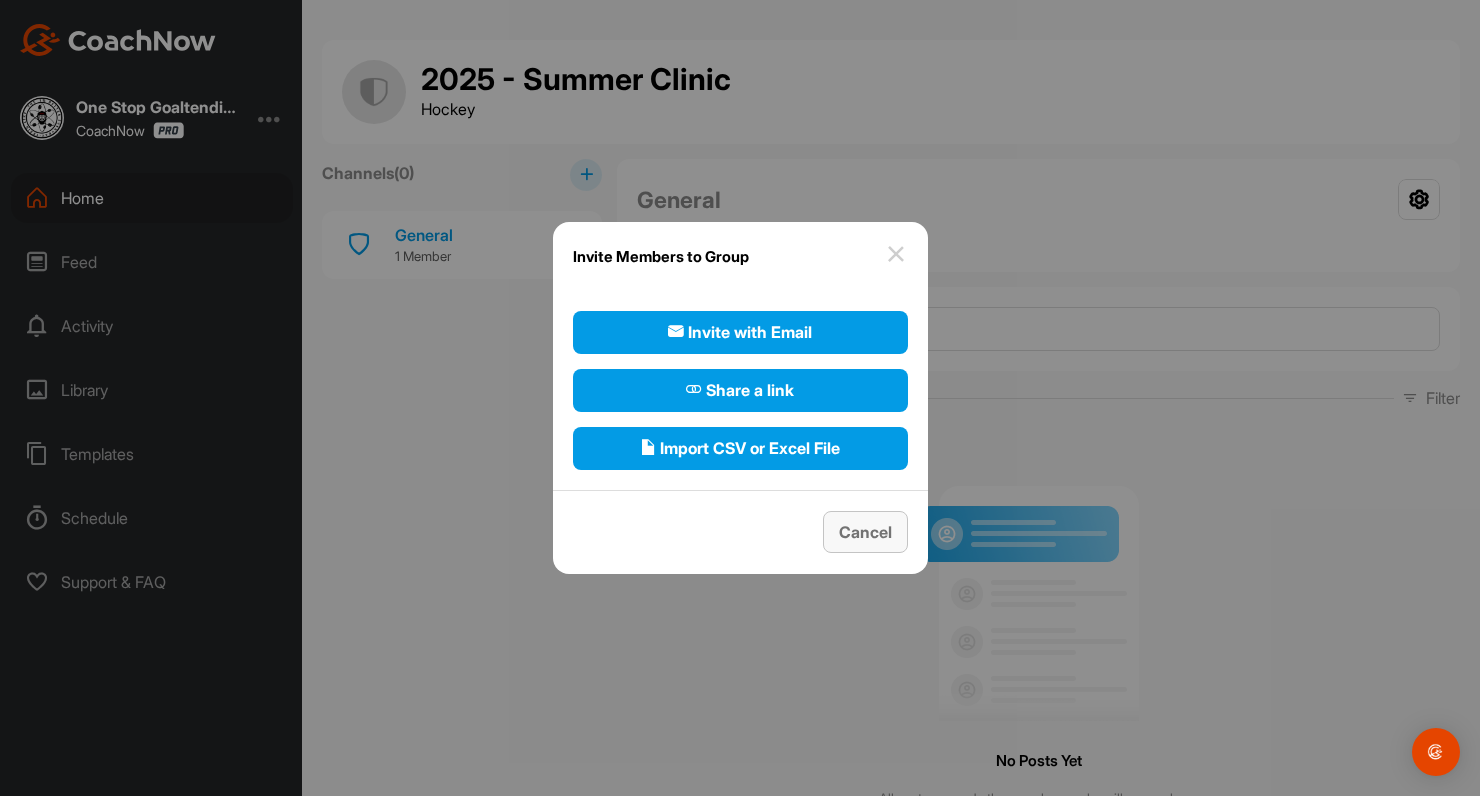 click on "Cancel" at bounding box center [865, 532] 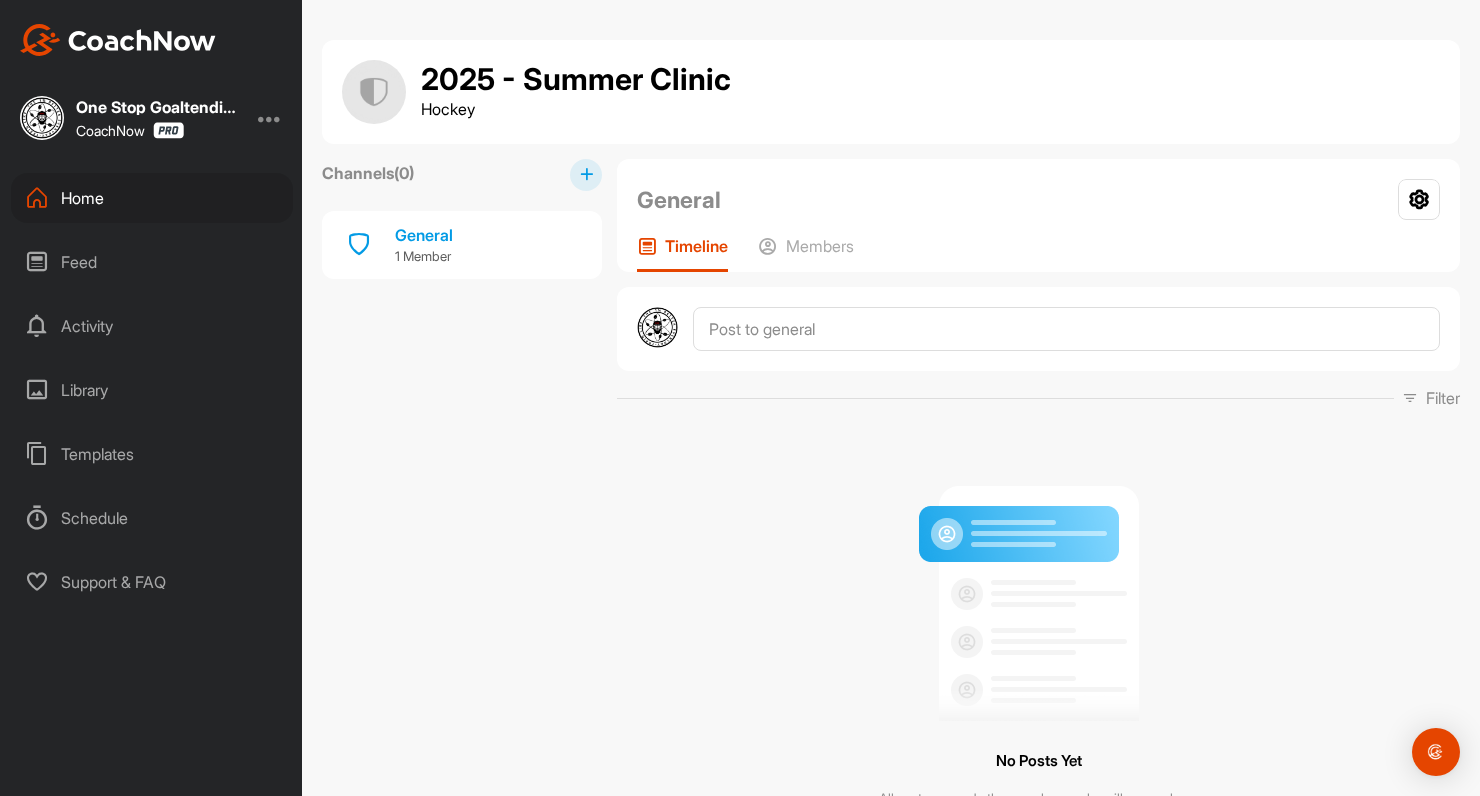 click at bounding box center [586, 174] 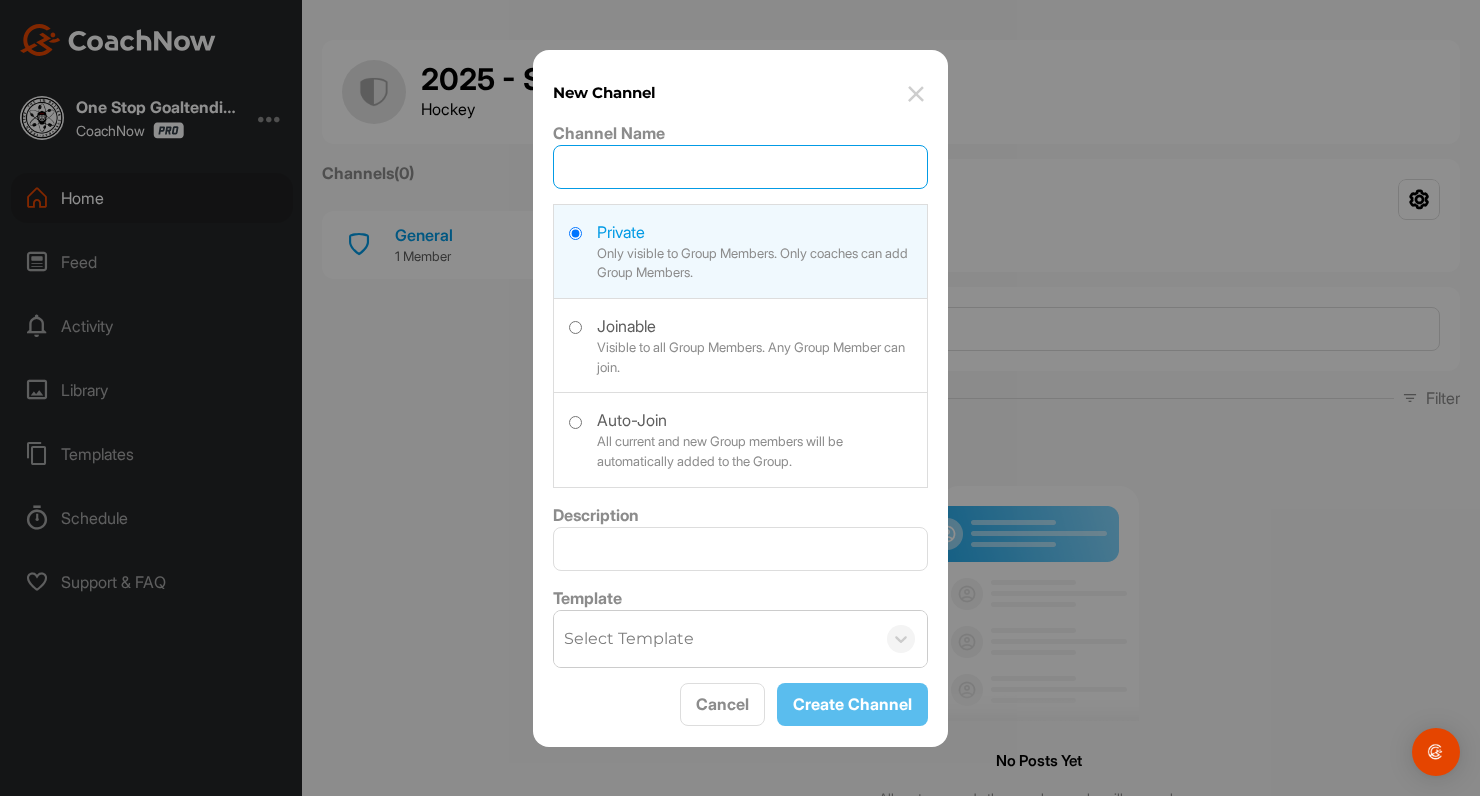 click on "Channel Name" at bounding box center [740, 167] 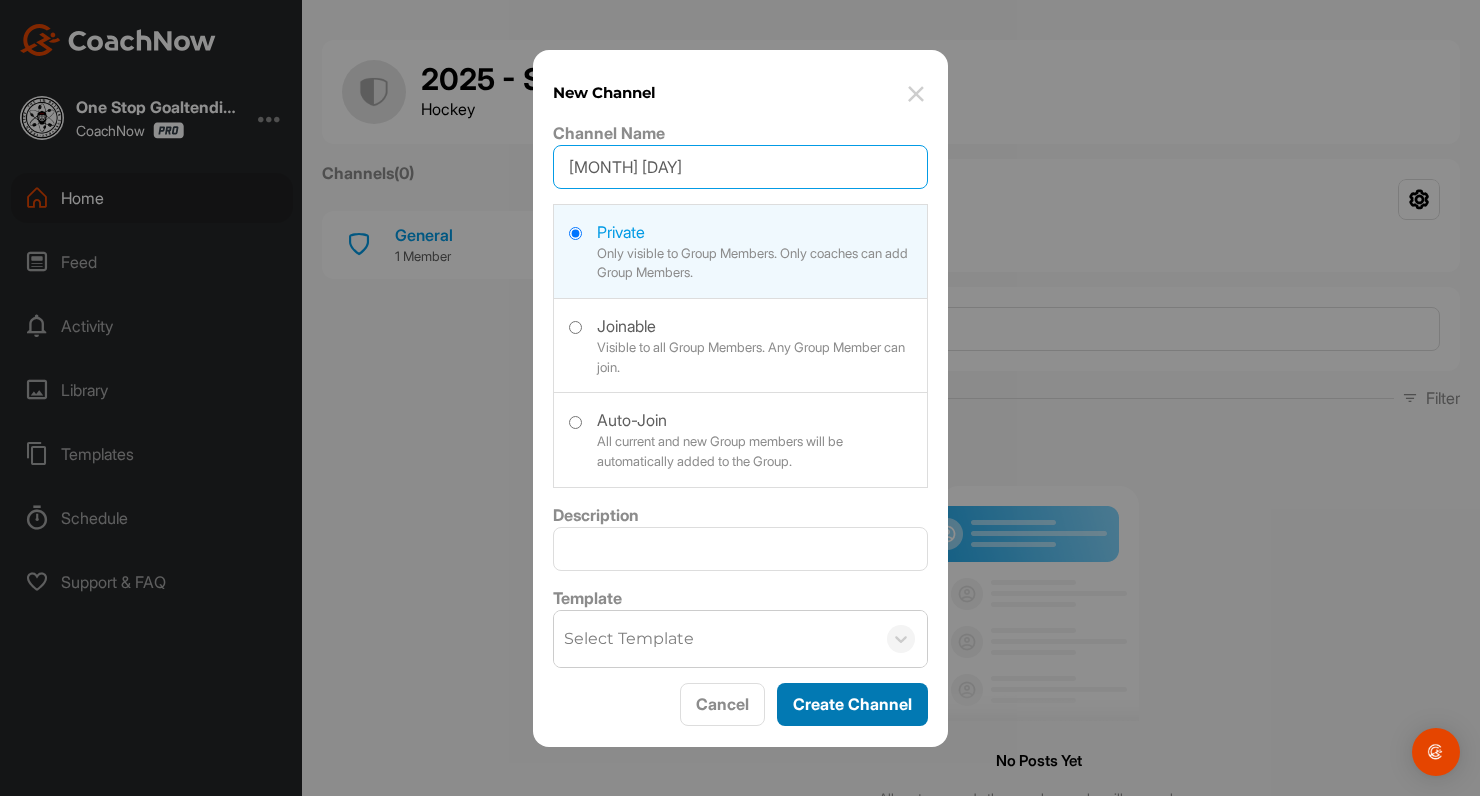 type on "Aug 3rd" 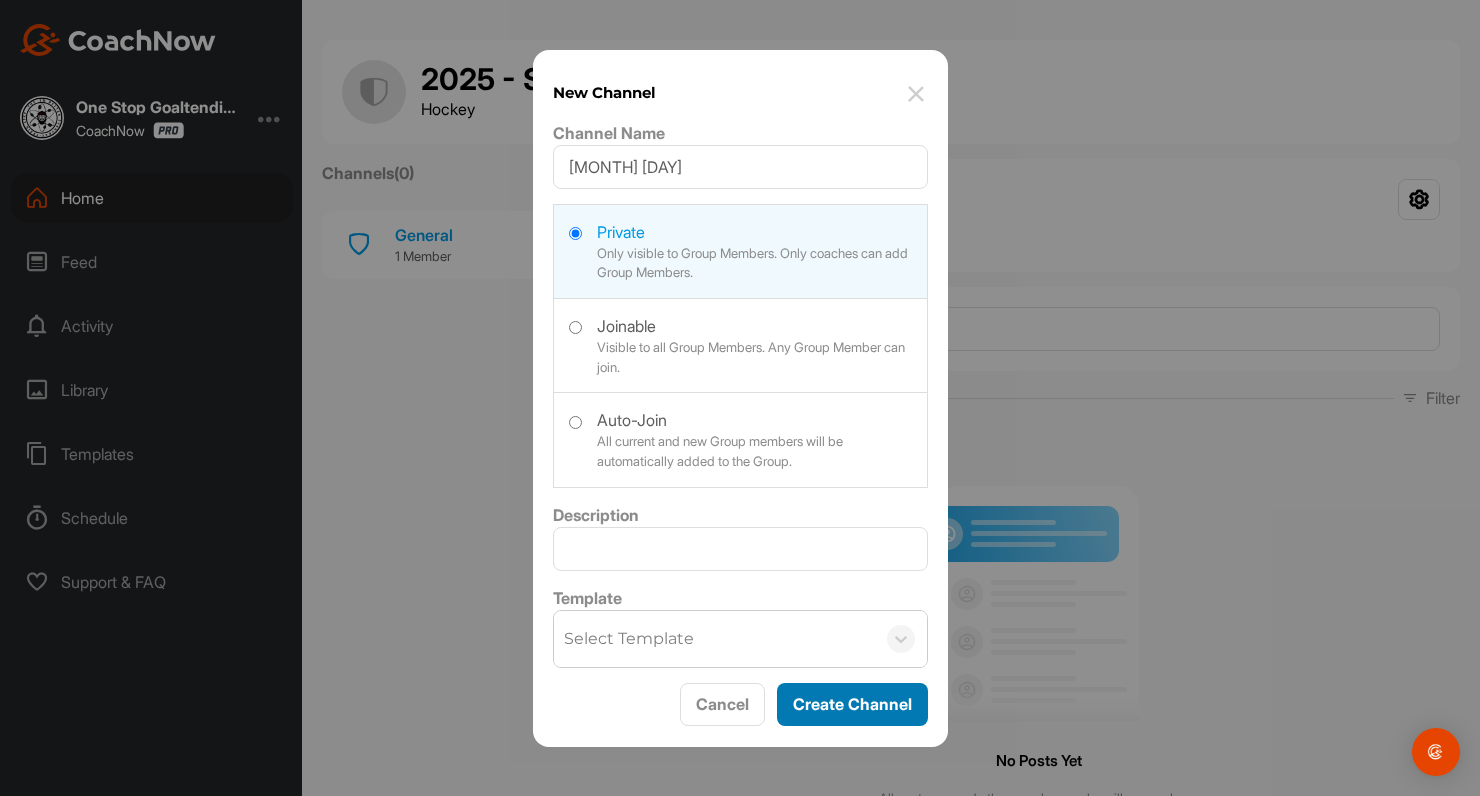 click on "Create Channel" at bounding box center (852, 704) 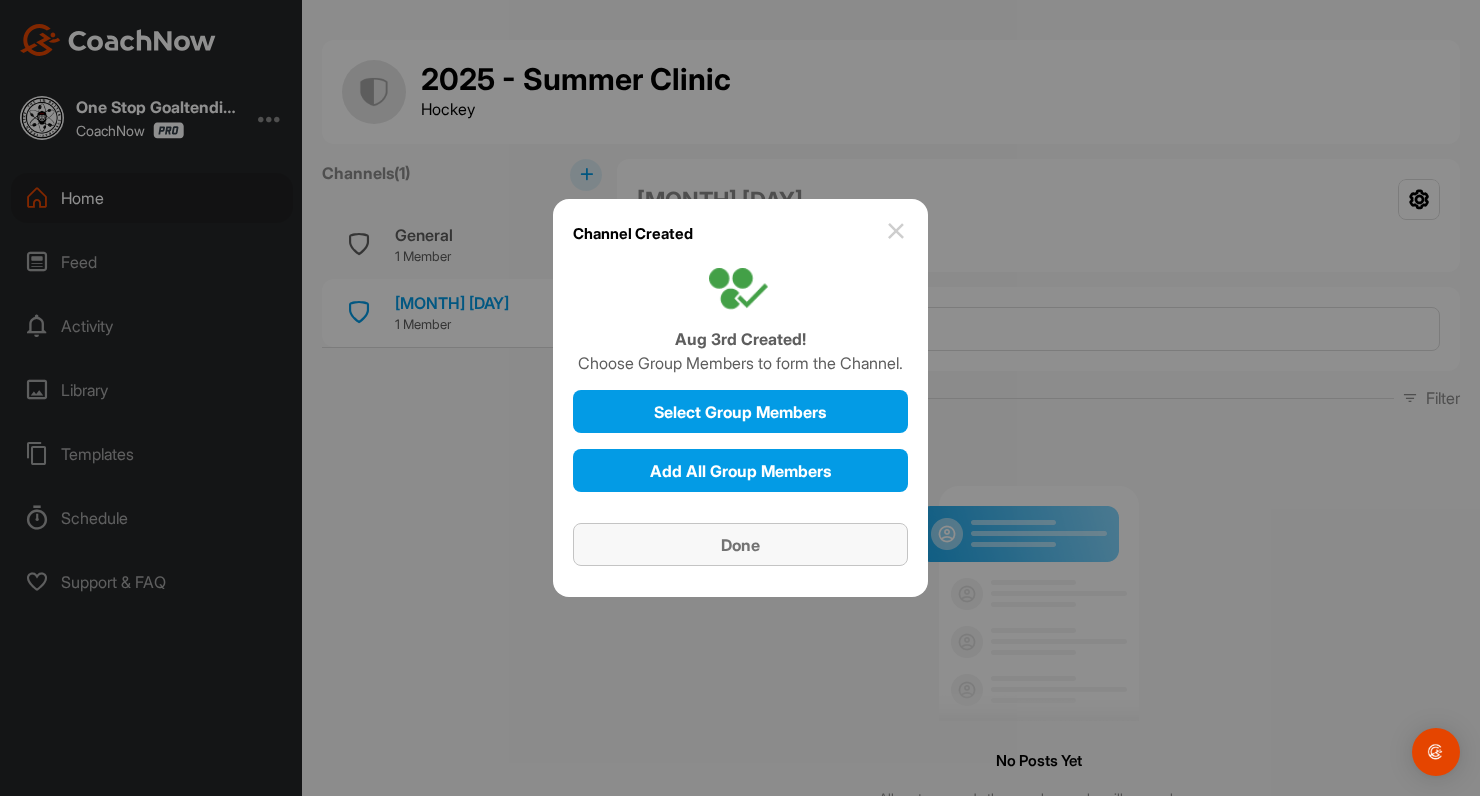 click on "Done" at bounding box center (740, 545) 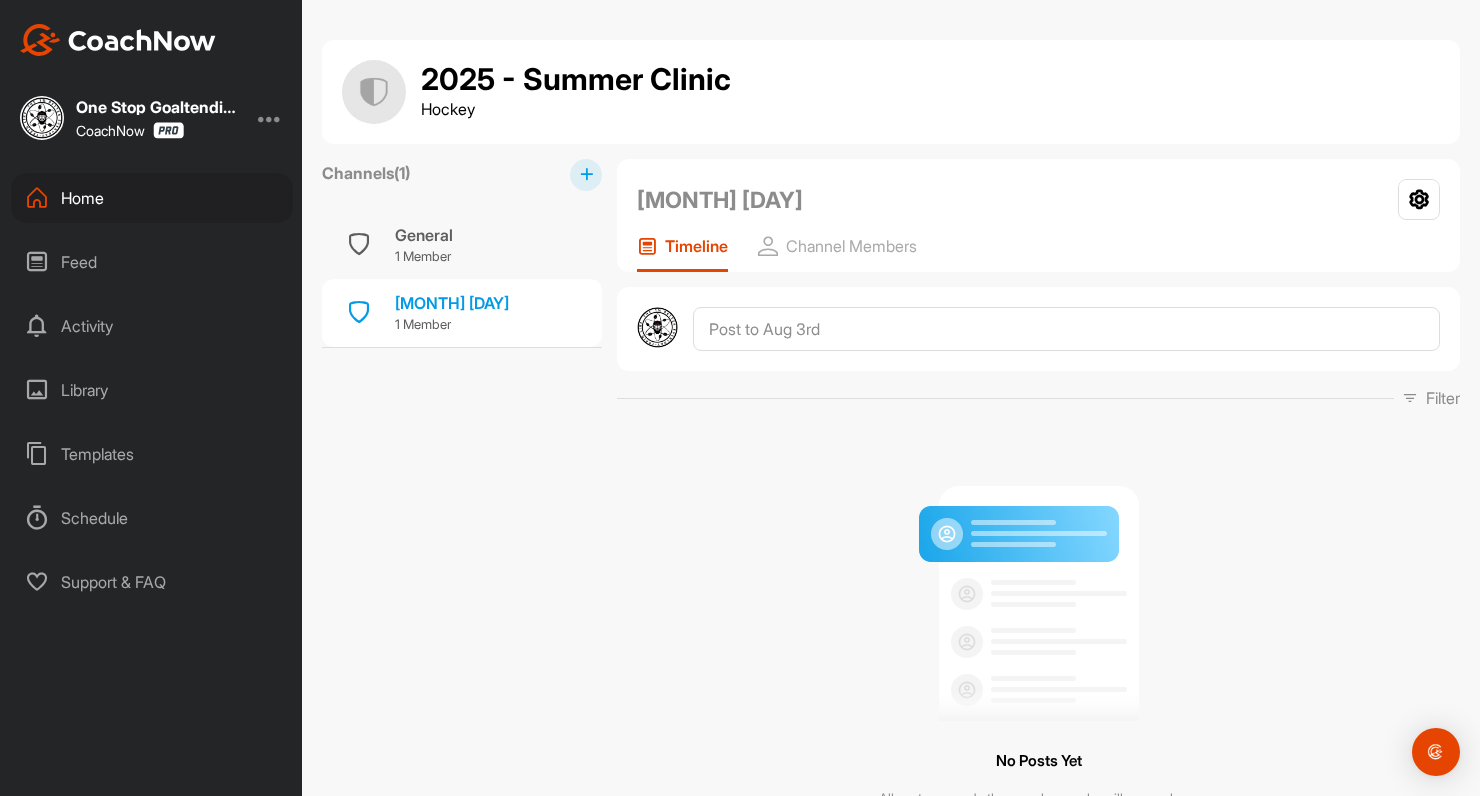 click at bounding box center (586, 175) 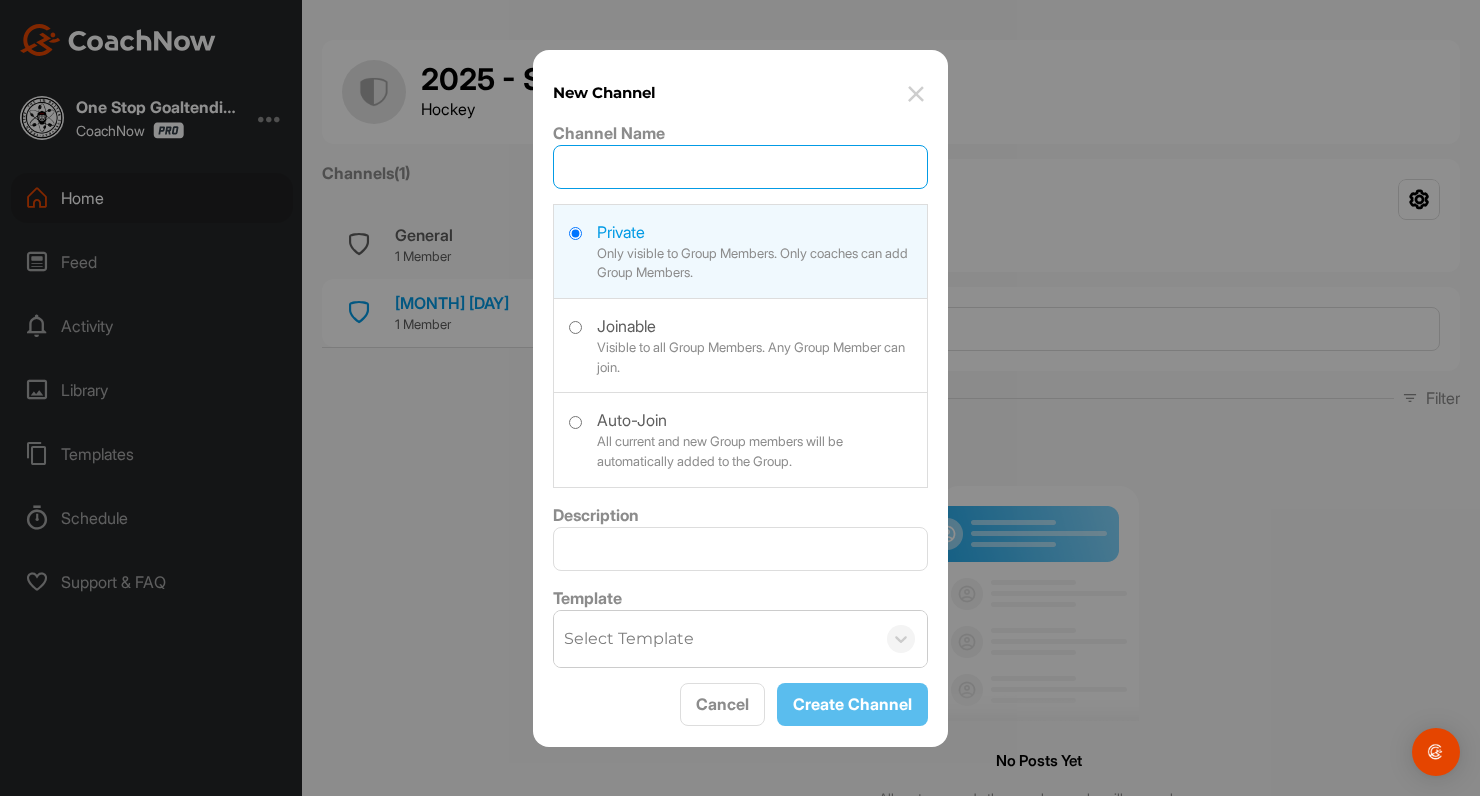 click on "Channel Name" at bounding box center (740, 167) 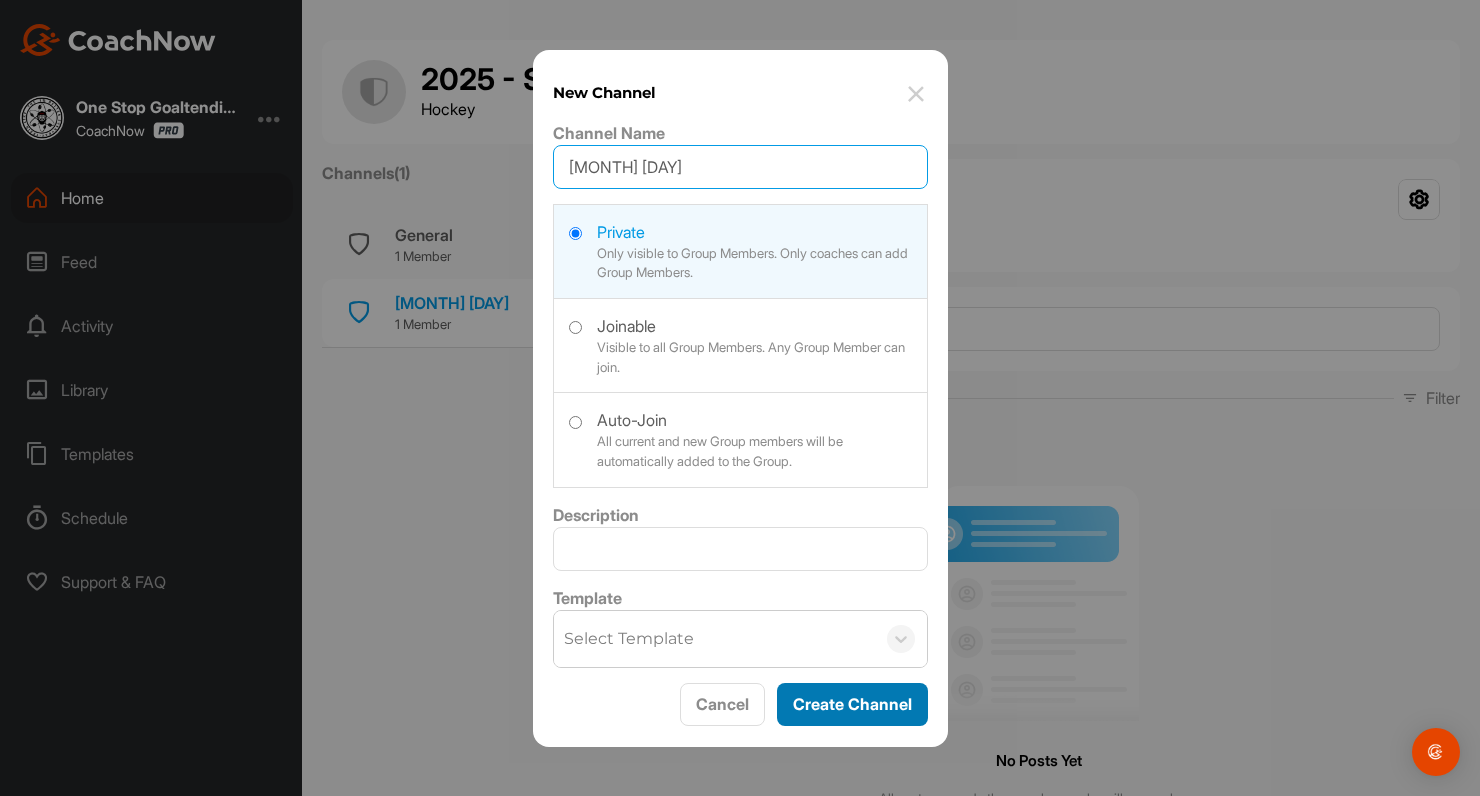 type on "Aug 10" 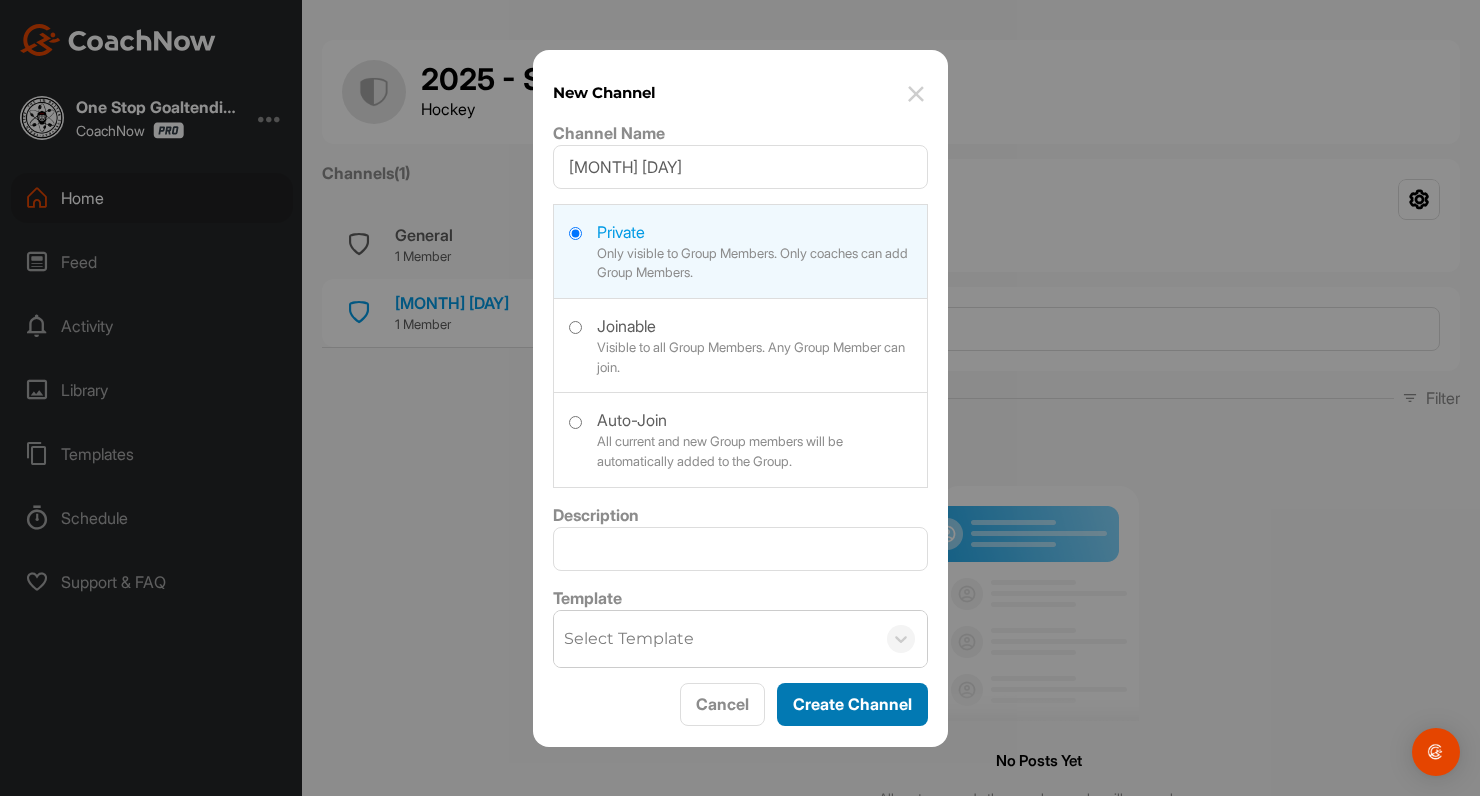 click on "Create Channel" at bounding box center (852, 704) 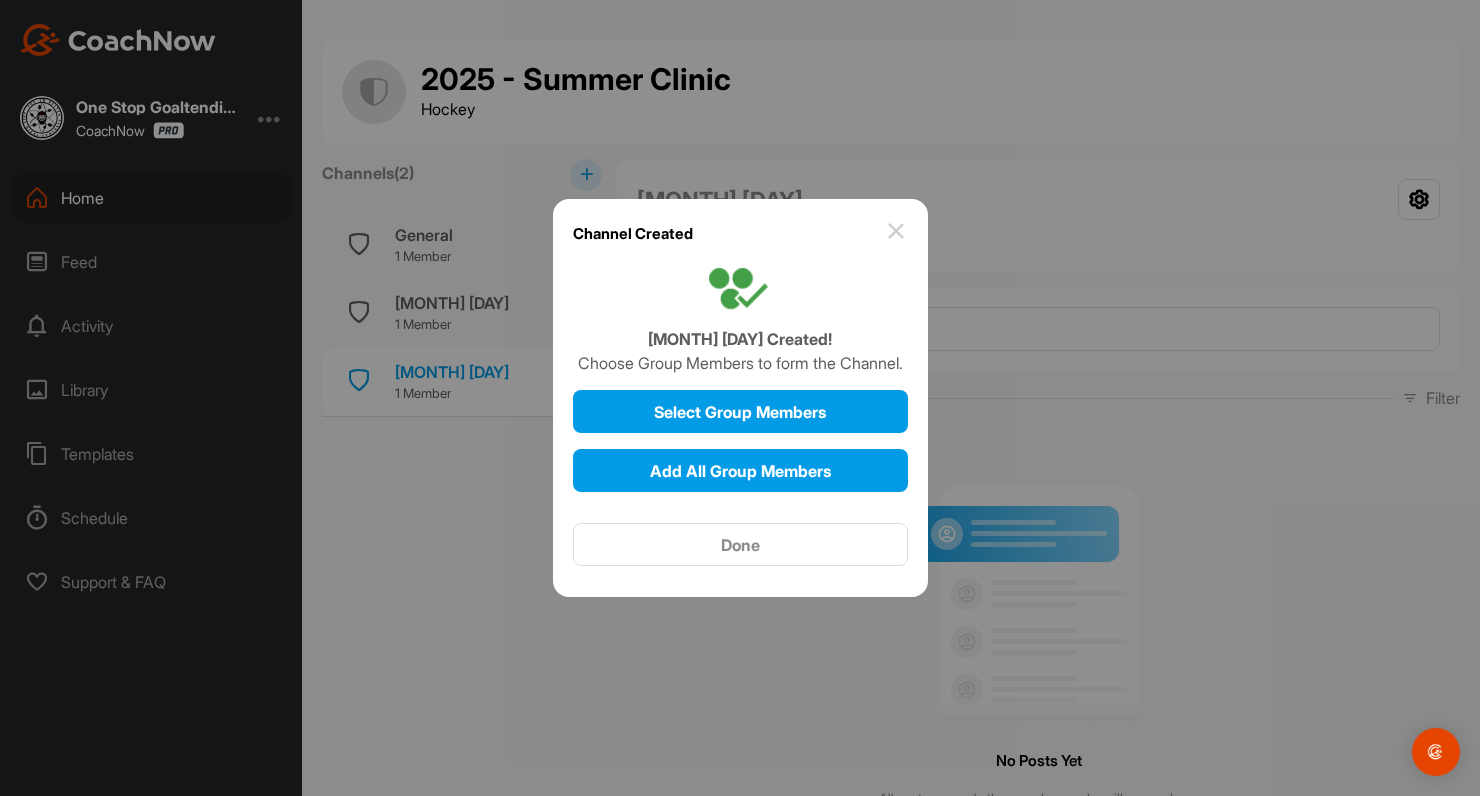 click at bounding box center [896, 231] 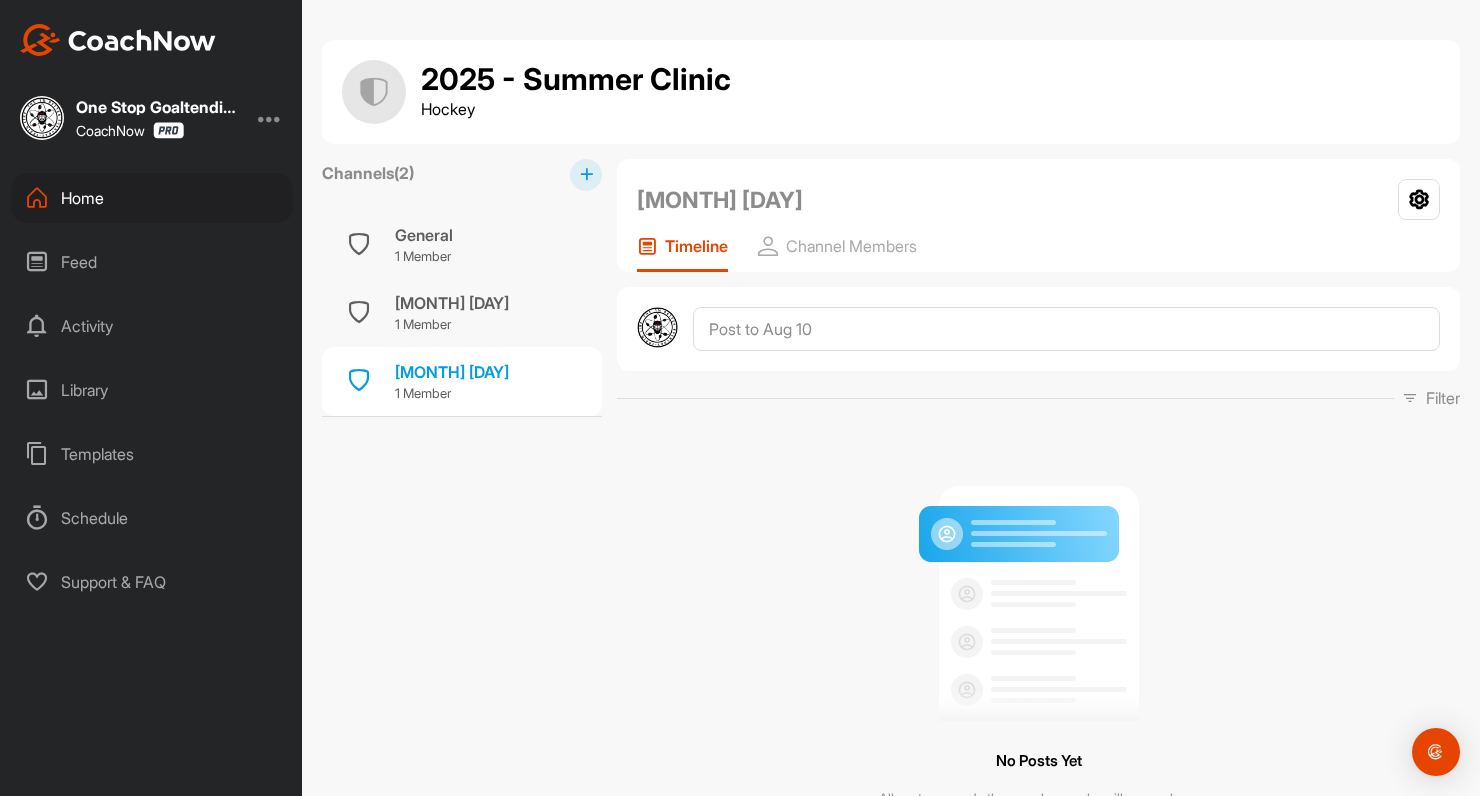 click at bounding box center [586, 175] 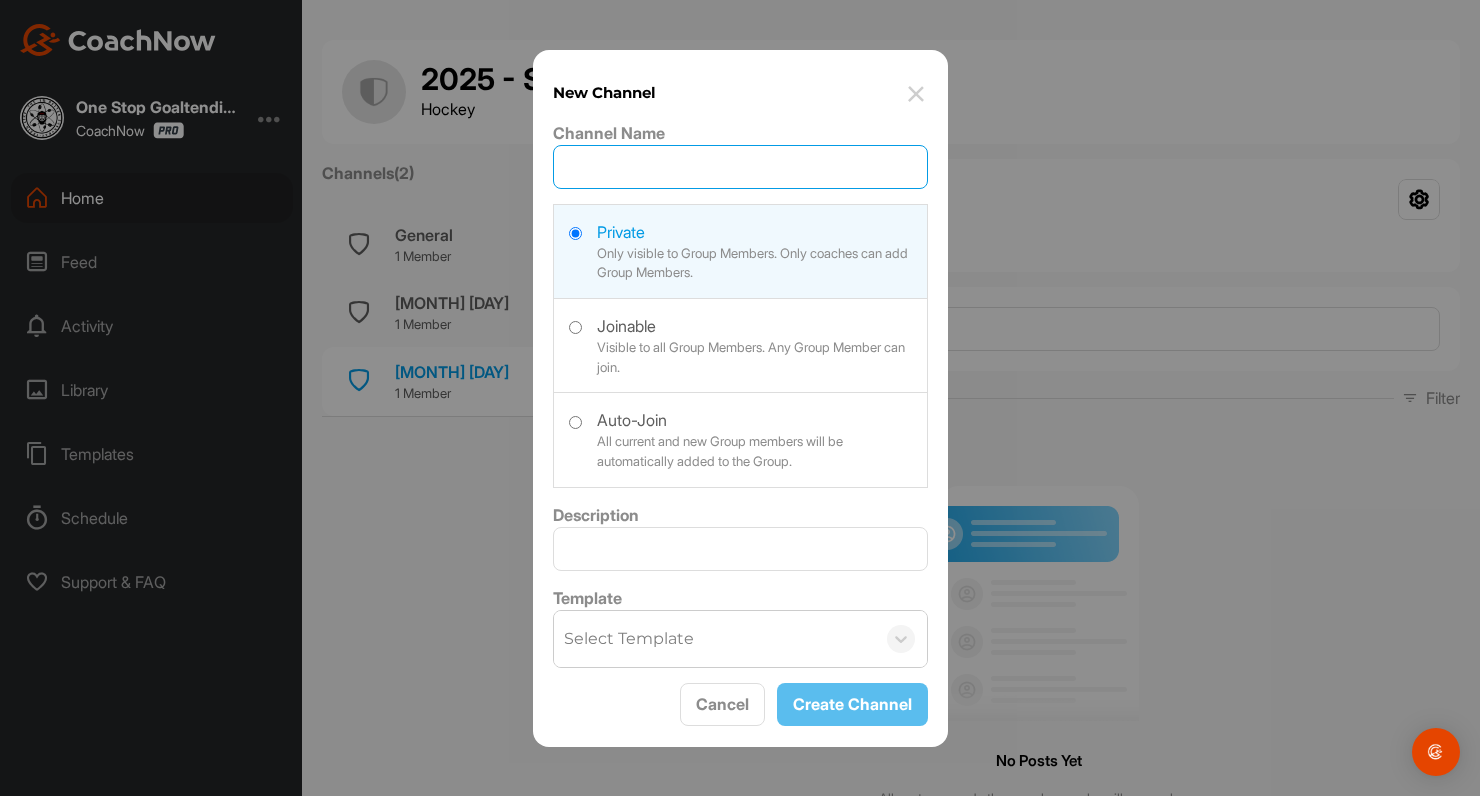 click on "Channel Name" at bounding box center (740, 167) 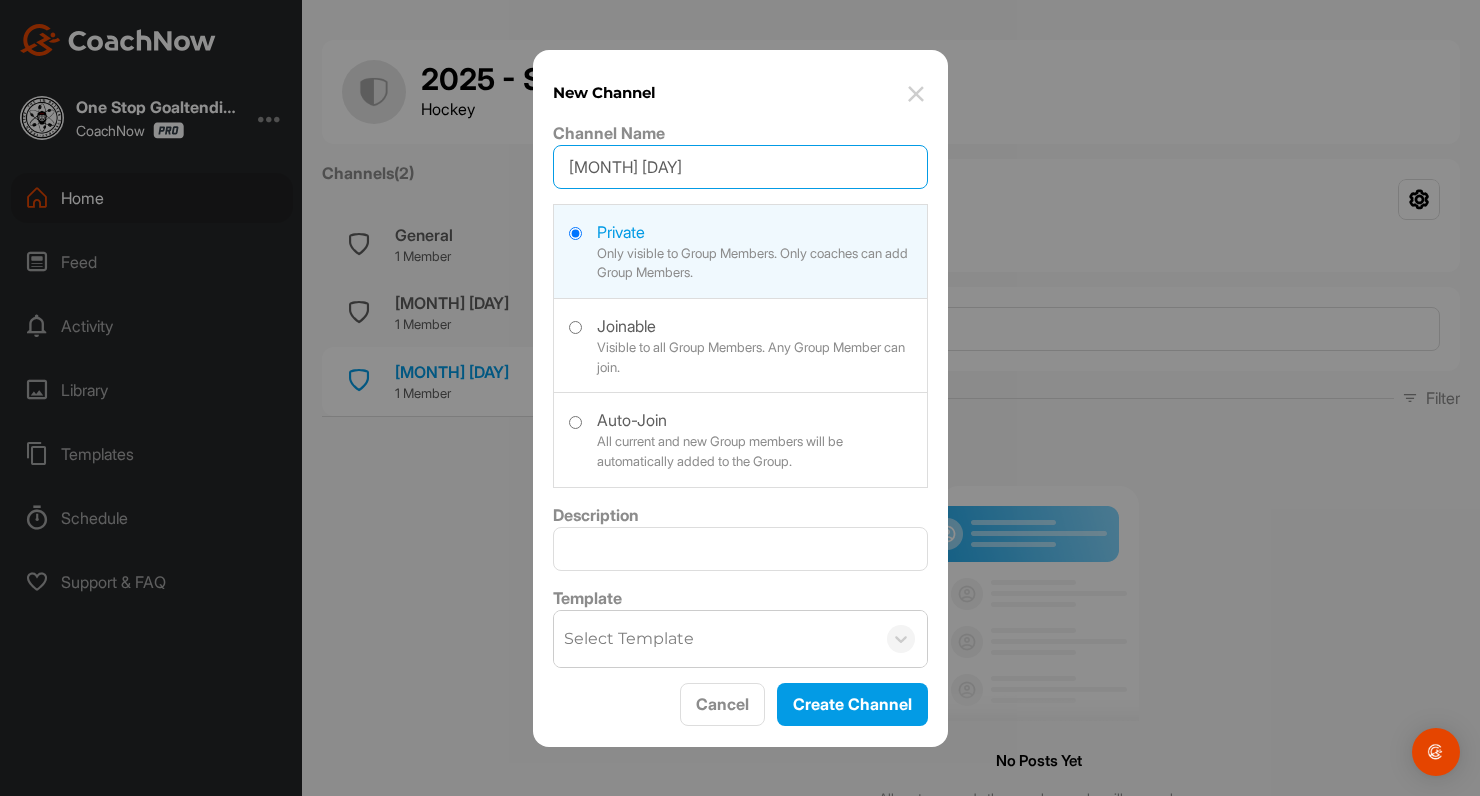 type on "Aug 17" 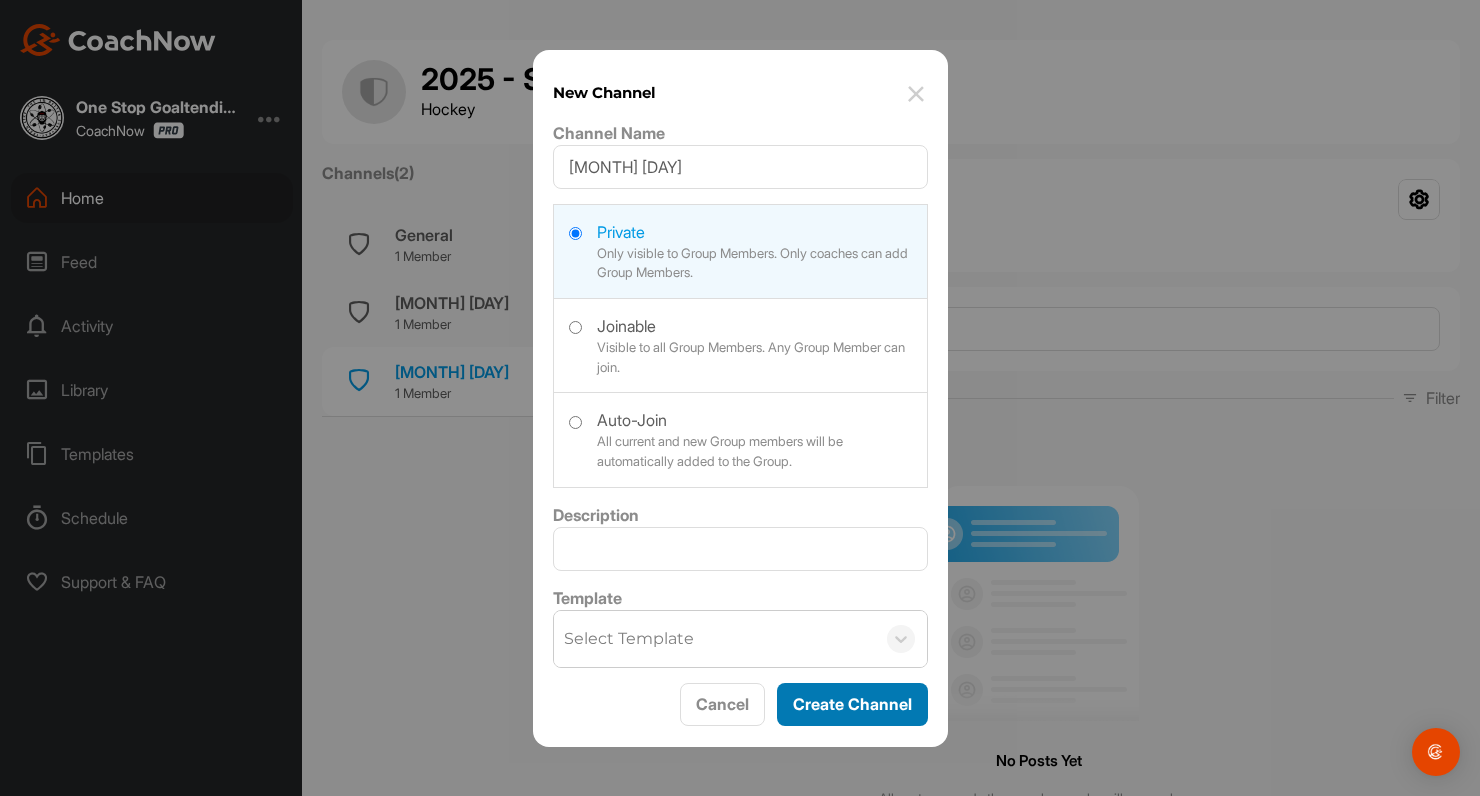 click on "Create Channel" at bounding box center [852, 704] 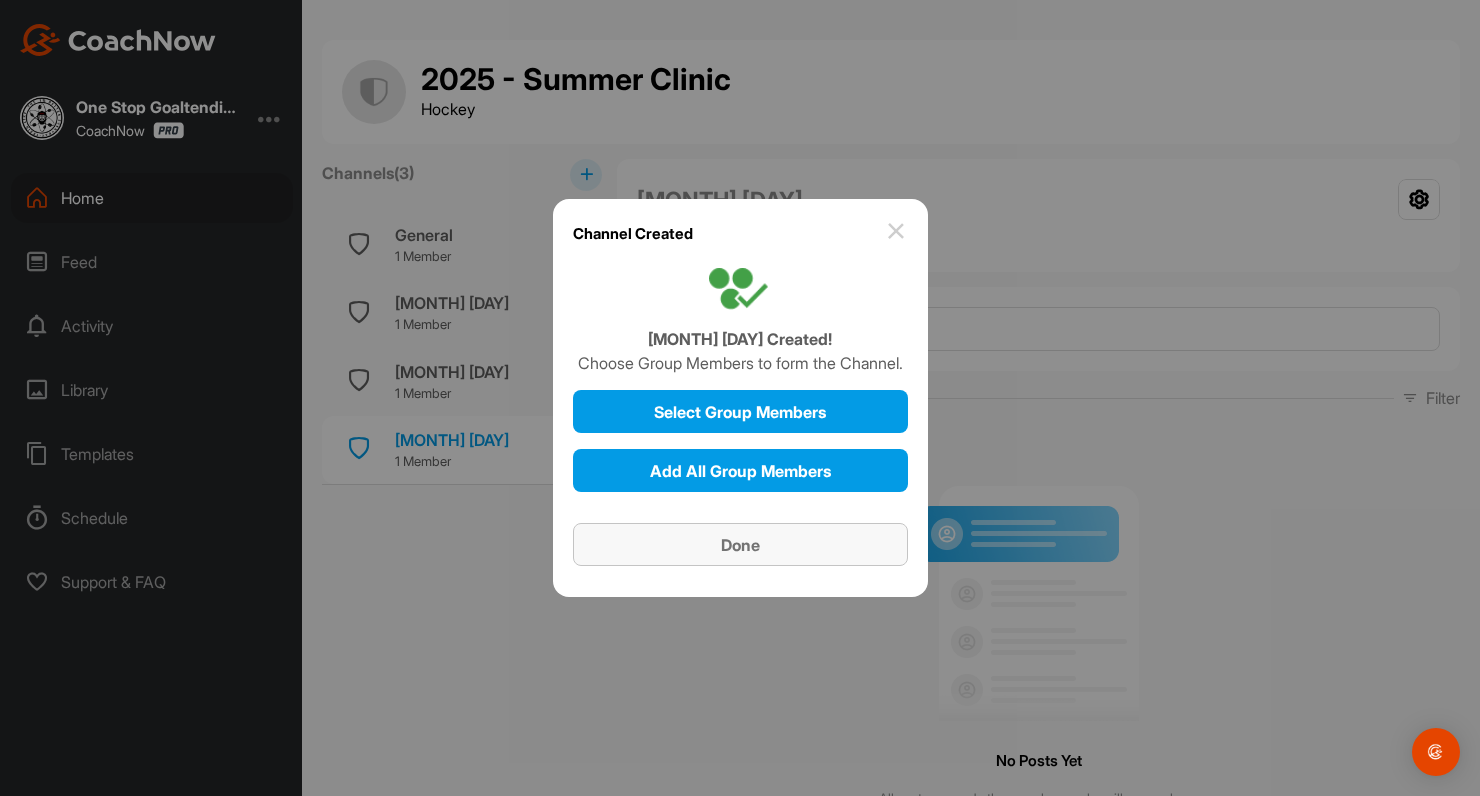 click on "Done" at bounding box center [740, 545] 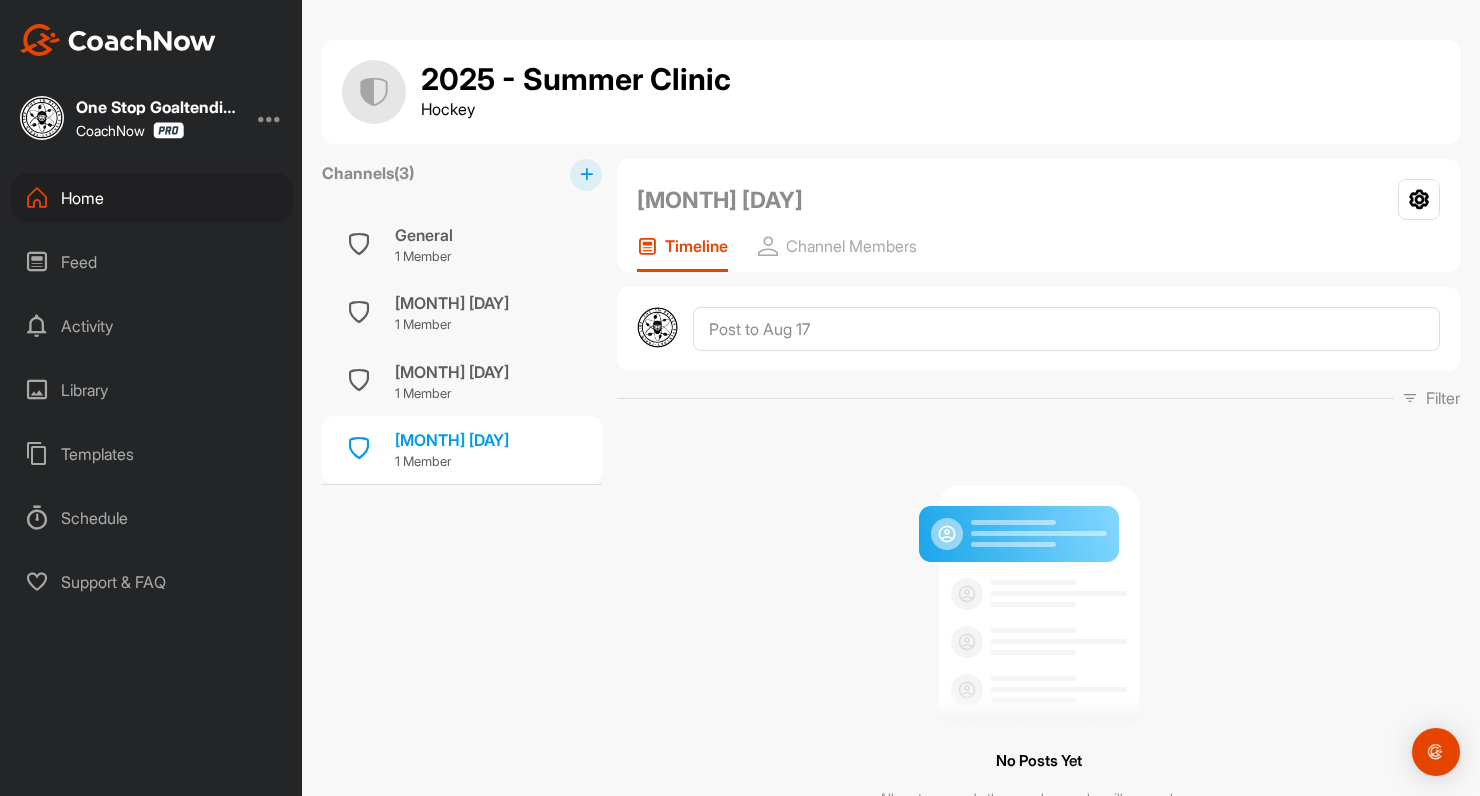 click at bounding box center [586, 175] 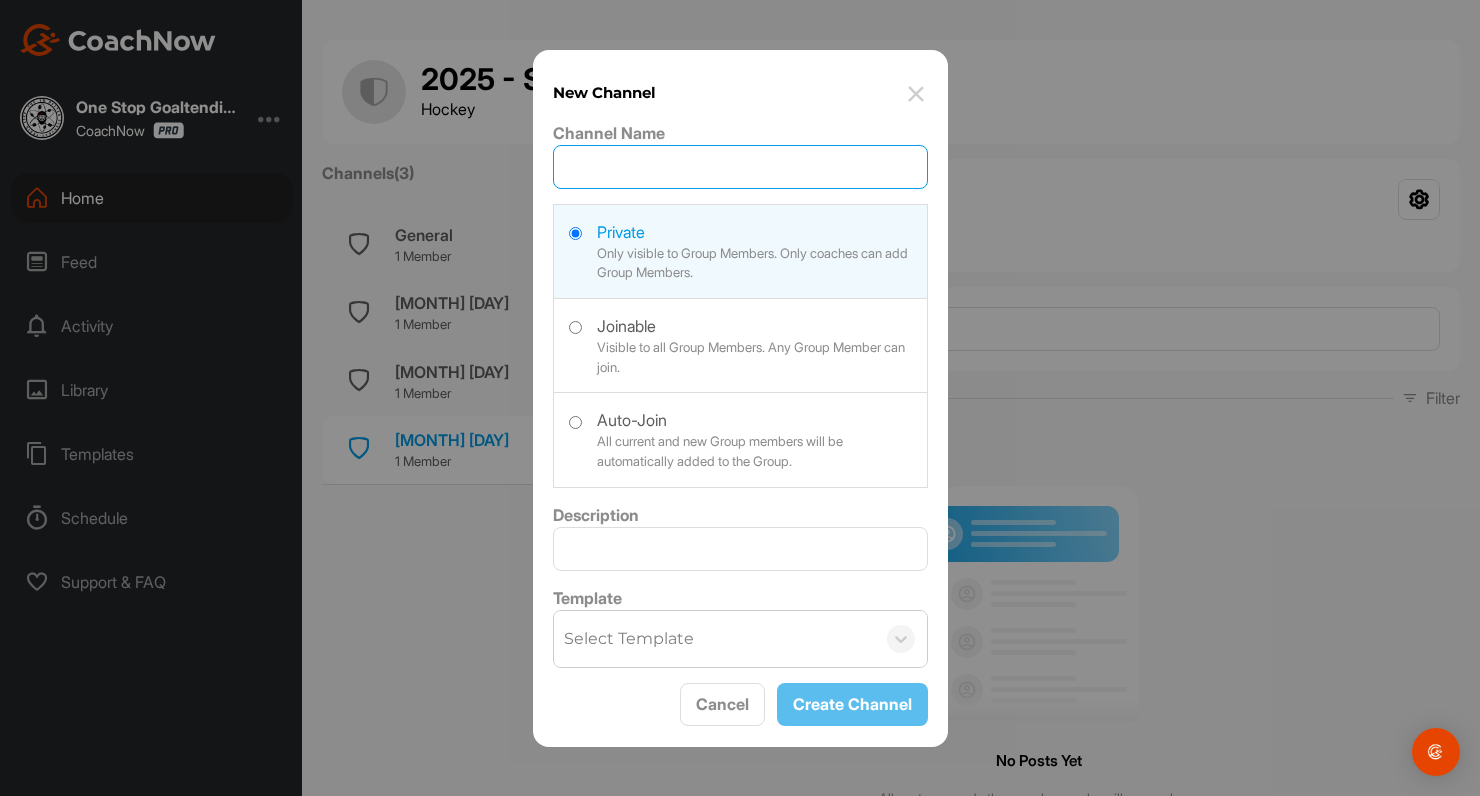 click on "Channel Name" at bounding box center (740, 167) 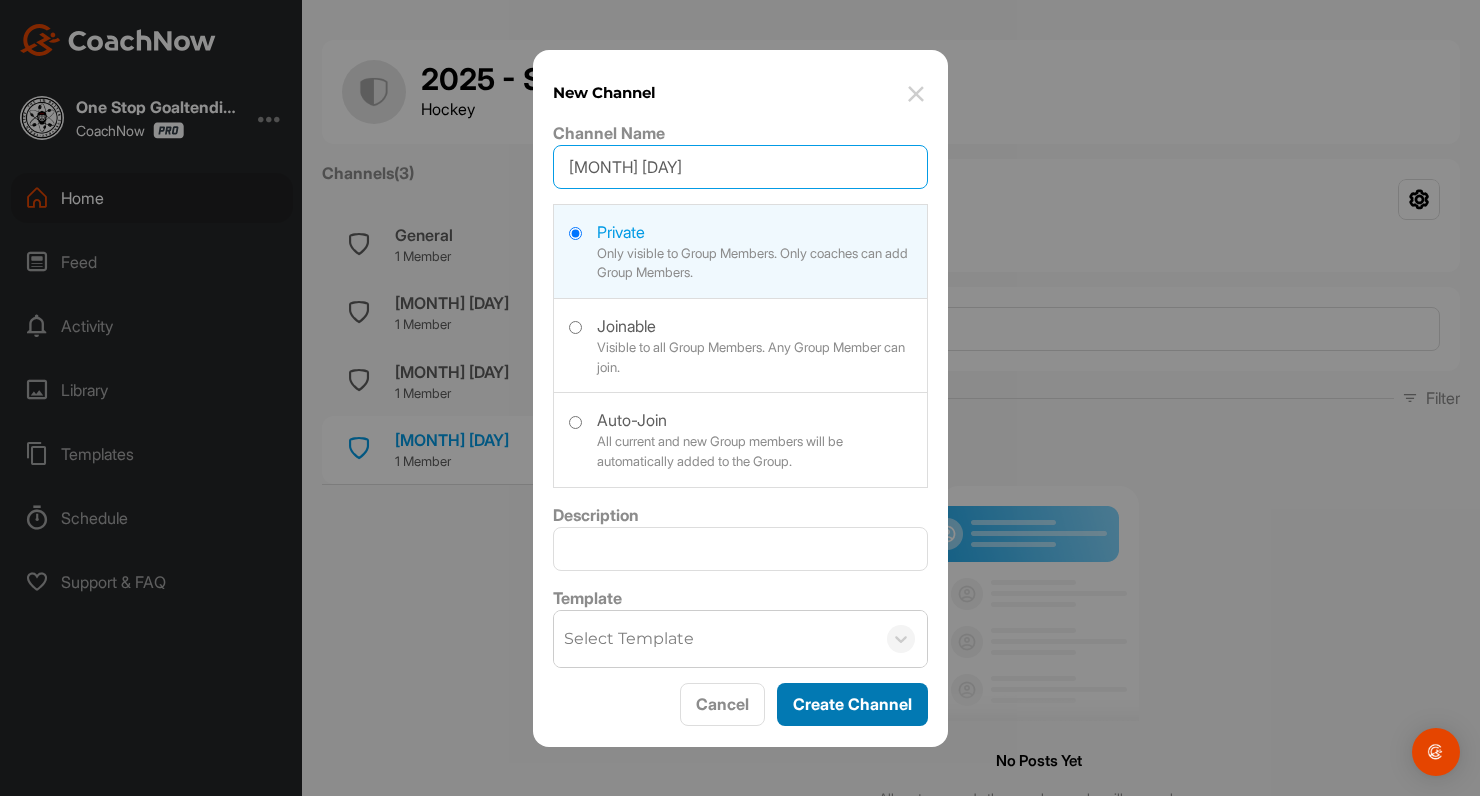 type on "Aug 24" 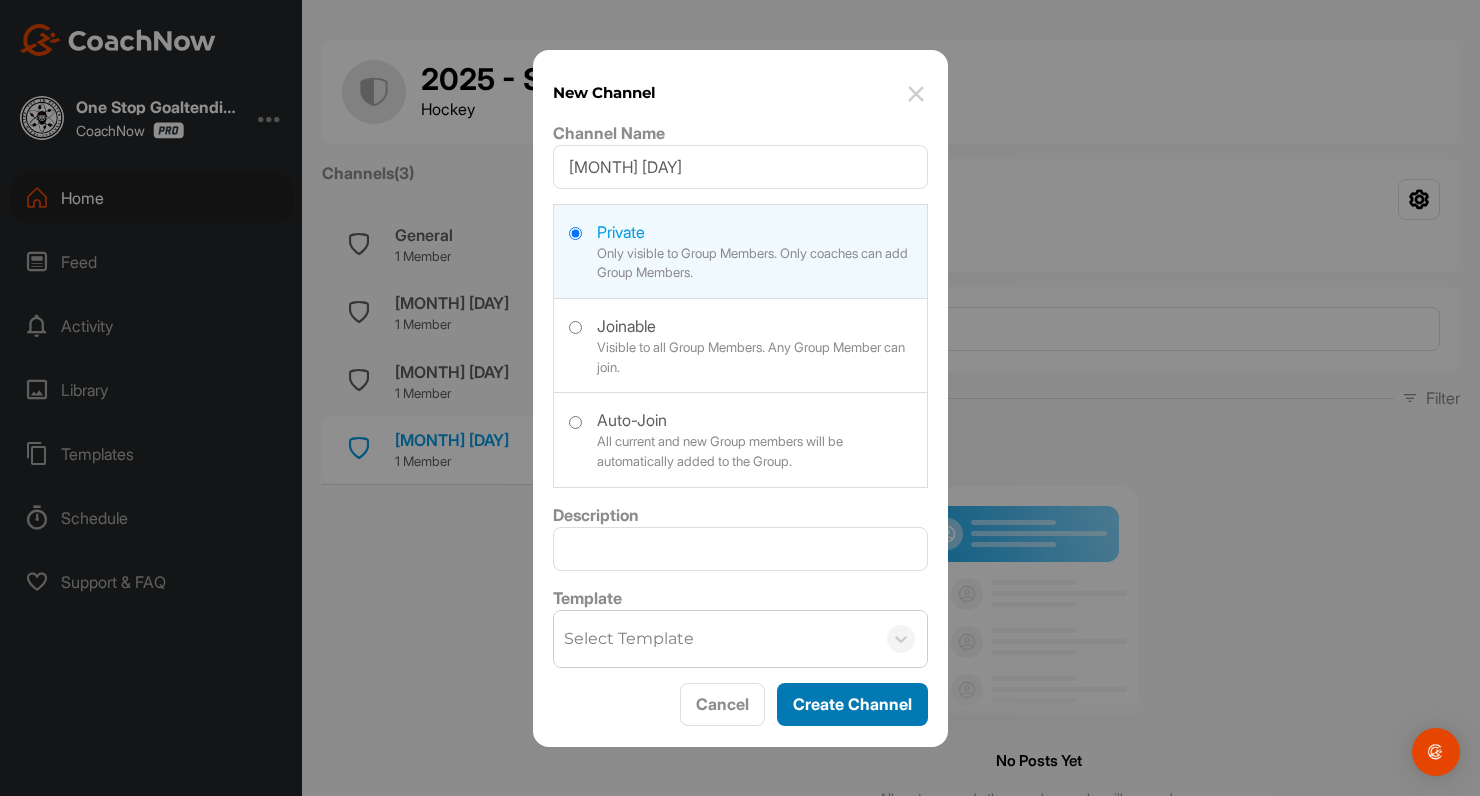 click on "Create Channel" at bounding box center [852, 704] 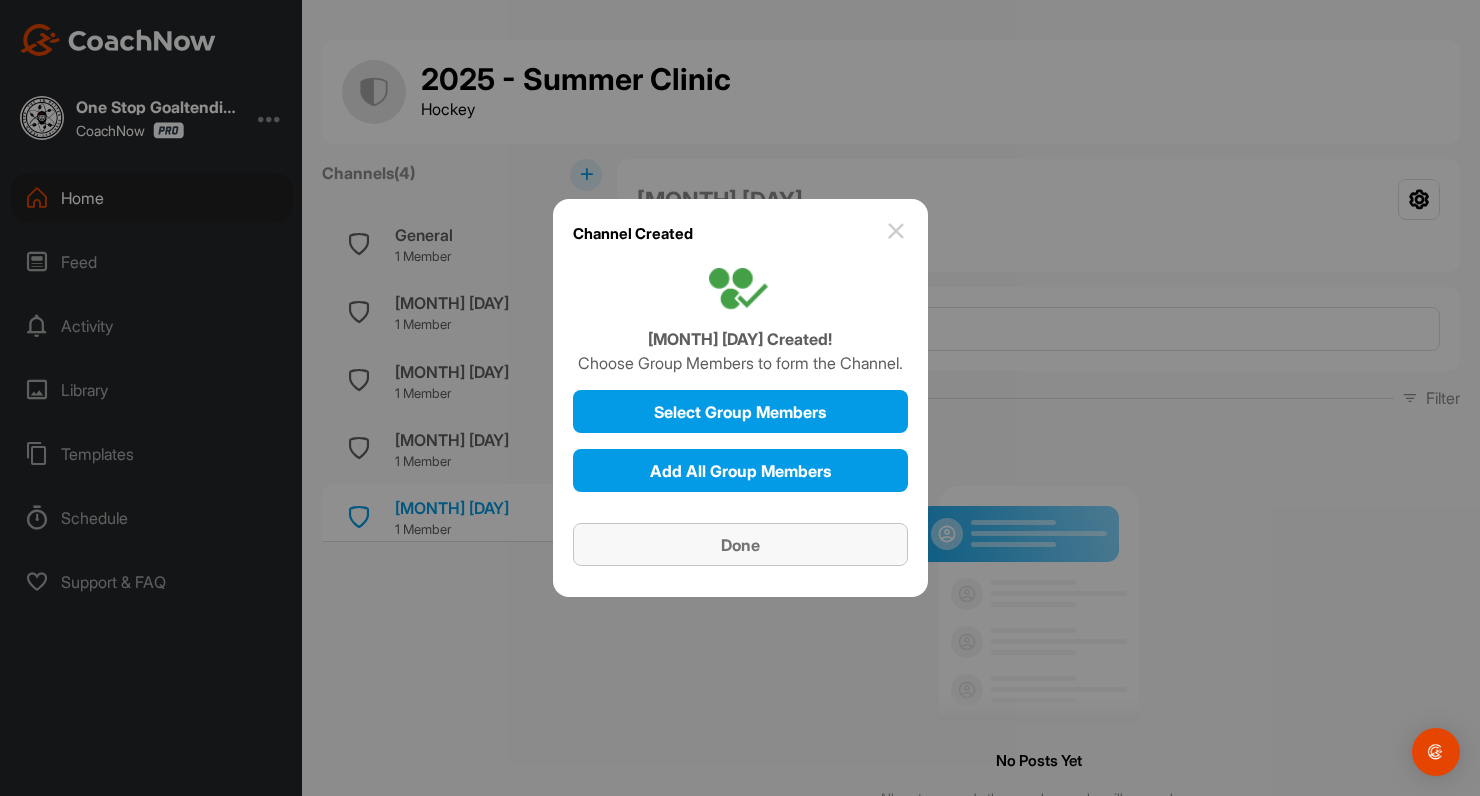 click on "Done" at bounding box center [740, 545] 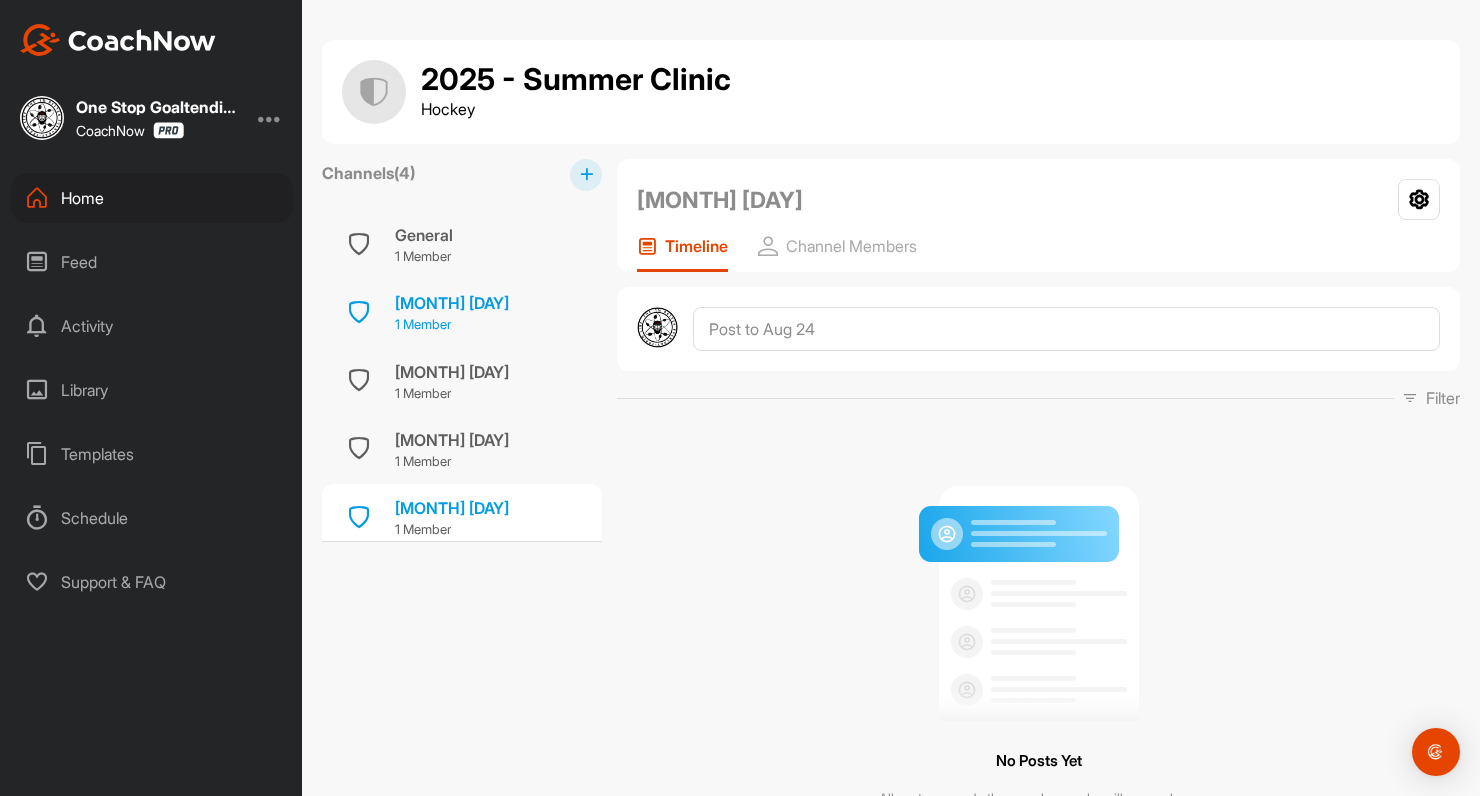 click on "Aug 3rd 1 Member" at bounding box center (462, 313) 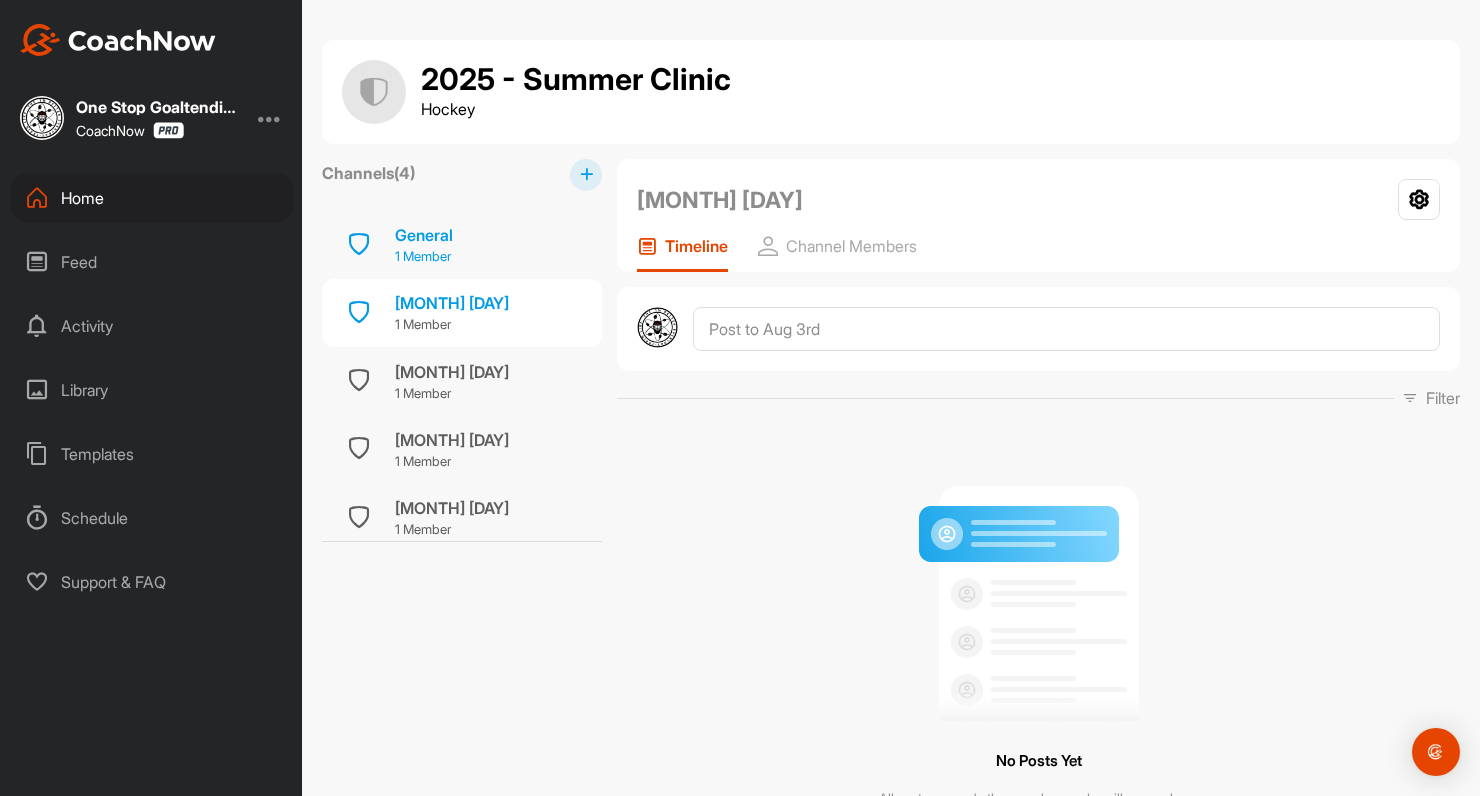 click on "General 1 Member" at bounding box center [462, 245] 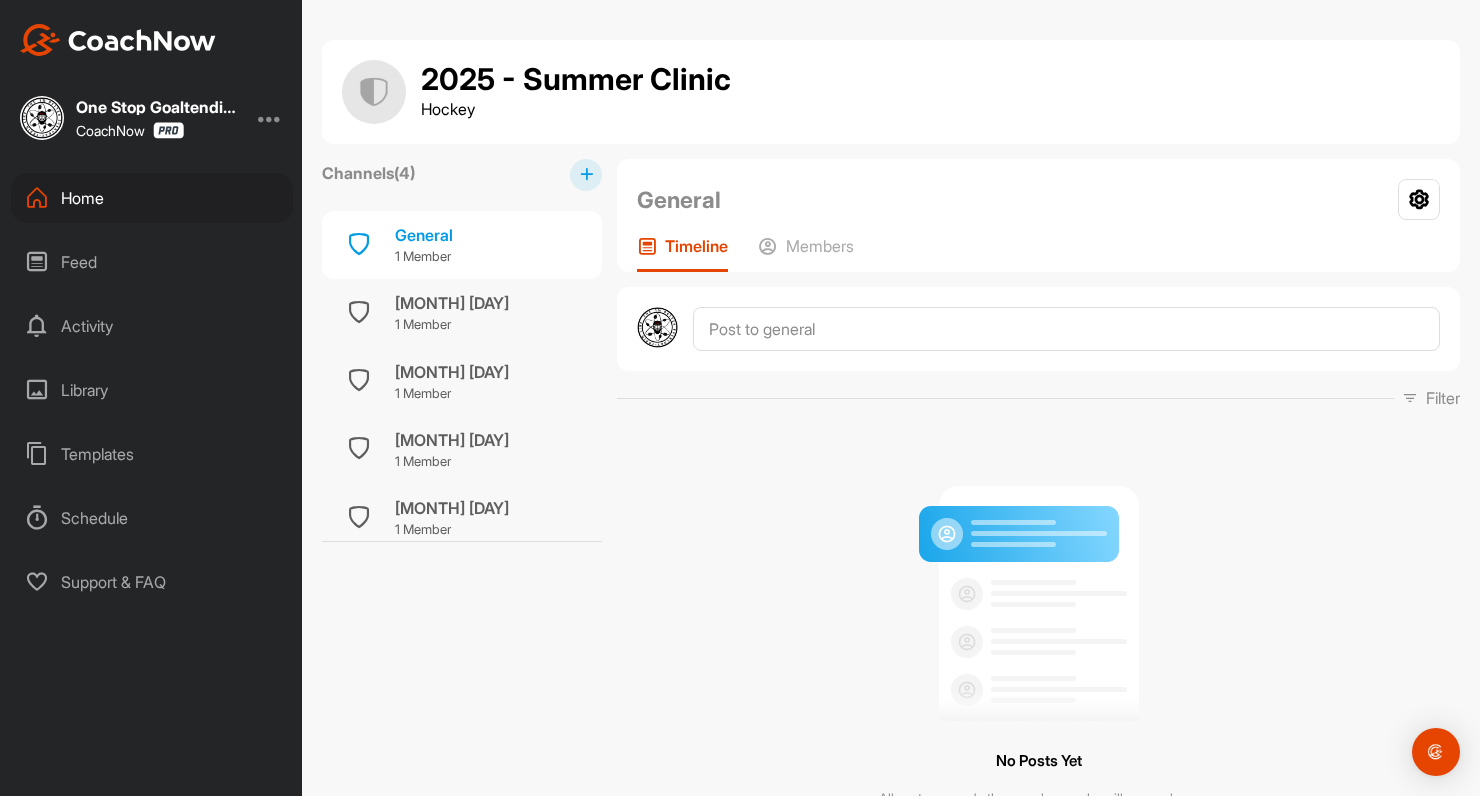 click at bounding box center (586, 174) 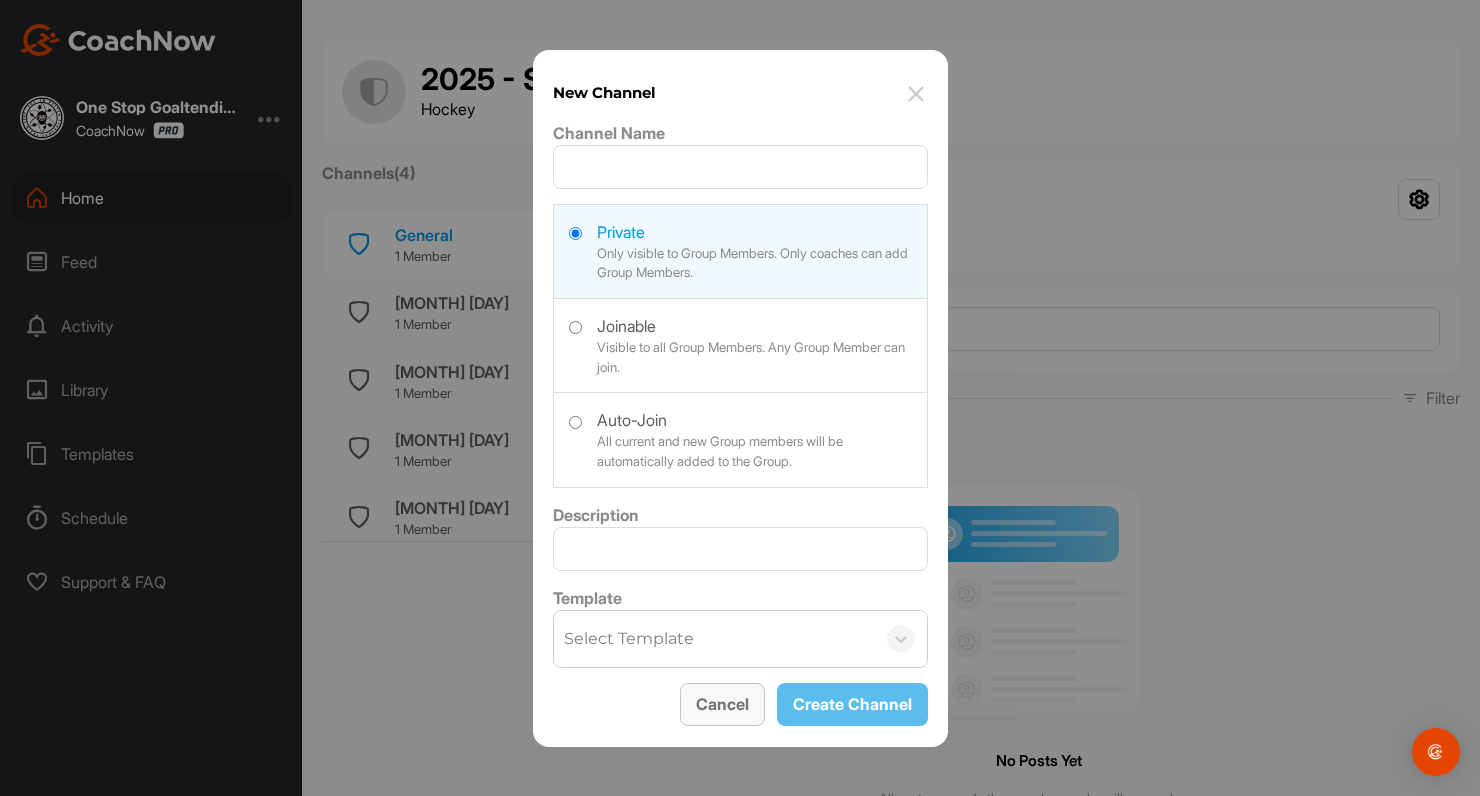 click on "Cancel" at bounding box center [722, 704] 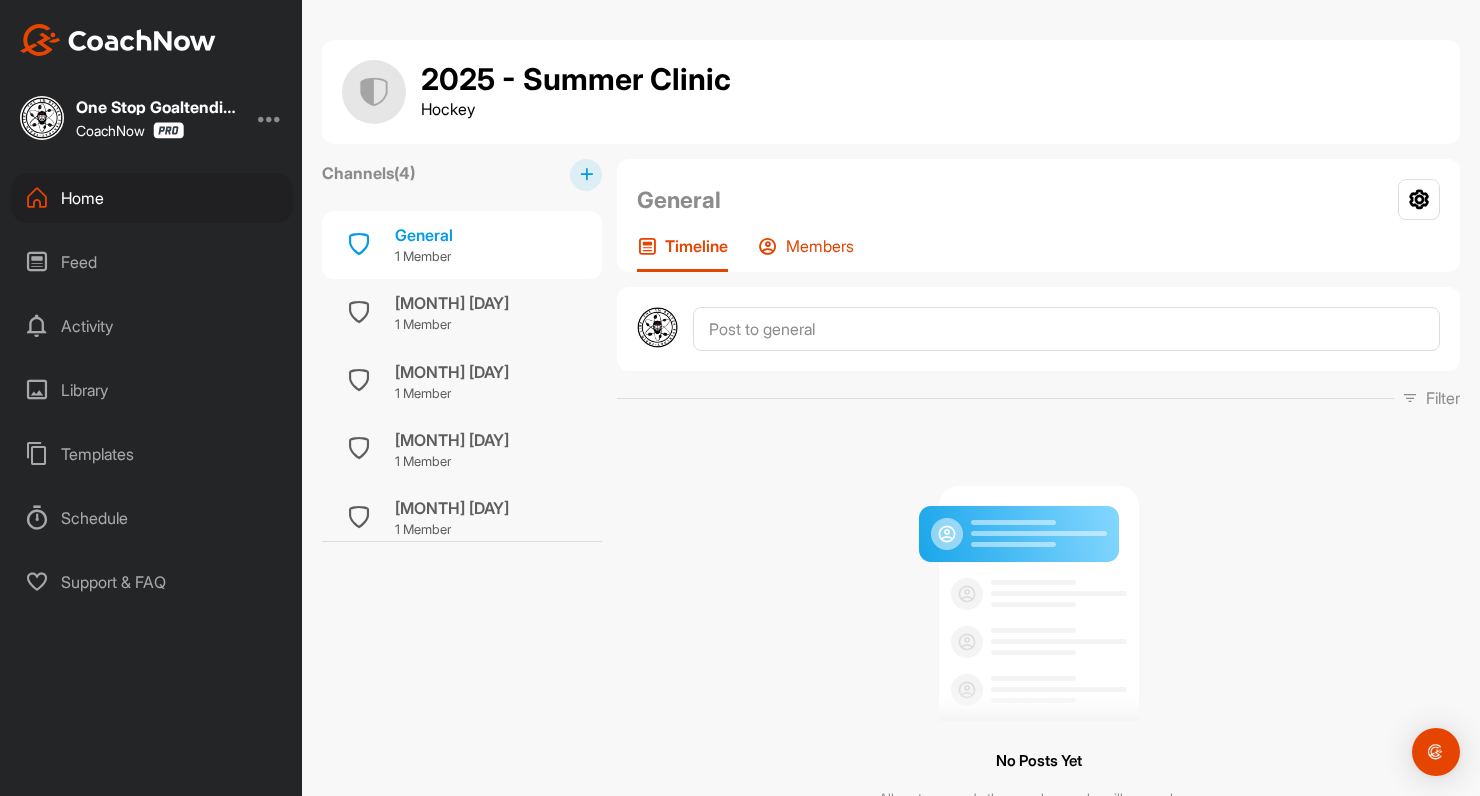 click on "Members" at bounding box center (820, 246) 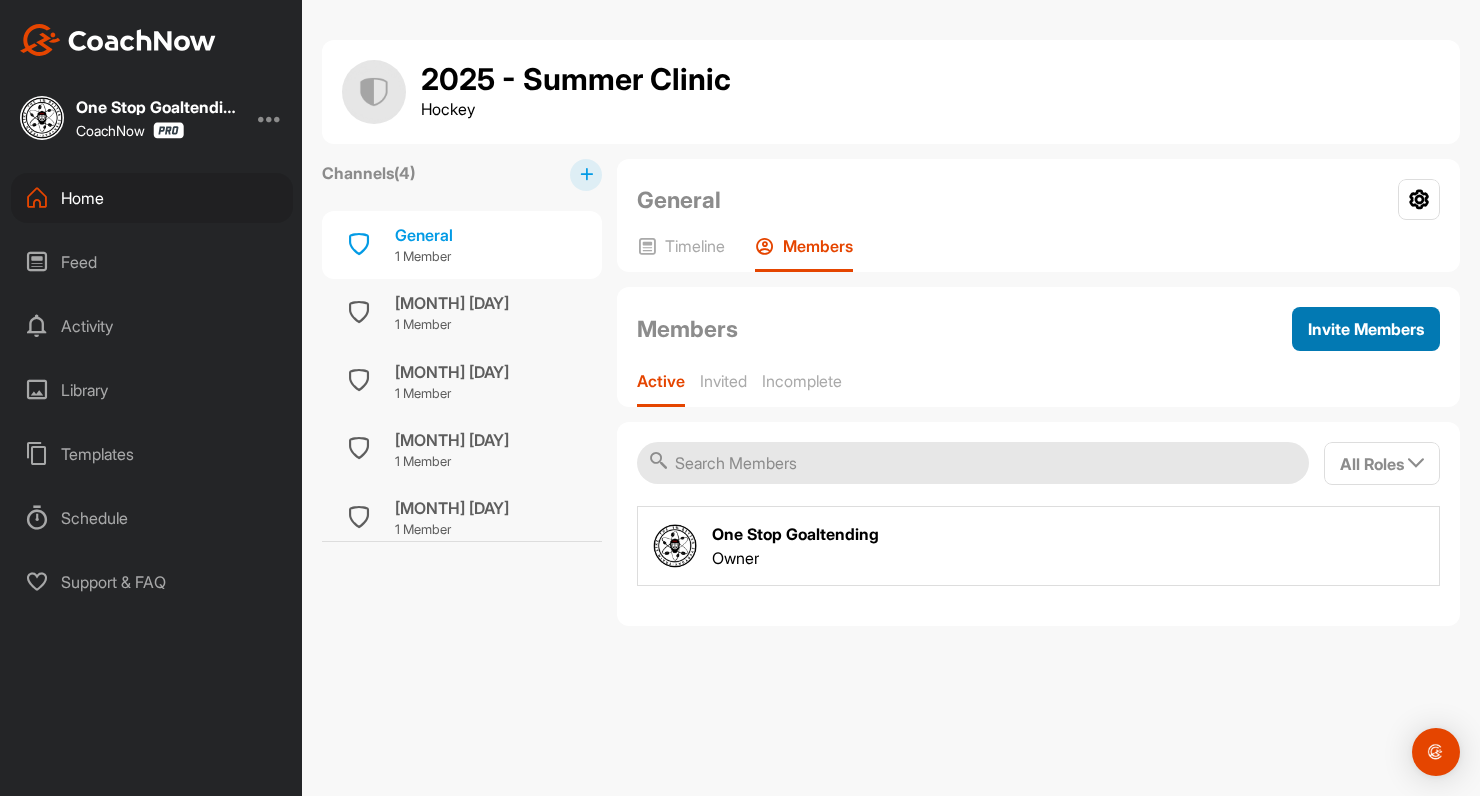 click on "Invite Members" at bounding box center (1366, 329) 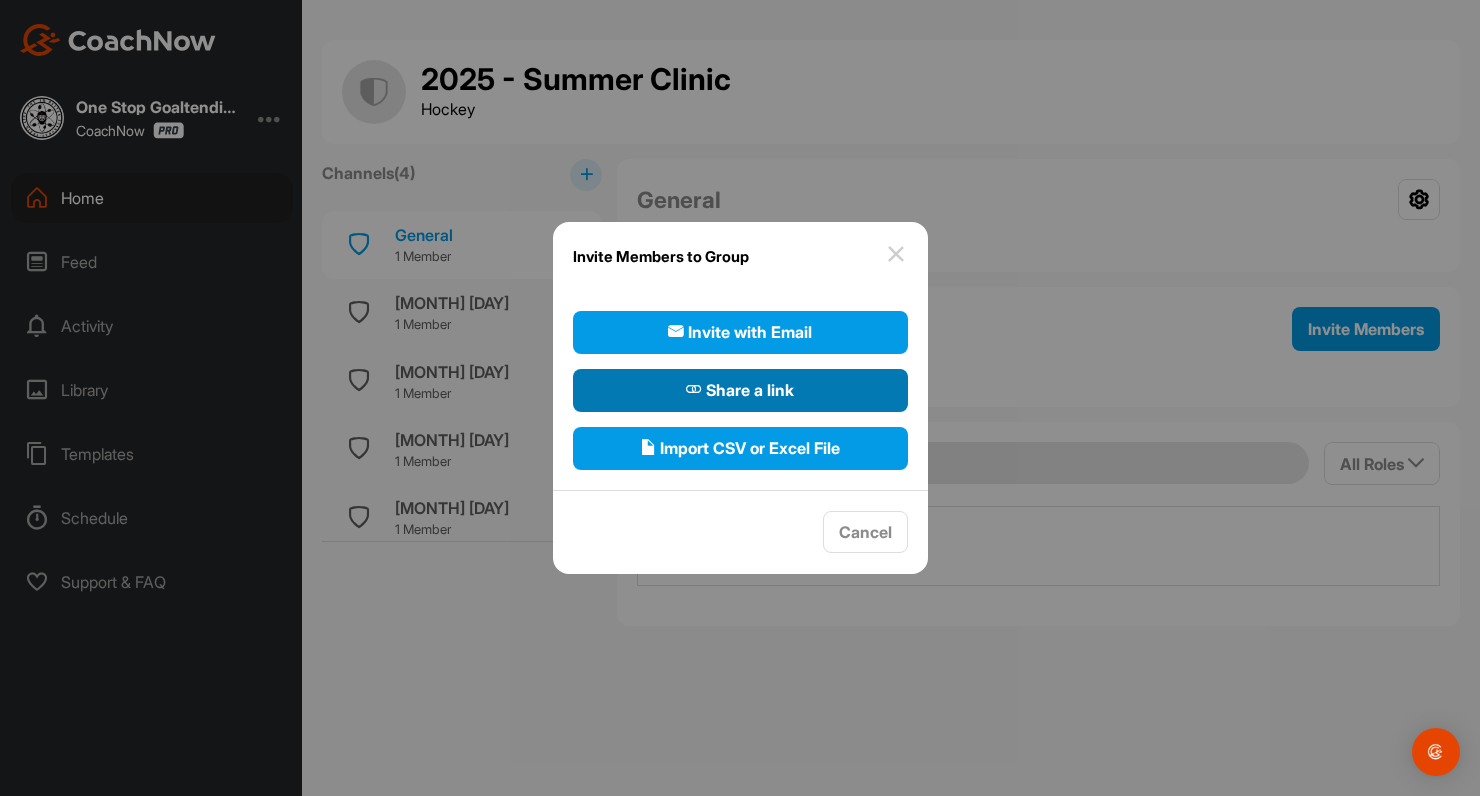 click on "Share a link" at bounding box center [740, 390] 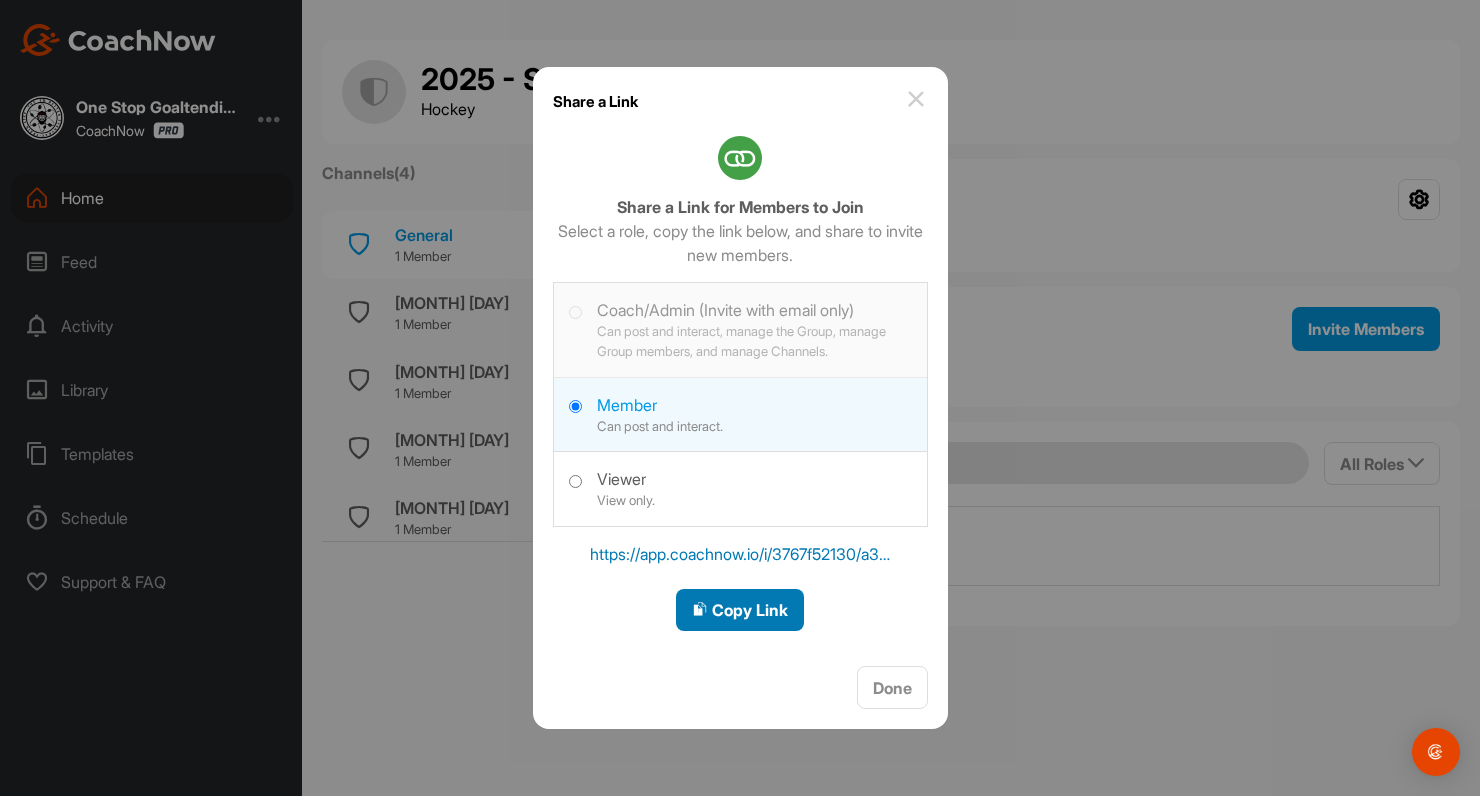 click on "Copy Link" at bounding box center [740, 610] 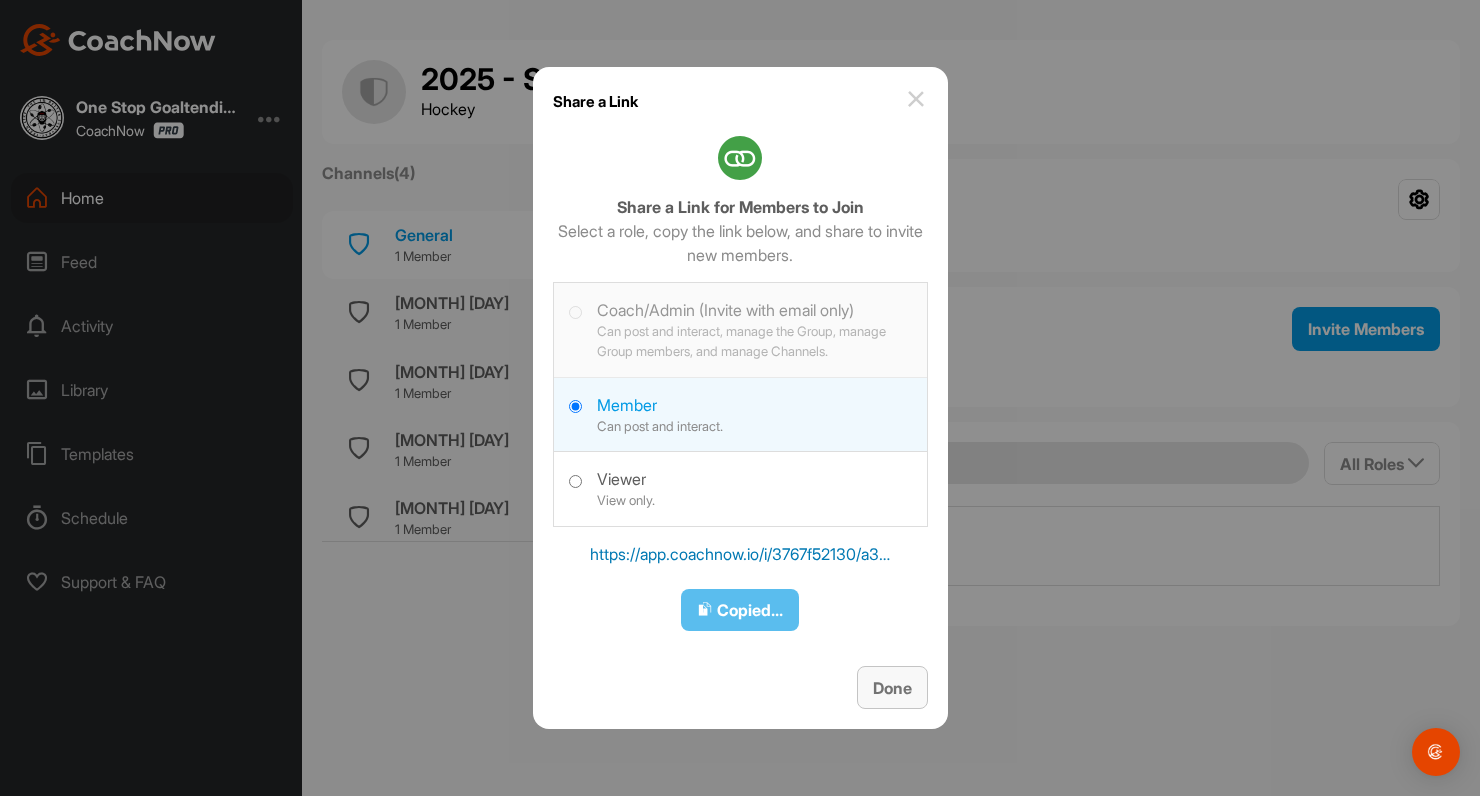 click on "Done" at bounding box center [892, 688] 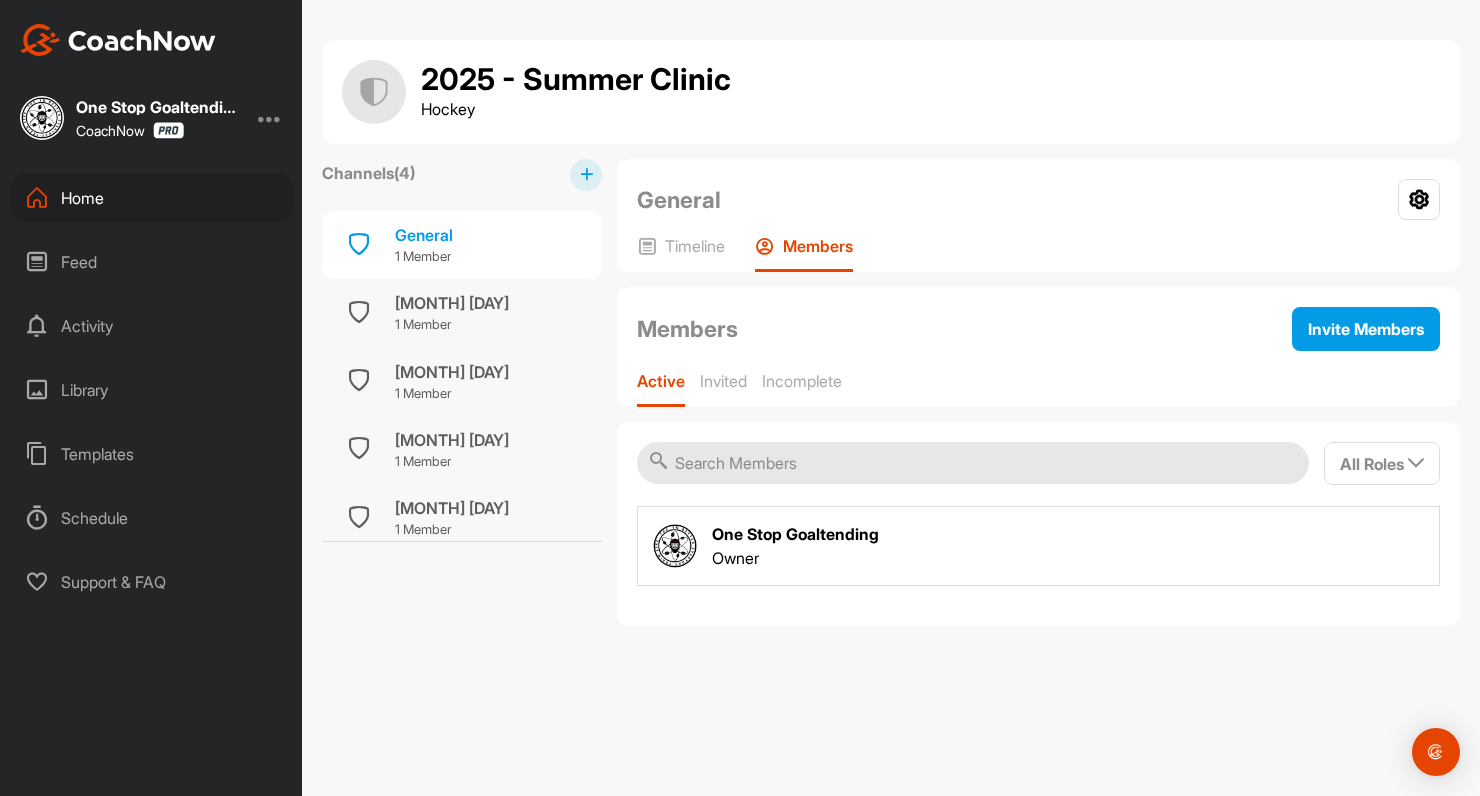 click on "Home" at bounding box center [152, 198] 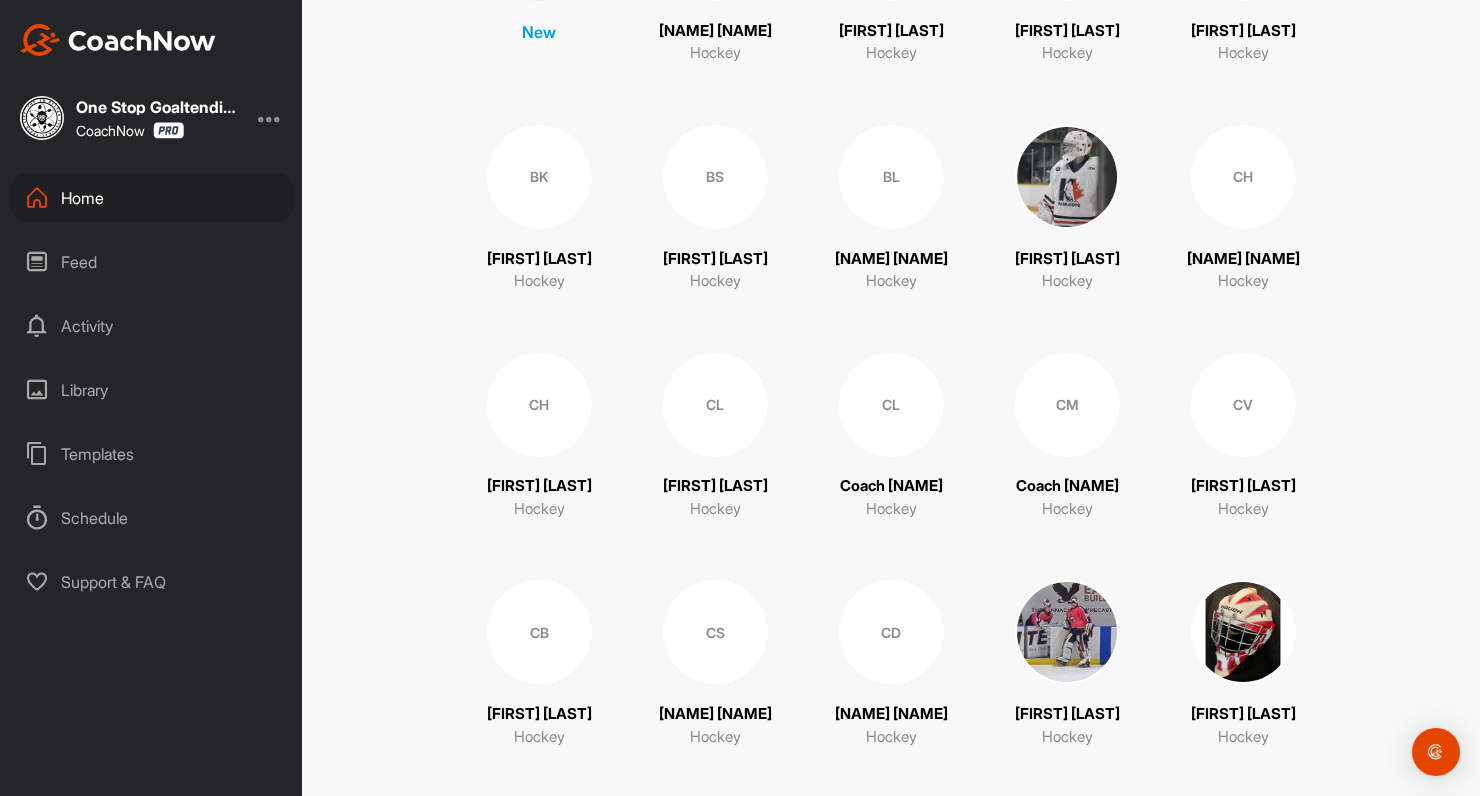 scroll, scrollTop: 371, scrollLeft: 0, axis: vertical 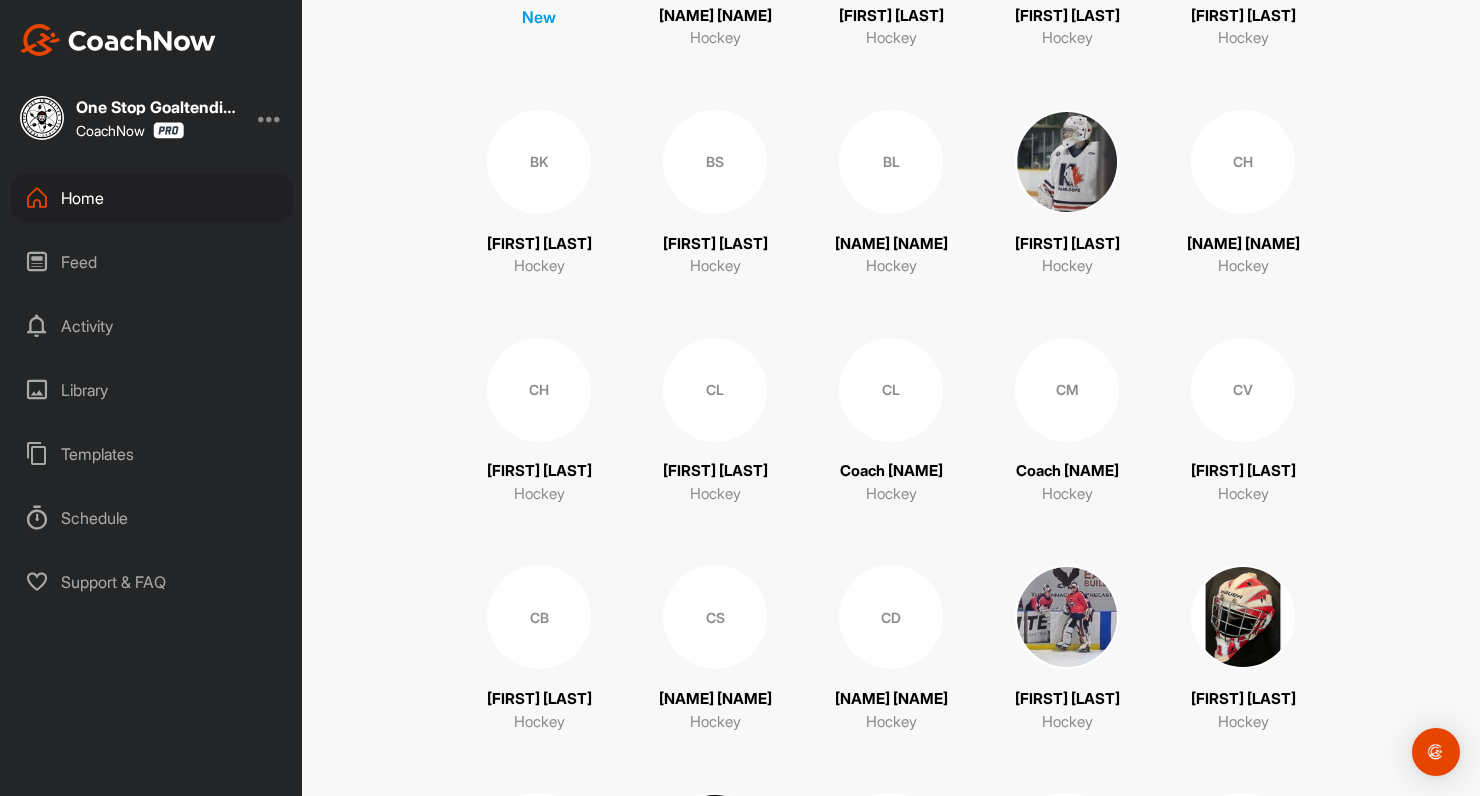 click on "CL" at bounding box center (891, 390) 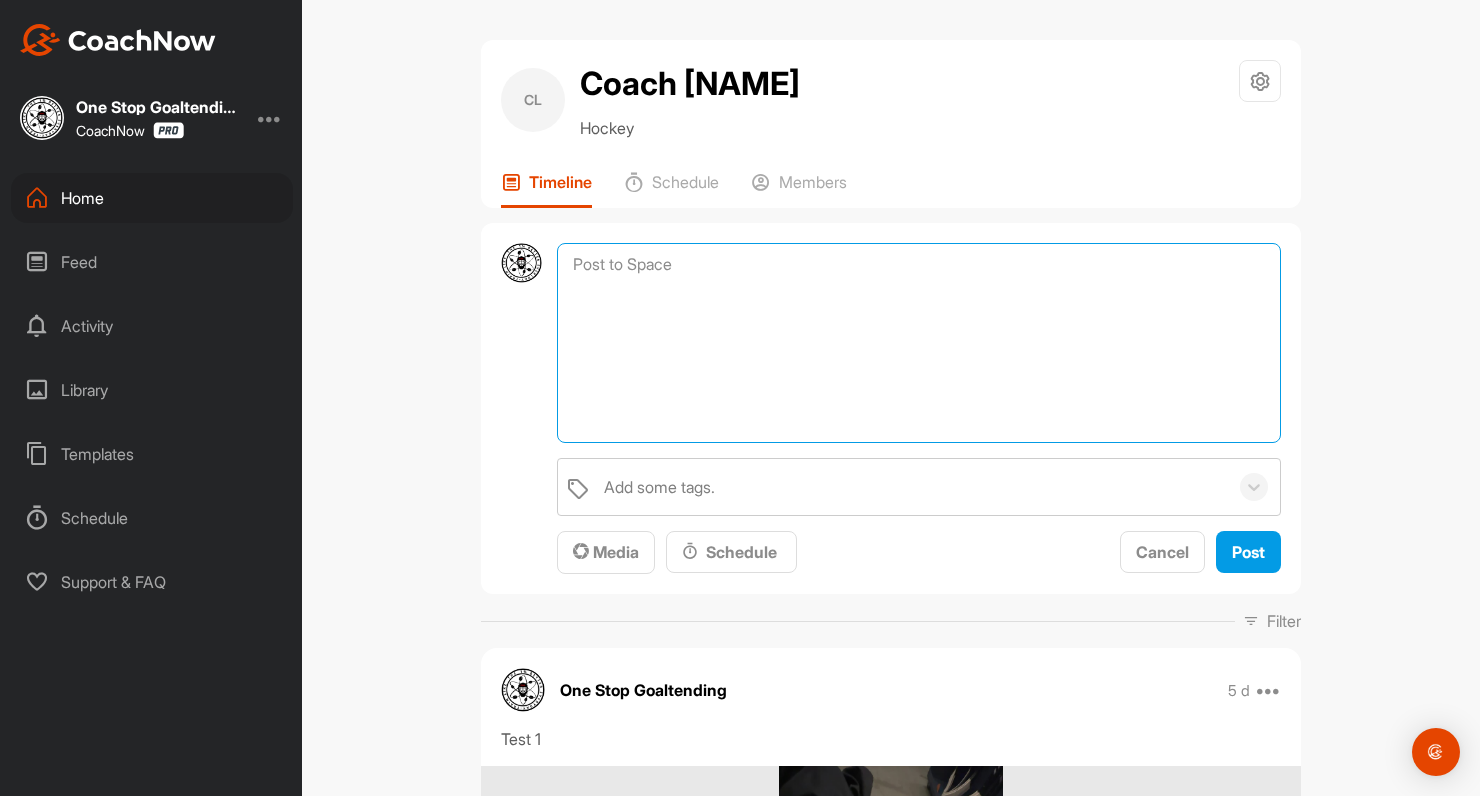 click at bounding box center [919, 343] 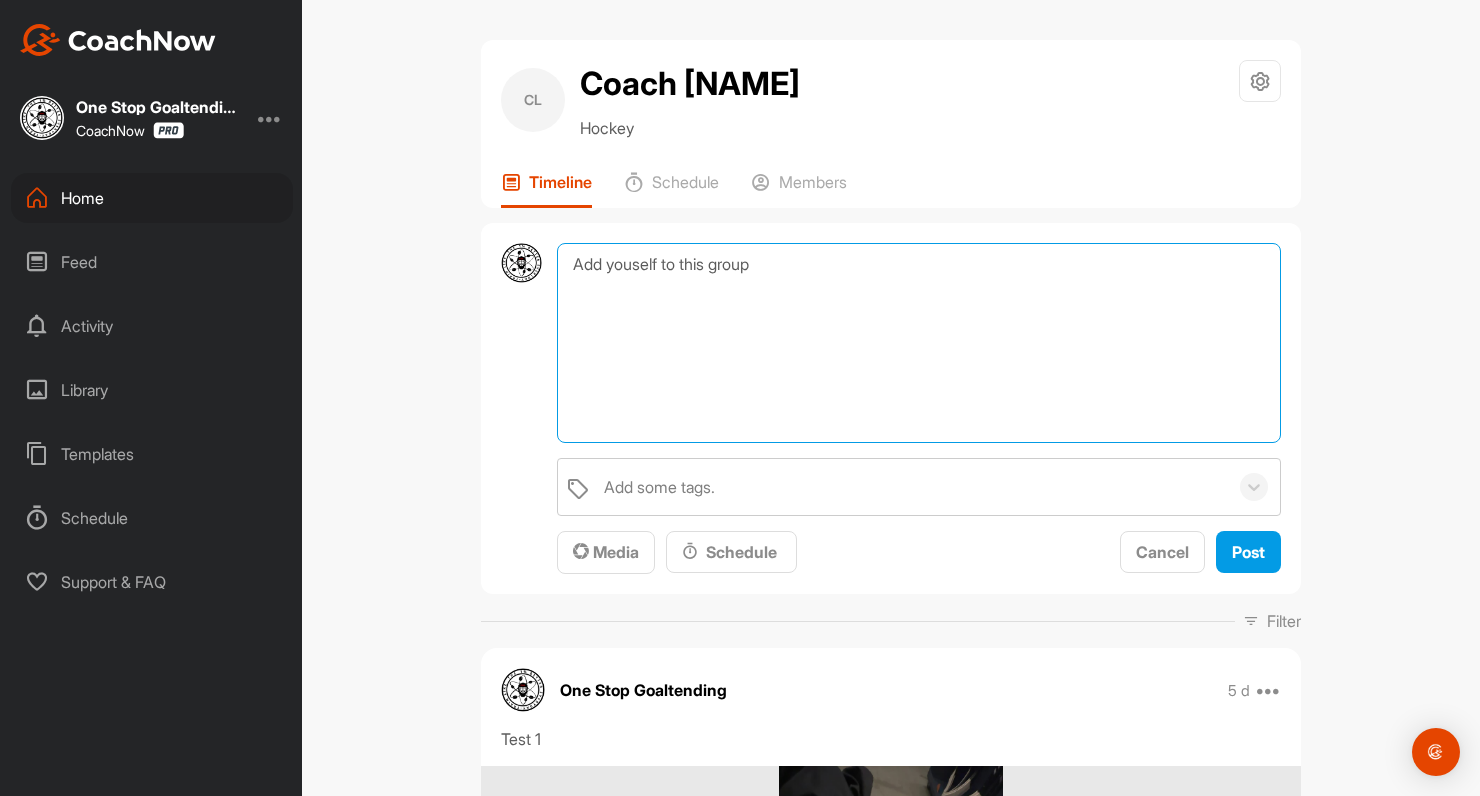 paste on "https://app.coachnow.io/i/3767f52130/a346" 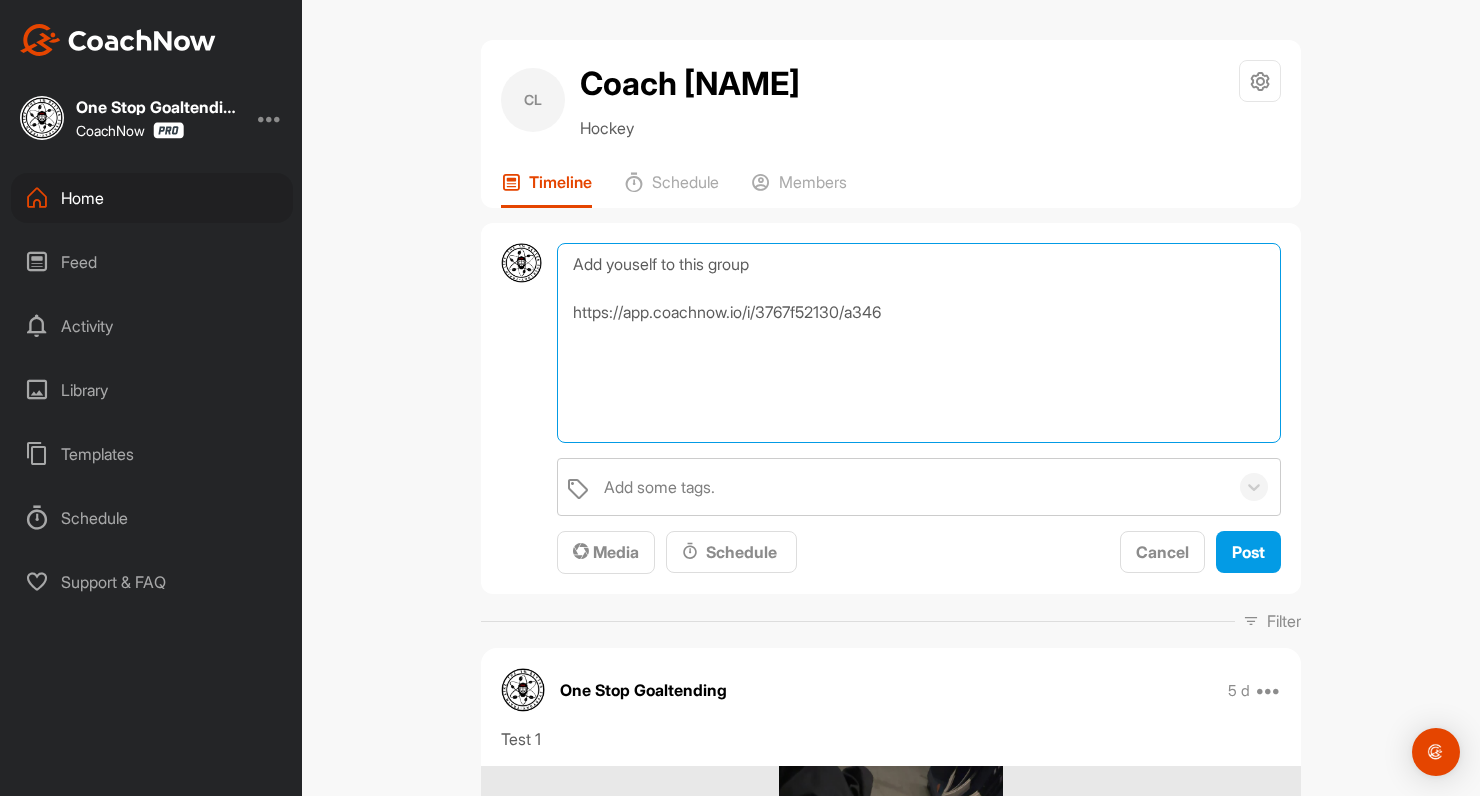 click on "Add youself to this group
https://app.coachnow.io/i/3767f52130/a346" at bounding box center [919, 343] 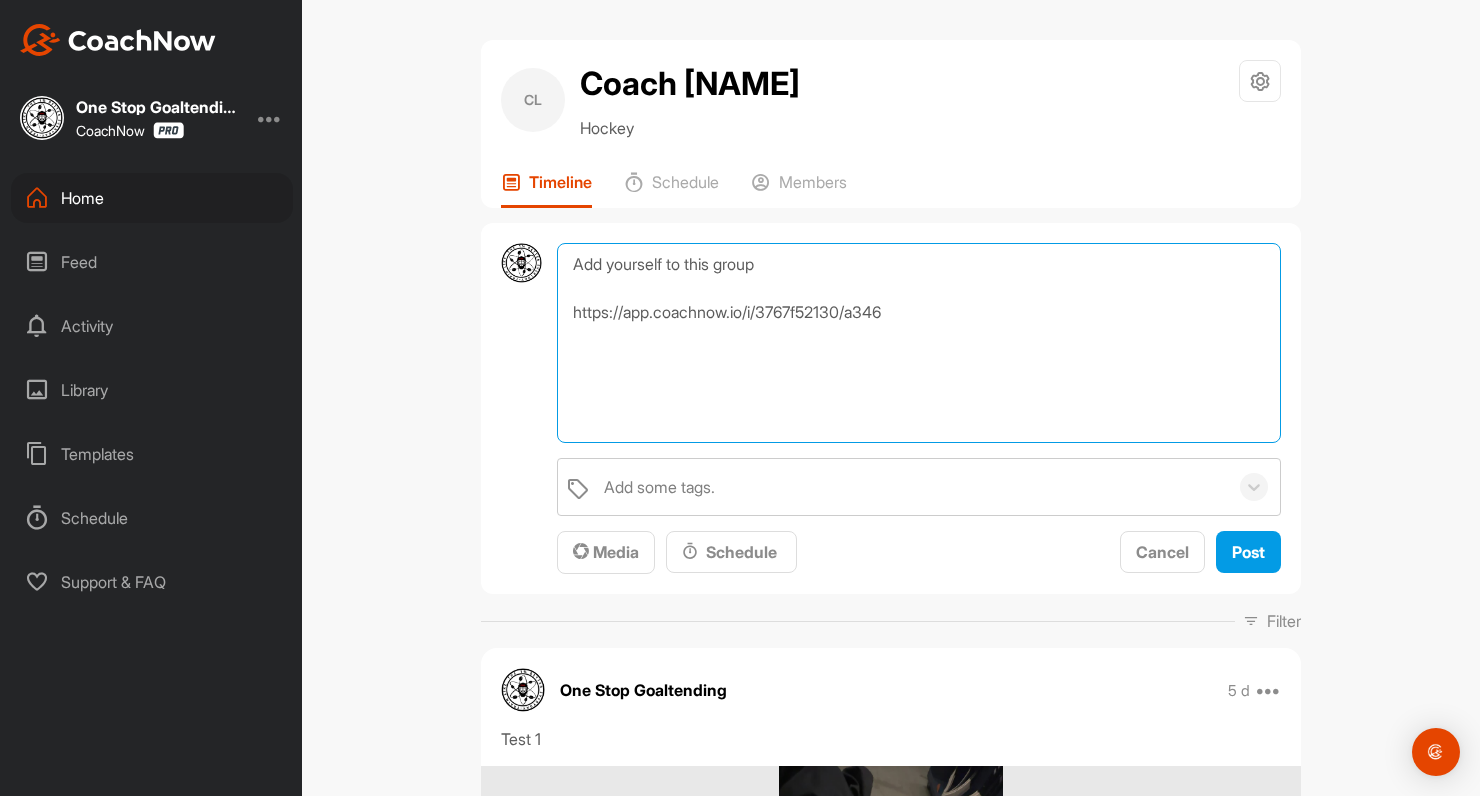 click on "Add yourself to this group
https://app.coachnow.io/i/3767f52130/a346" at bounding box center [919, 343] 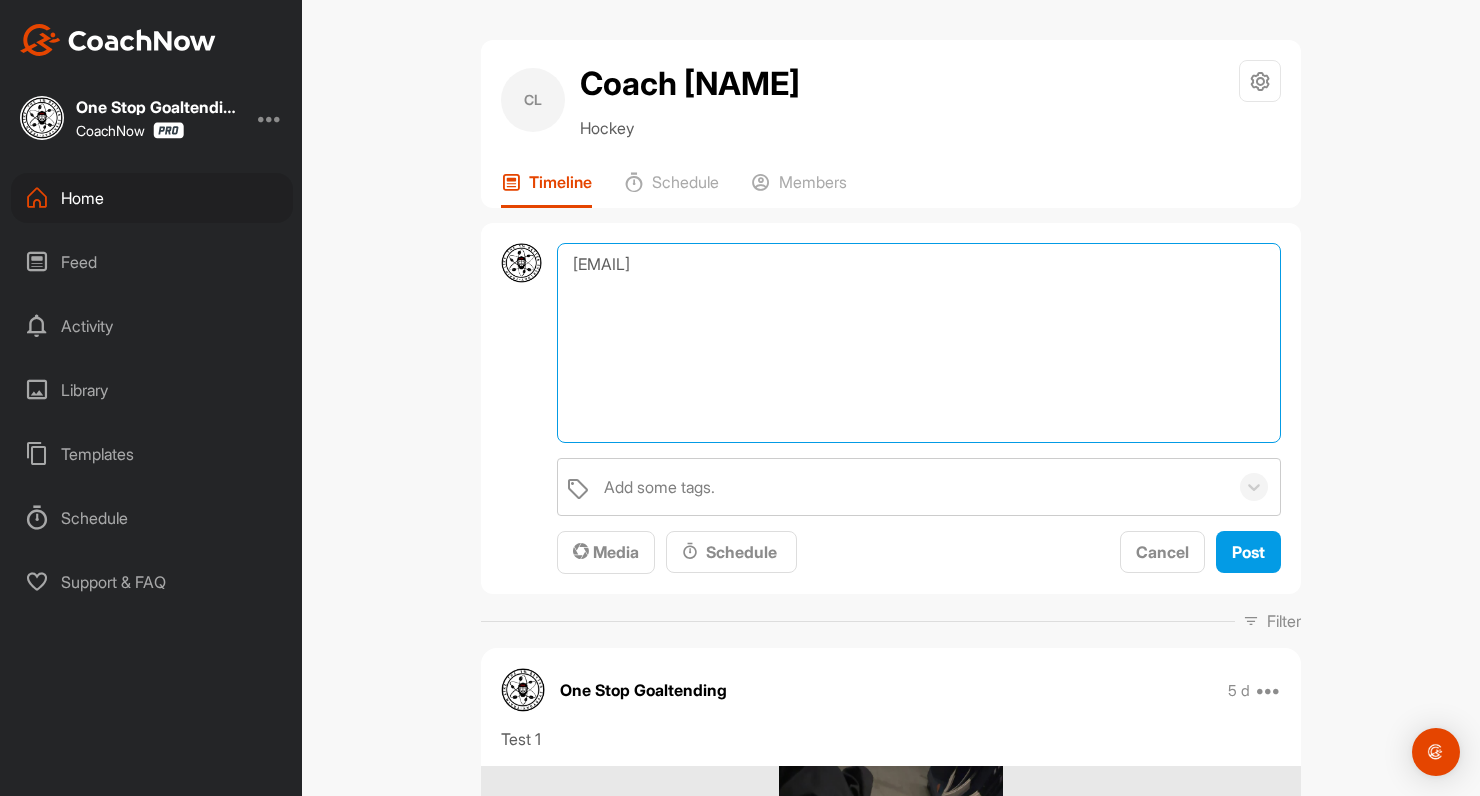 click on "Add yourself to this group made for the Sunday Clinics. We will share the practice plans and everything else here.
https://app.coachnow.io/i/3767f52130/a346" at bounding box center [919, 343] 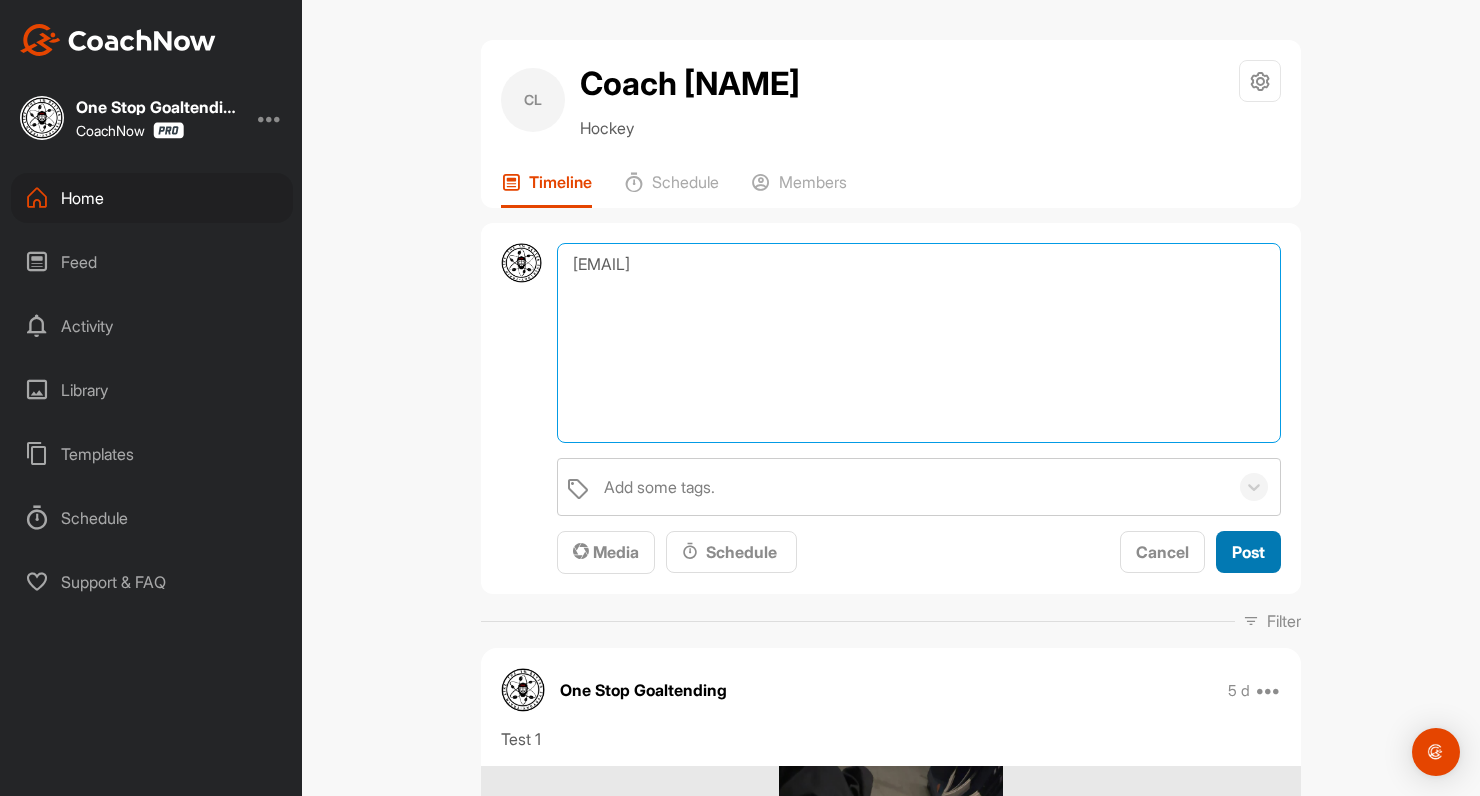type on "Add yourself to this group made for the Sunday Clinics. We will share the practice plans and everything else here.
https://app.coachnow.io/i/3767f52130/a346" 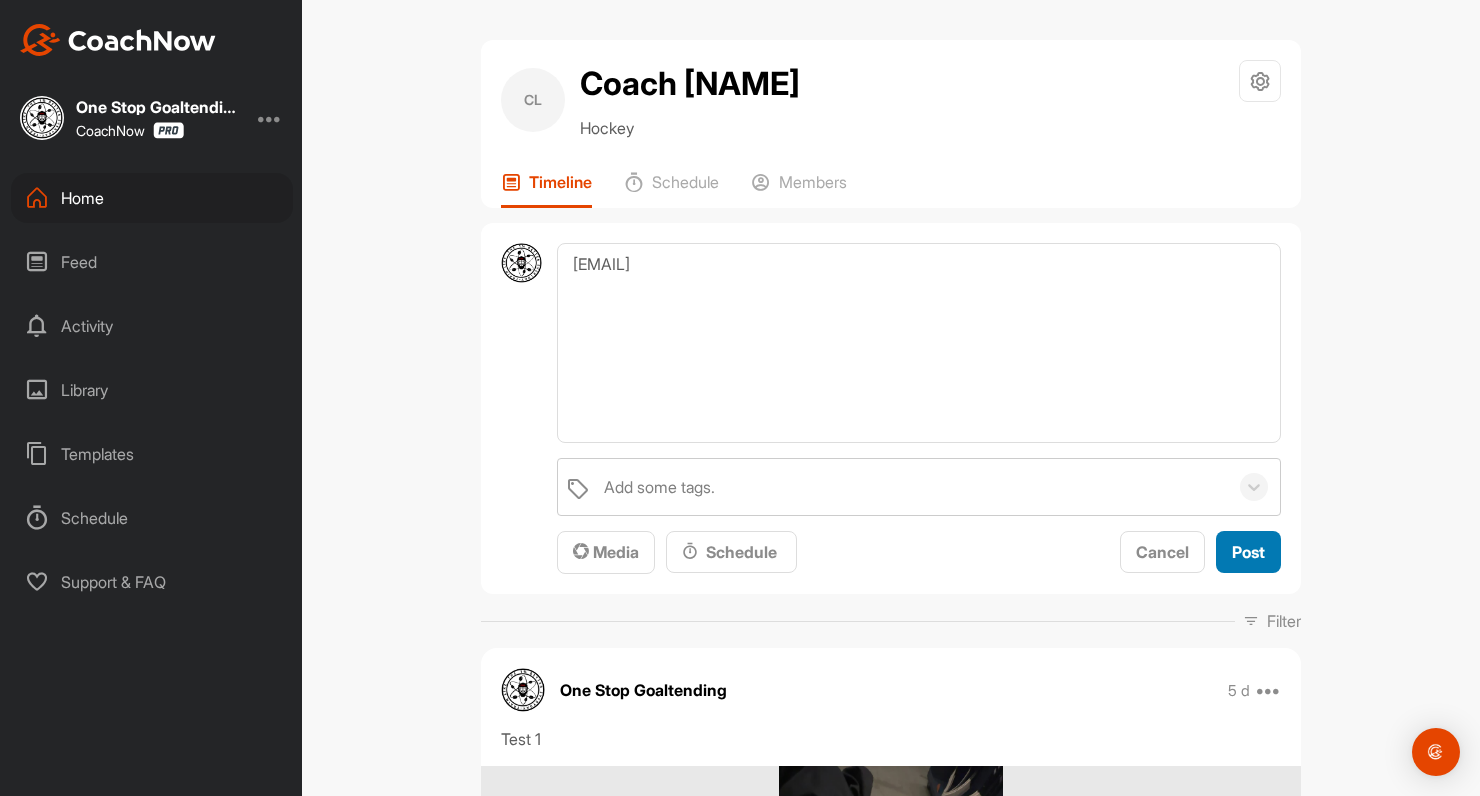 click on "Post" at bounding box center [1248, 552] 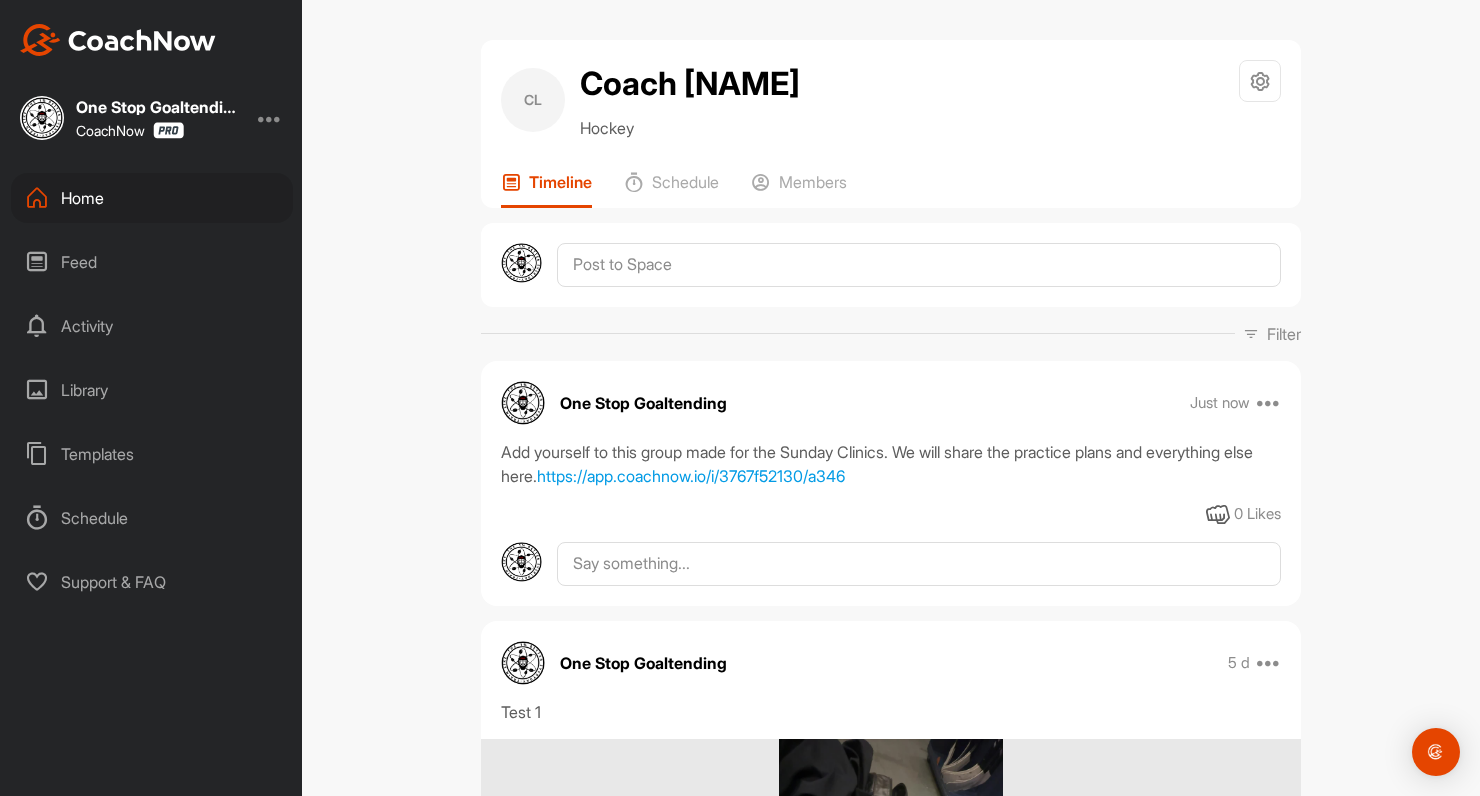 click on "Home" at bounding box center [152, 198] 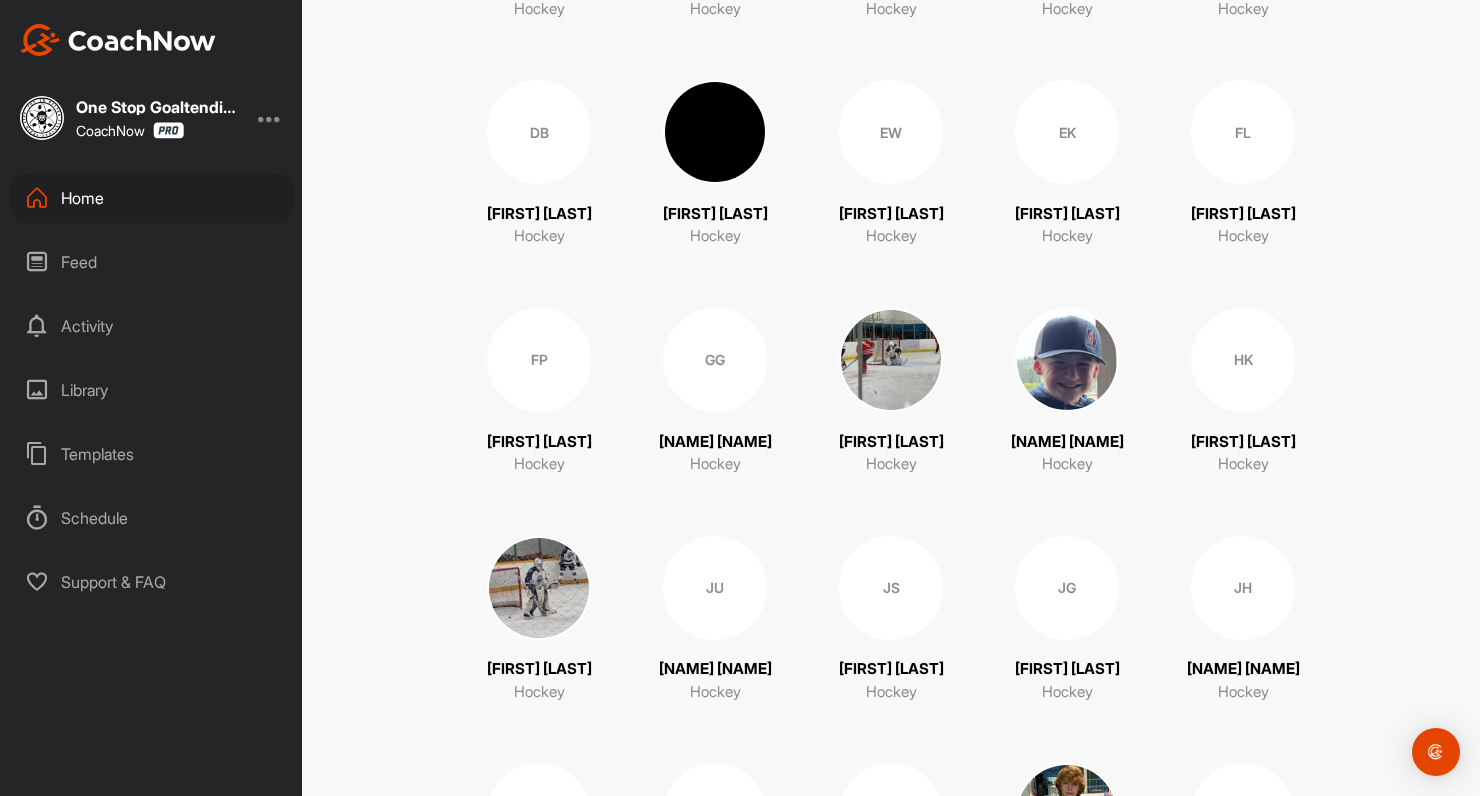 scroll, scrollTop: 1077, scrollLeft: 0, axis: vertical 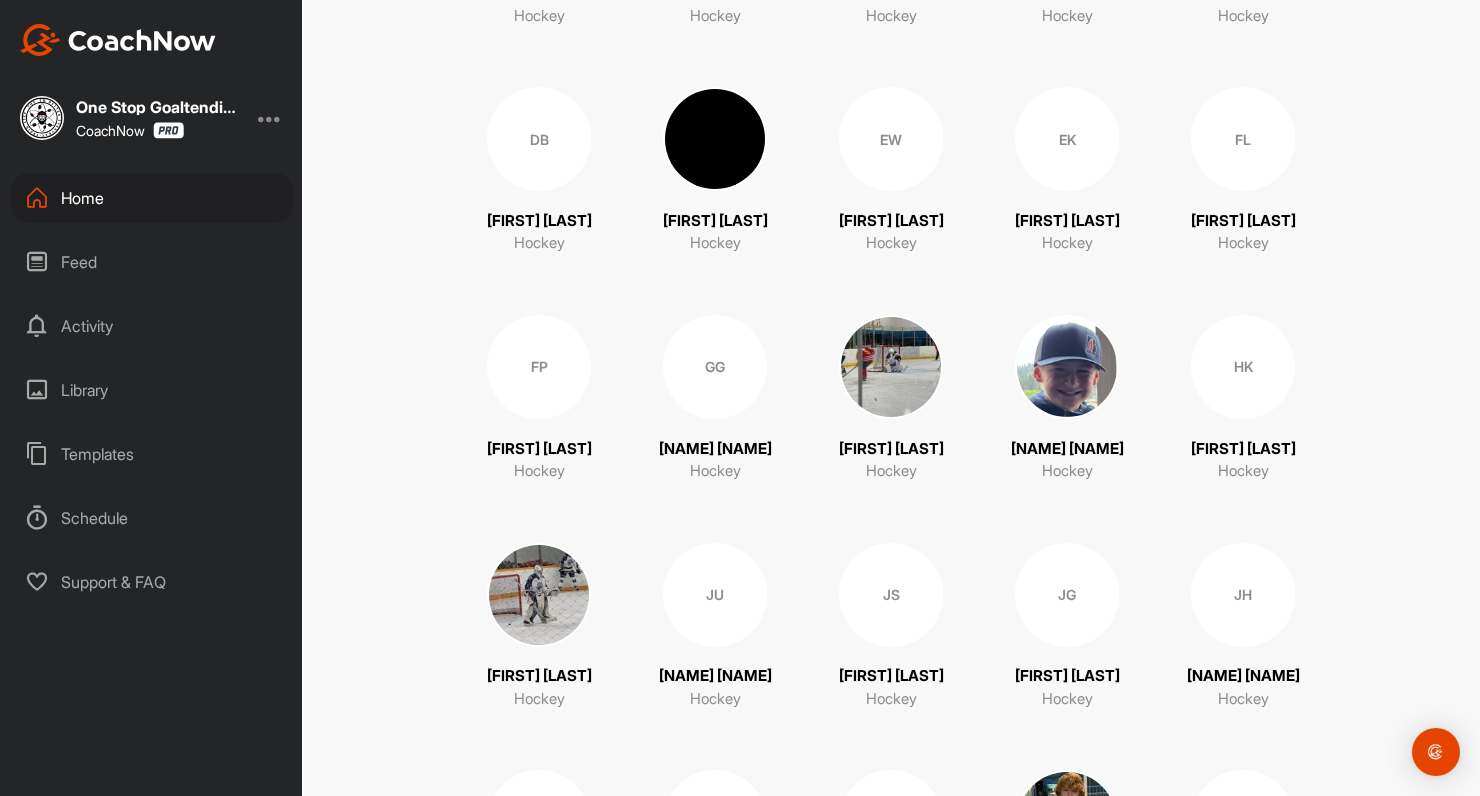 click on "EW" at bounding box center [891, 139] 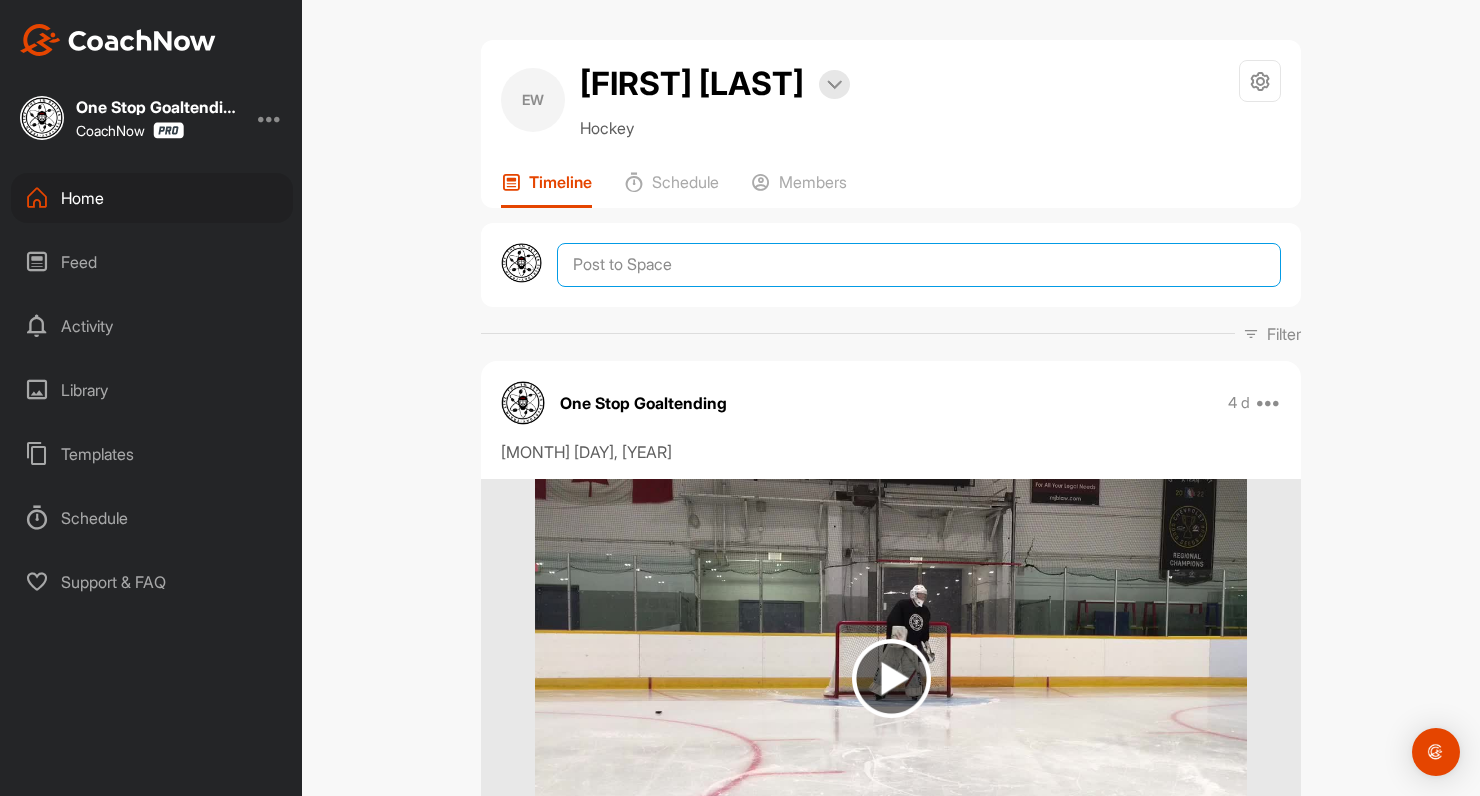 click at bounding box center (919, 265) 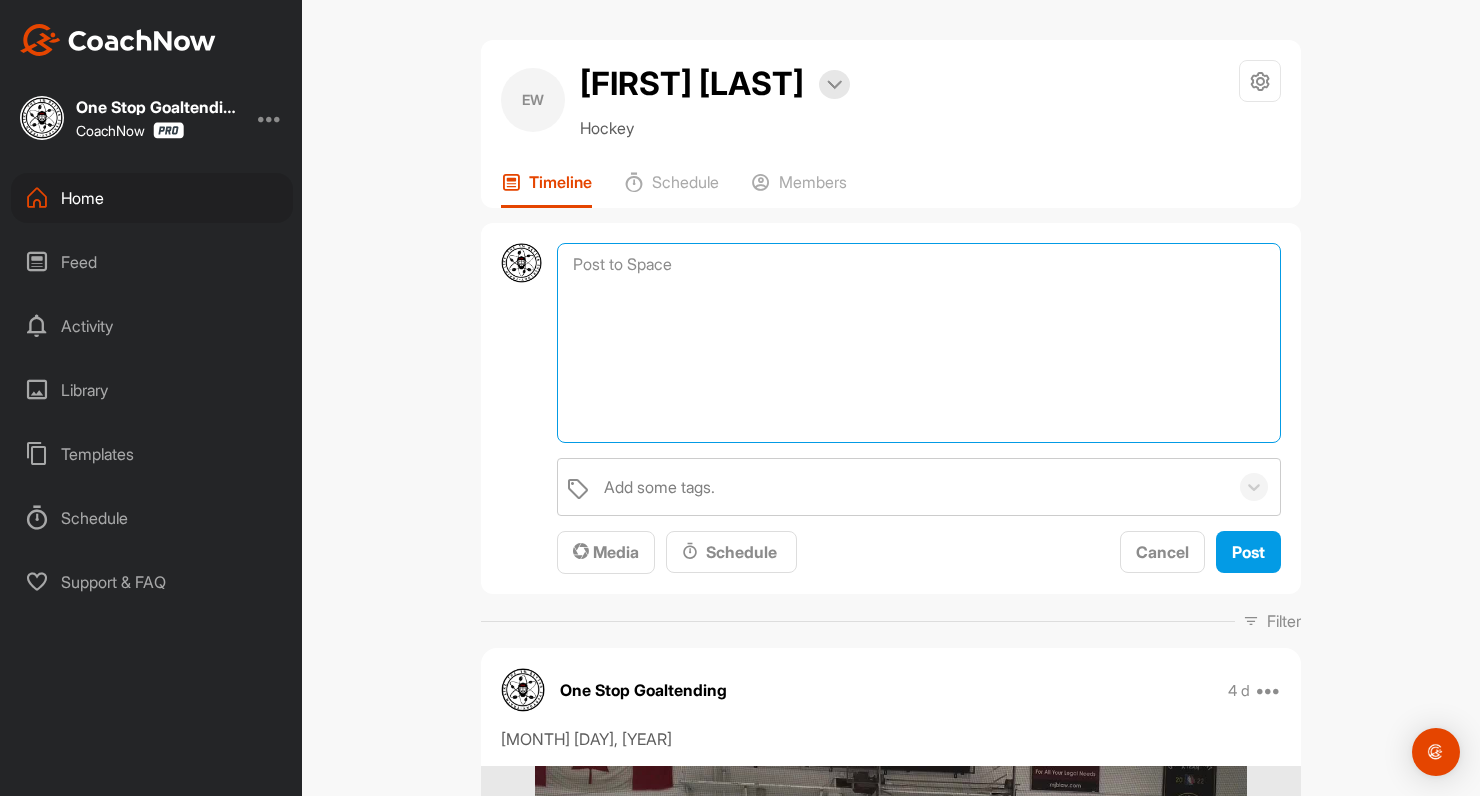 paste on "Add yourself to this group made for the Sunday Clinics. We will share the practice plans and everything else here.
https://app.coachnow.io/i/3767f52130/a346" 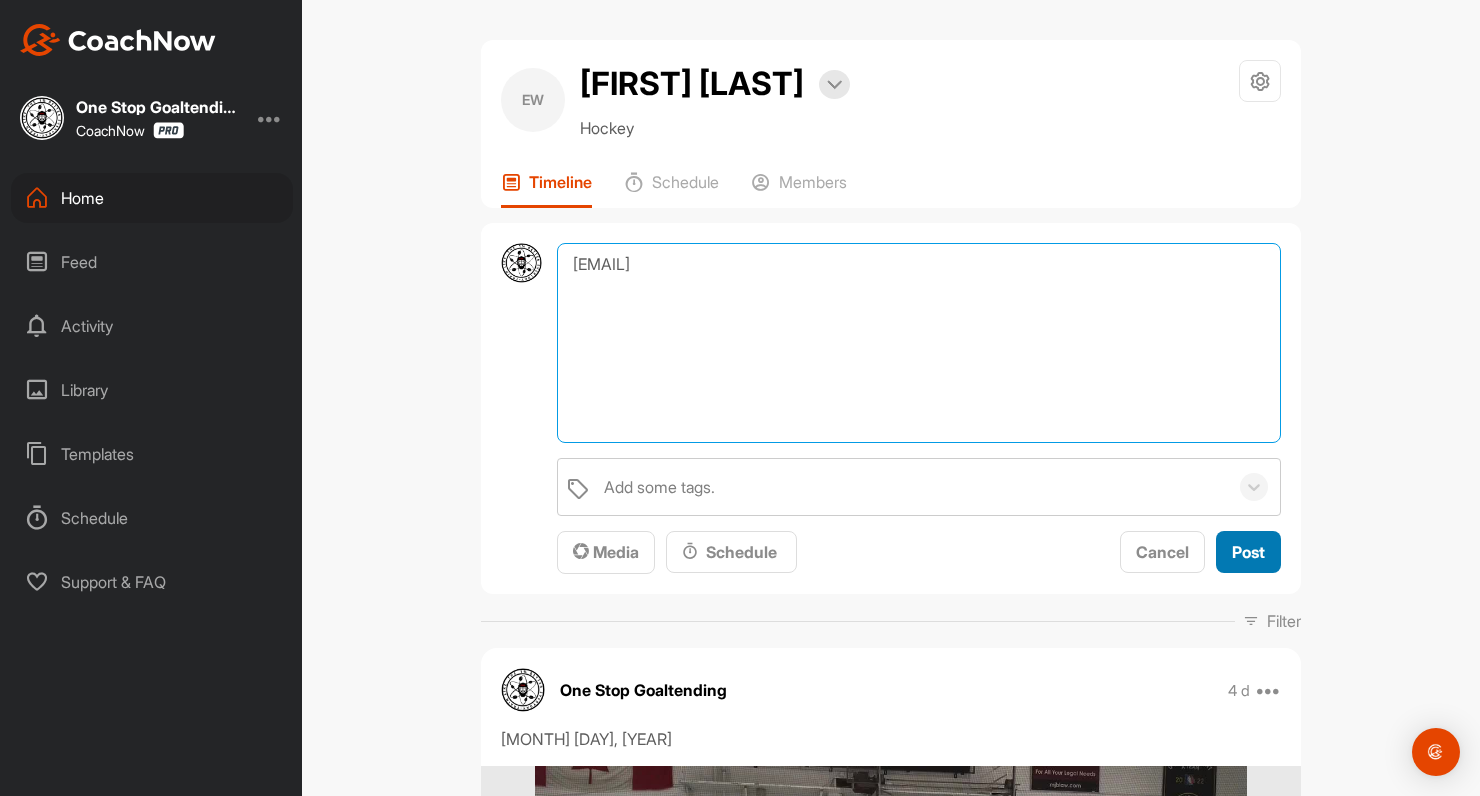 type on "Add yourself to this group made for the Sunday Clinics. We will share the practice plans and everything else here.
https://app.coachnow.io/i/3767f52130/a346" 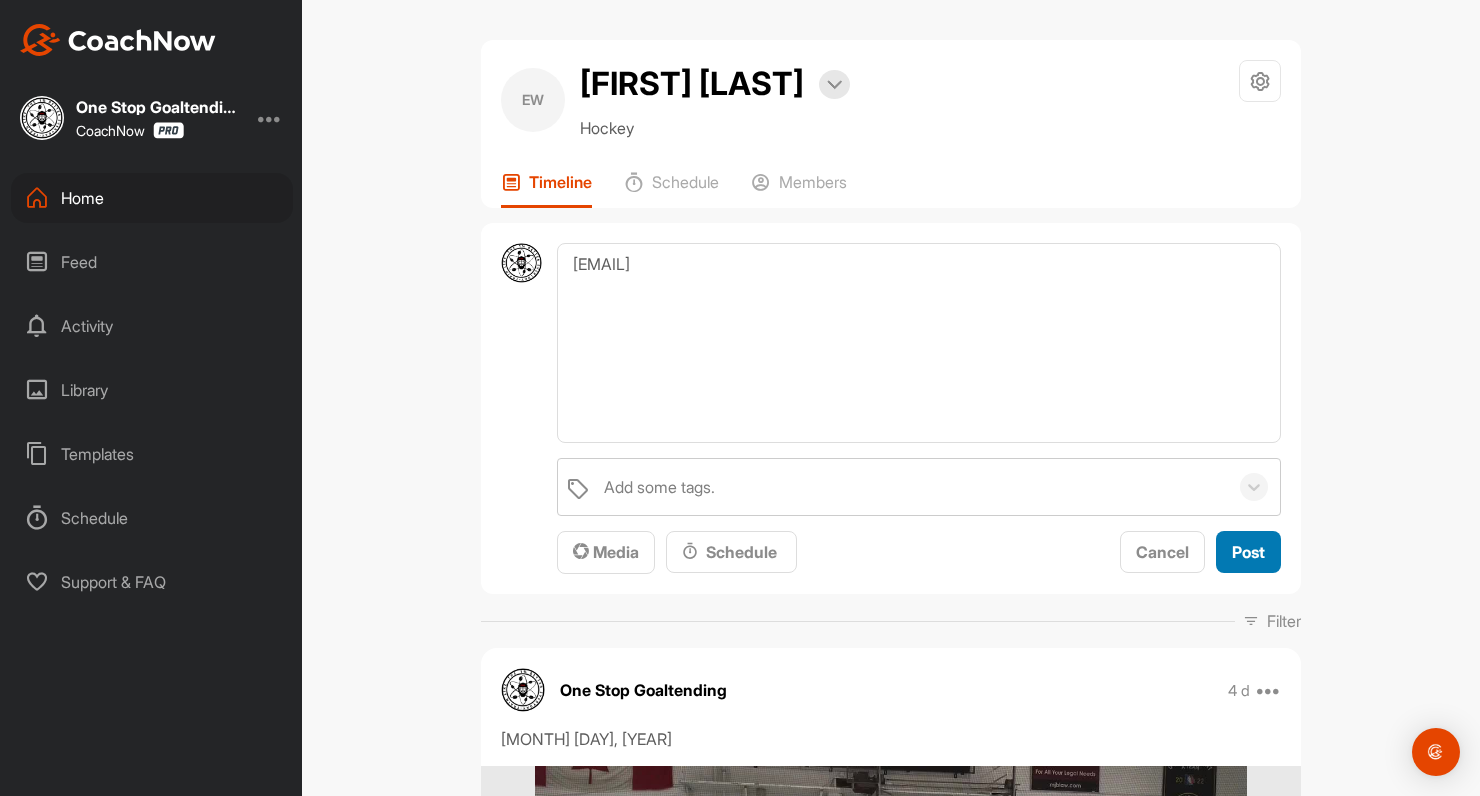 click on "Post" at bounding box center [1248, 552] 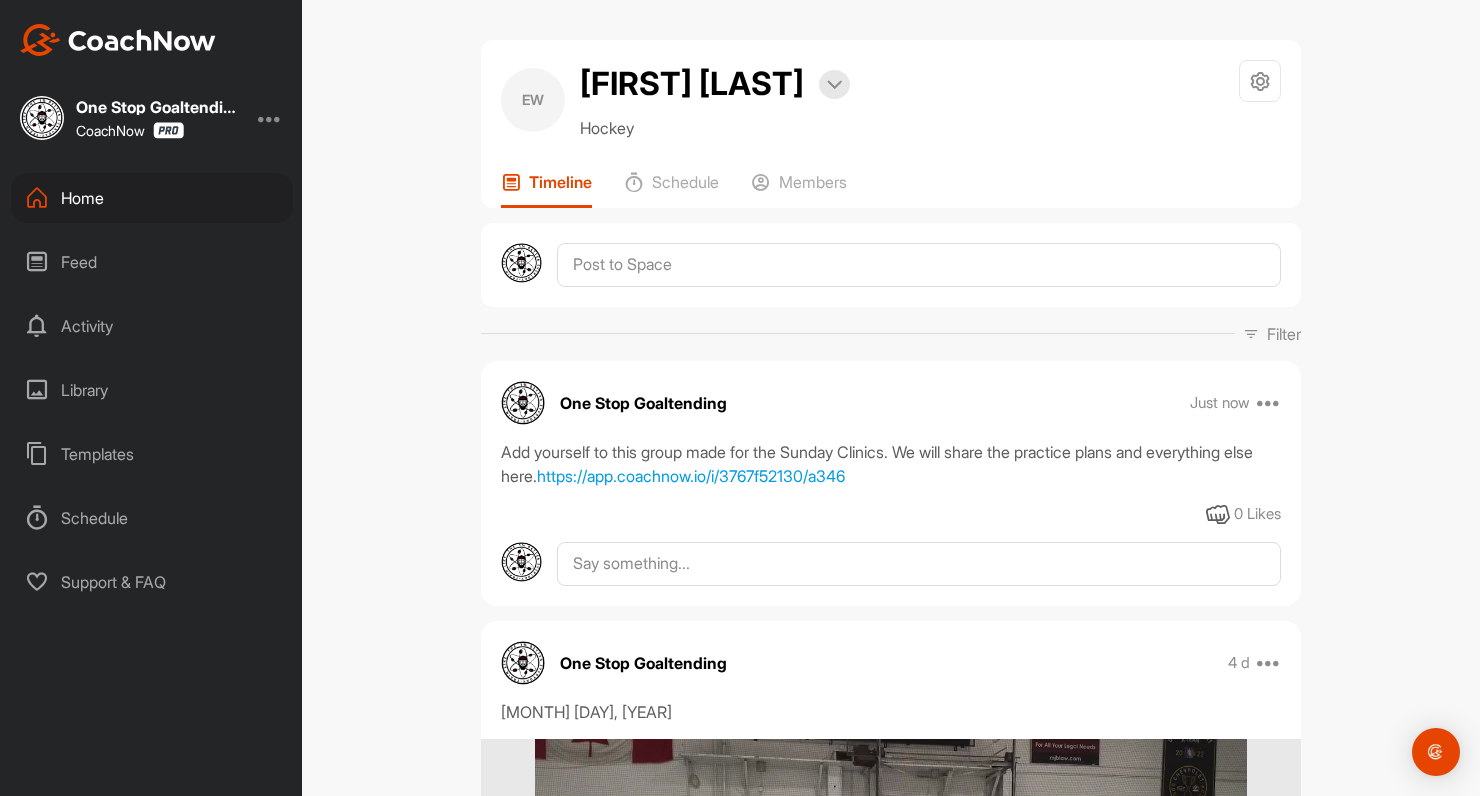 click on "One Stop Goaltending CoachNow   Home Feed Activity Library Templates Schedule Support & FAQ" at bounding box center [151, 398] 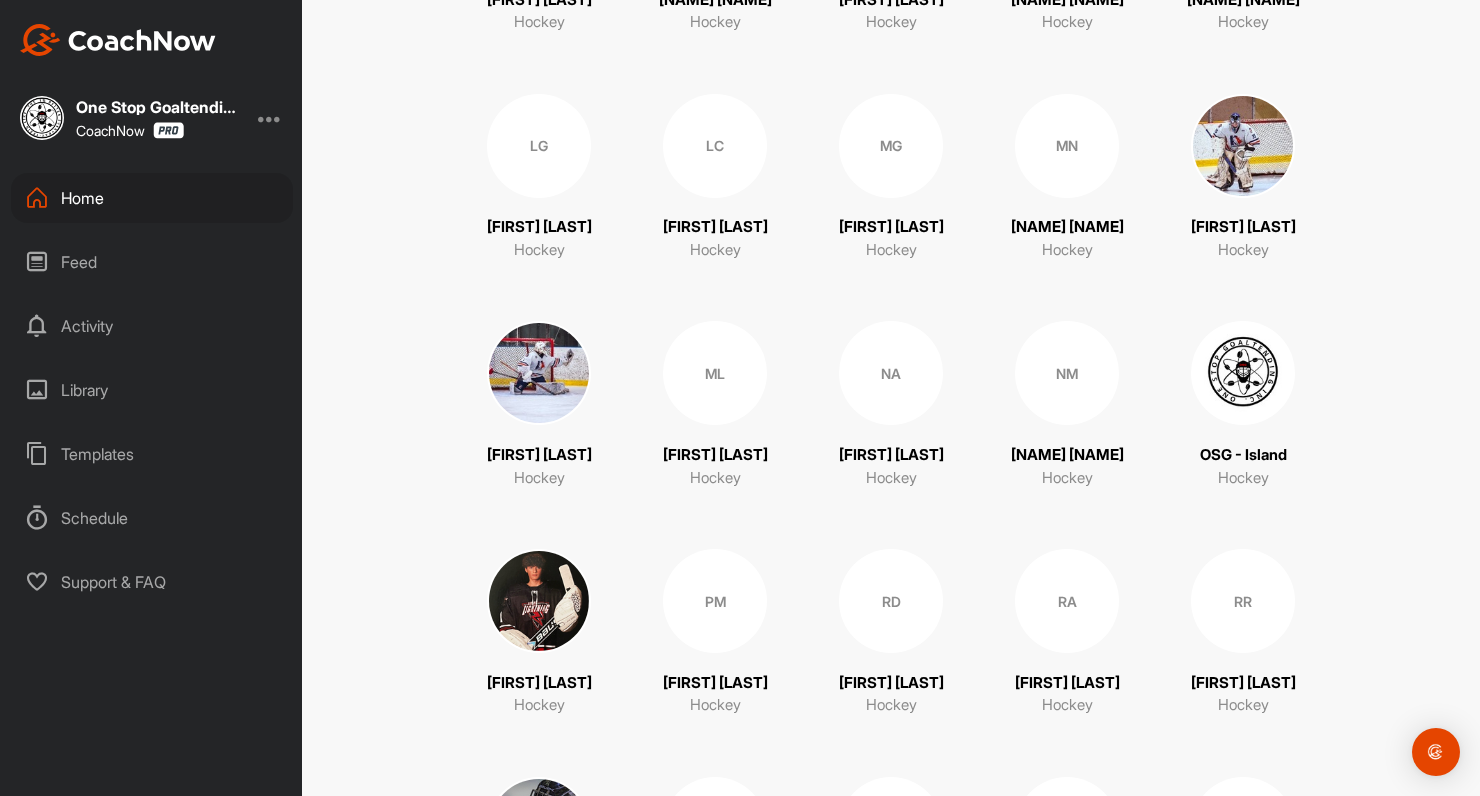 scroll, scrollTop: 2444, scrollLeft: 0, axis: vertical 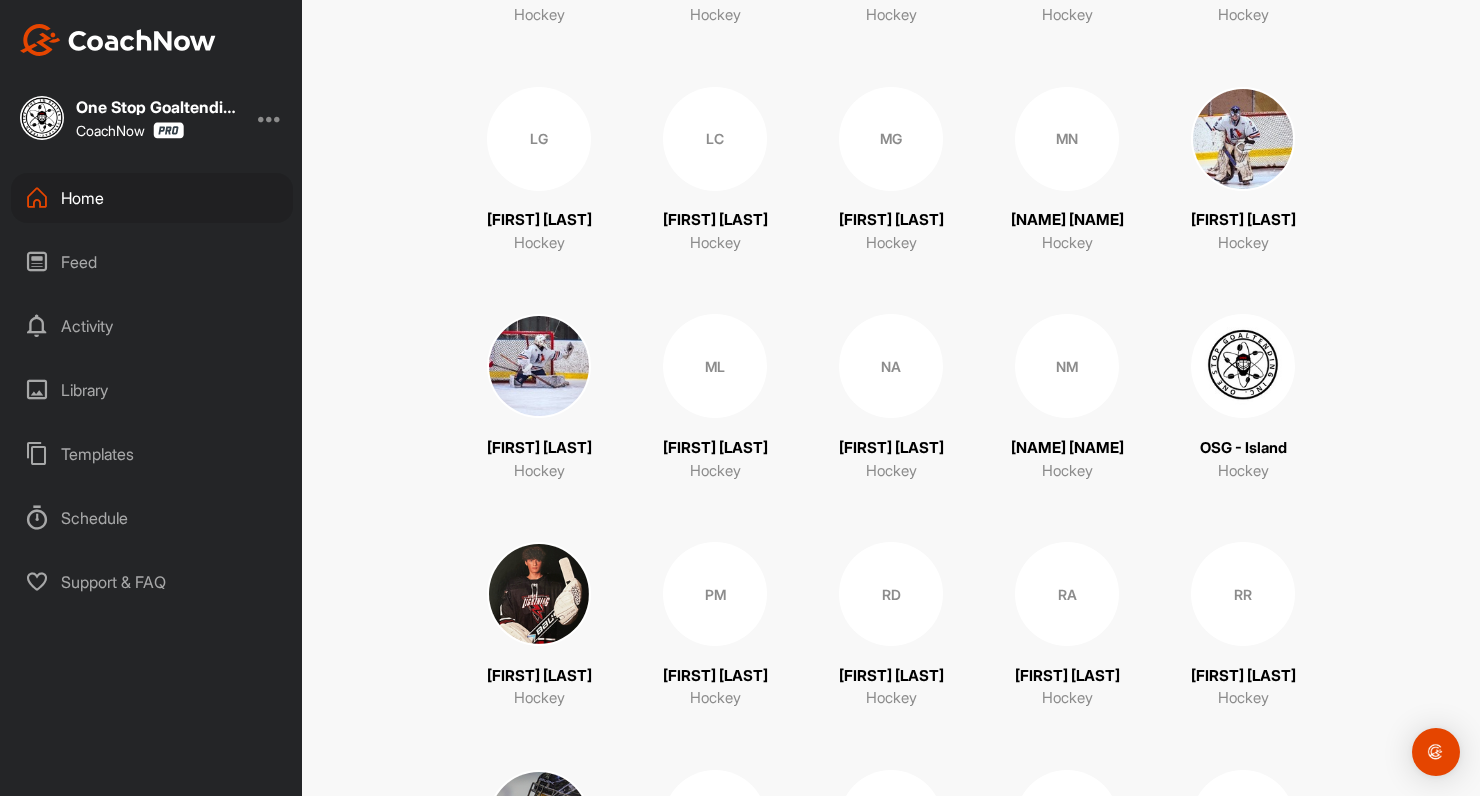 click at bounding box center (1243, 366) 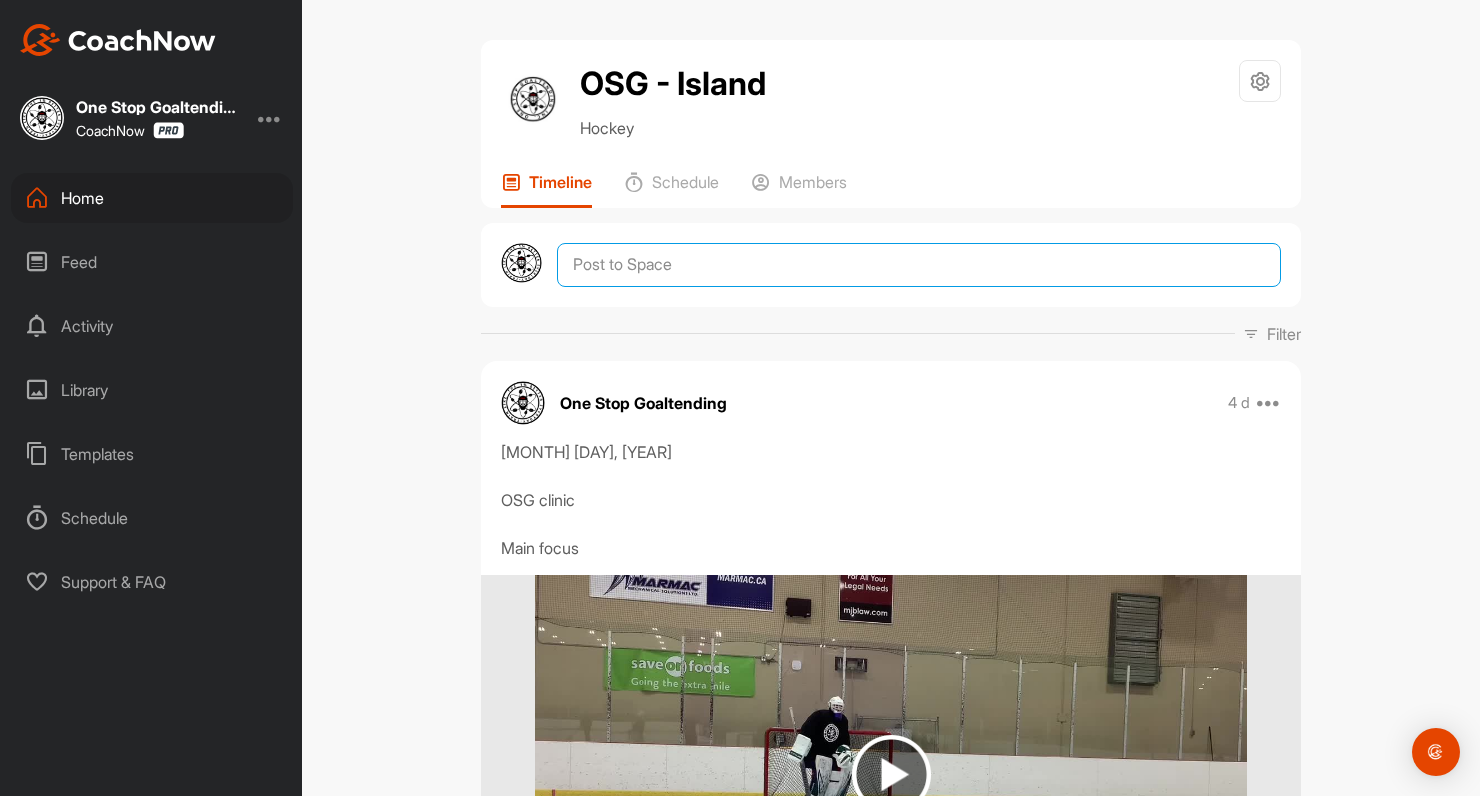 click at bounding box center [919, 265] 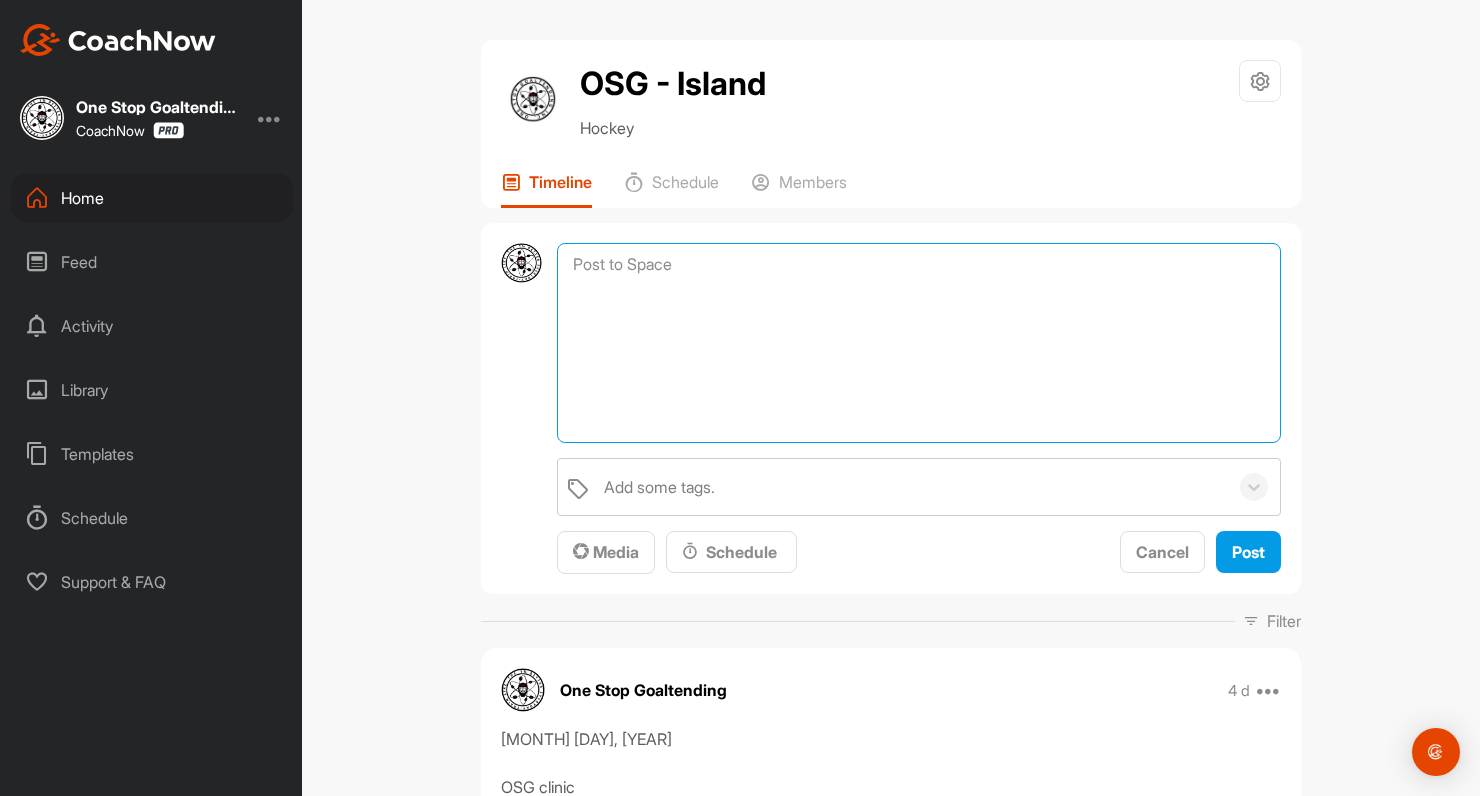 paste on "Add yourself to this group made for the Sunday Clinics. We will share the practice plans and everything else here.
https://app.coachnow.io/i/3767f52130/a346" 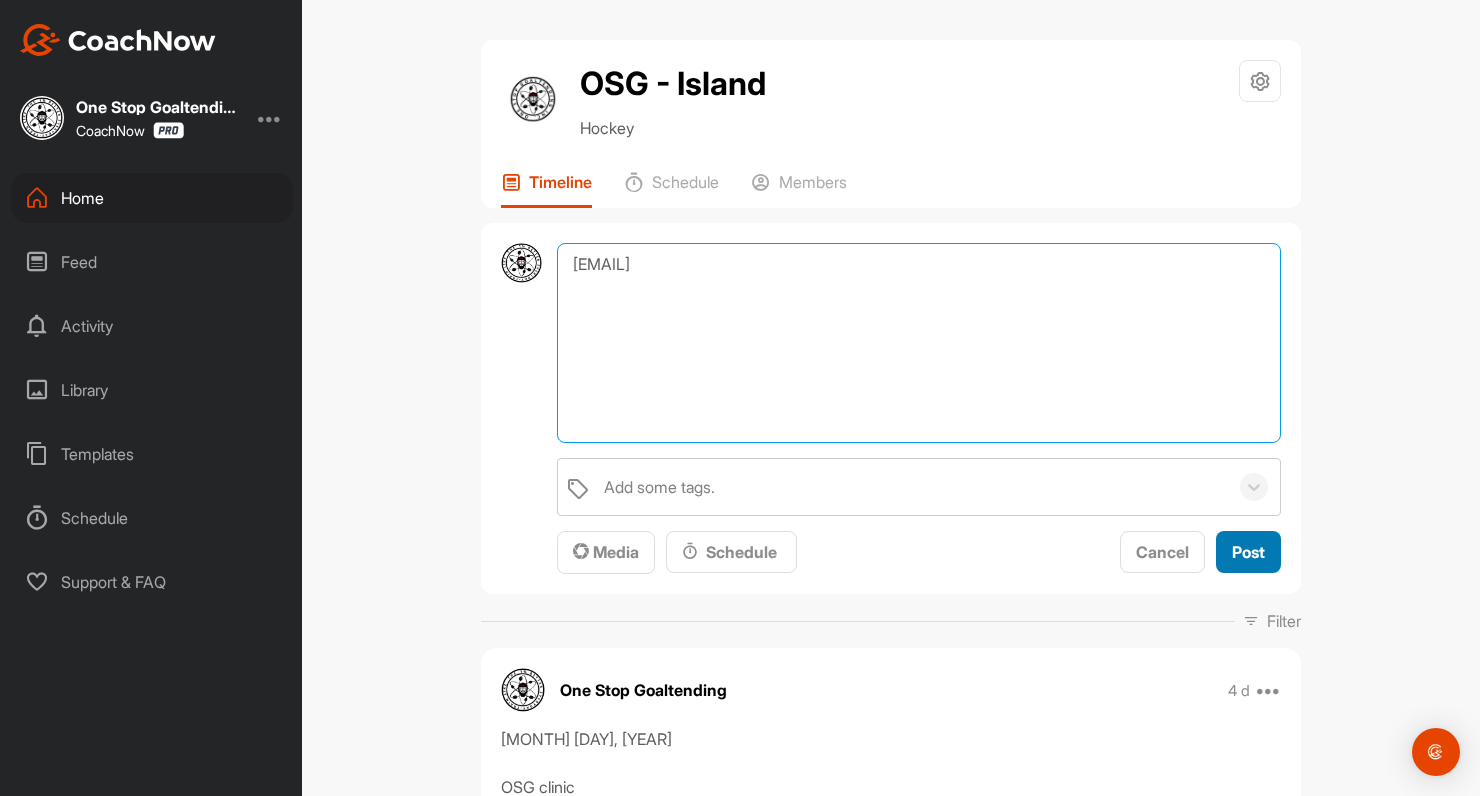 type on "Add yourself to this group made for the Sunday Clinics. We will share the practice plans and everything else here.
https://app.coachnow.io/i/3767f52130/a346" 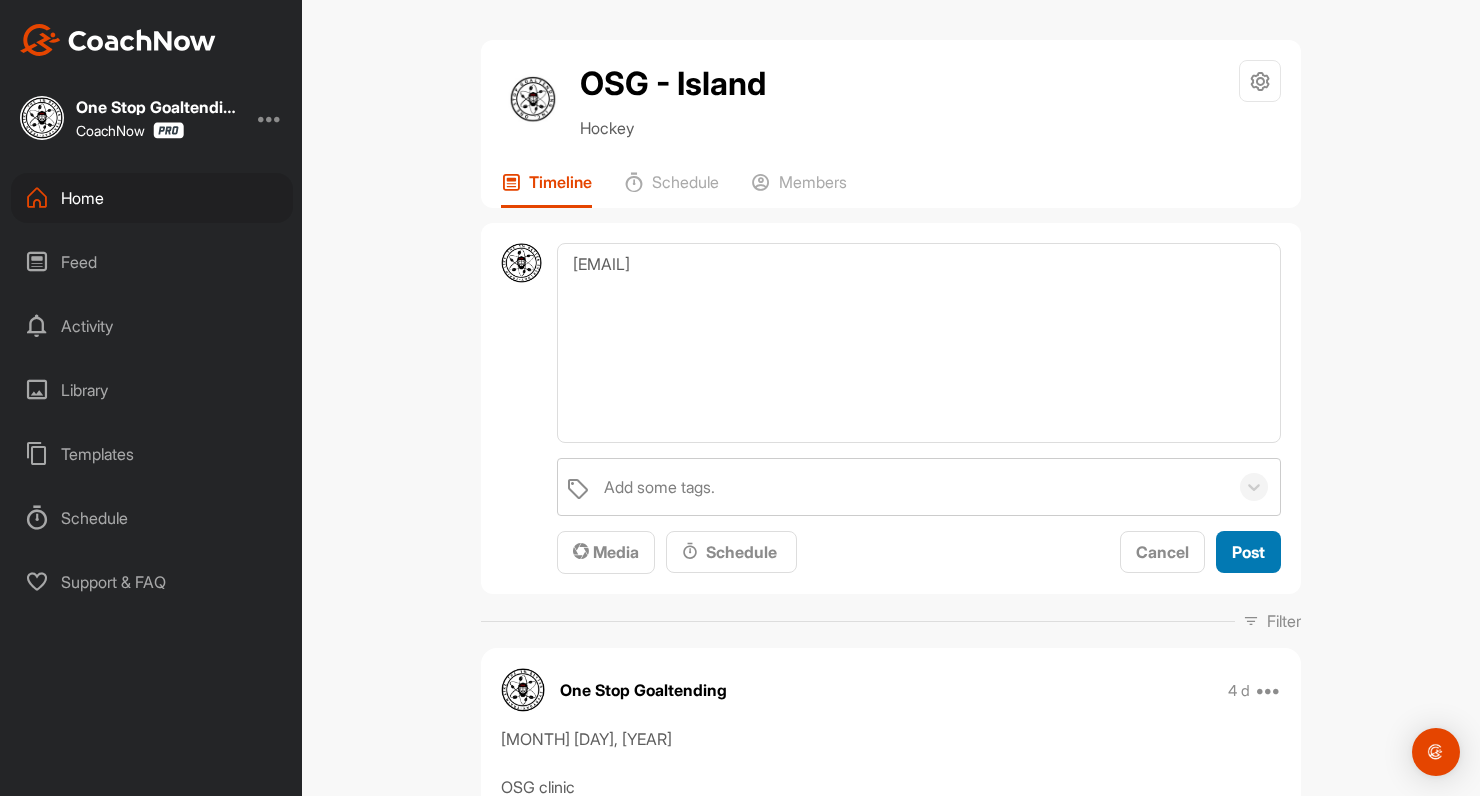 click on "Post" at bounding box center (1248, 552) 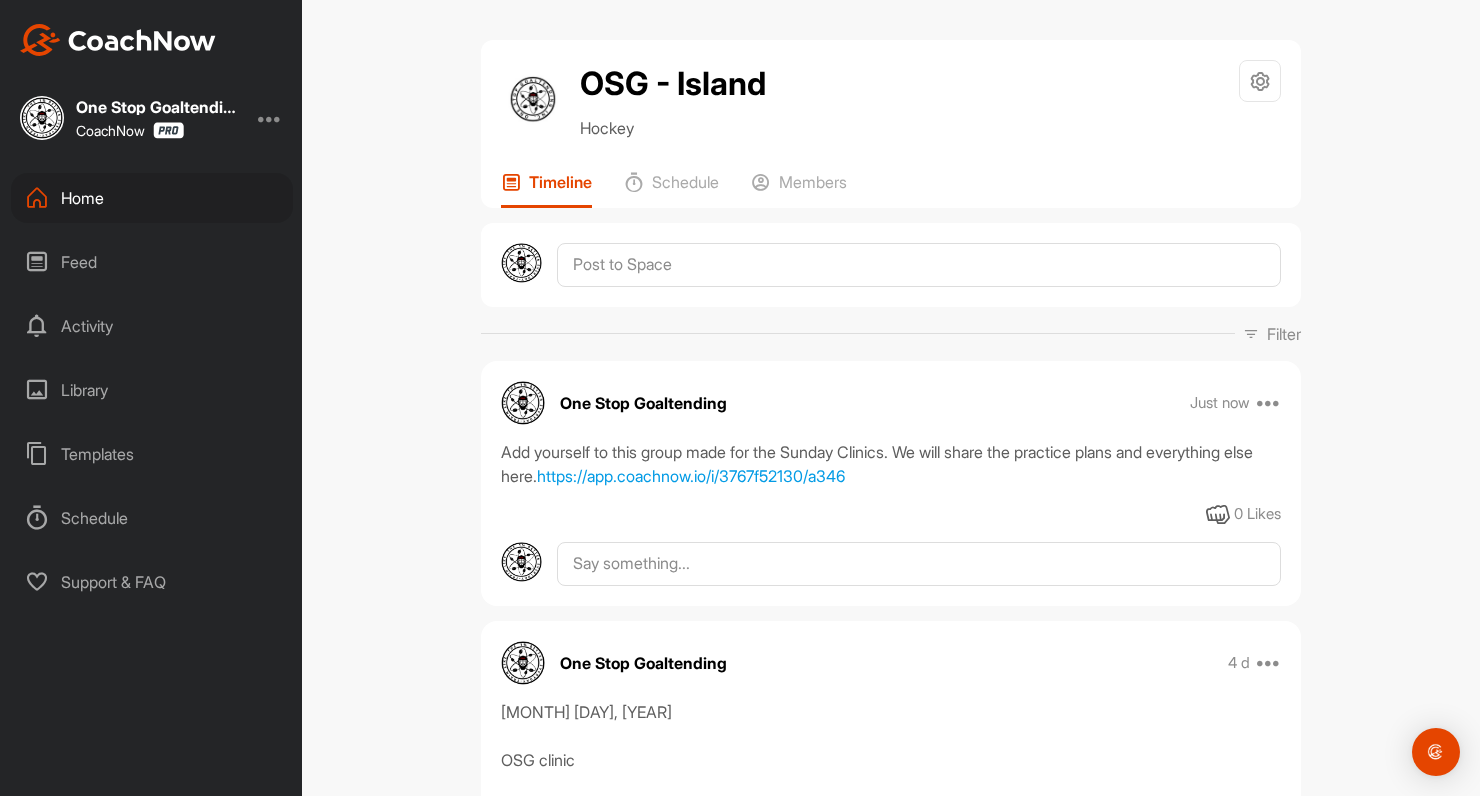 click on "Home" at bounding box center [152, 198] 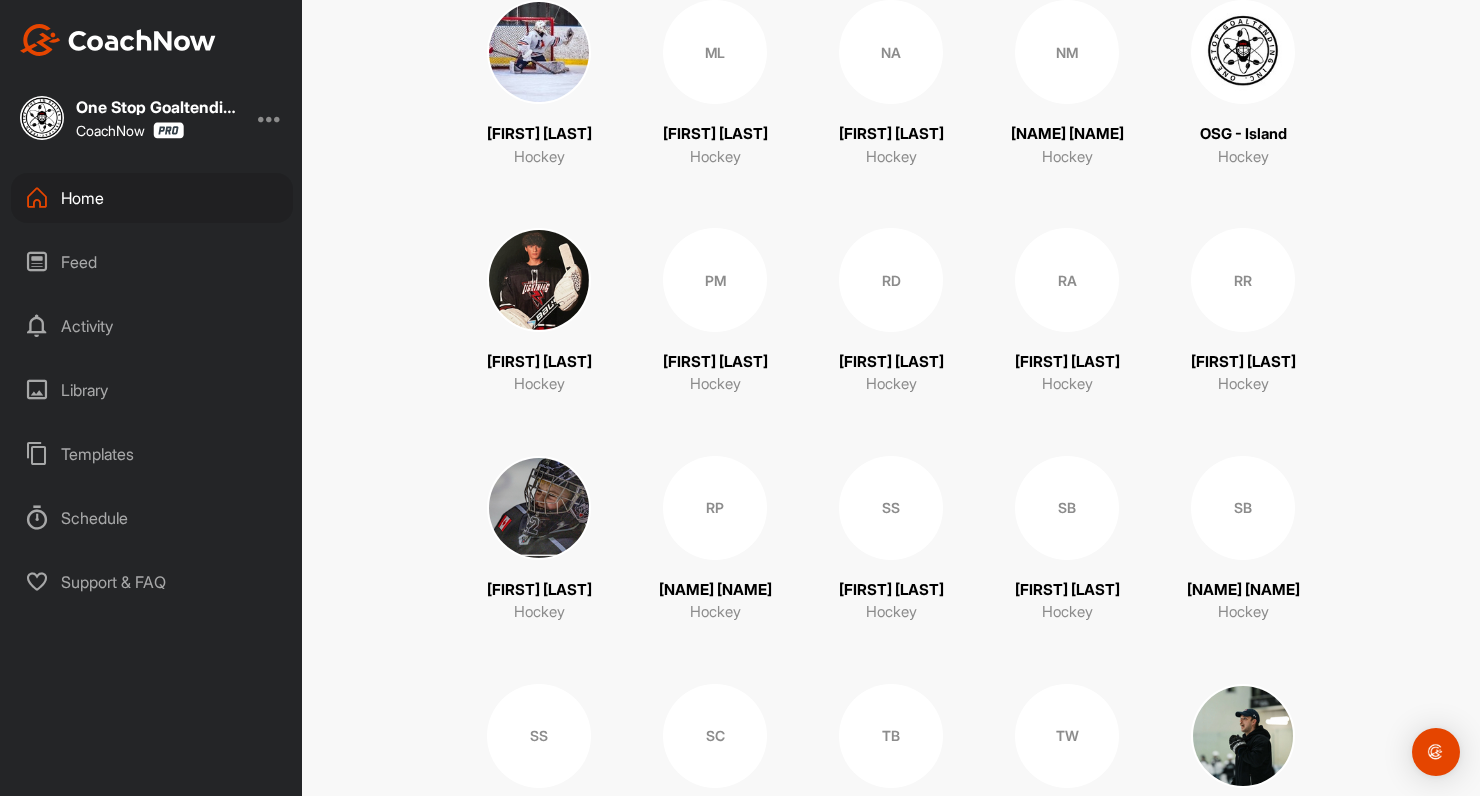 scroll, scrollTop: 2792, scrollLeft: 0, axis: vertical 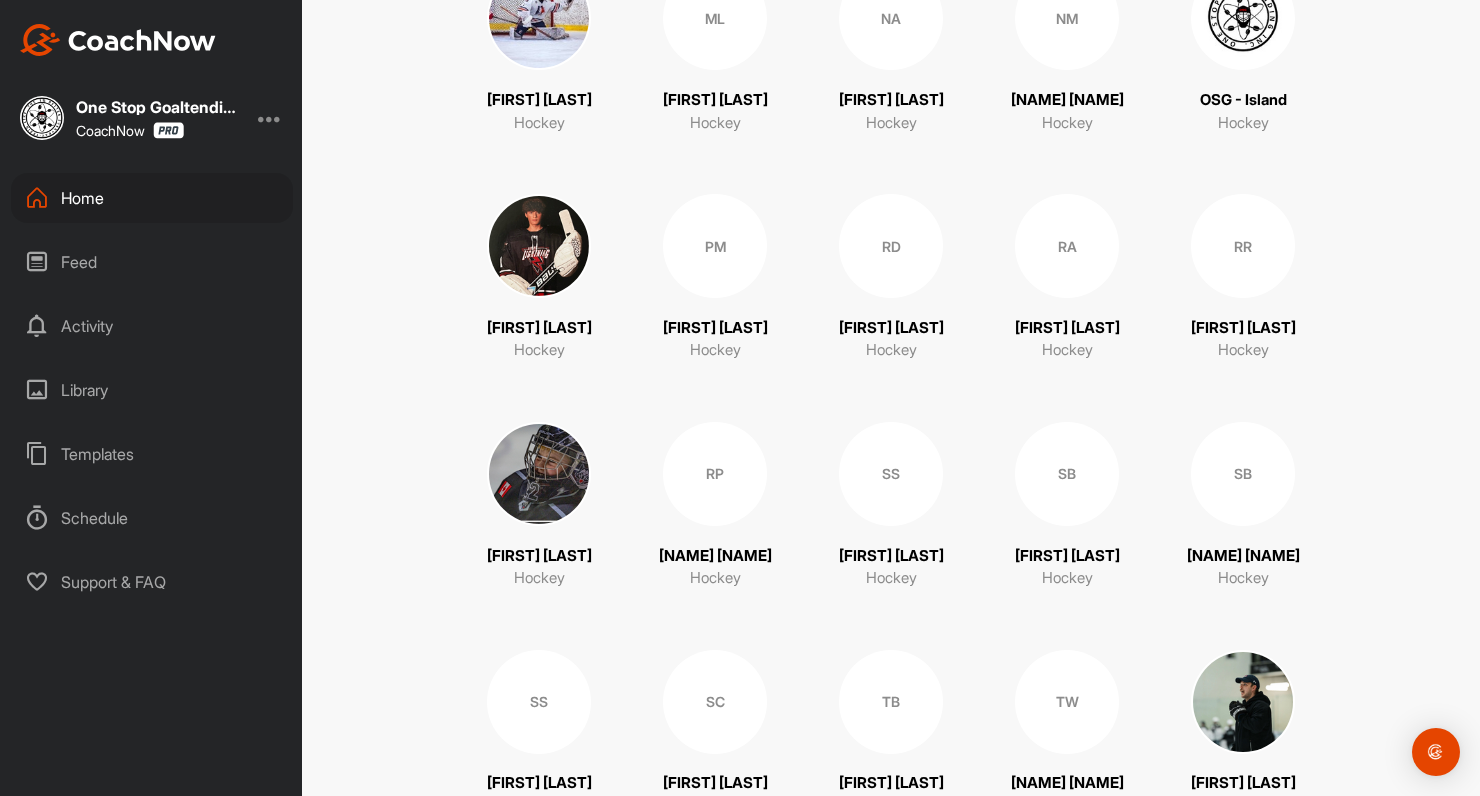 click at bounding box center (539, 246) 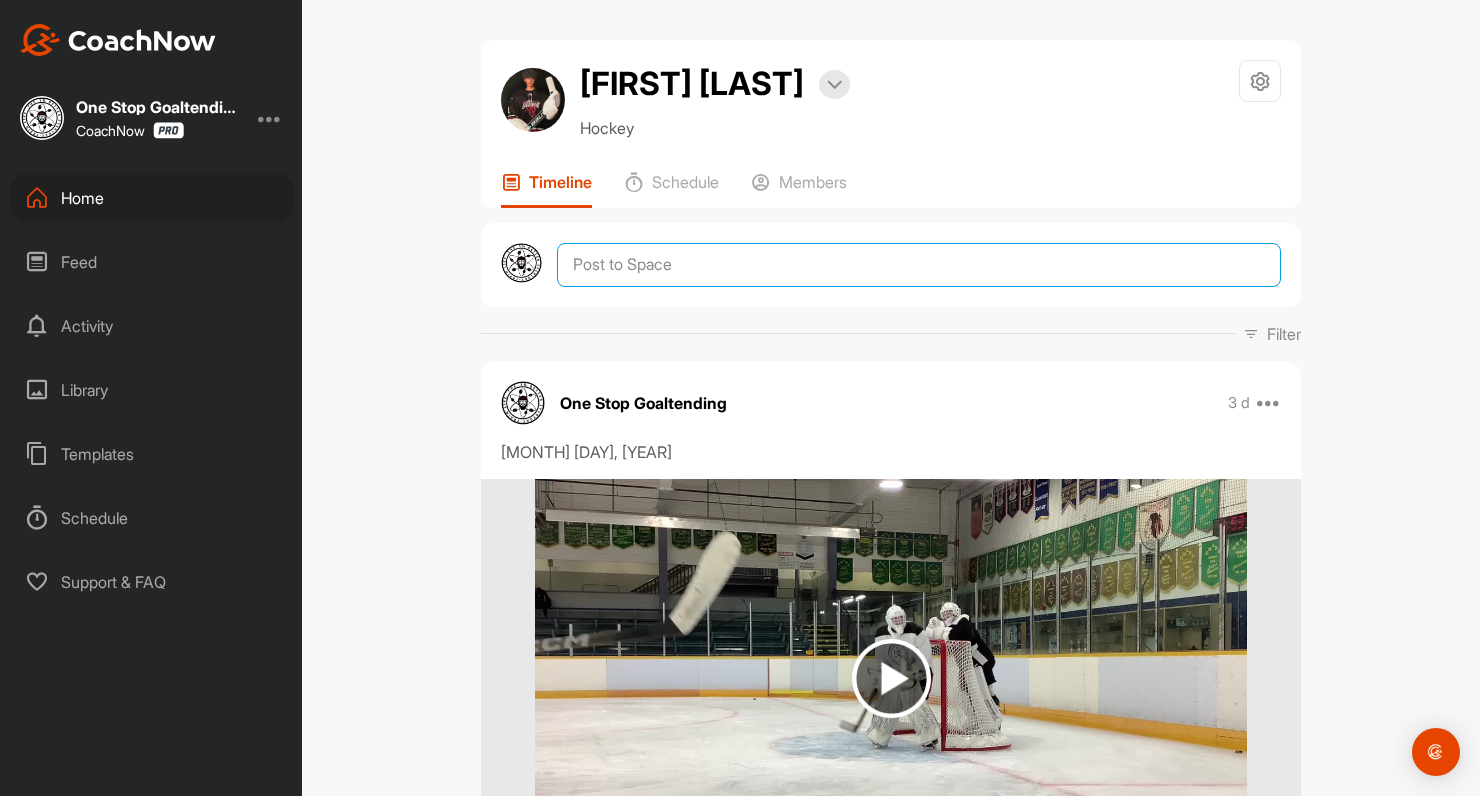 click at bounding box center (919, 265) 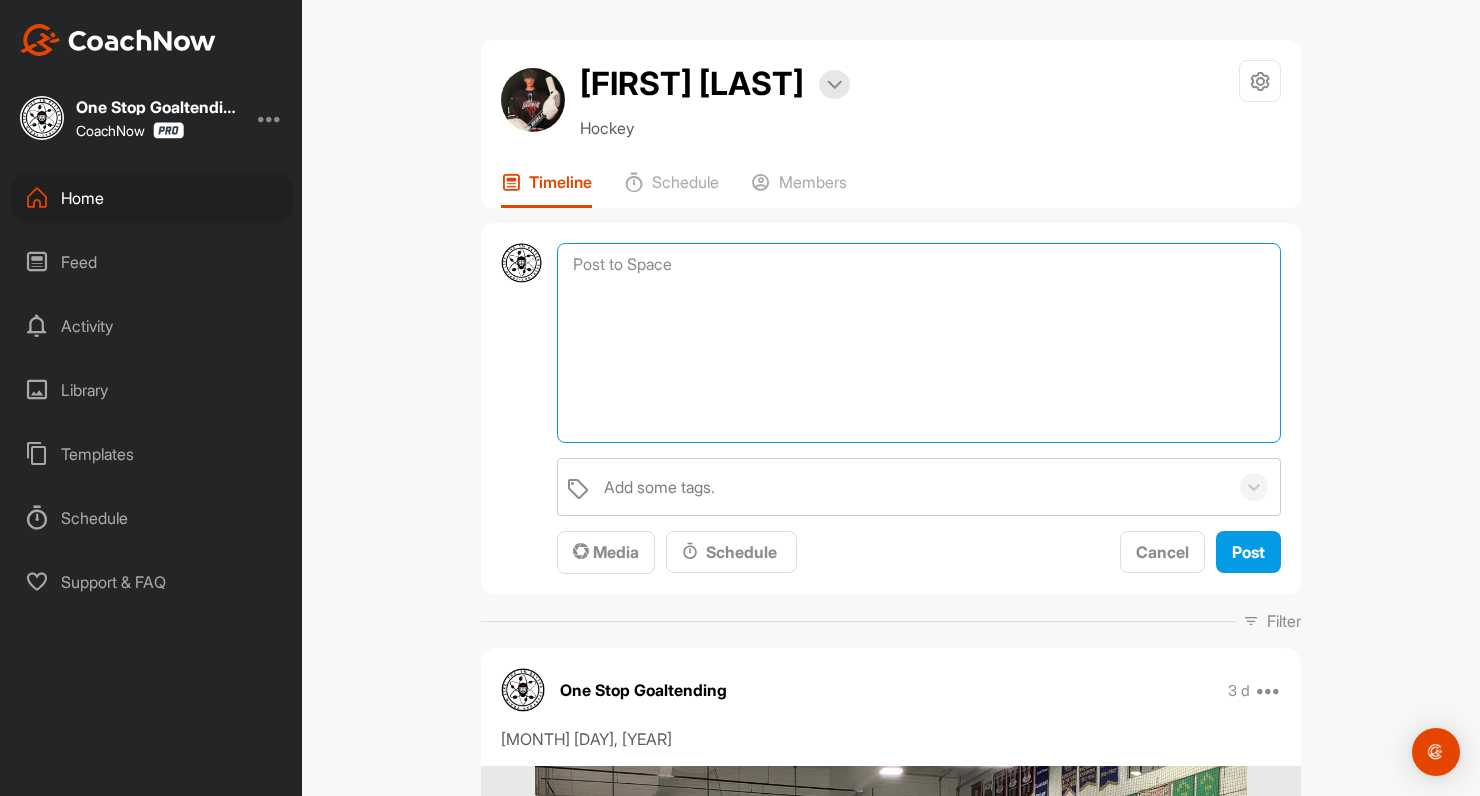paste on "Add yourself to this group made for the Sunday Clinics. We will share the practice plans and everything else here.
https://app.coachnow.io/i/3767f52130/a346" 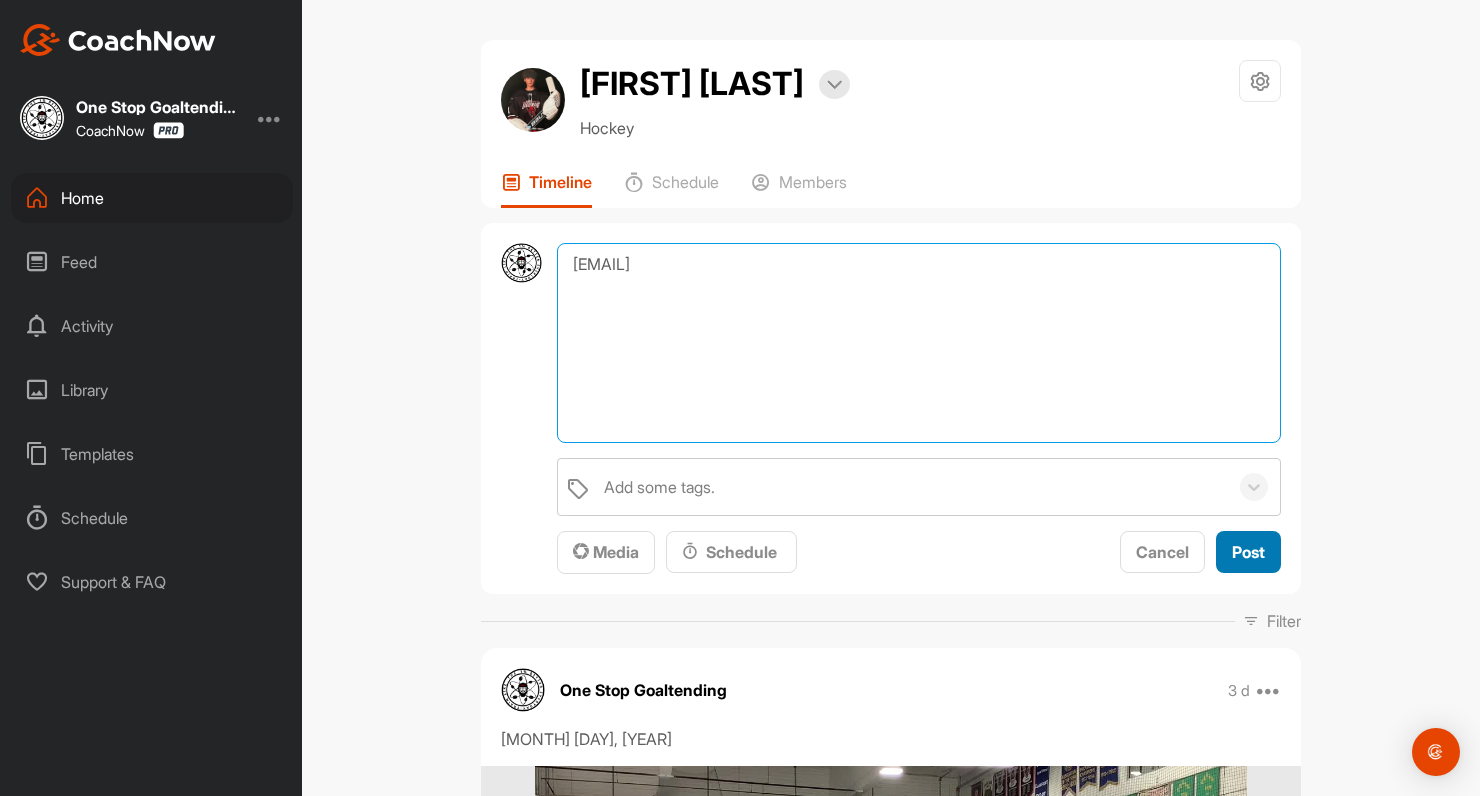 type on "Add yourself to this group made for the Sunday Clinics. We will share the practice plans and everything else here.
https://app.coachnow.io/i/3767f52130/a346" 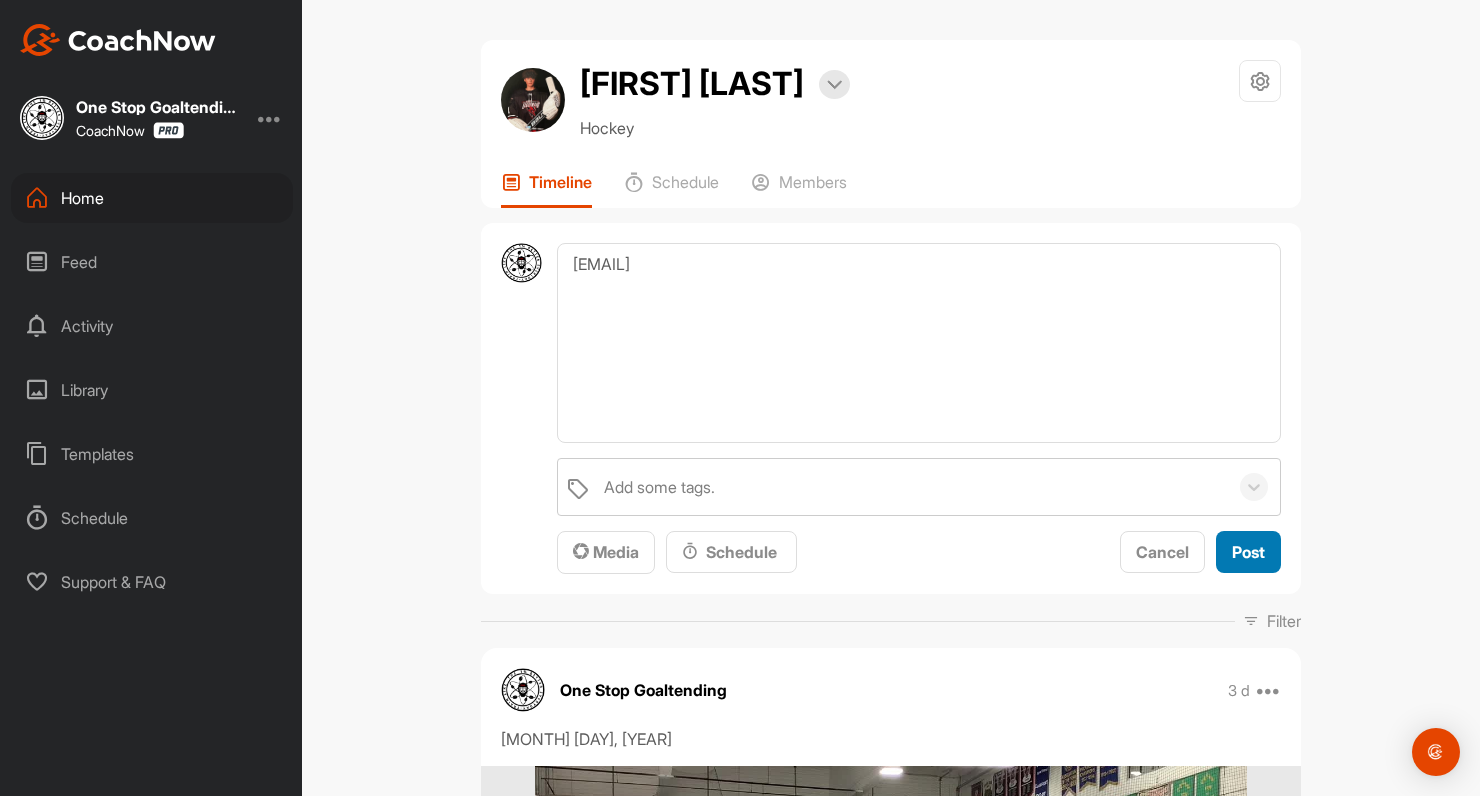 click on "Post" at bounding box center (1248, 552) 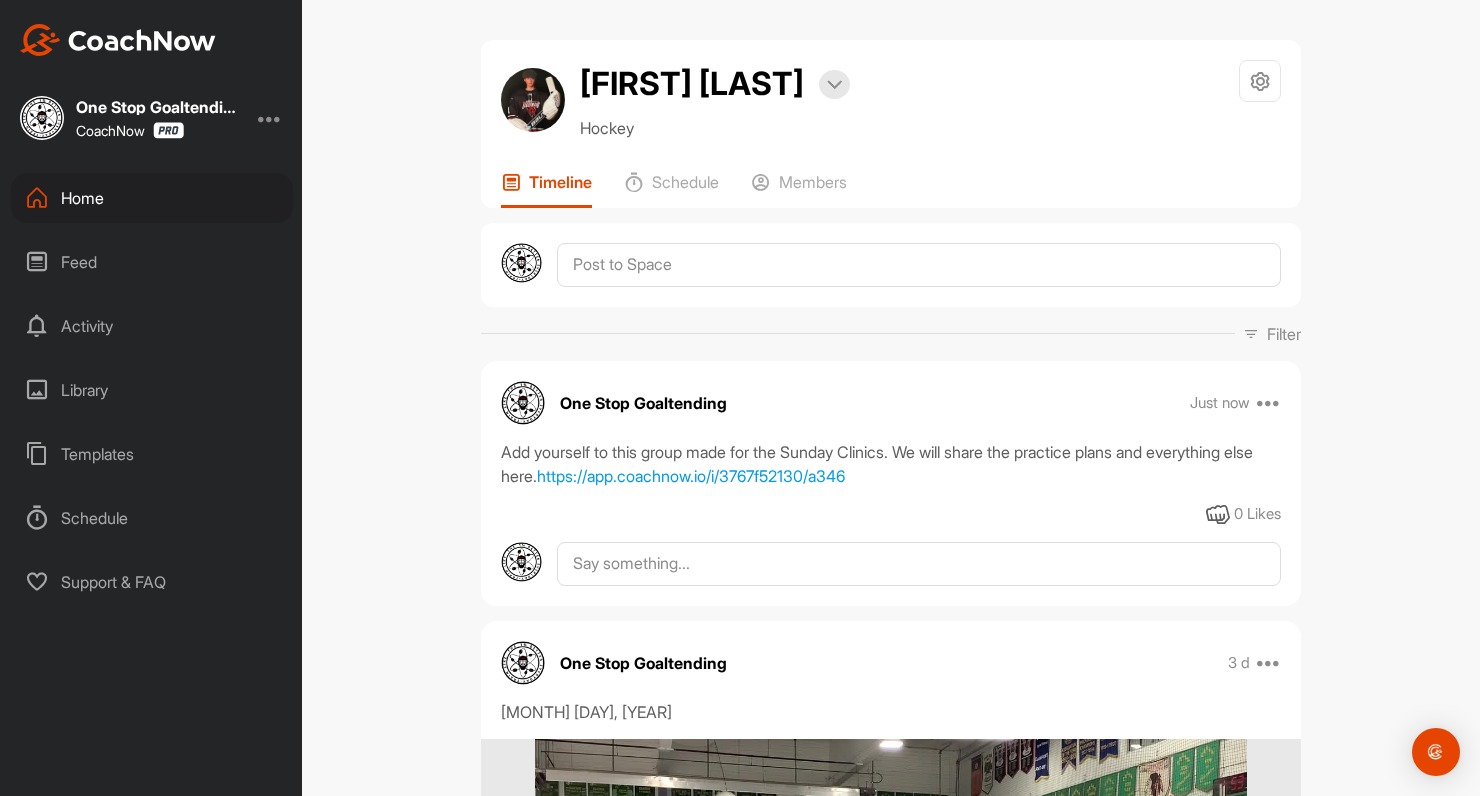 click on "Home" at bounding box center (152, 198) 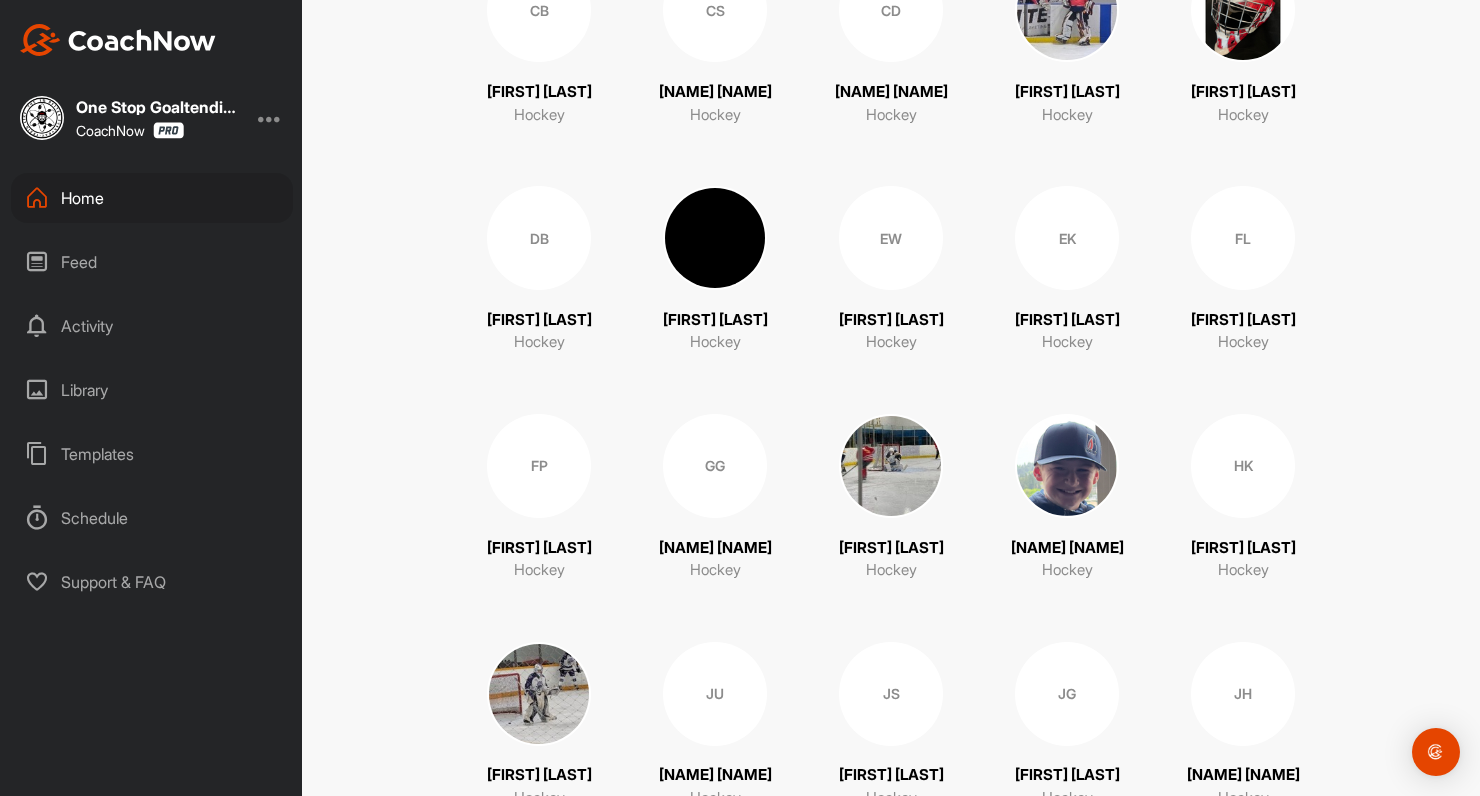 scroll, scrollTop: 951, scrollLeft: 0, axis: vertical 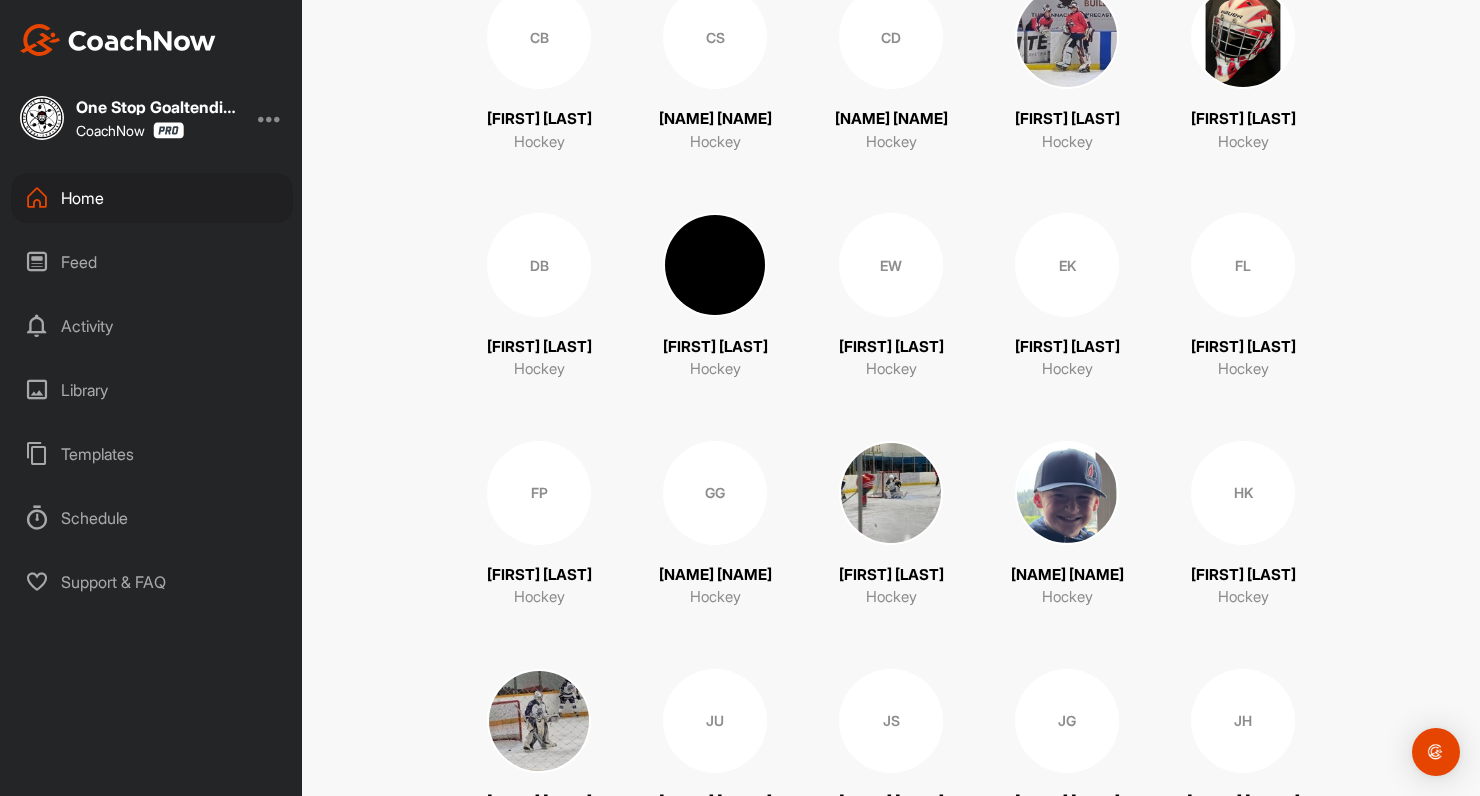 click on "Feed" at bounding box center [152, 262] 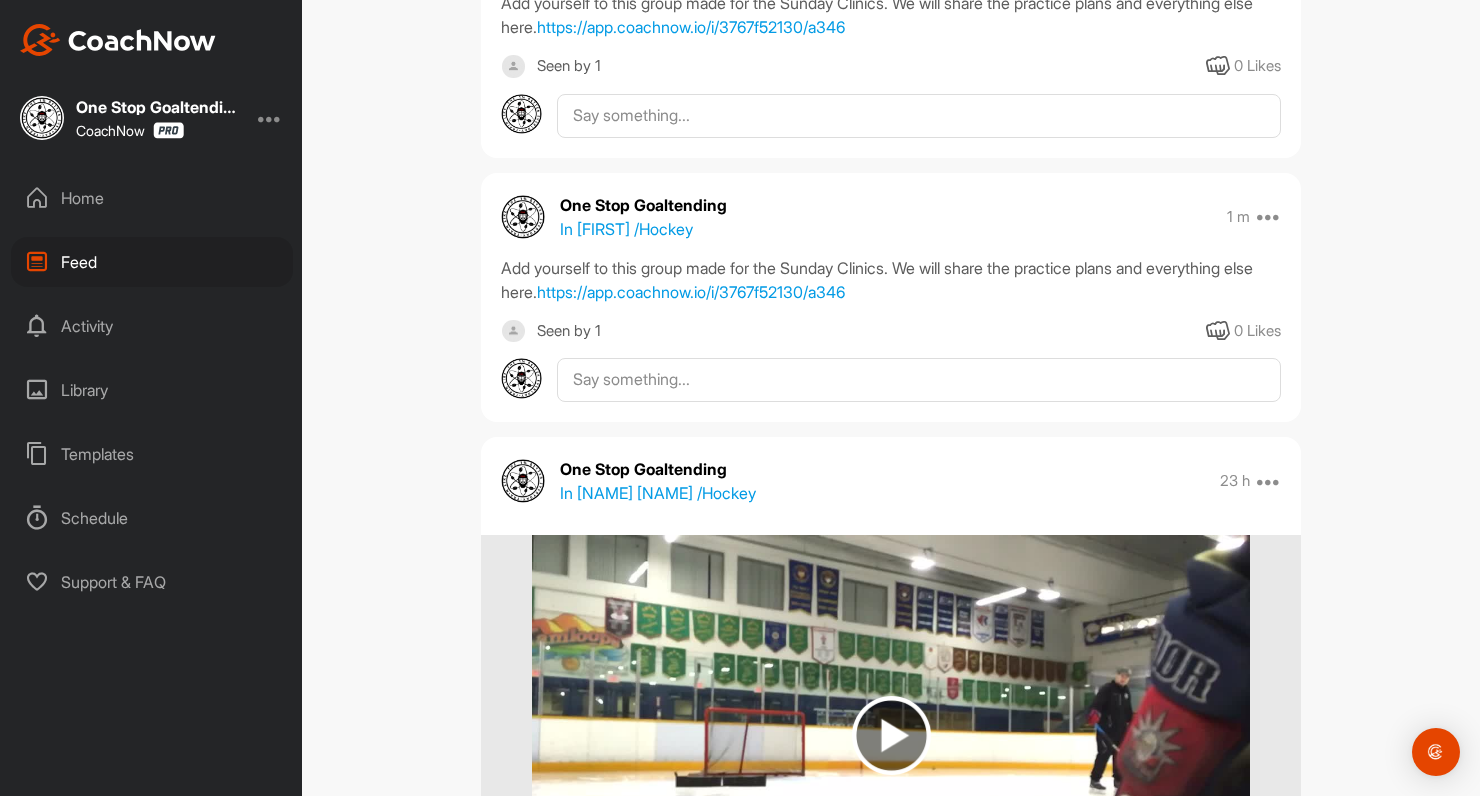 scroll, scrollTop: 885, scrollLeft: 0, axis: vertical 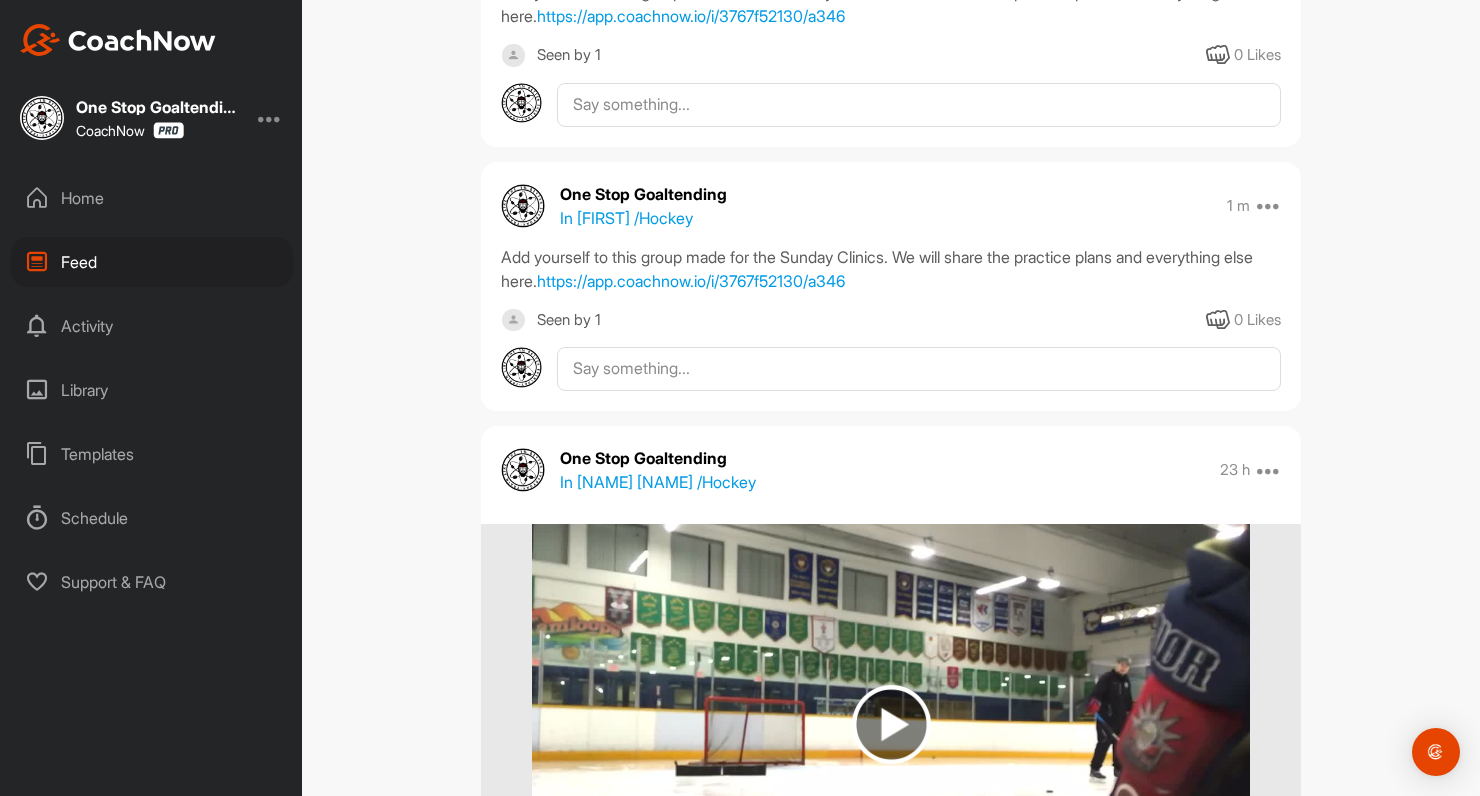 click on "Home" at bounding box center (152, 198) 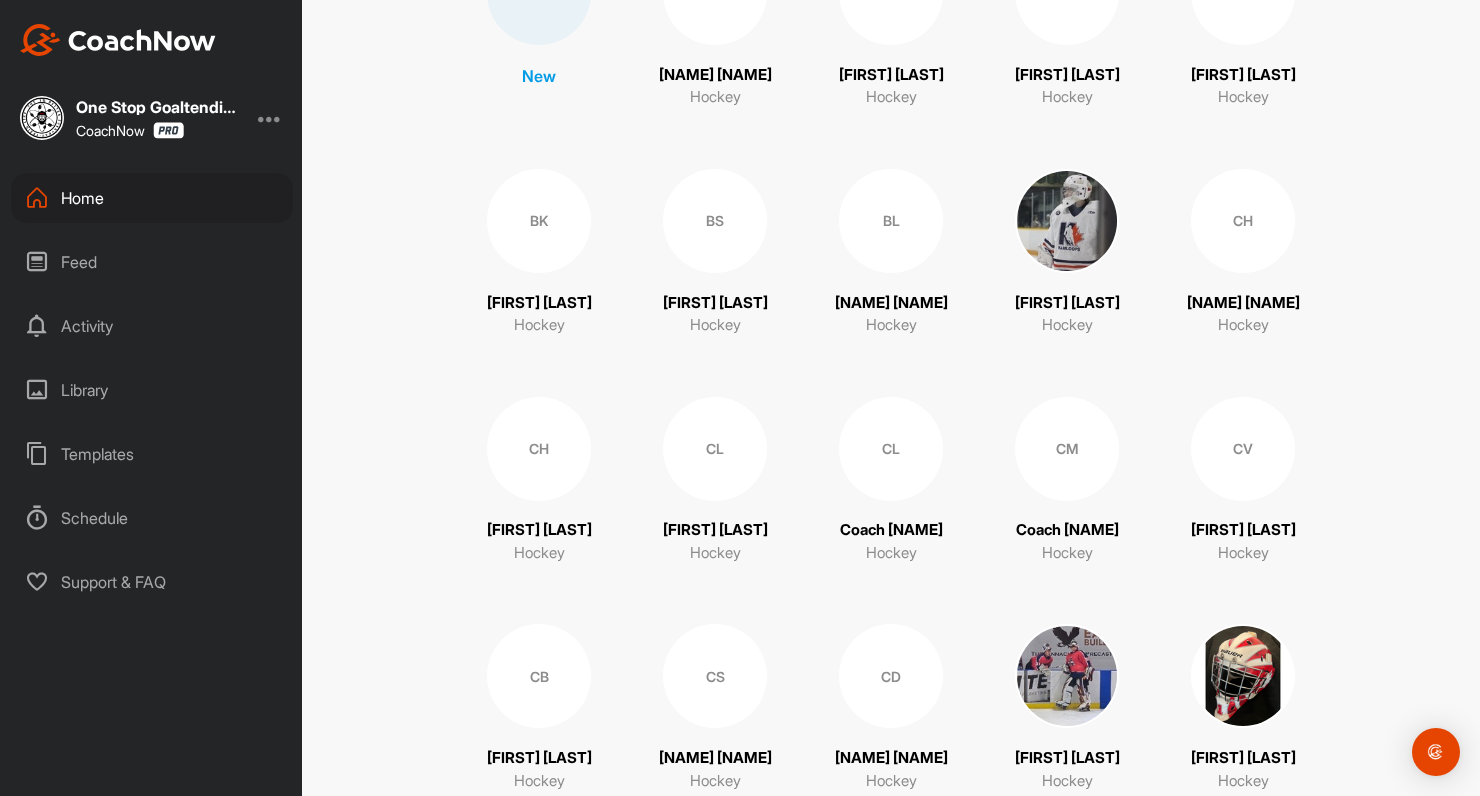 scroll, scrollTop: 318, scrollLeft: 0, axis: vertical 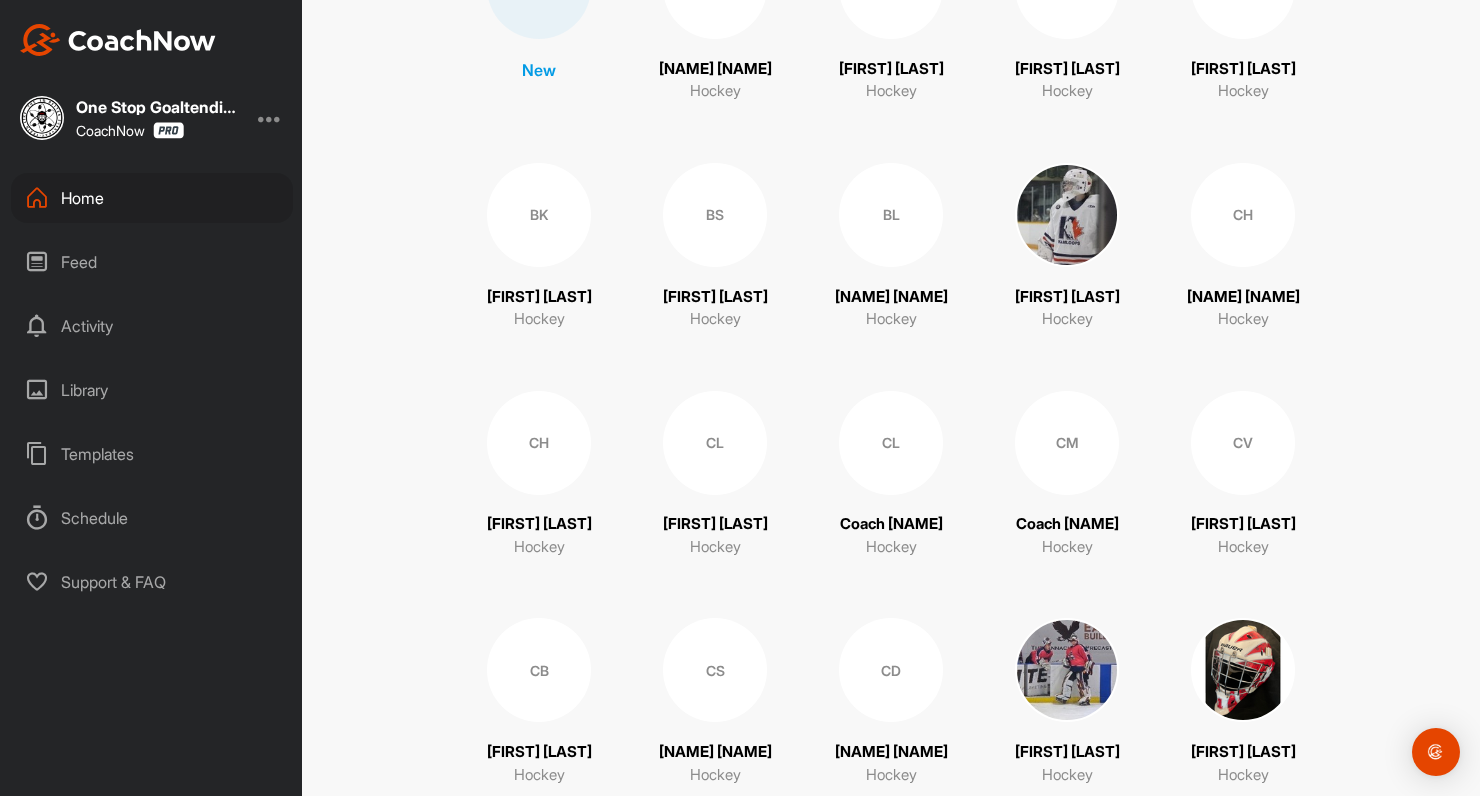 click on "CL" at bounding box center (891, 443) 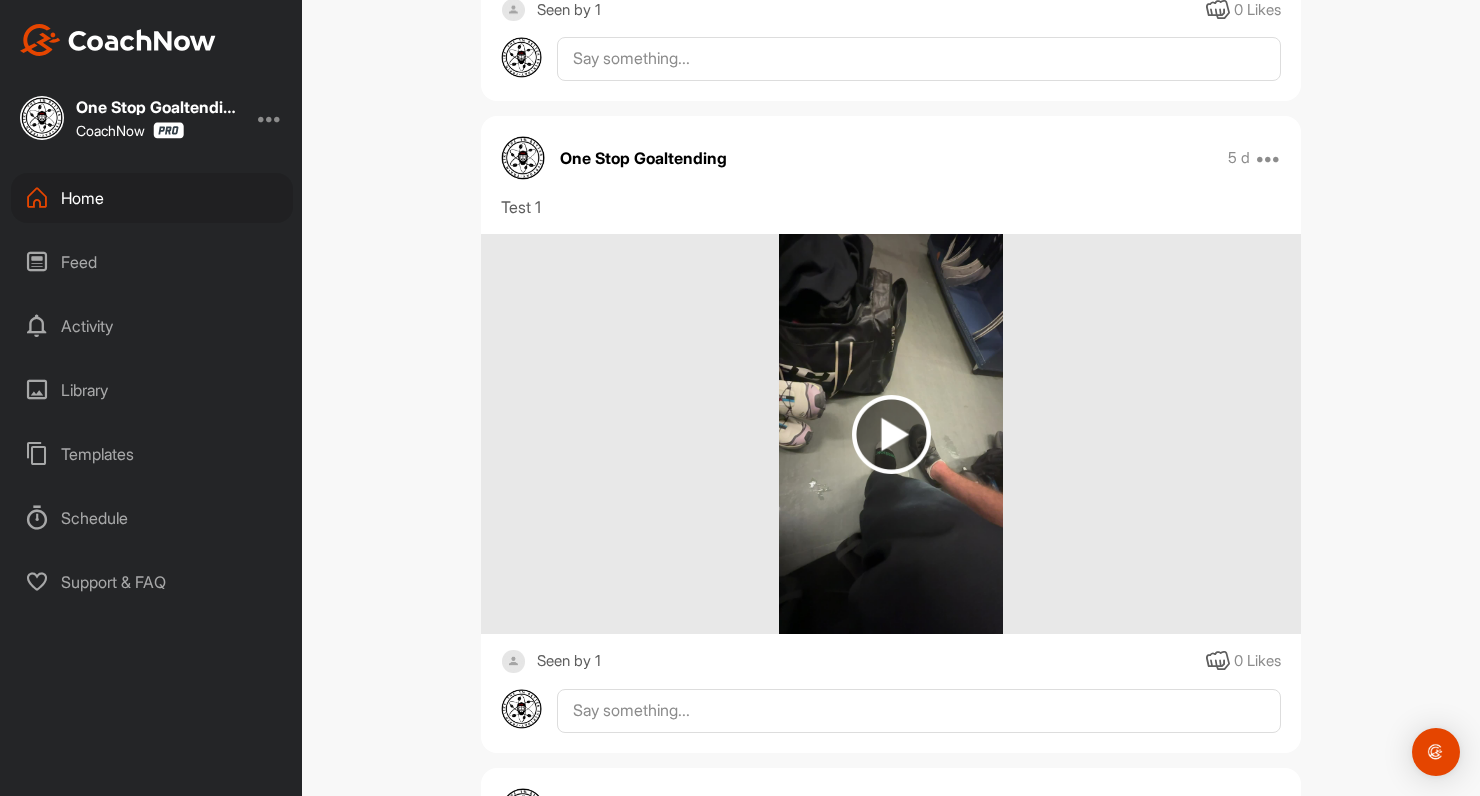 scroll, scrollTop: 443, scrollLeft: 0, axis: vertical 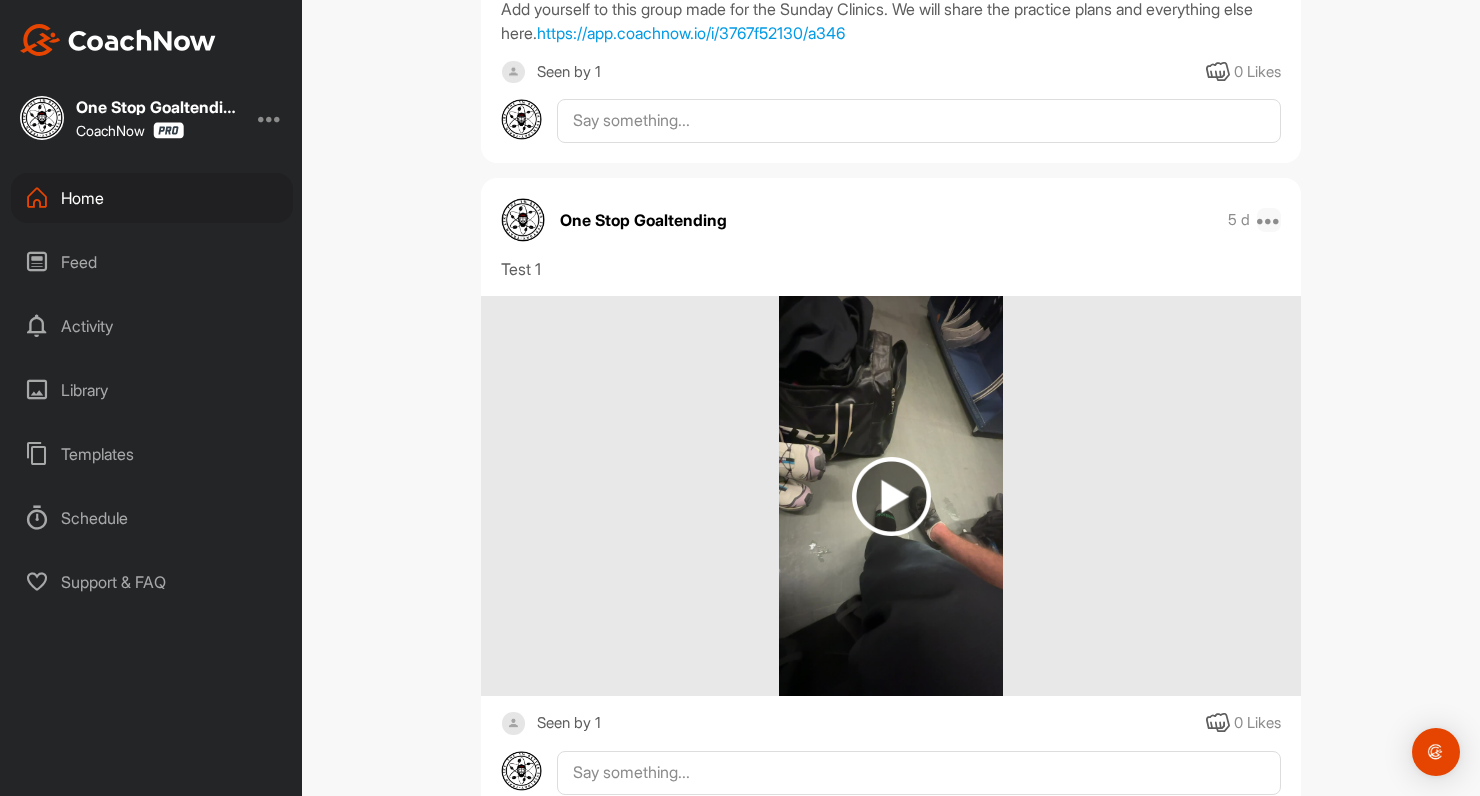 click at bounding box center [1269, 220] 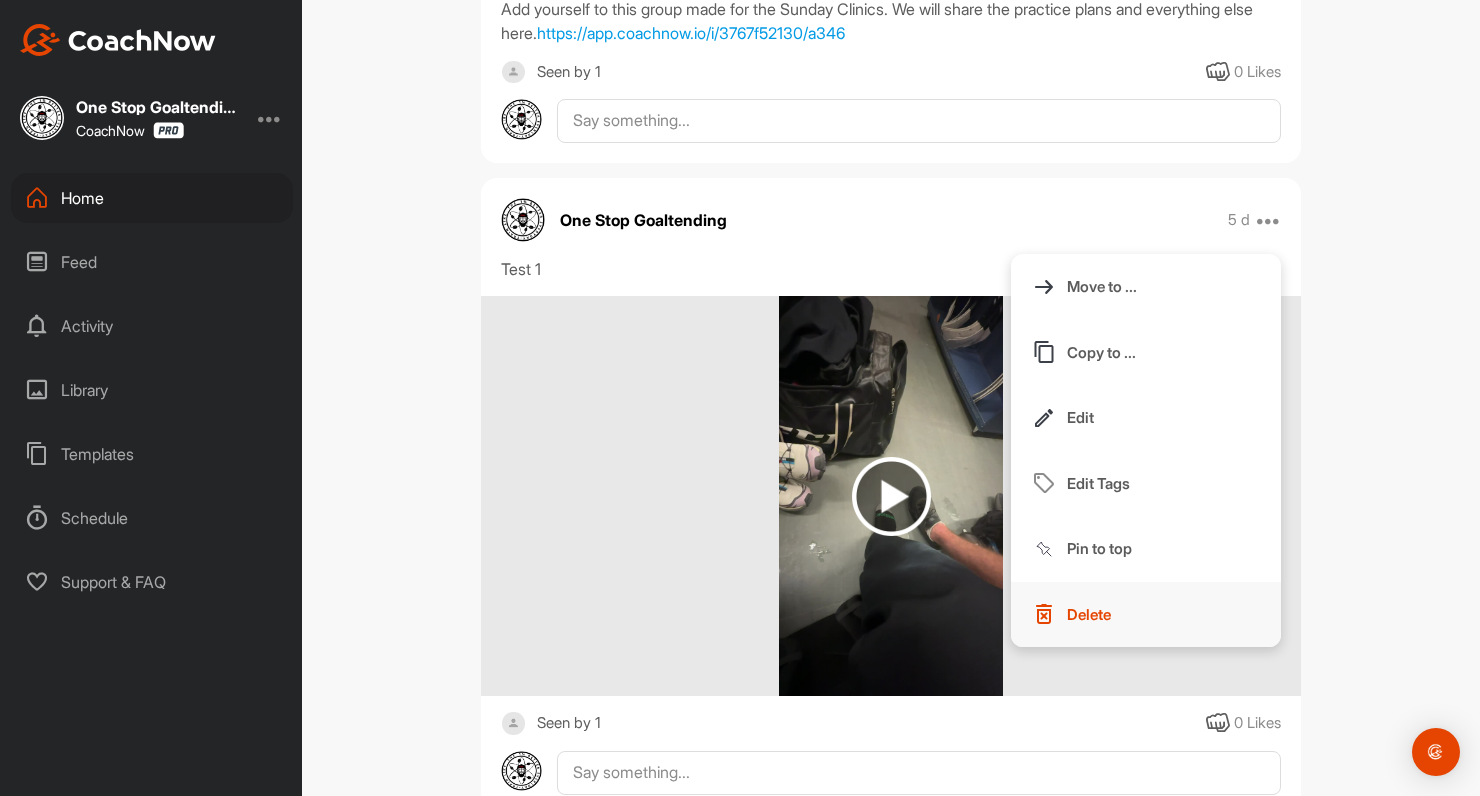 click on "Delete" at bounding box center [1146, 615] 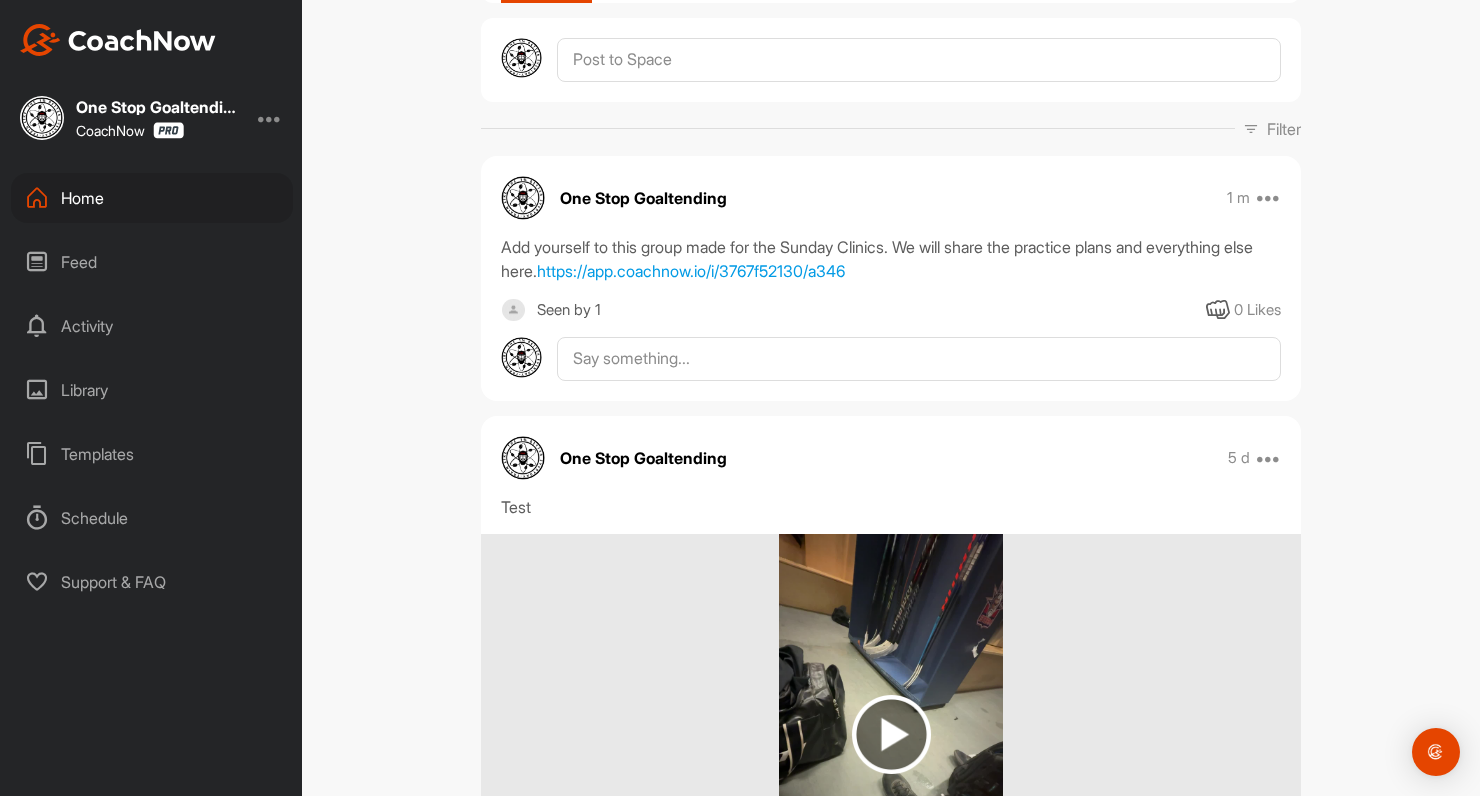 scroll, scrollTop: 0, scrollLeft: 0, axis: both 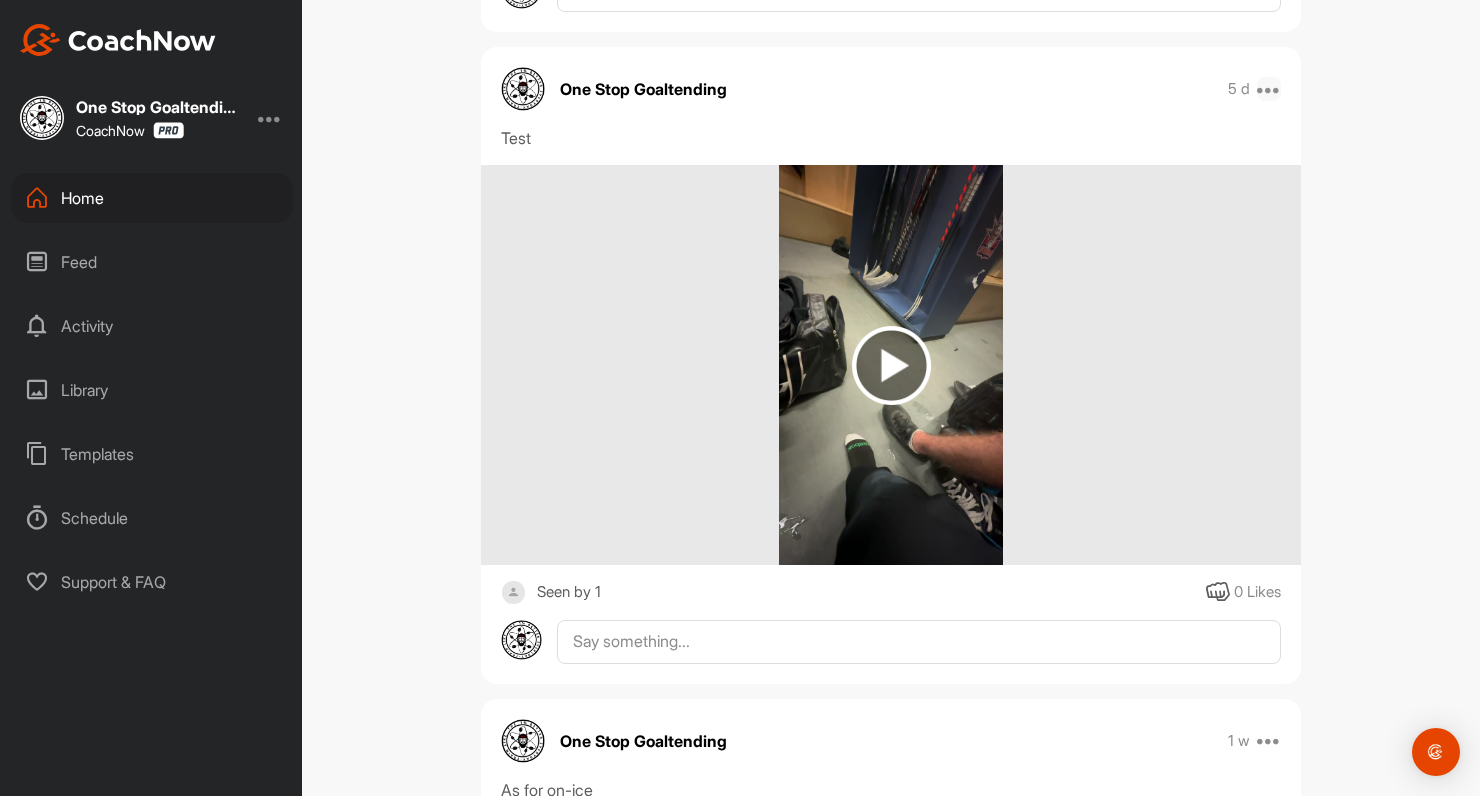 click at bounding box center [1269, 89] 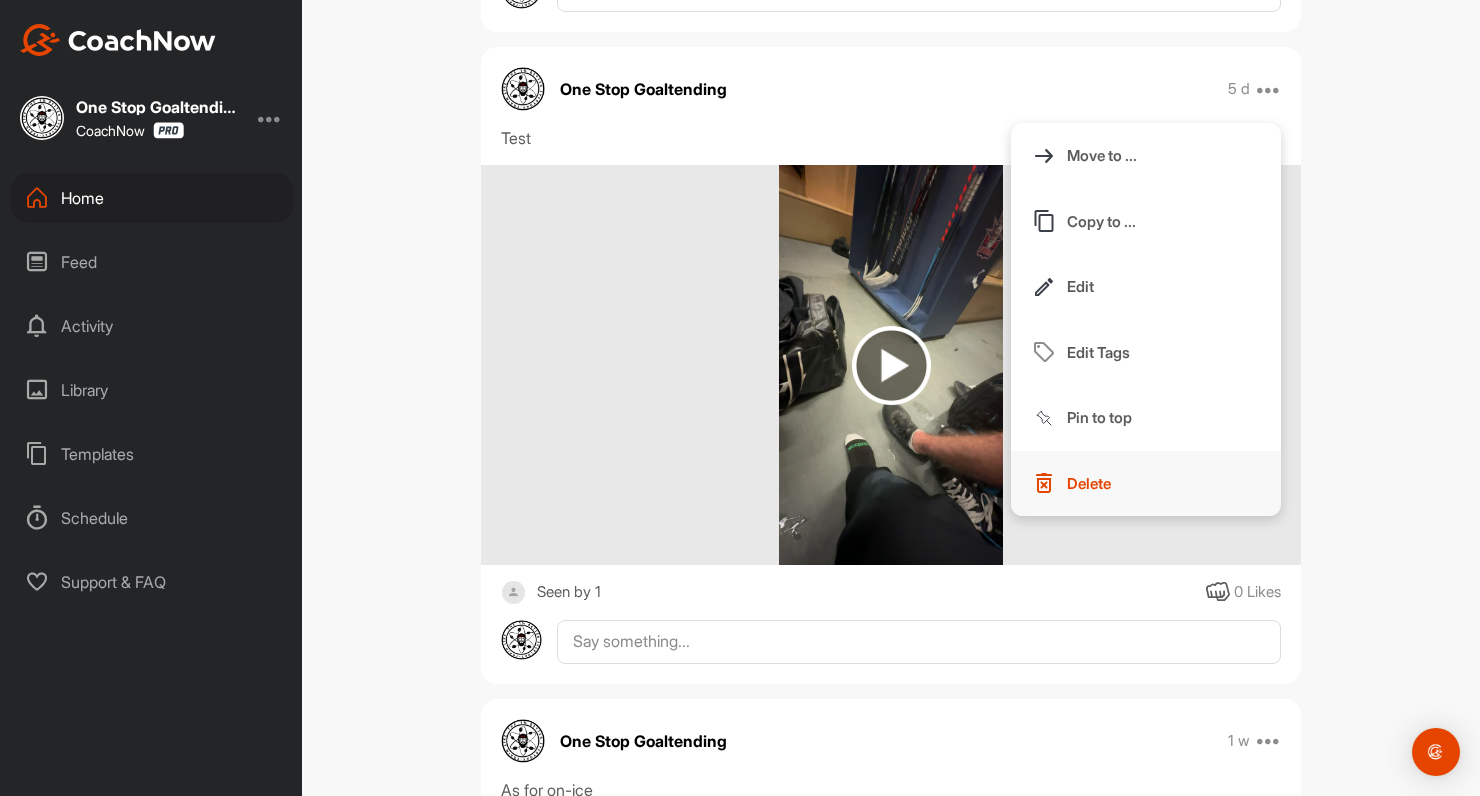 click on "Delete" at bounding box center [1146, 484] 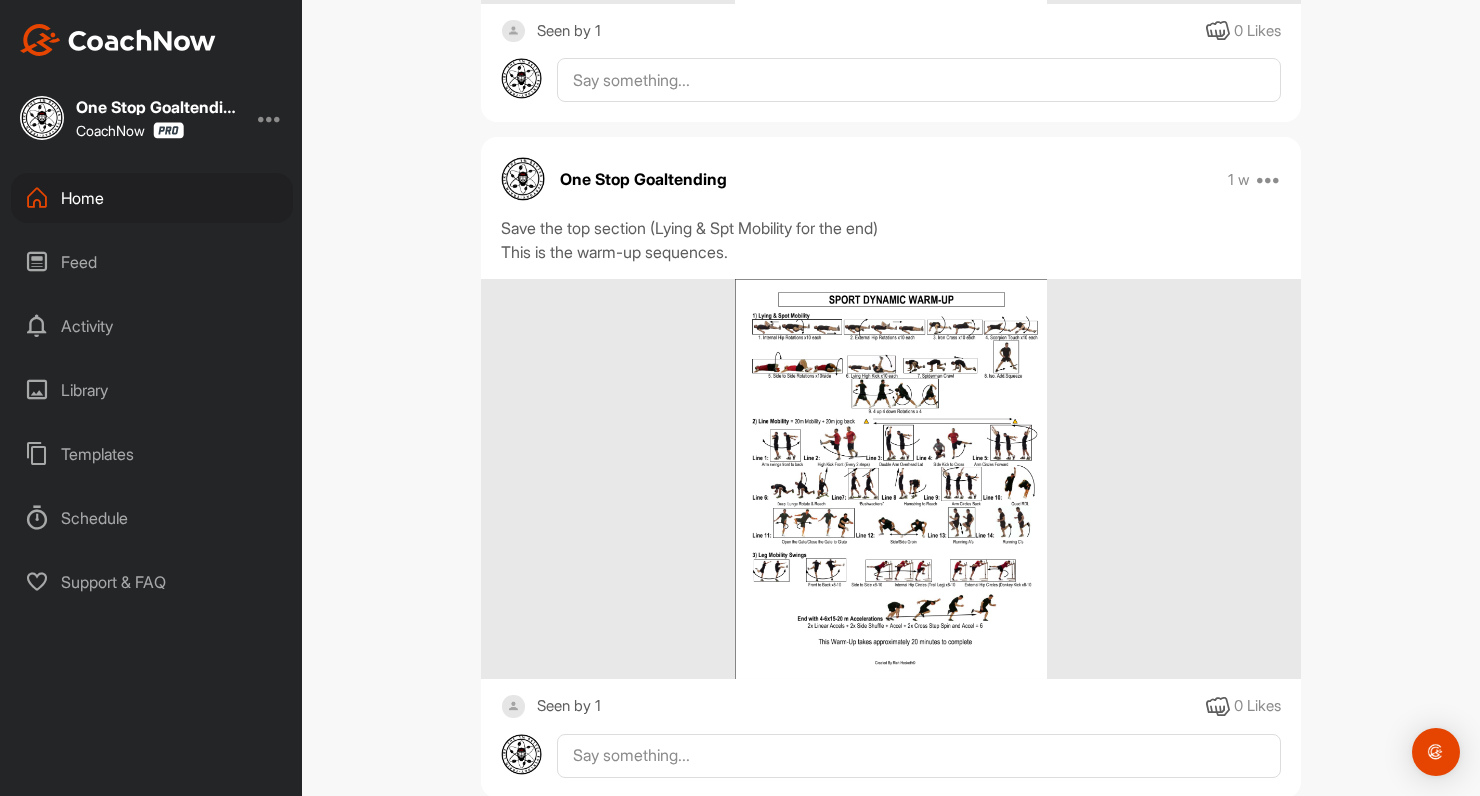 scroll, scrollTop: 2486, scrollLeft: 0, axis: vertical 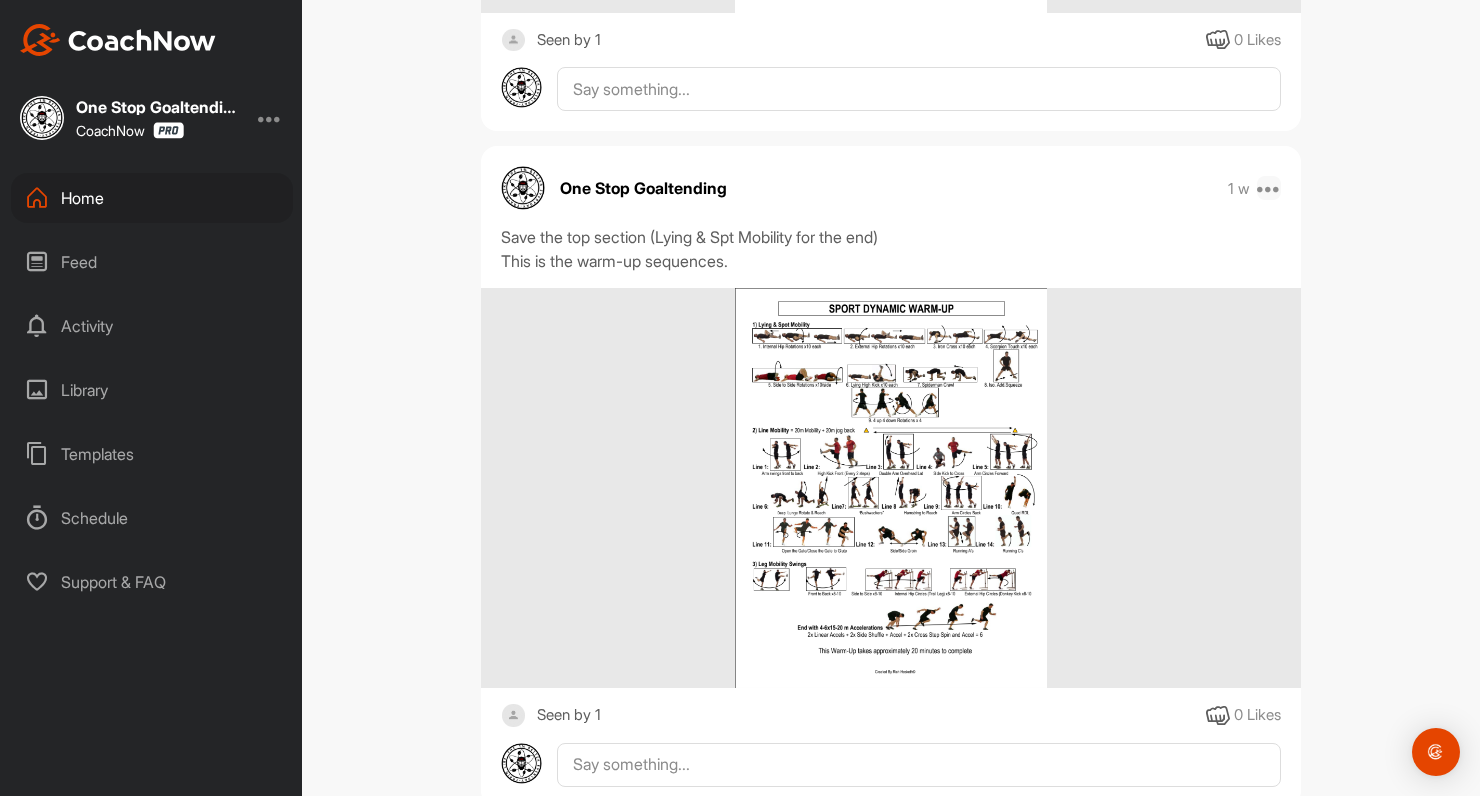 click at bounding box center (1269, 188) 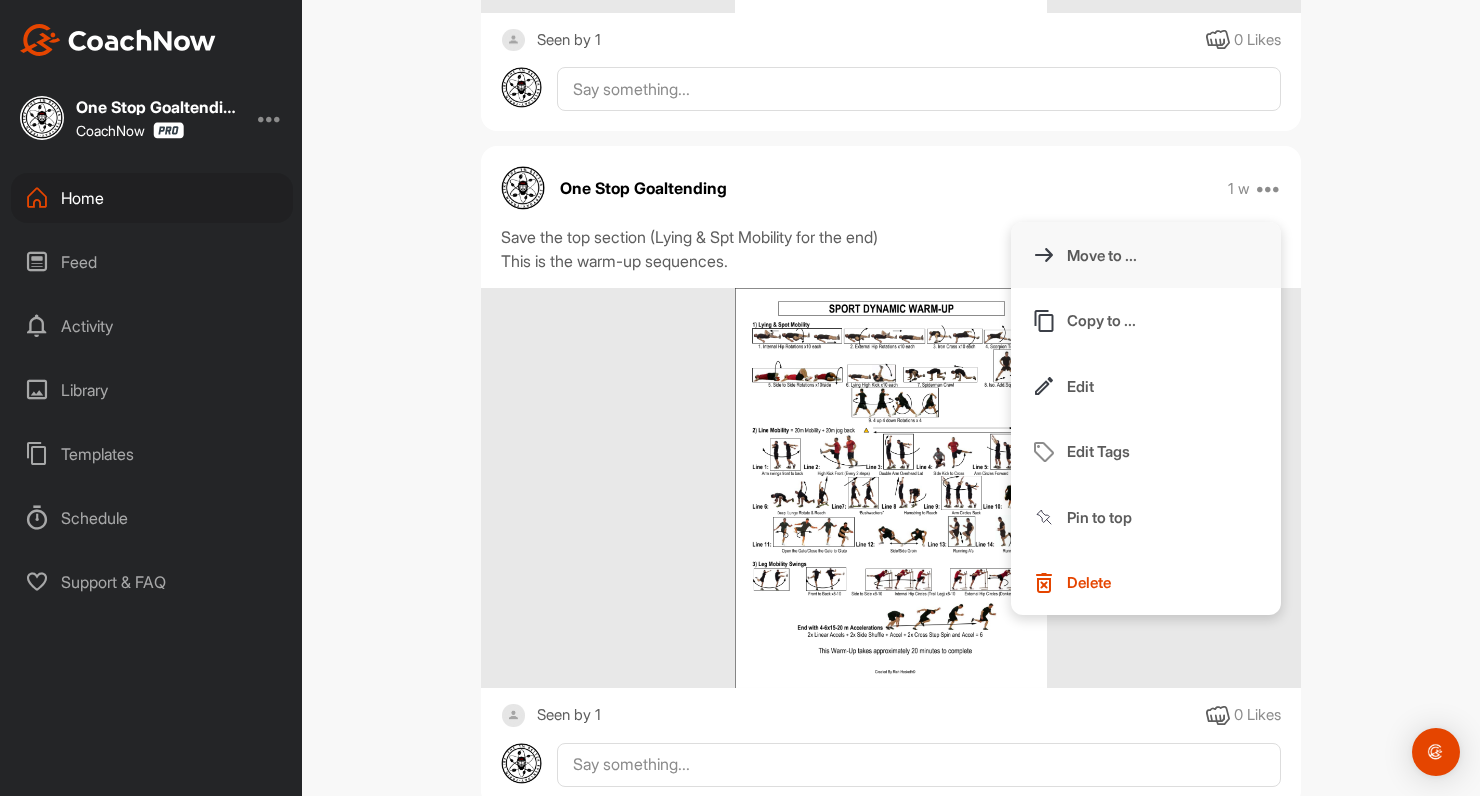 click on "Move to ..." at bounding box center (1146, 255) 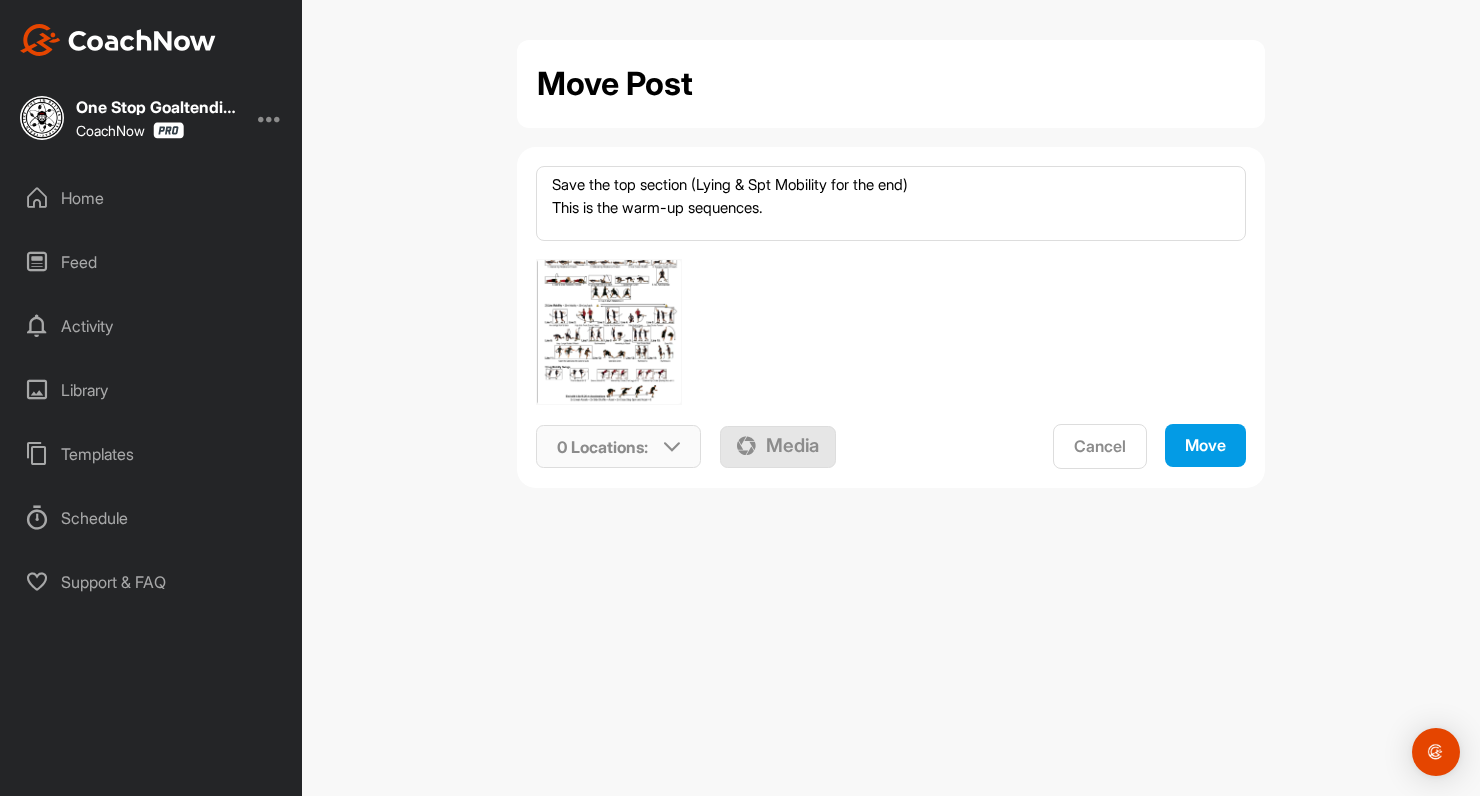 click at bounding box center [672, 447] 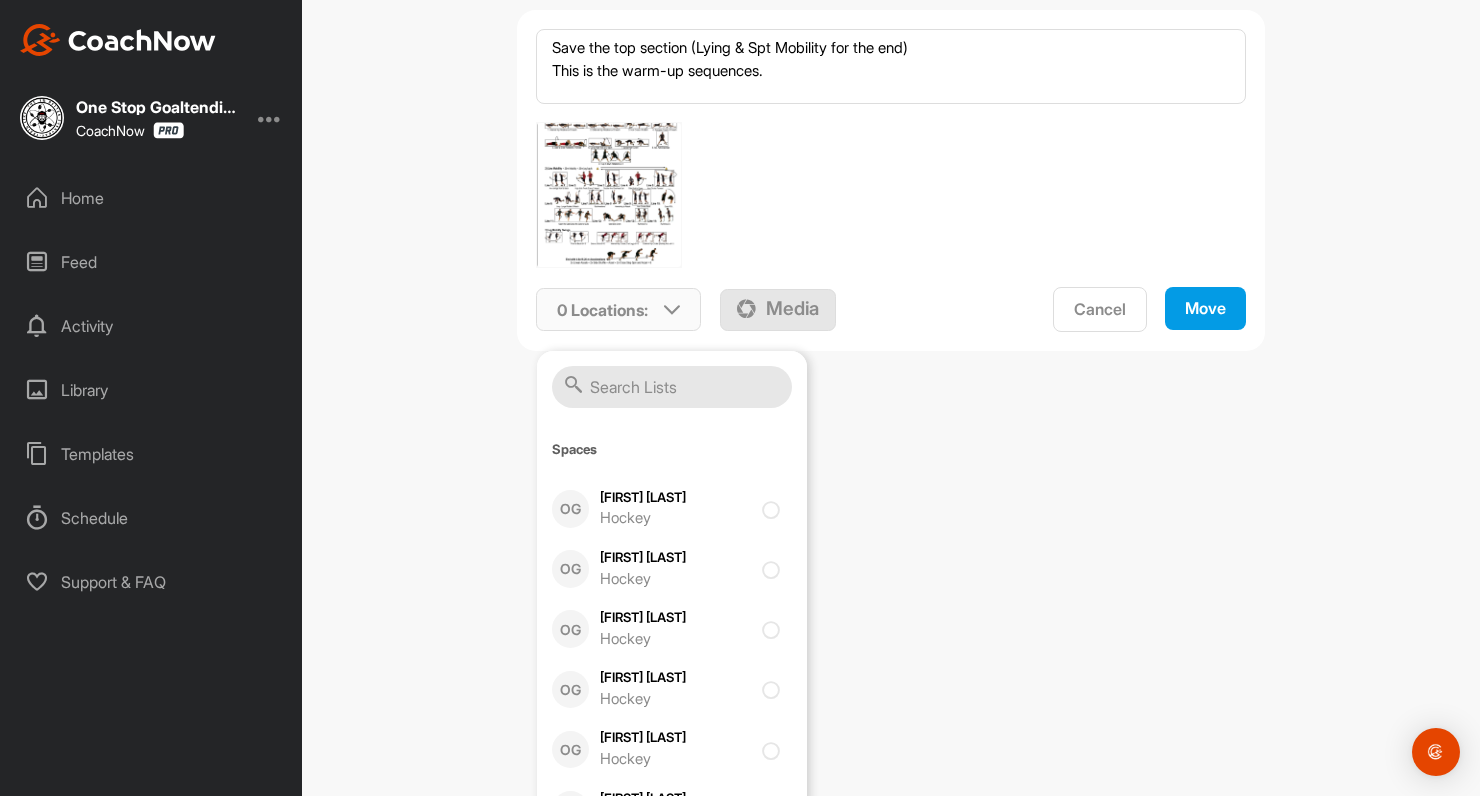 scroll, scrollTop: 208, scrollLeft: 0, axis: vertical 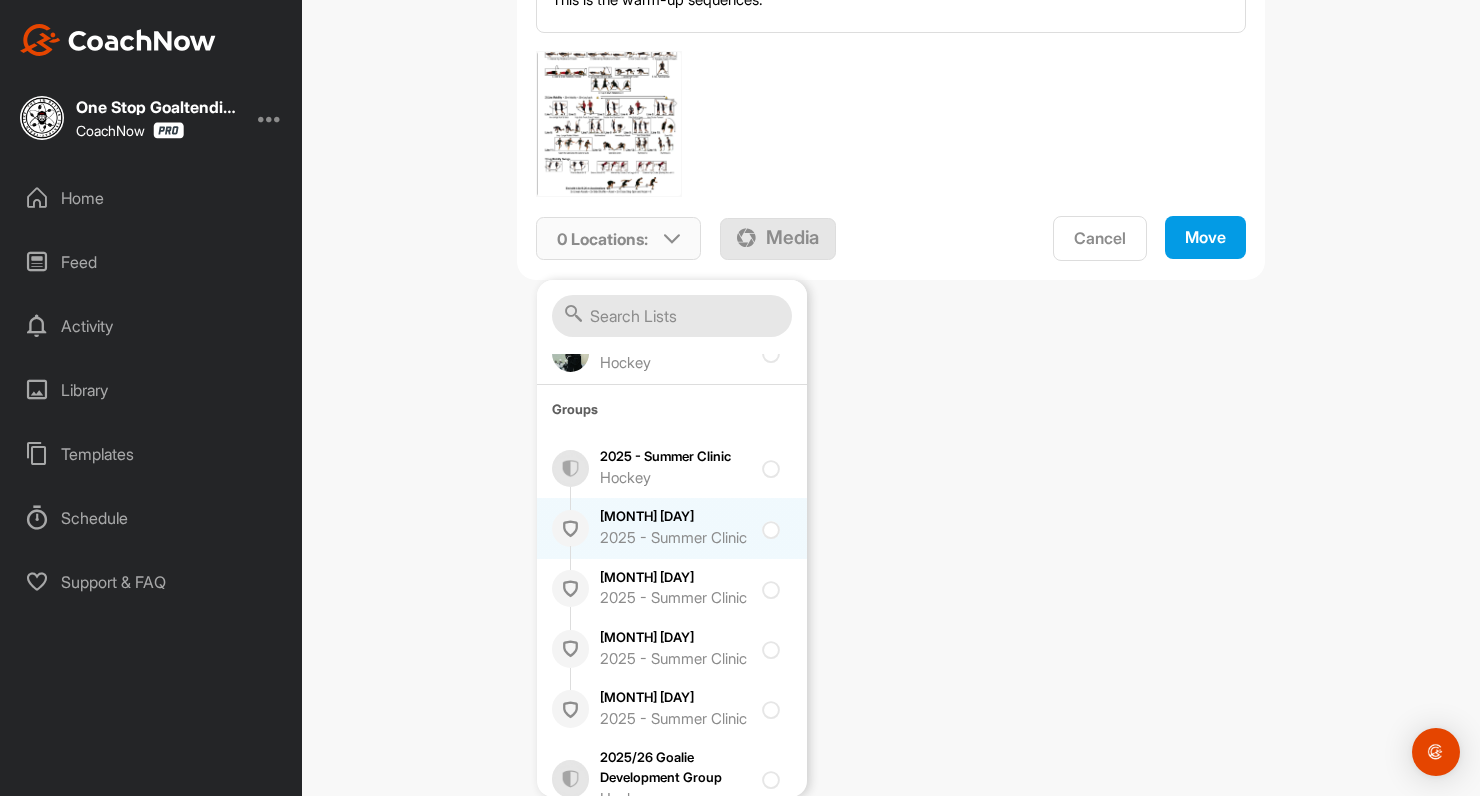 click on "2025 - Summer Clinic" at bounding box center [675, 538] 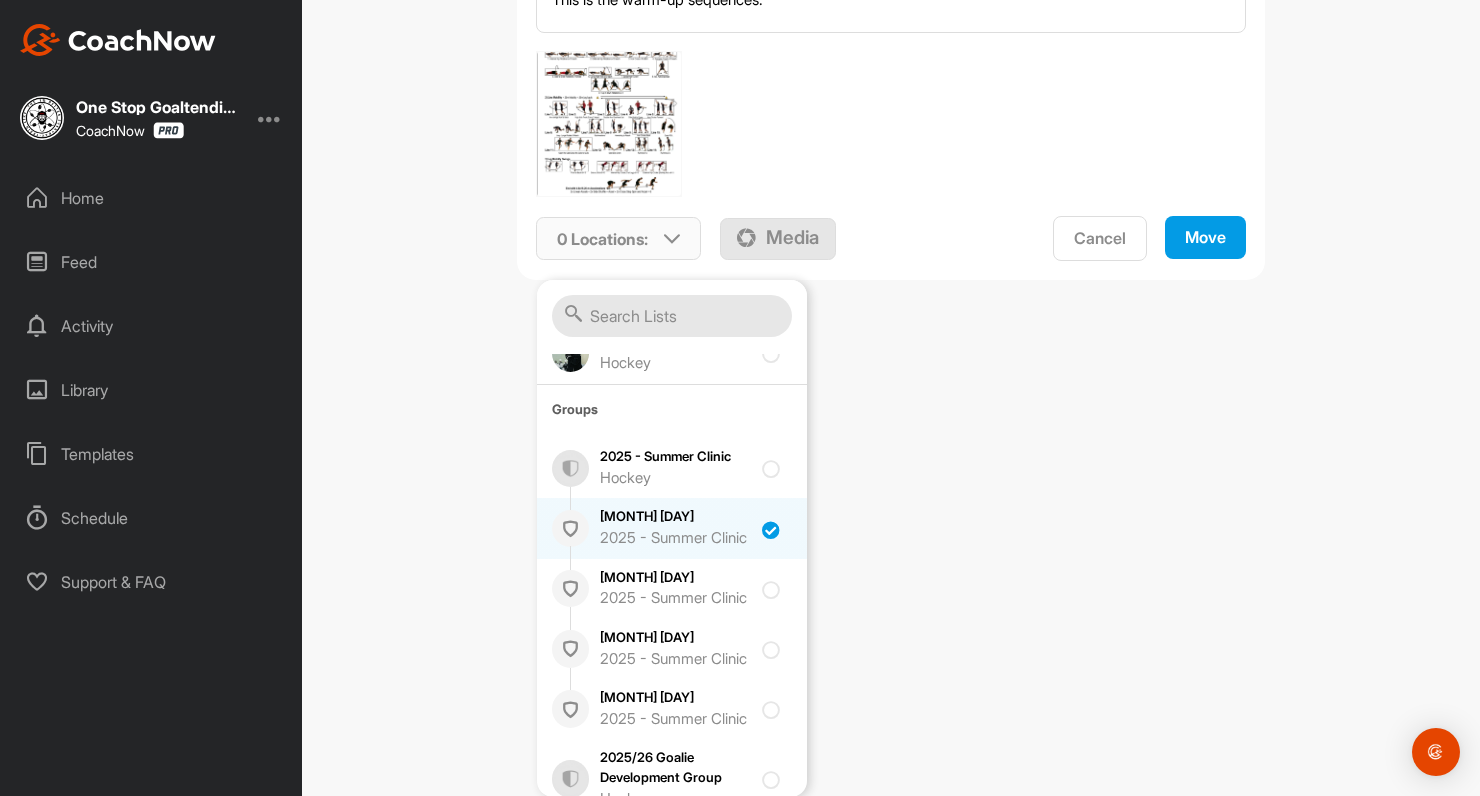 checkbox on "true" 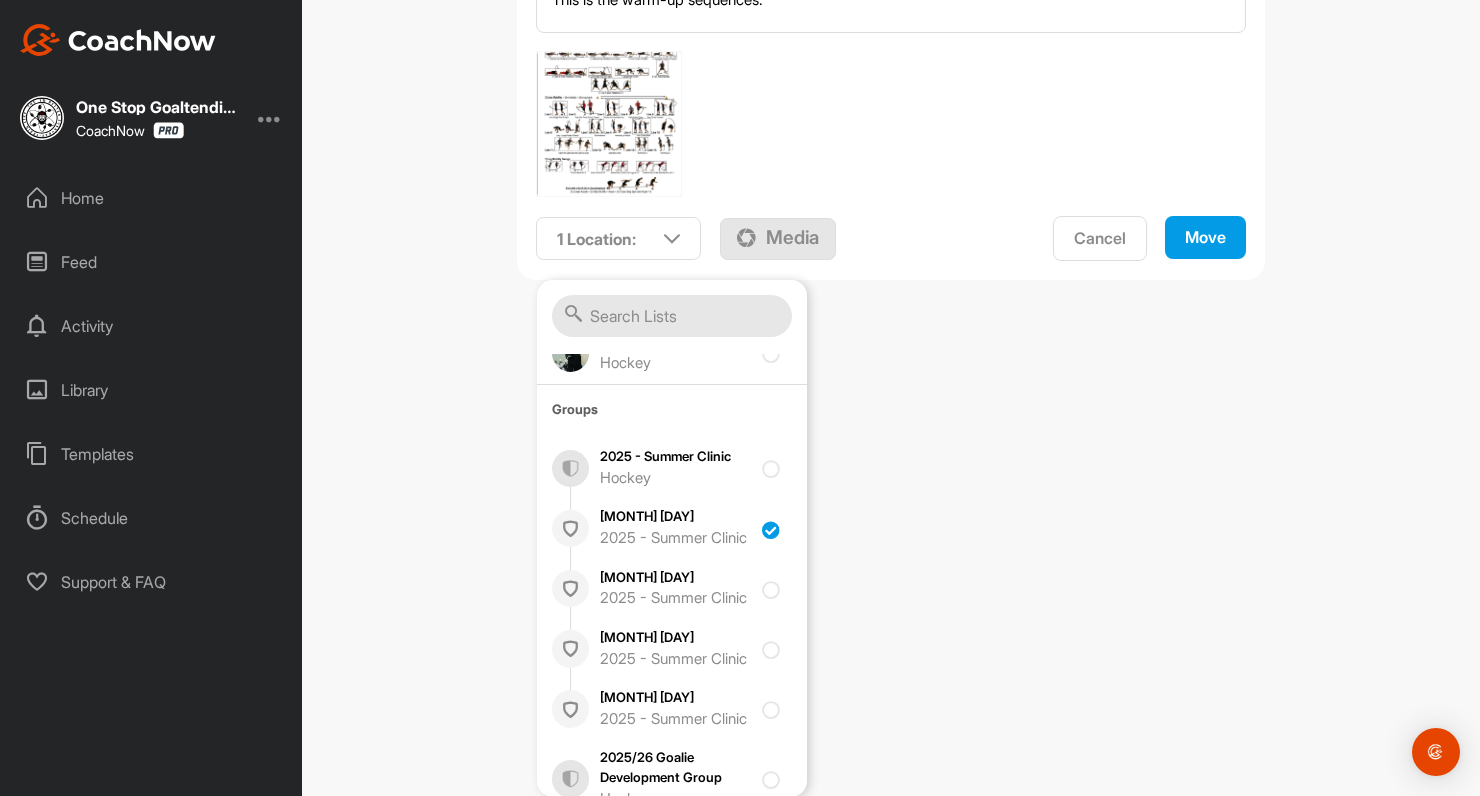 click on "Move" at bounding box center [1205, 237] 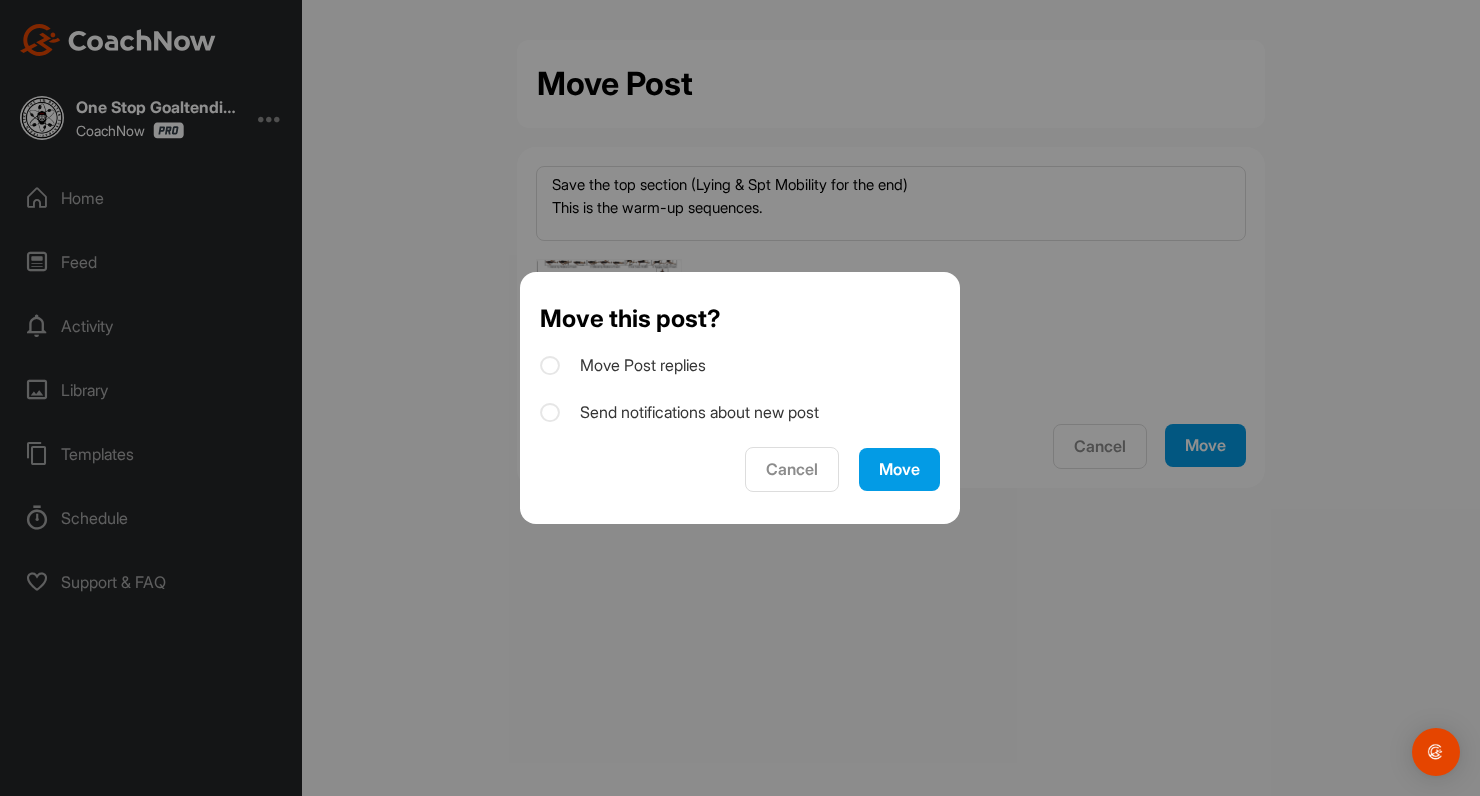scroll, scrollTop: 0, scrollLeft: 0, axis: both 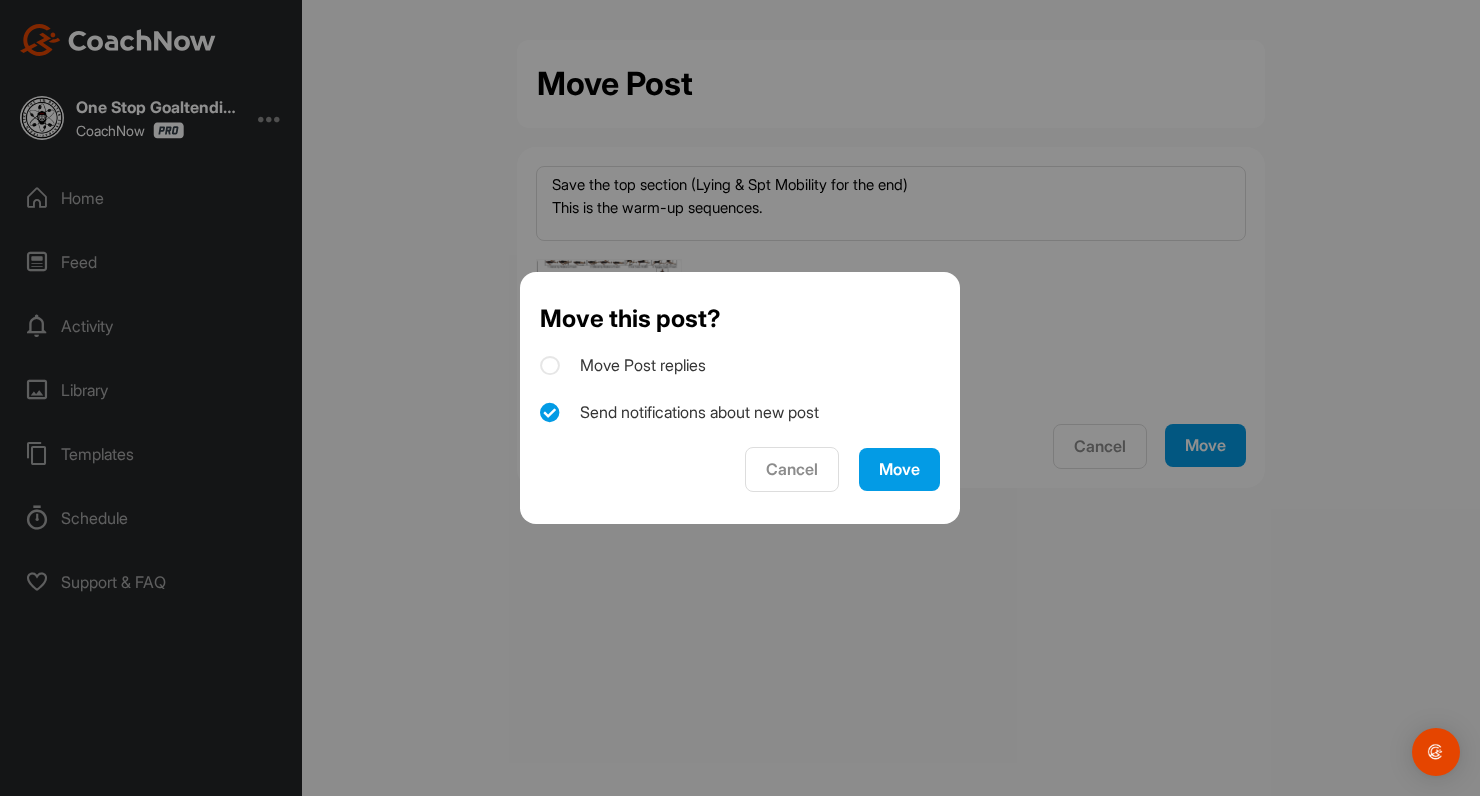 checkbox on "true" 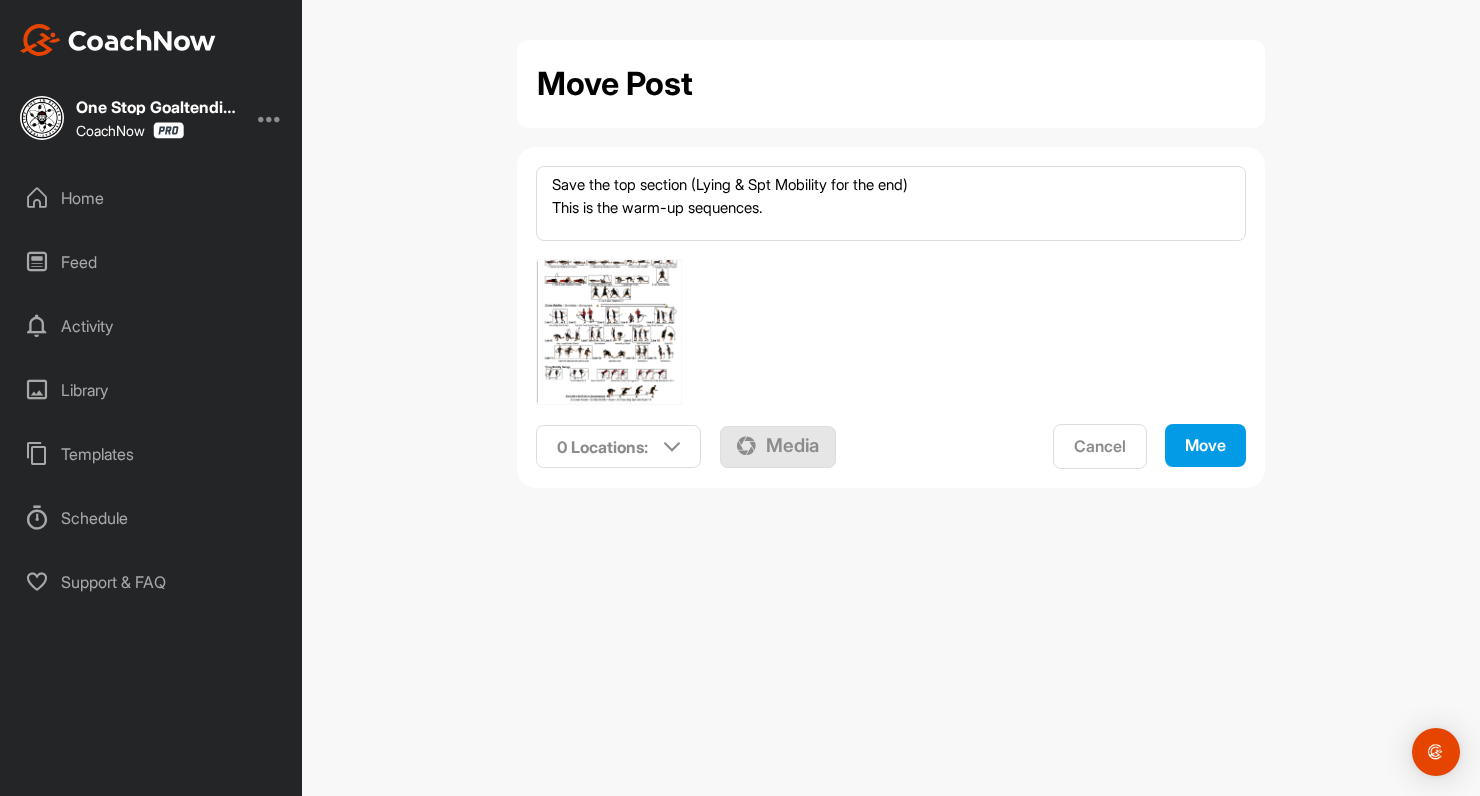 click on "Home" at bounding box center [152, 198] 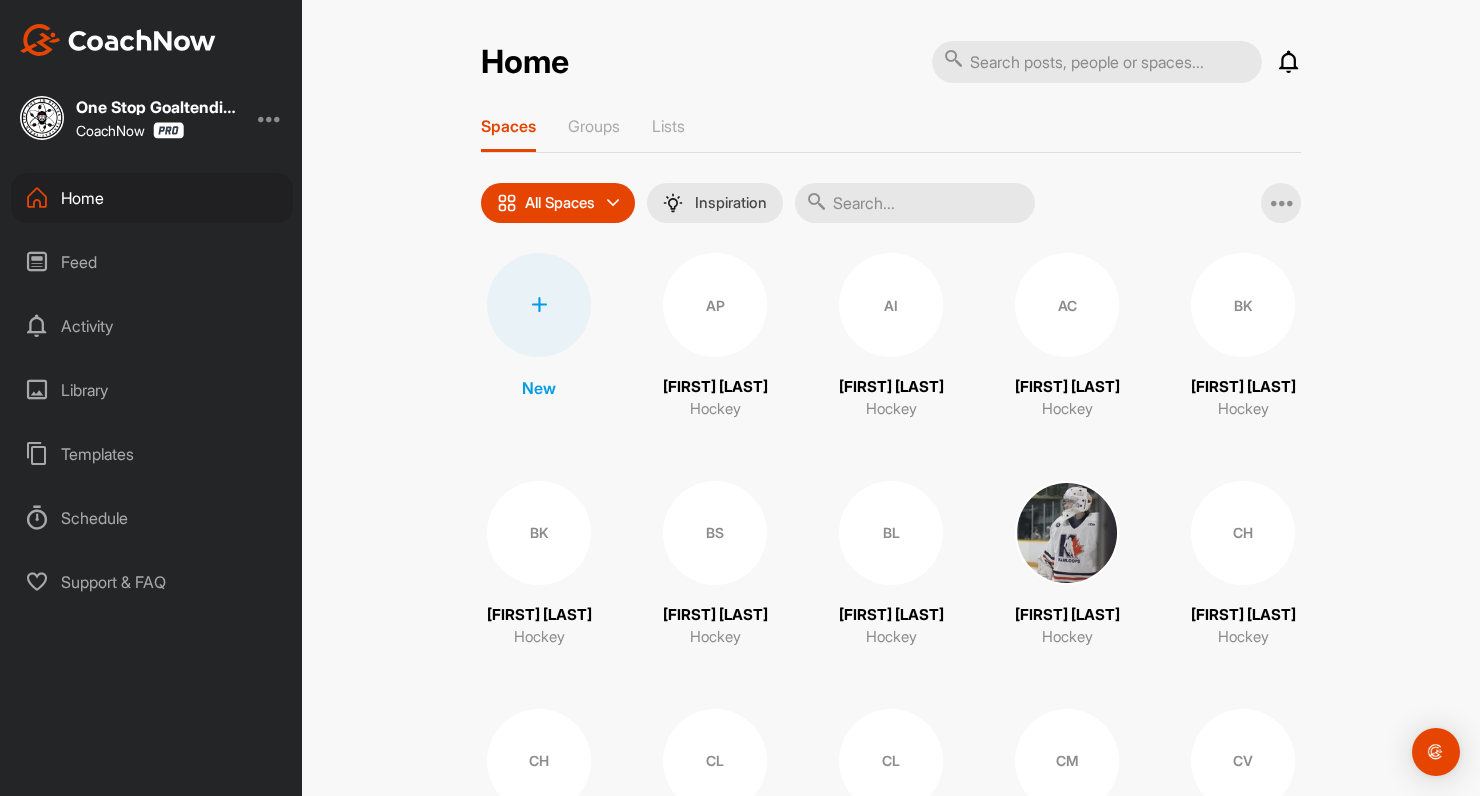 click on "Home Notifications Invitations Today Daniel M.   liked your video . 16 h  • Kelly Mulholland / Hockey Daniel M.   liked your video . 16 h  • Kelly Mulholland / Hockey Daniel M.   liked your video . 16 h  • Kelly Mulholland / Hockey Daniel M.   liked your video . 16 h  • Kelly Mulholland / Hockey Daniel M.   liked your video . 16 h  • Kelly Mulholland / Hockey Daniel M.   liked your video . 16 h  • Kelly Mulholland / Hockey Daniel M.   liked your video . 16 h  • Daniel Mulholland / Hockey Daniel M.   liked your video . 16 h  • Daniel Mulholland / Hockey Daniel M.   liked your video . 16 h  • Daniel Mulholland / Hockey Daniel M.   liked your video . 16 h  • Daniel Mulholland / Hockey Daniel M.   liked your video . 16 h  • Daniel Mulholland / Hockey This Week JR Jenn R.   accepted your invitation . 2 d  • Freya P. / Hockey Daniel M.   liked your video . 2 d  • Kelly Mulholland / Hockey Daniel M.   liked your video . 2 d  • Kelly Mulholland / Hockey Daniel M.   liked your video . 2 d" at bounding box center [891, 1834] 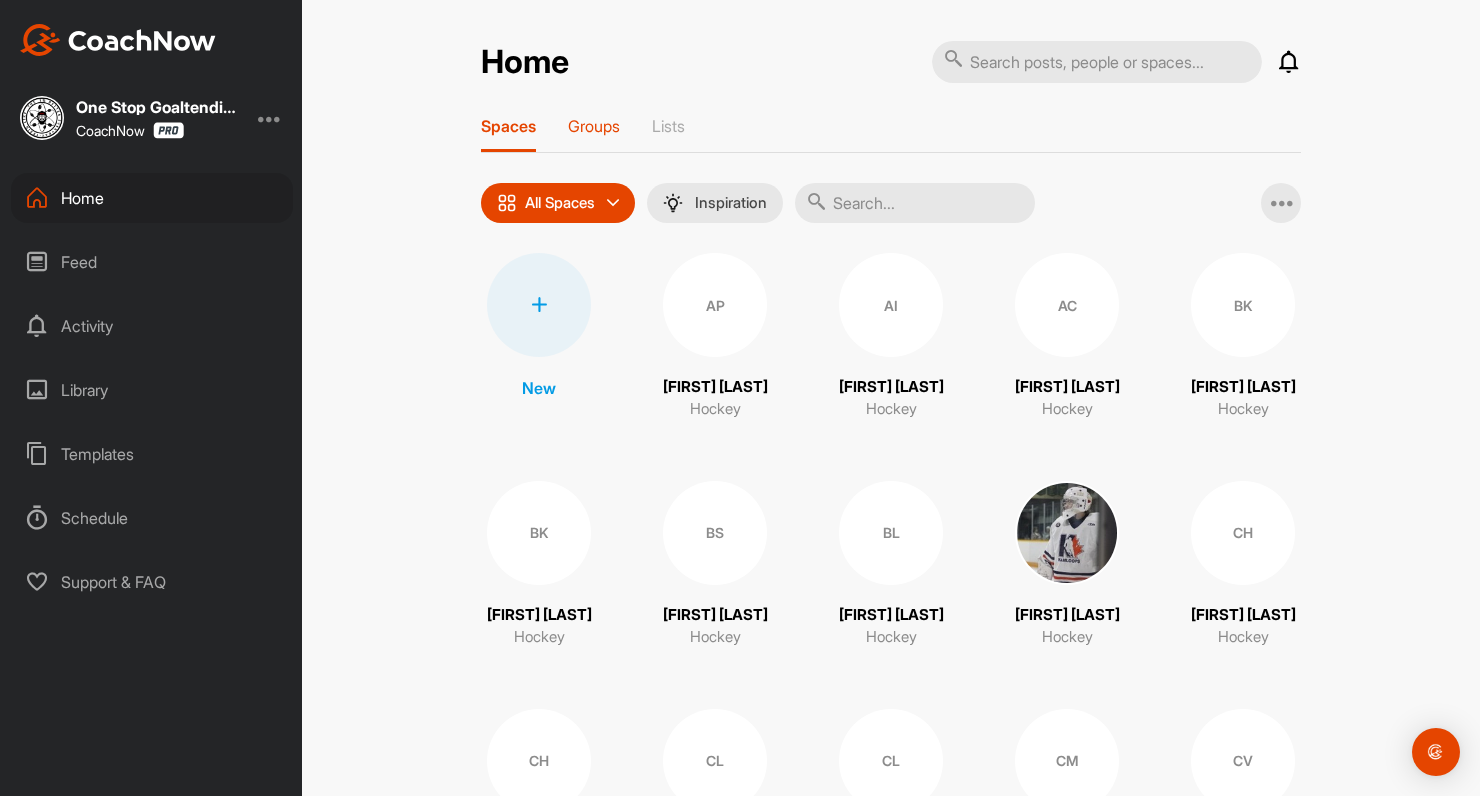 click on "Groups" at bounding box center (594, 126) 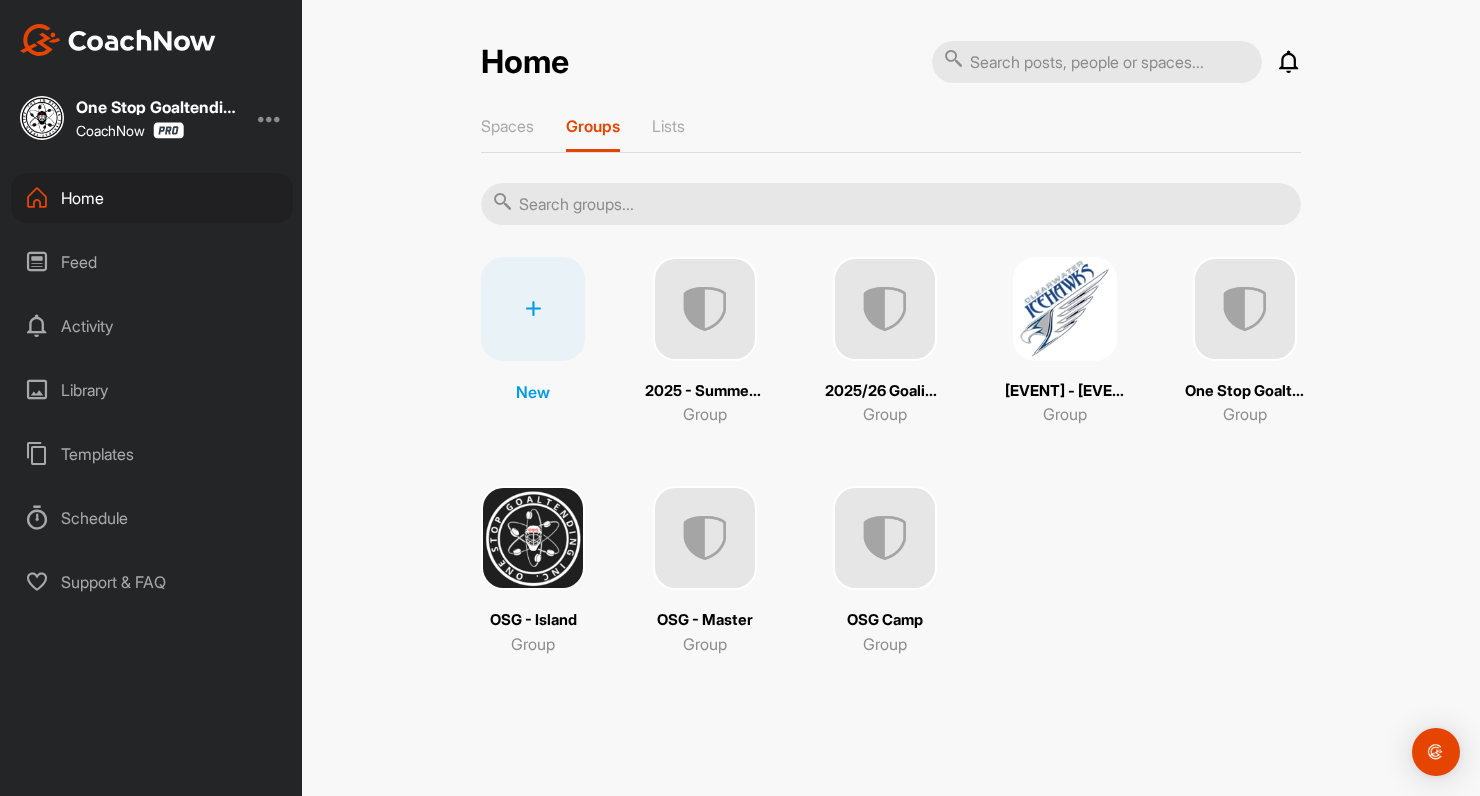 click at bounding box center [705, 309] 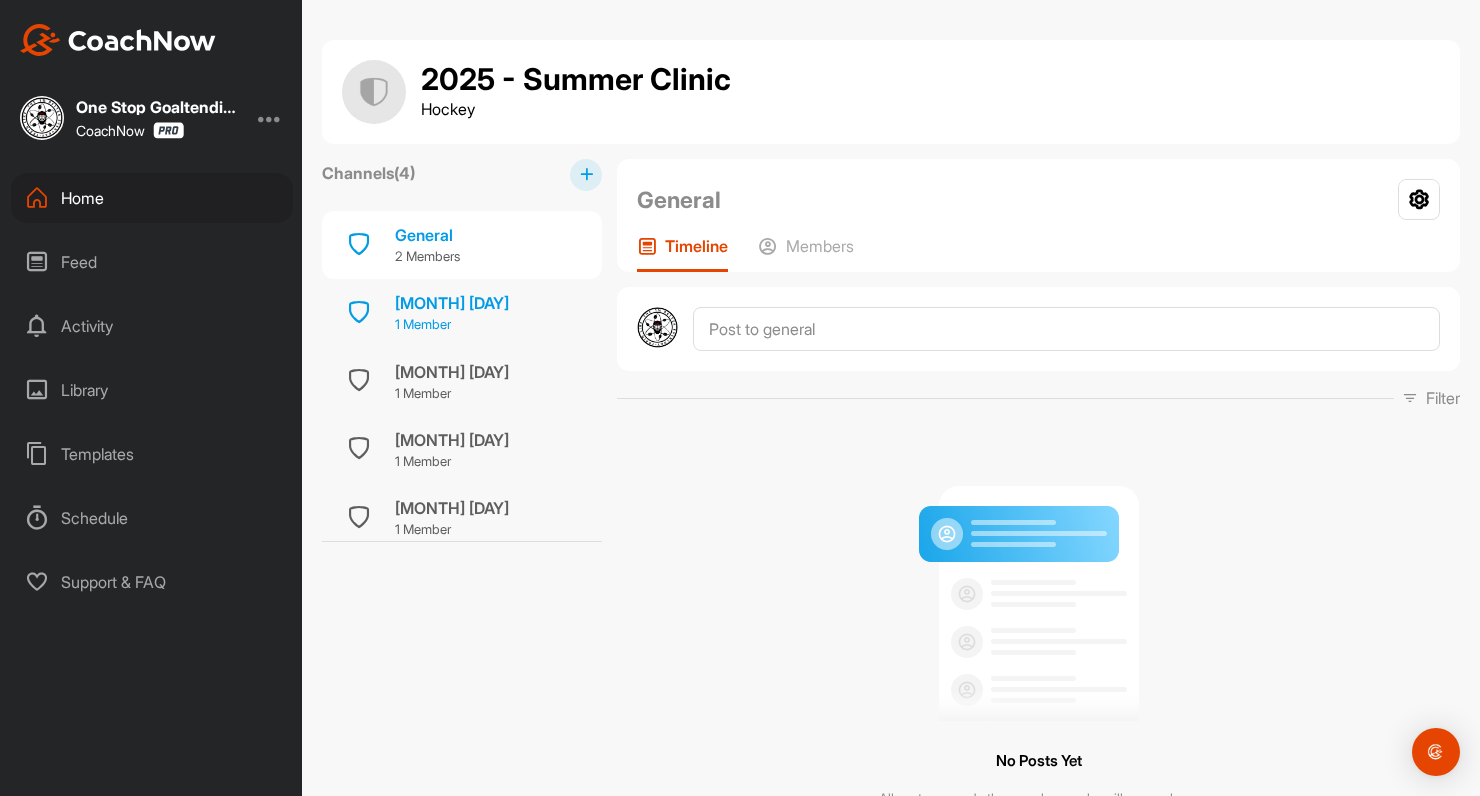 click on "Aug 3rd 1 Member" at bounding box center (462, 313) 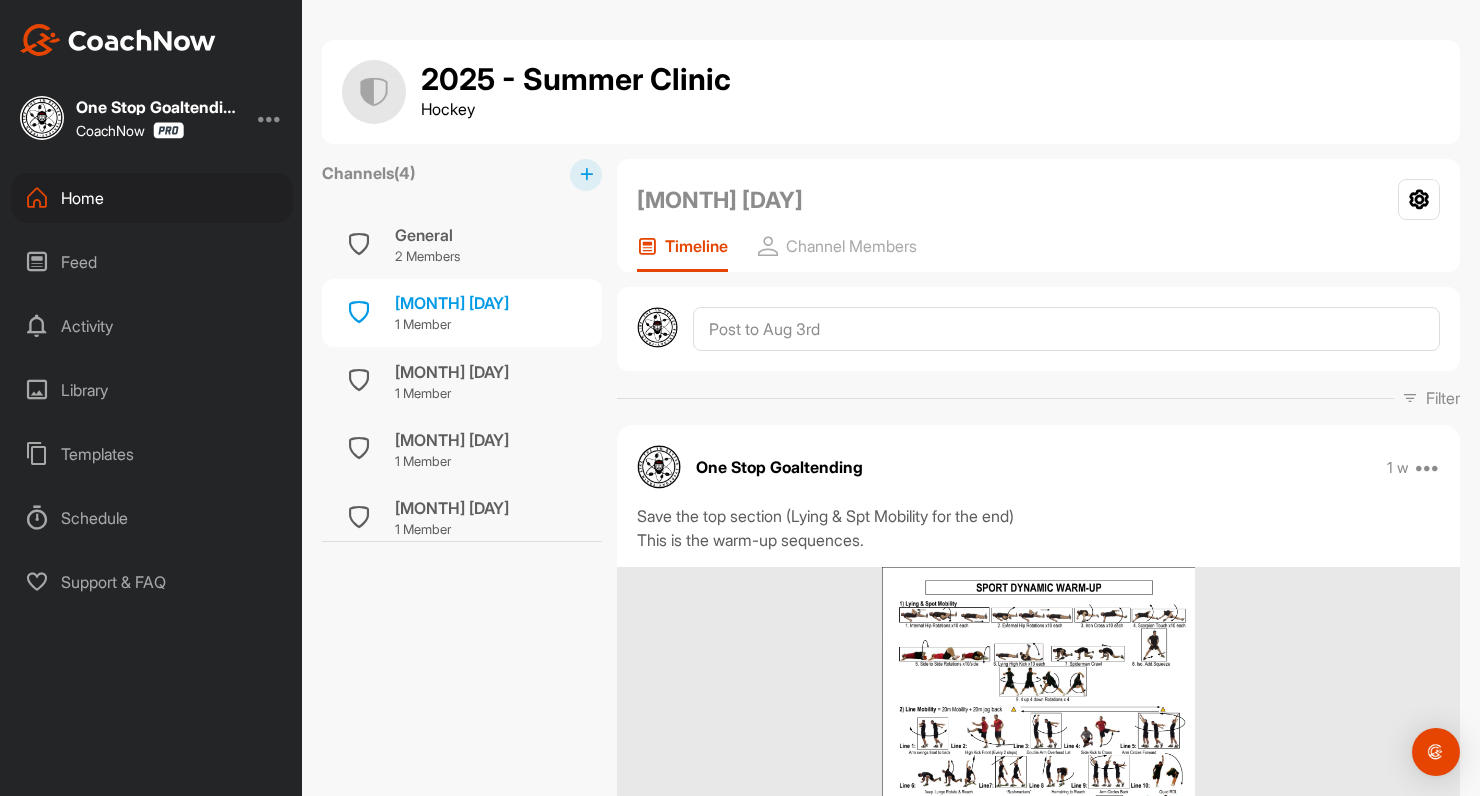 click on "Home" at bounding box center [152, 198] 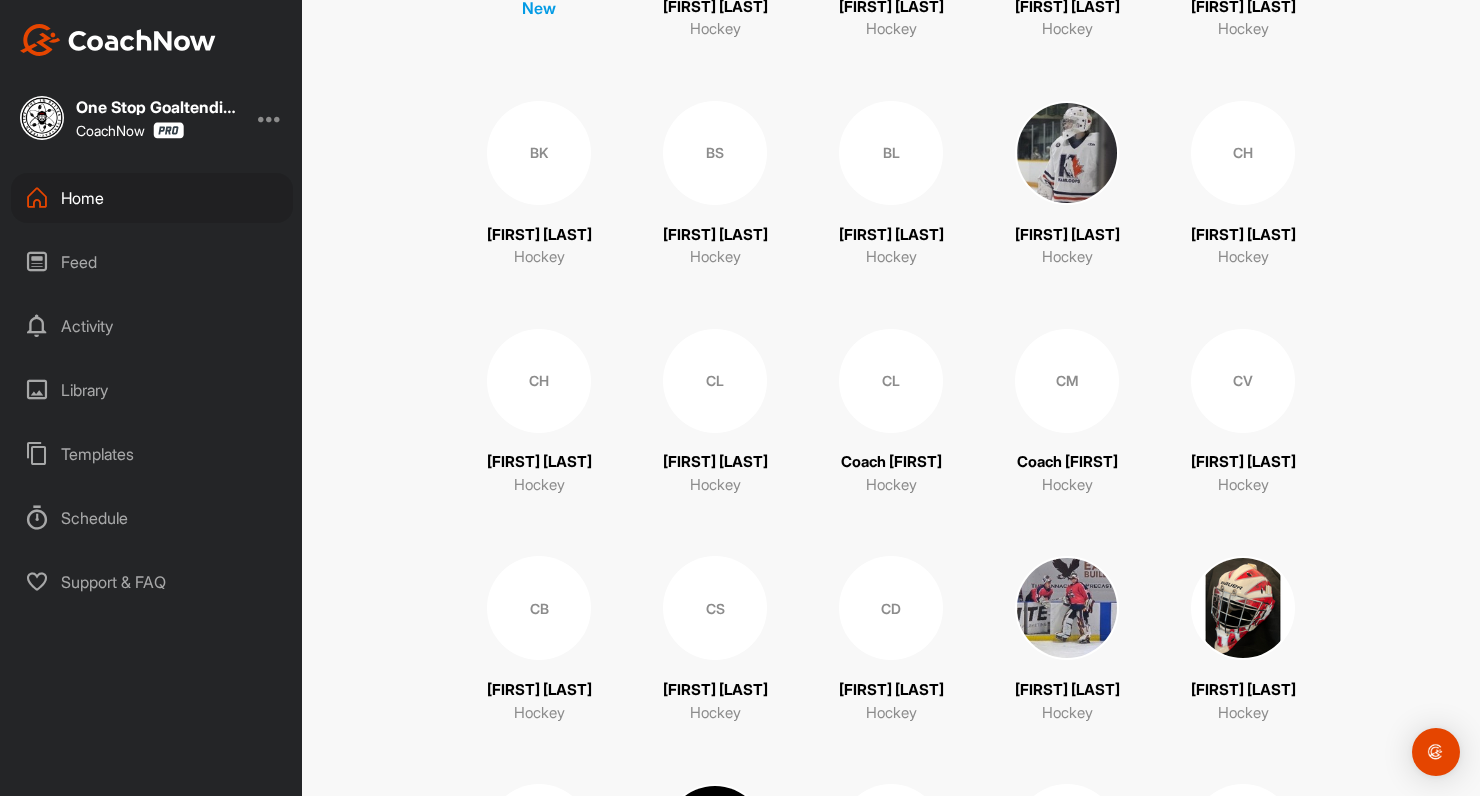 scroll, scrollTop: 393, scrollLeft: 0, axis: vertical 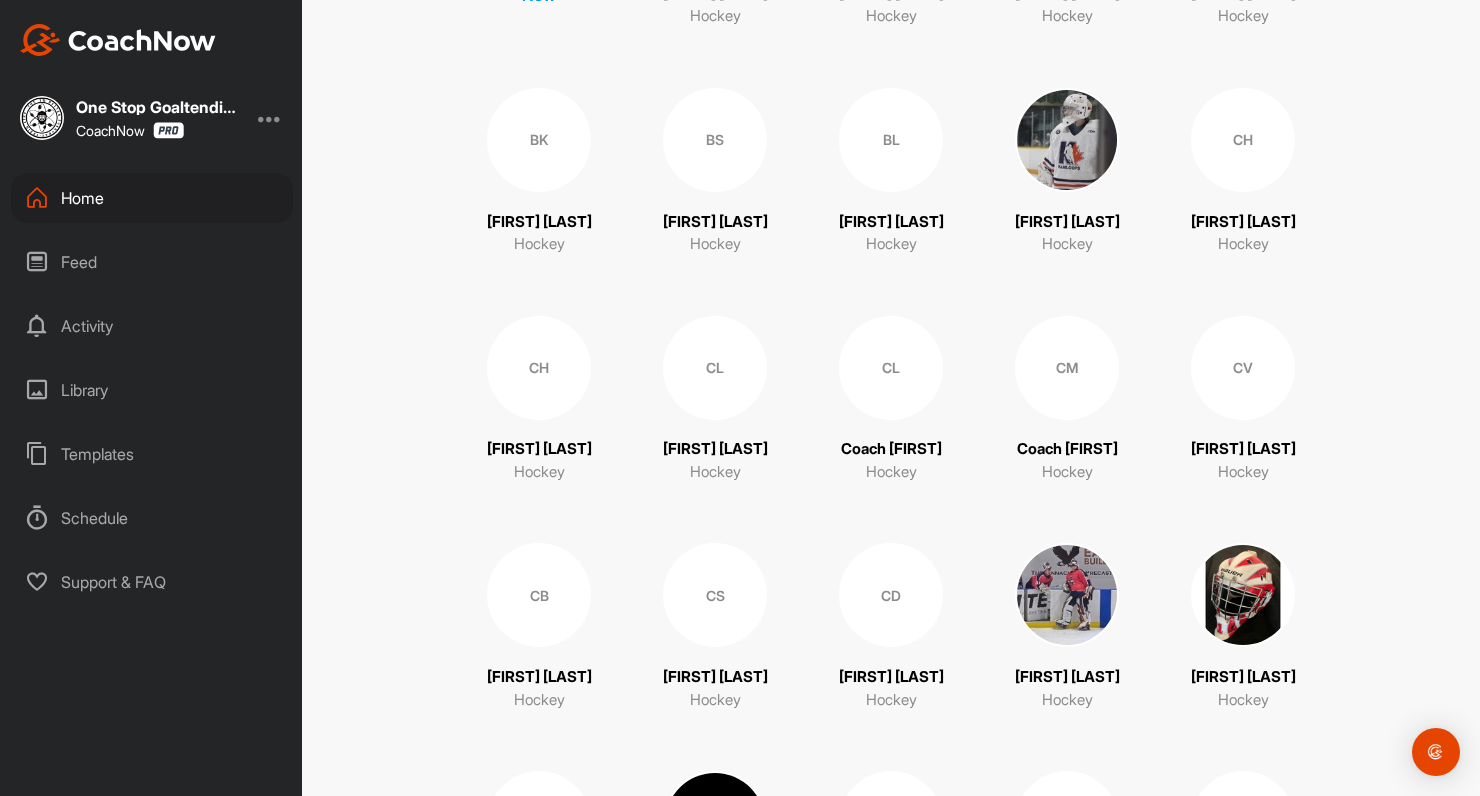 click on "CL" at bounding box center (891, 368) 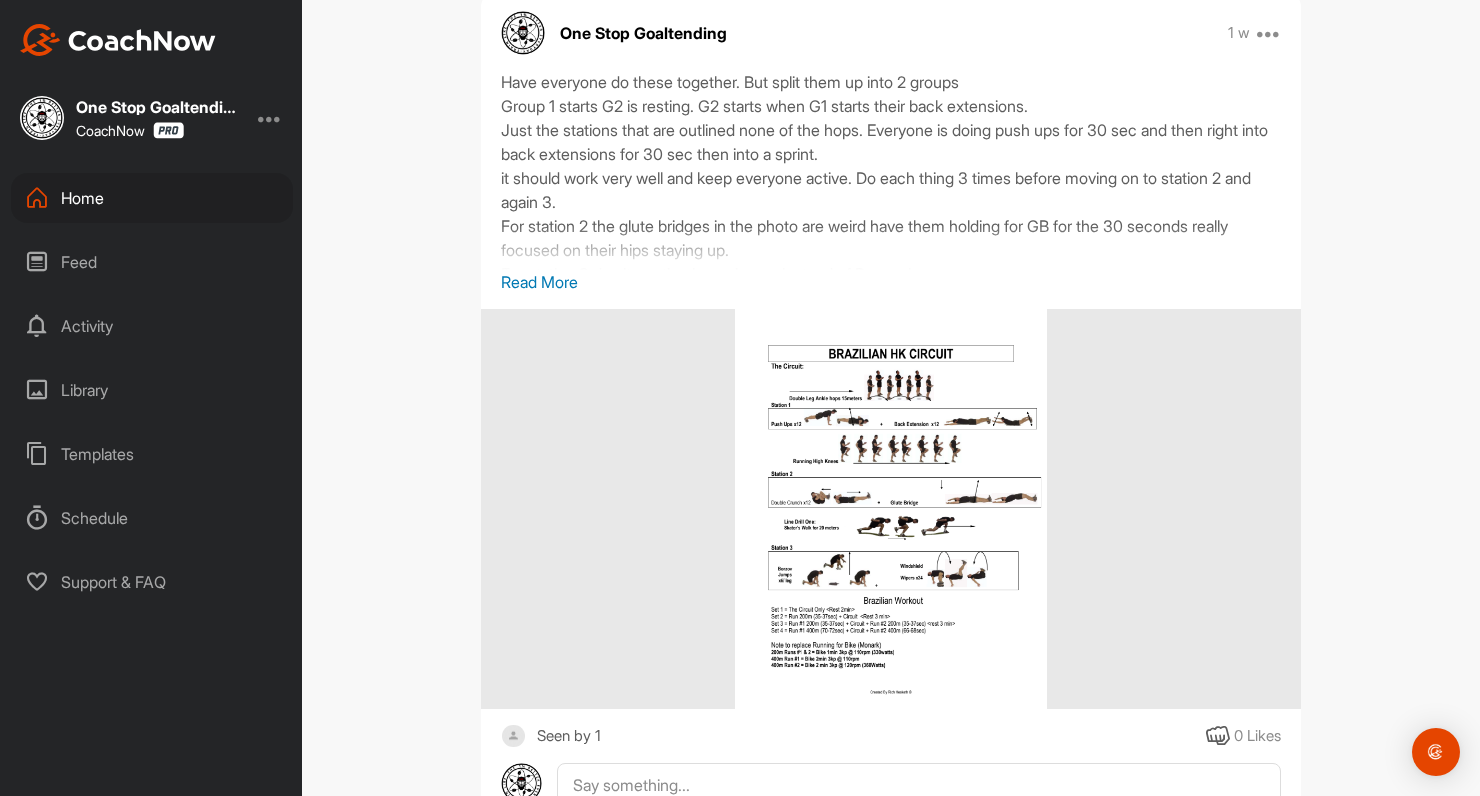 scroll, scrollTop: 1787, scrollLeft: 0, axis: vertical 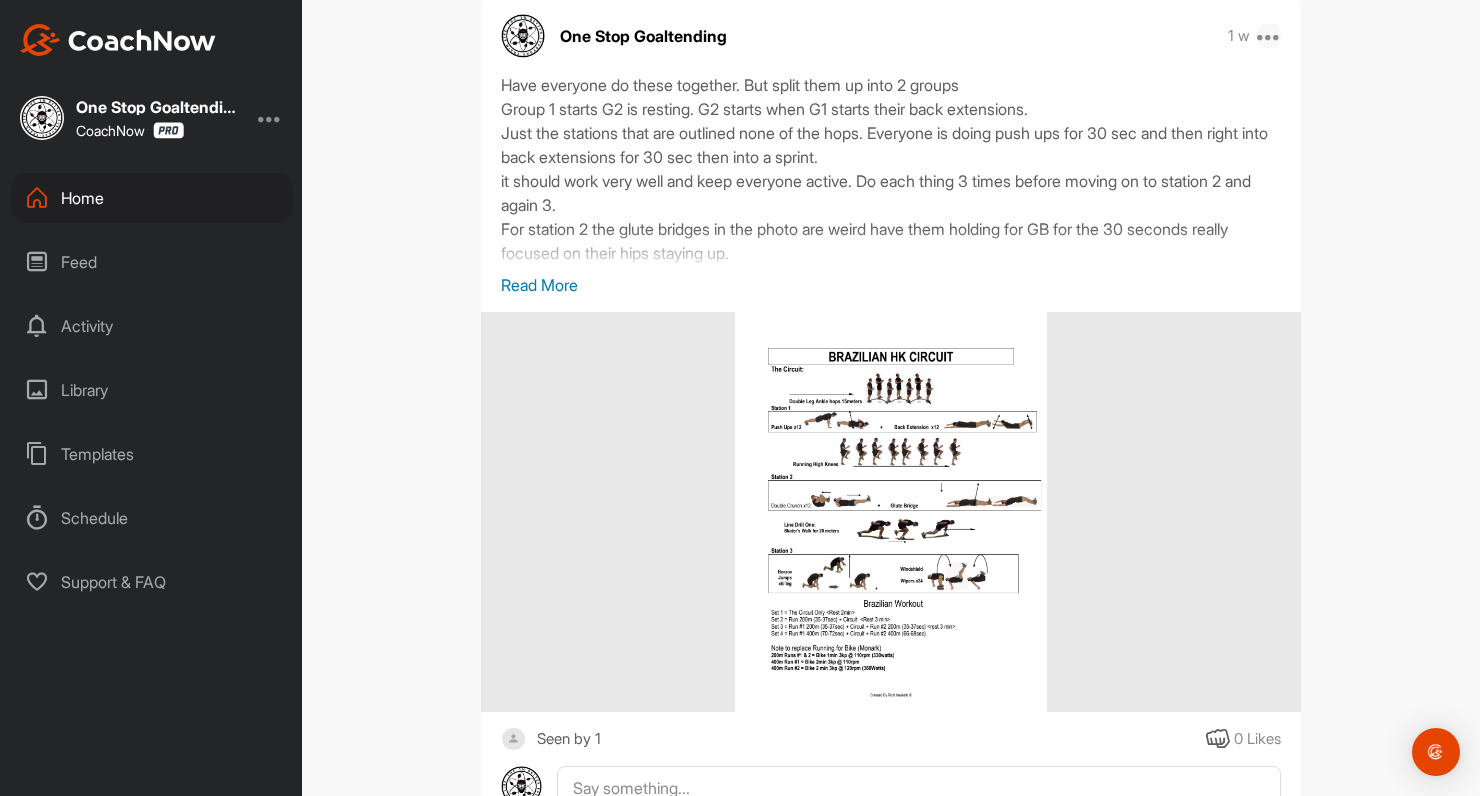 click at bounding box center [1269, 36] 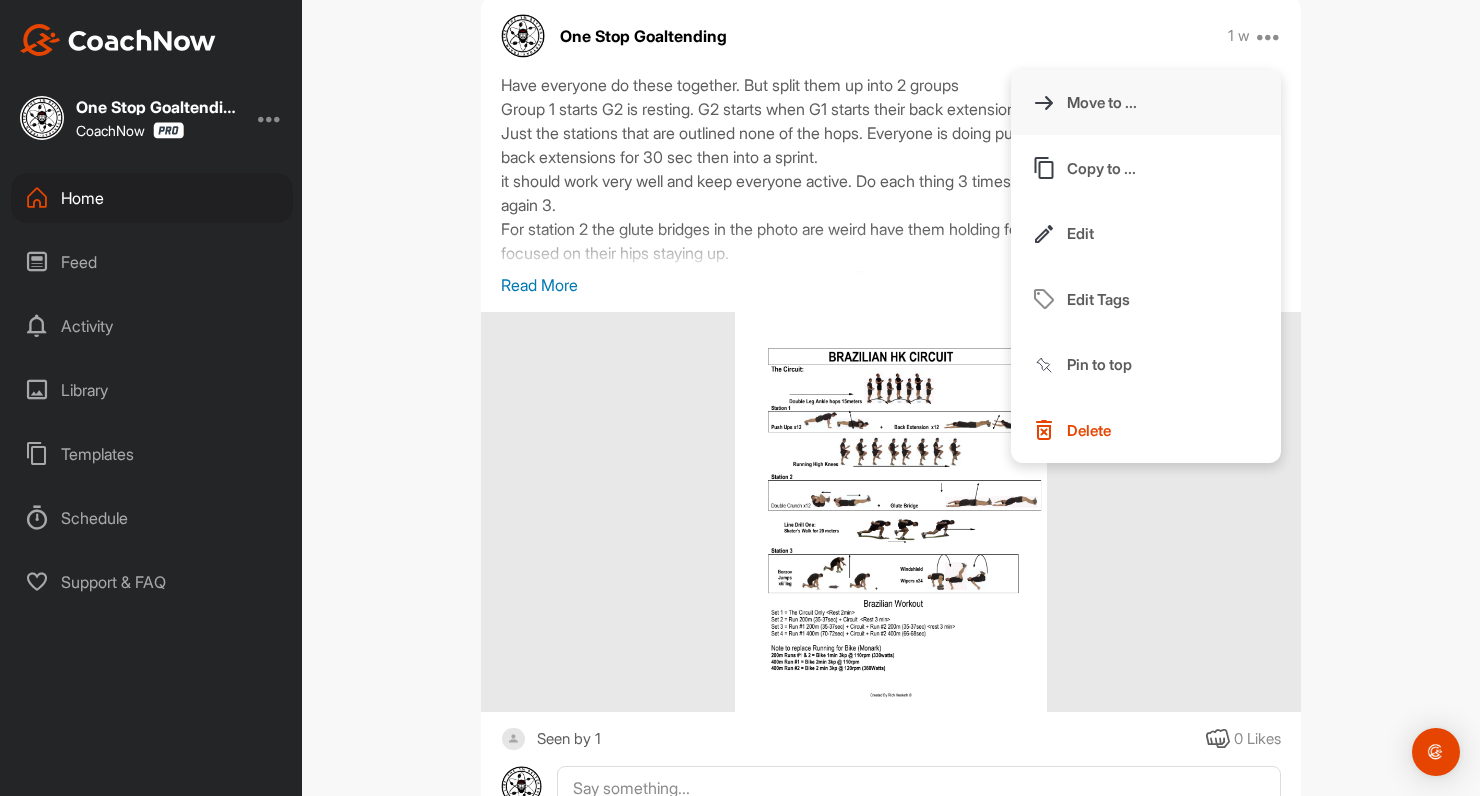 click on "Move to ..." at bounding box center [1146, 103] 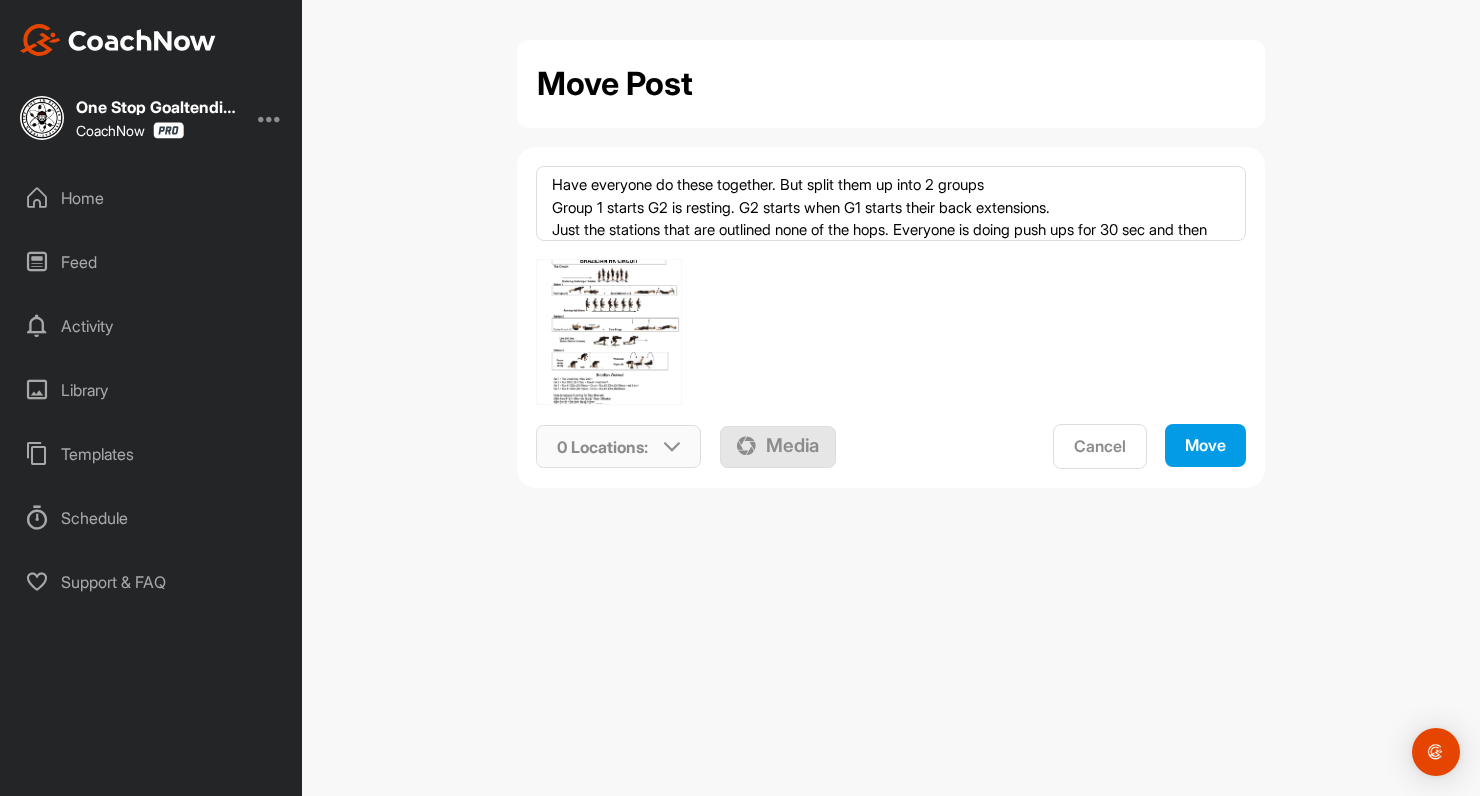 click at bounding box center [672, 447] 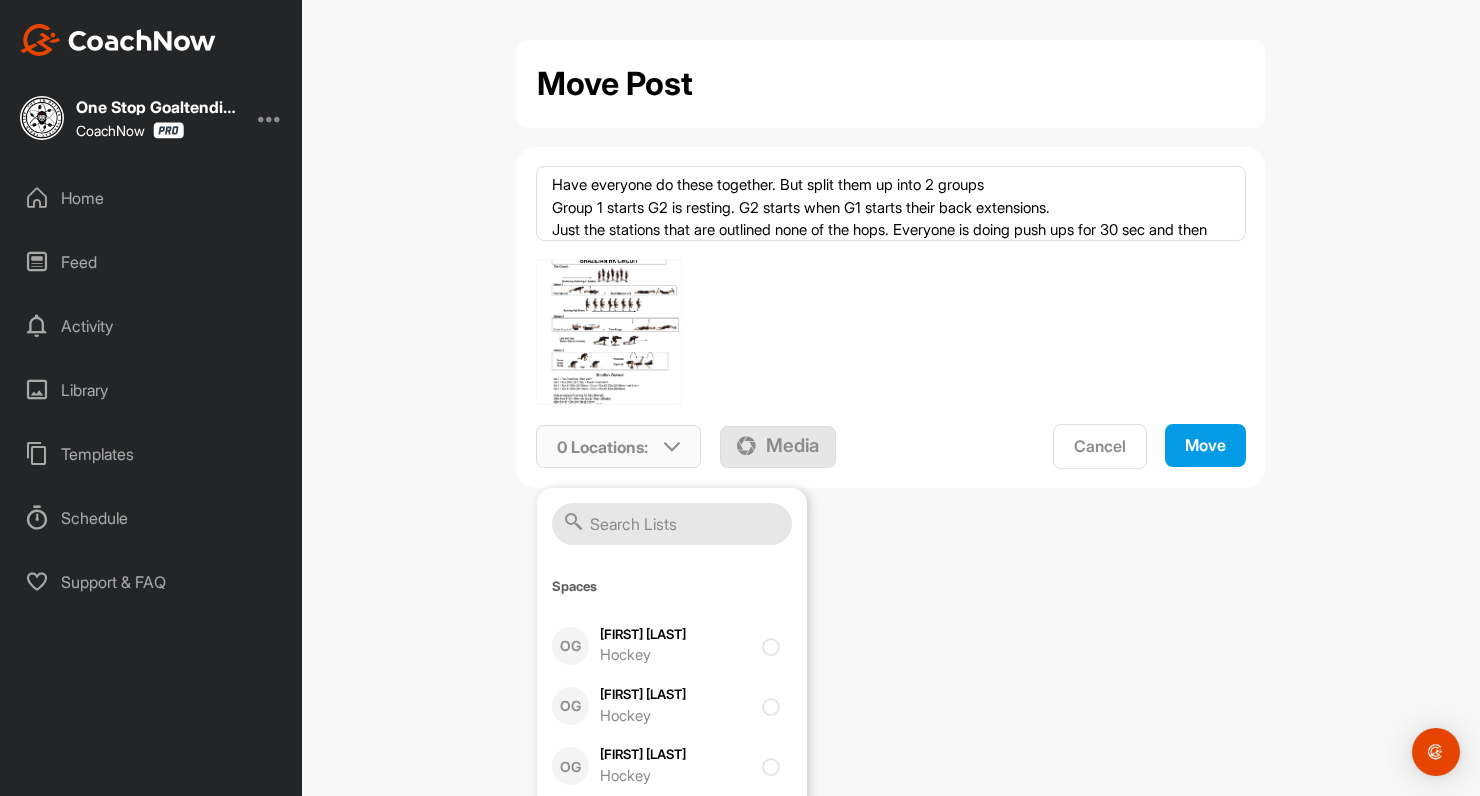 click at bounding box center [672, 524] 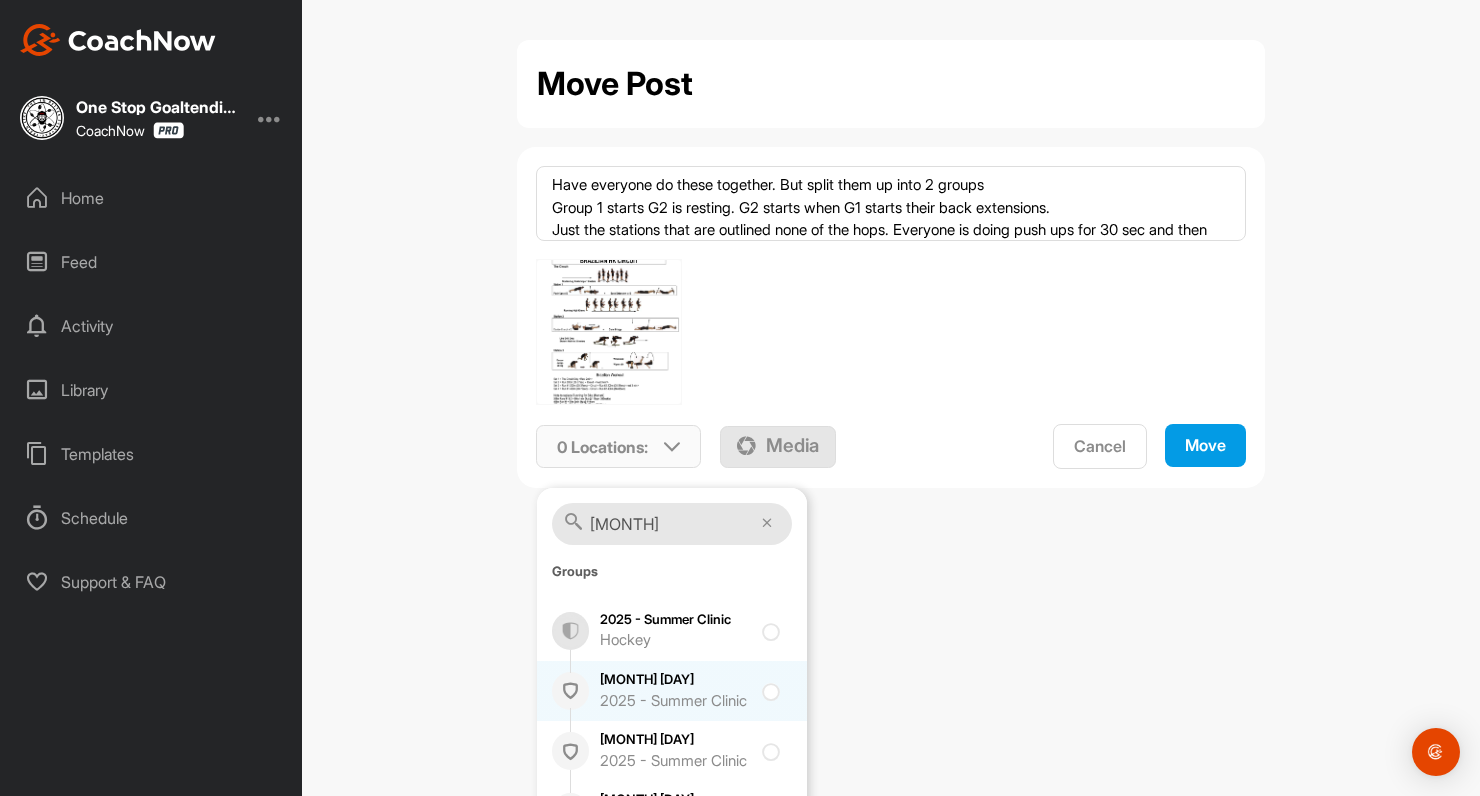 type on "aug" 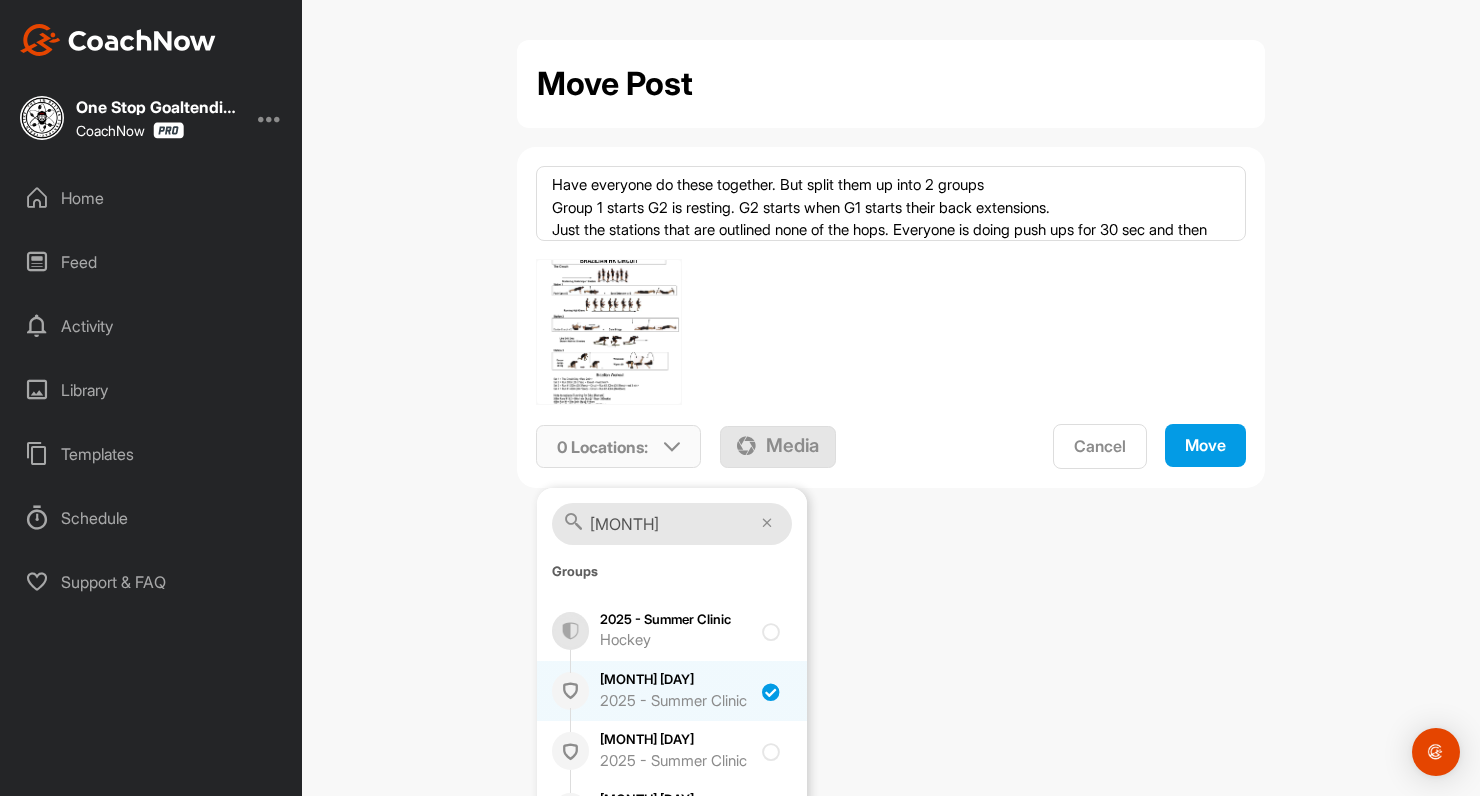 checkbox on "true" 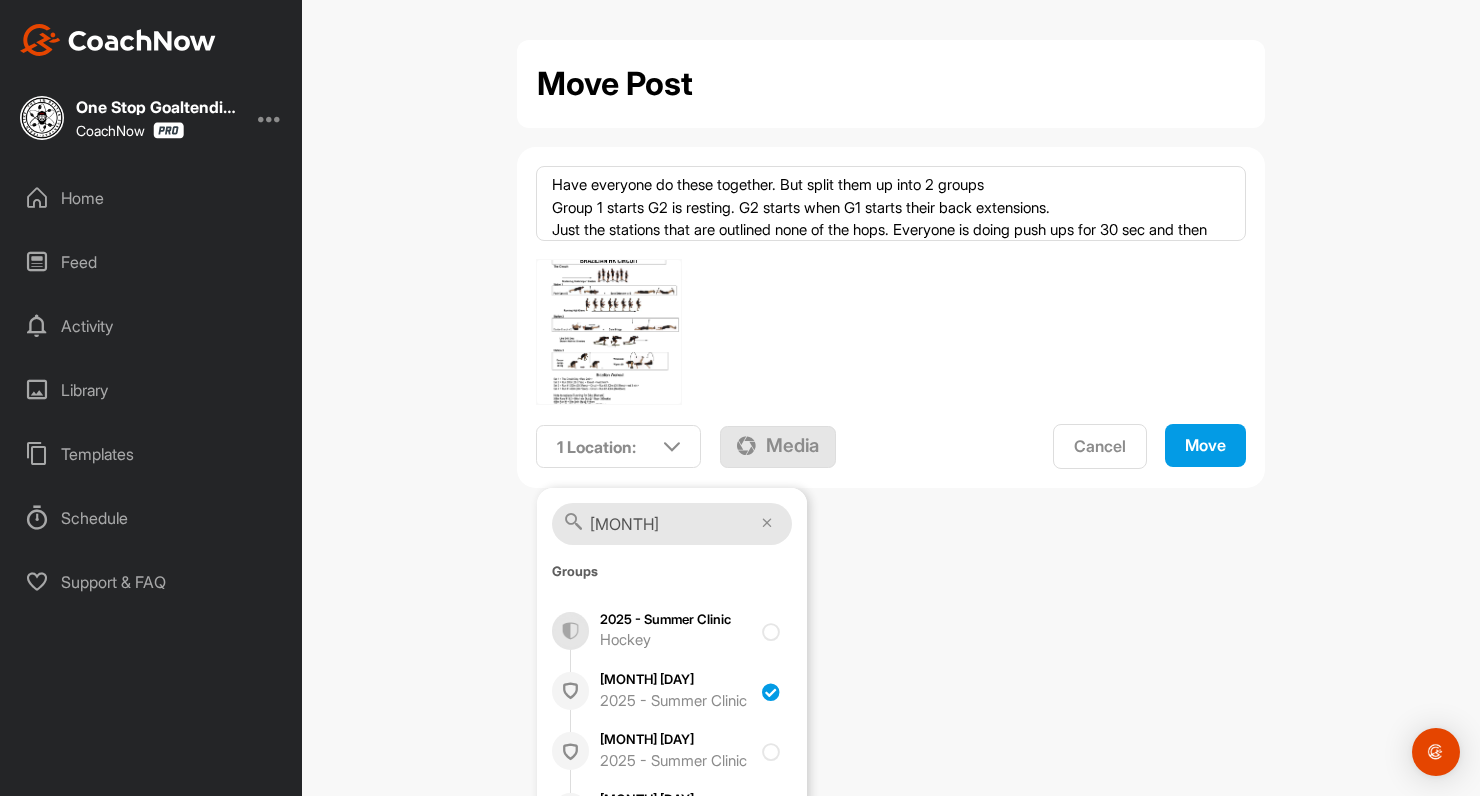 click on "Move" at bounding box center [1205, 445] 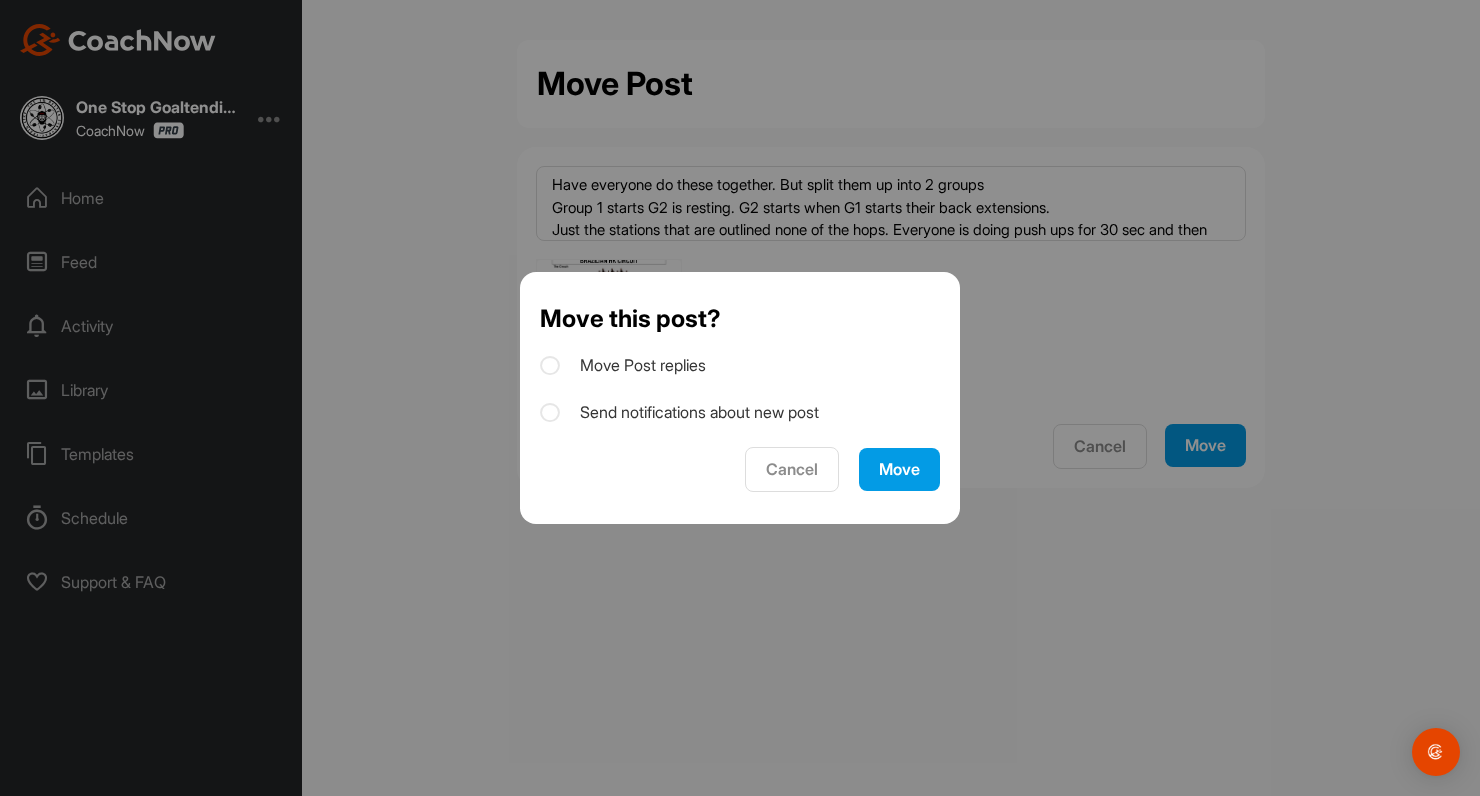 click on "Send notifications about new post" at bounding box center (679, 412) 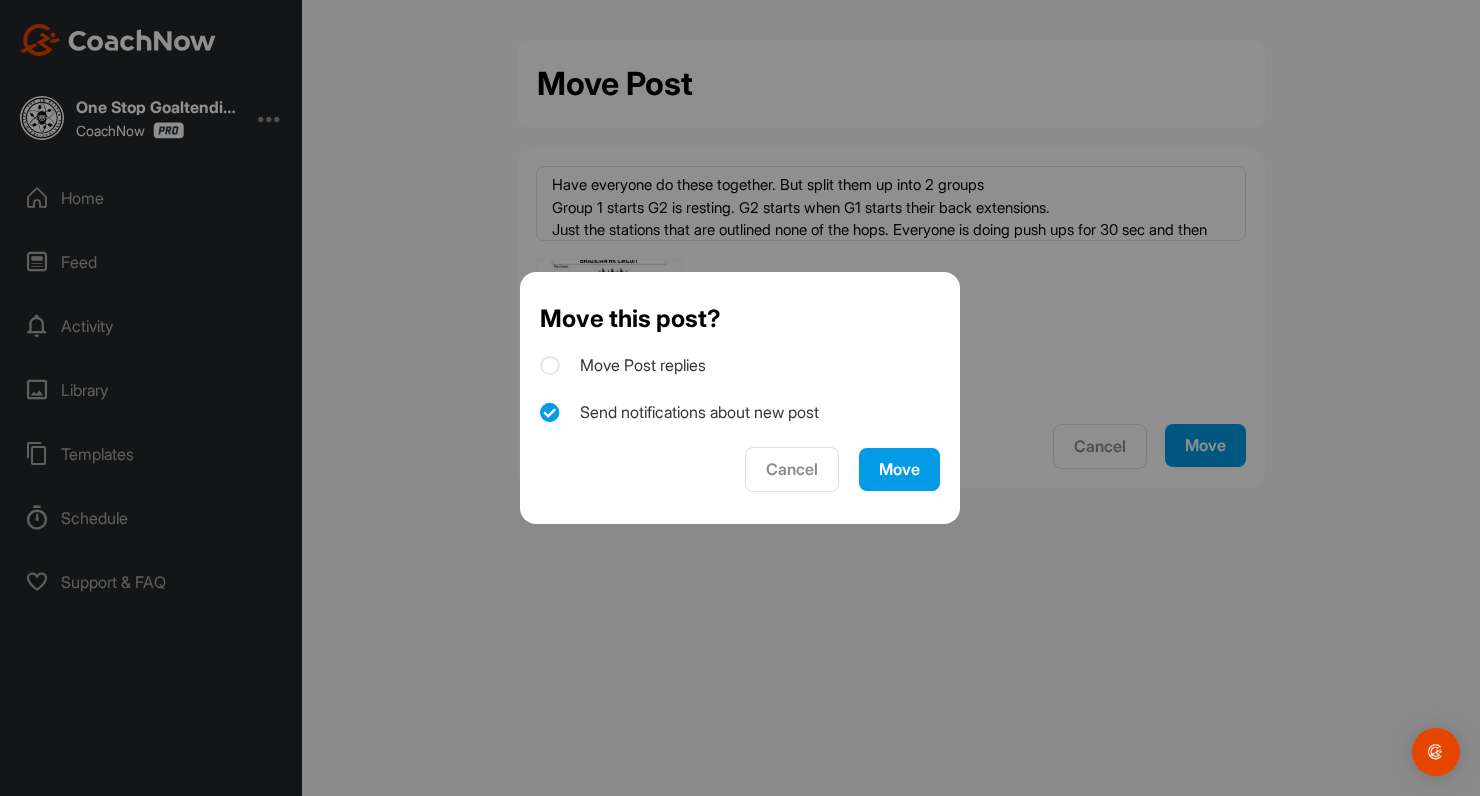 checkbox on "true" 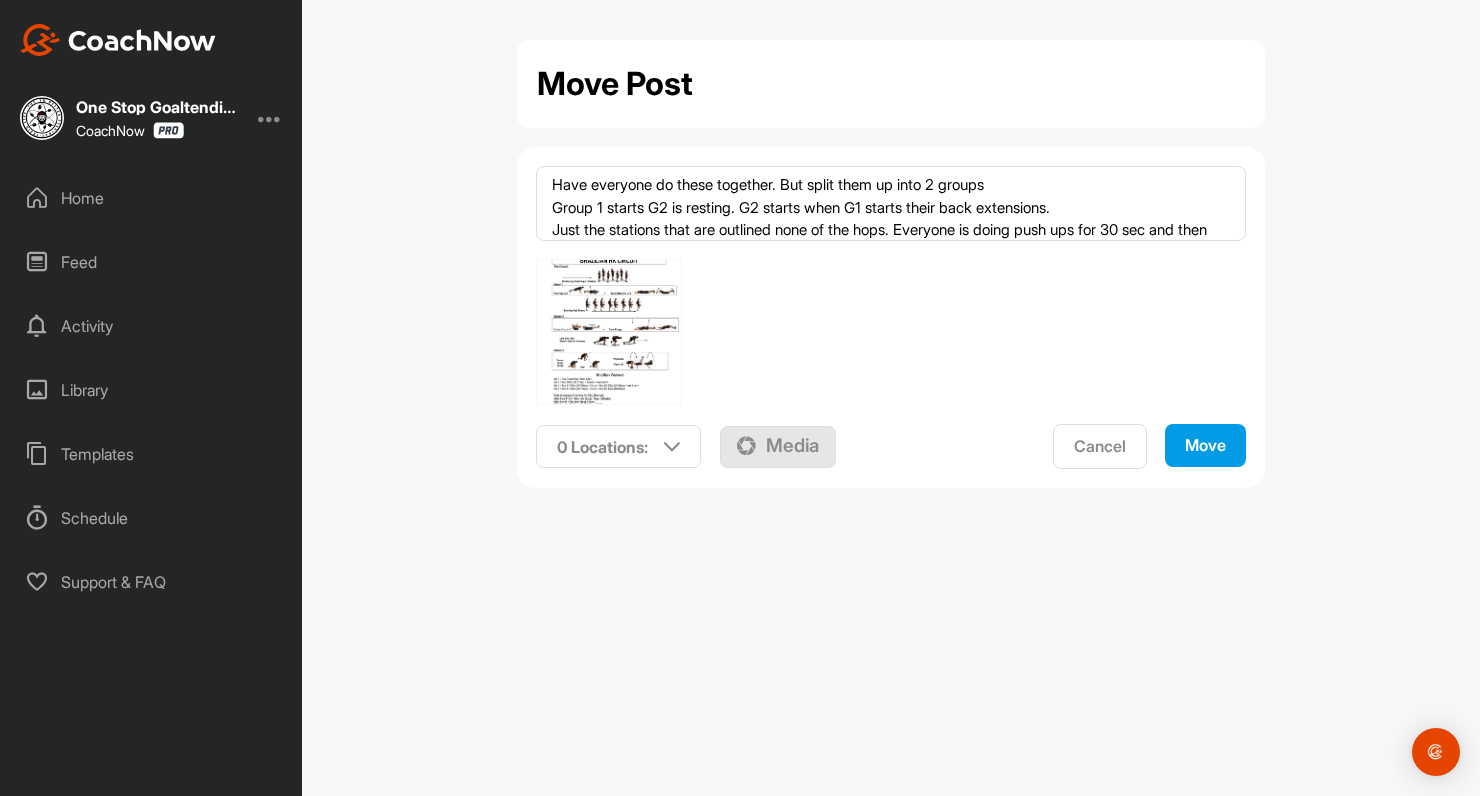 click on "Cancel" at bounding box center [1100, 446] 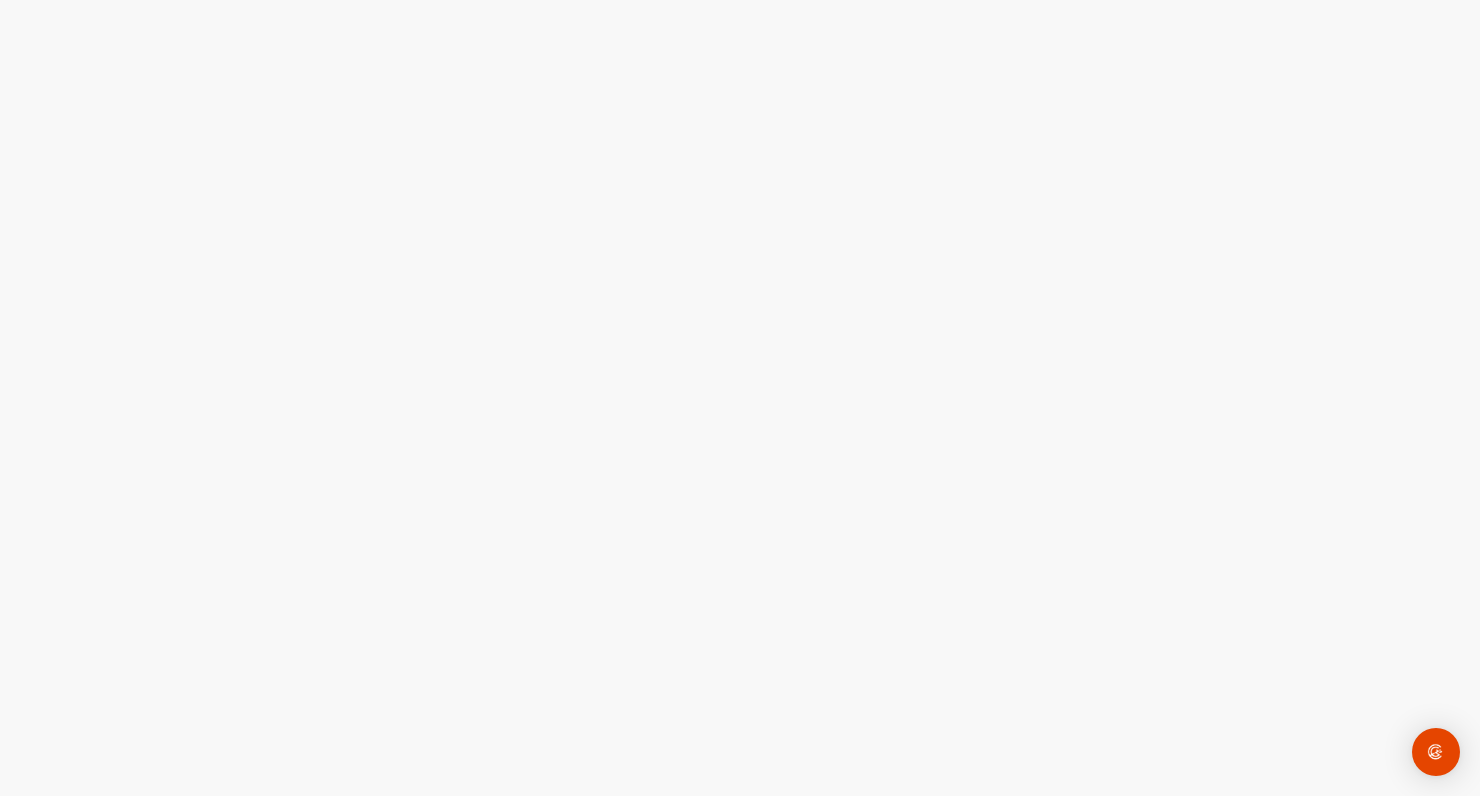 scroll, scrollTop: 0, scrollLeft: 0, axis: both 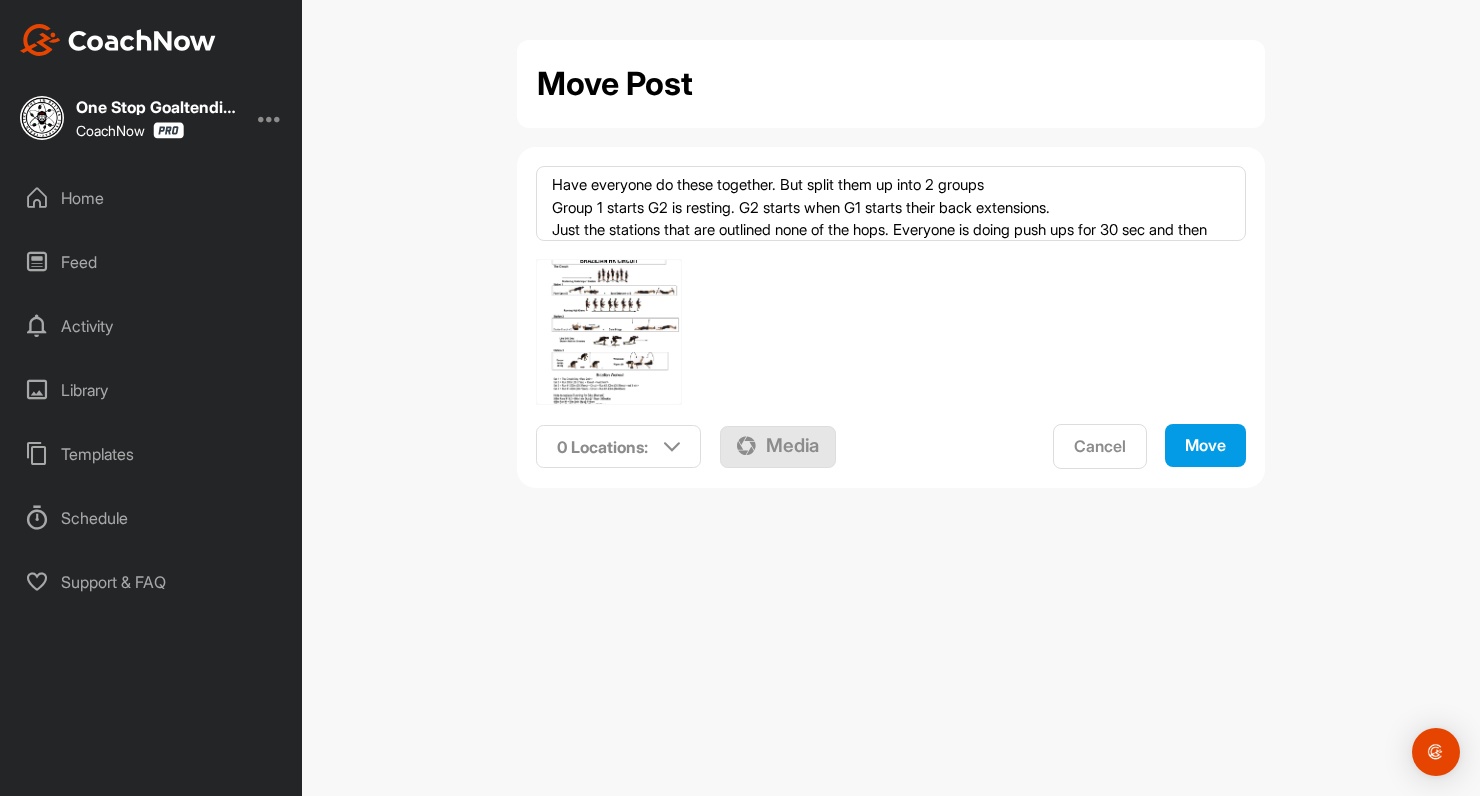 click on "Cancel" at bounding box center (1100, 446) 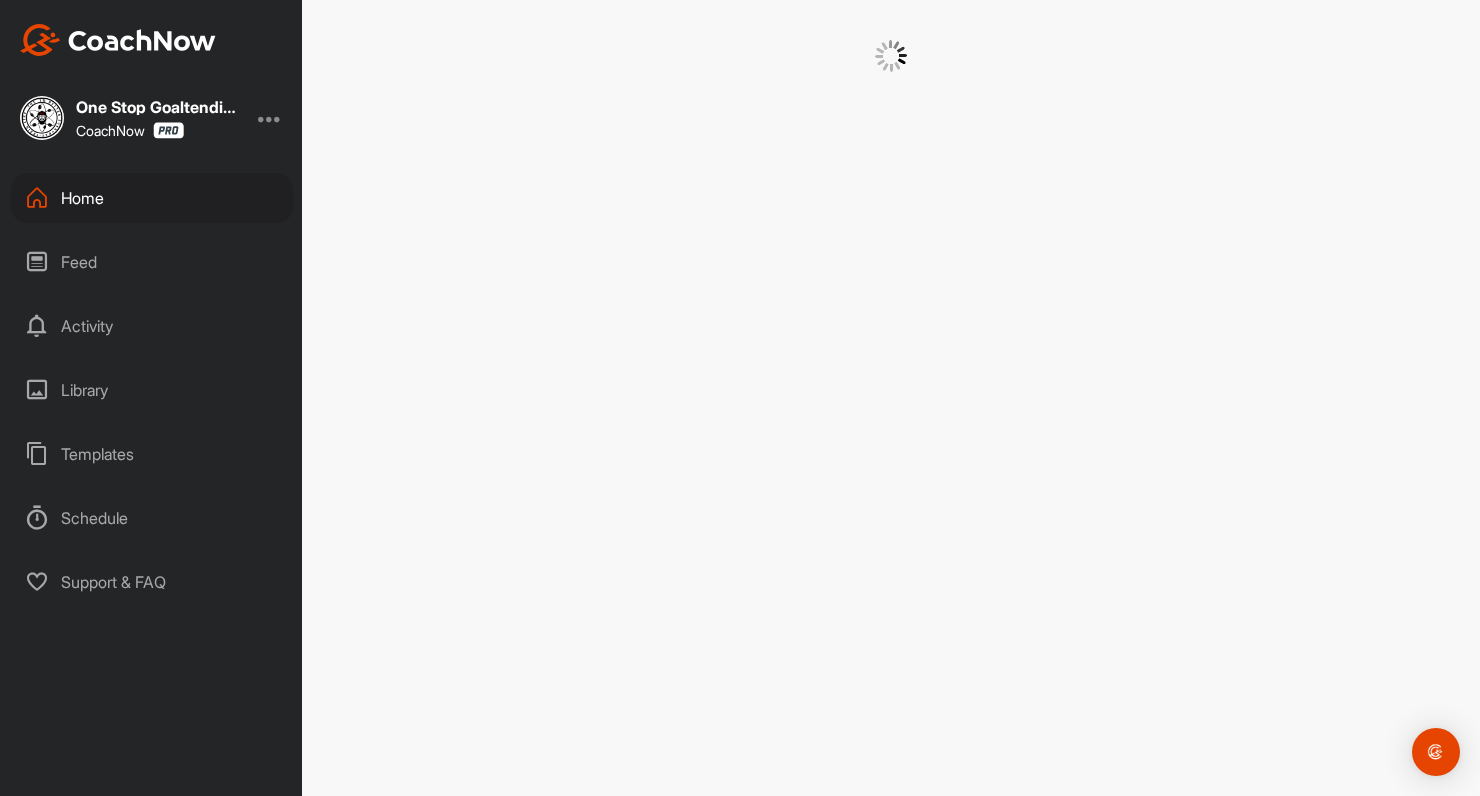 scroll, scrollTop: 0, scrollLeft: 0, axis: both 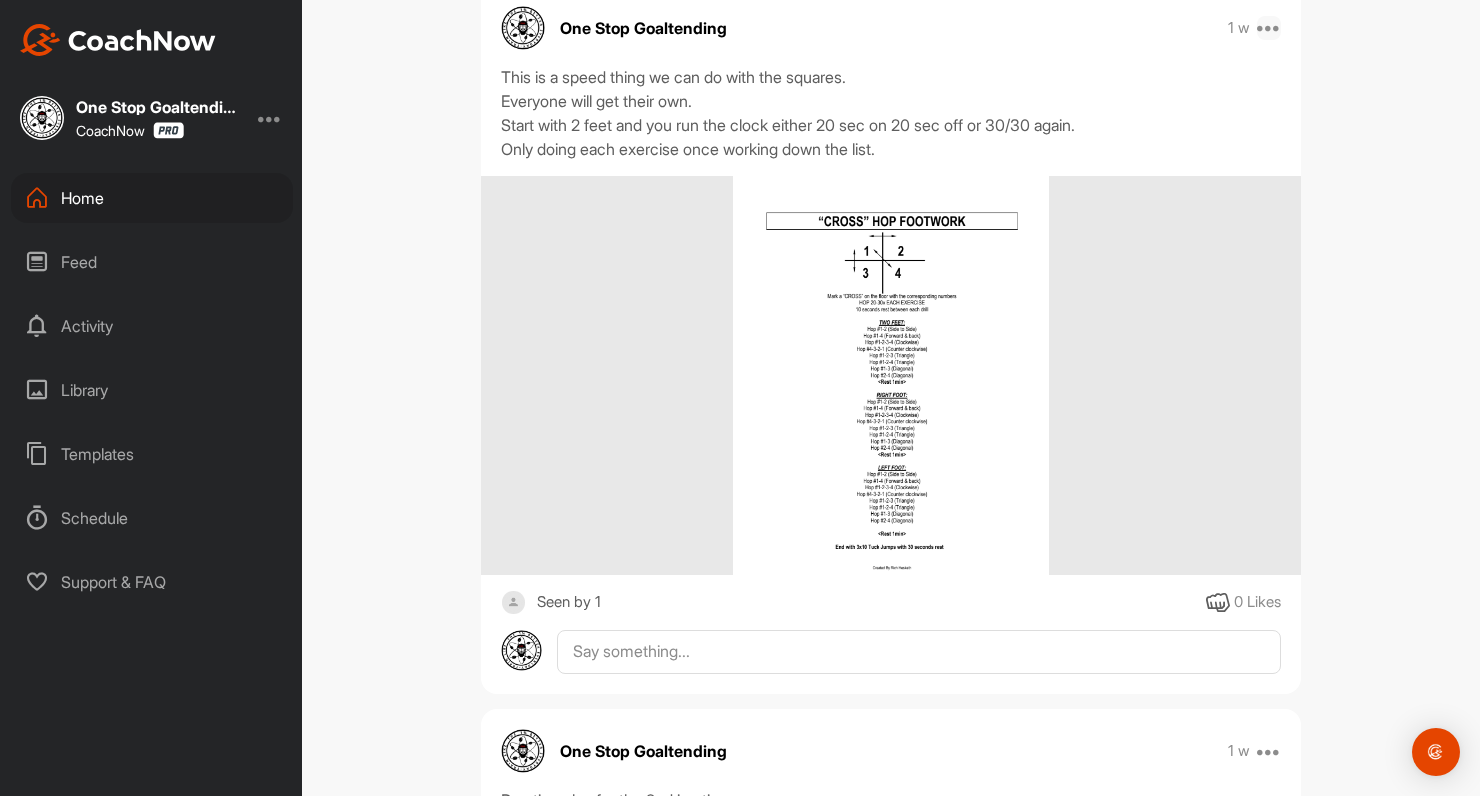 click at bounding box center [1269, 28] 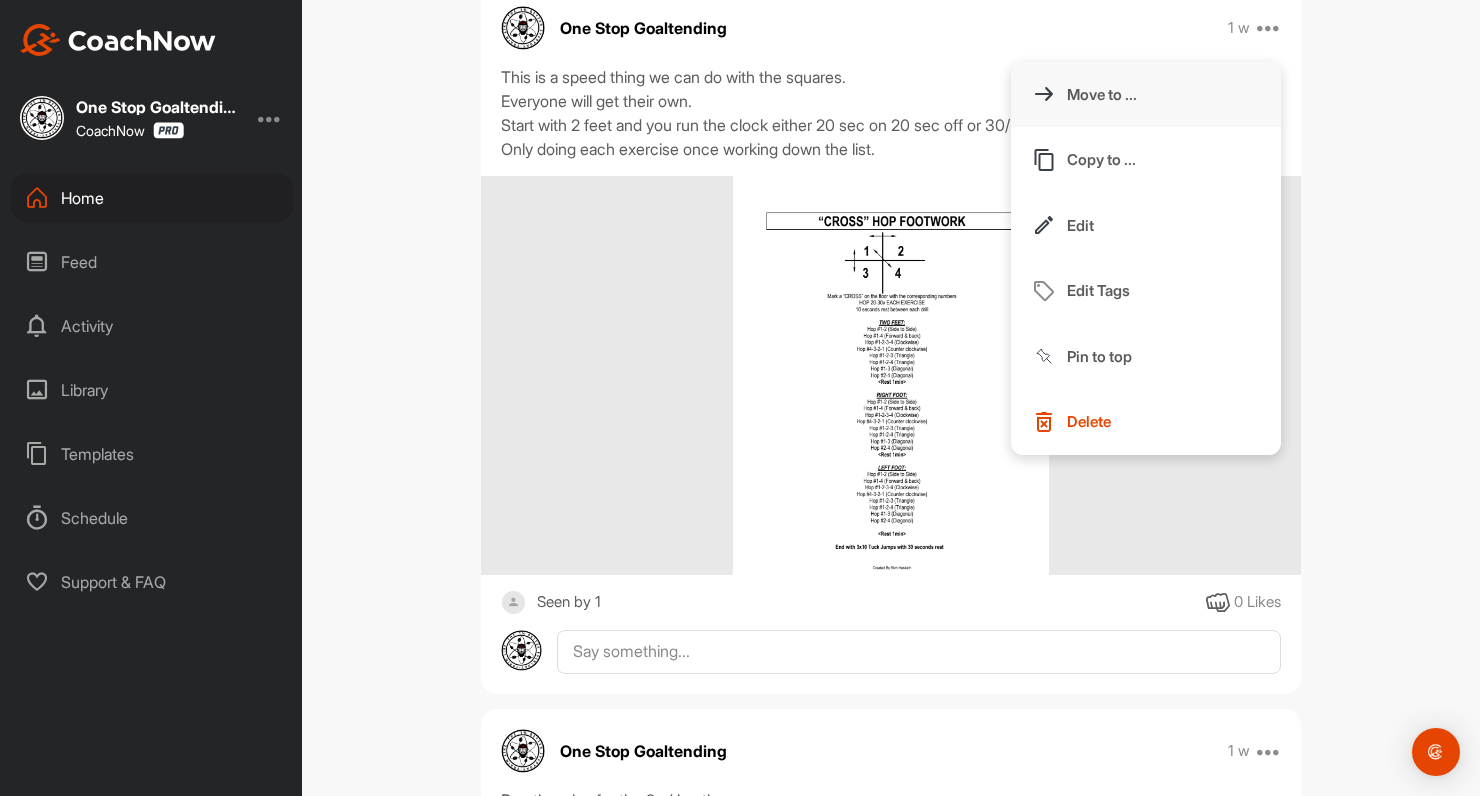 click on "Move to ..." at bounding box center [1102, 94] 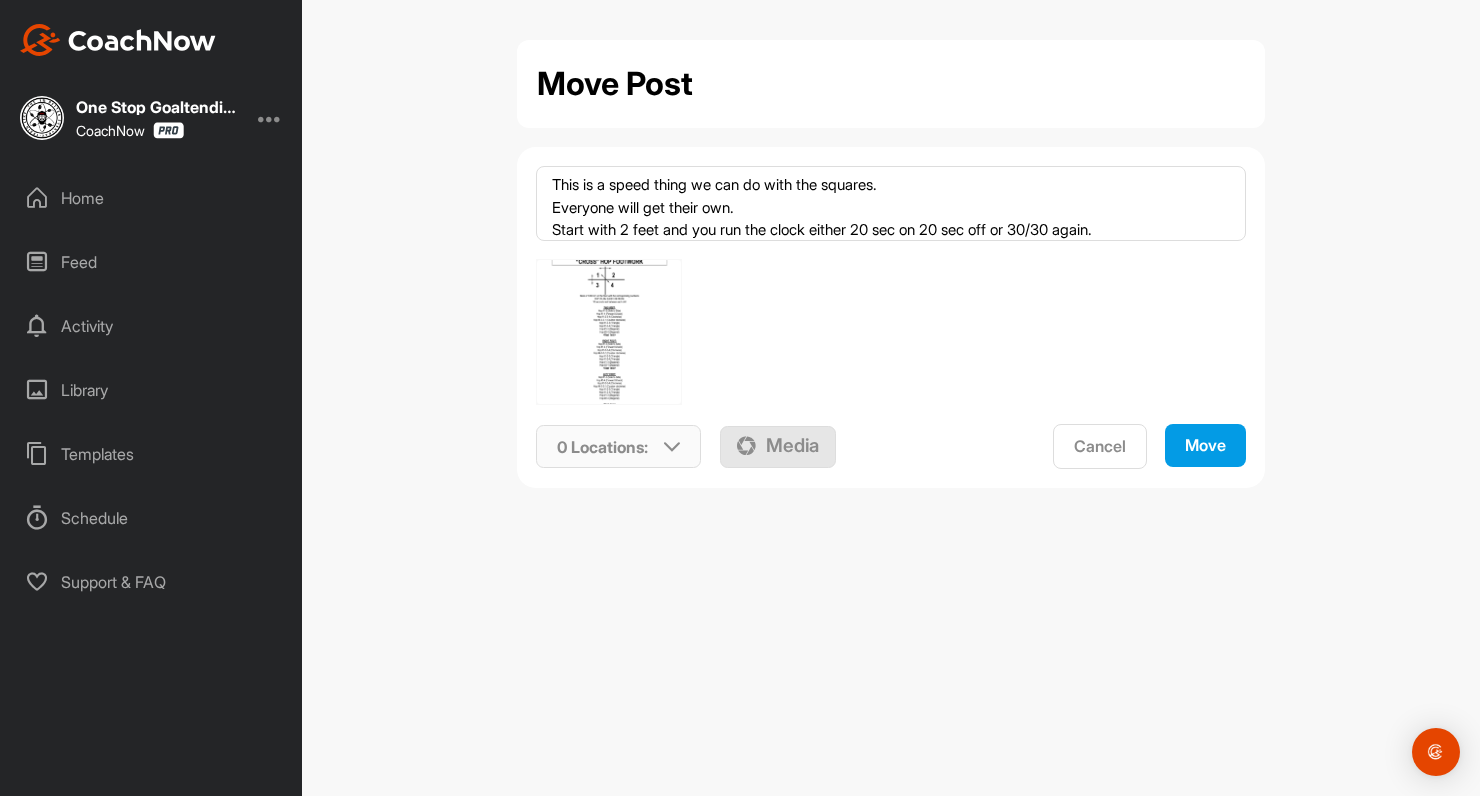 click at bounding box center [672, 447] 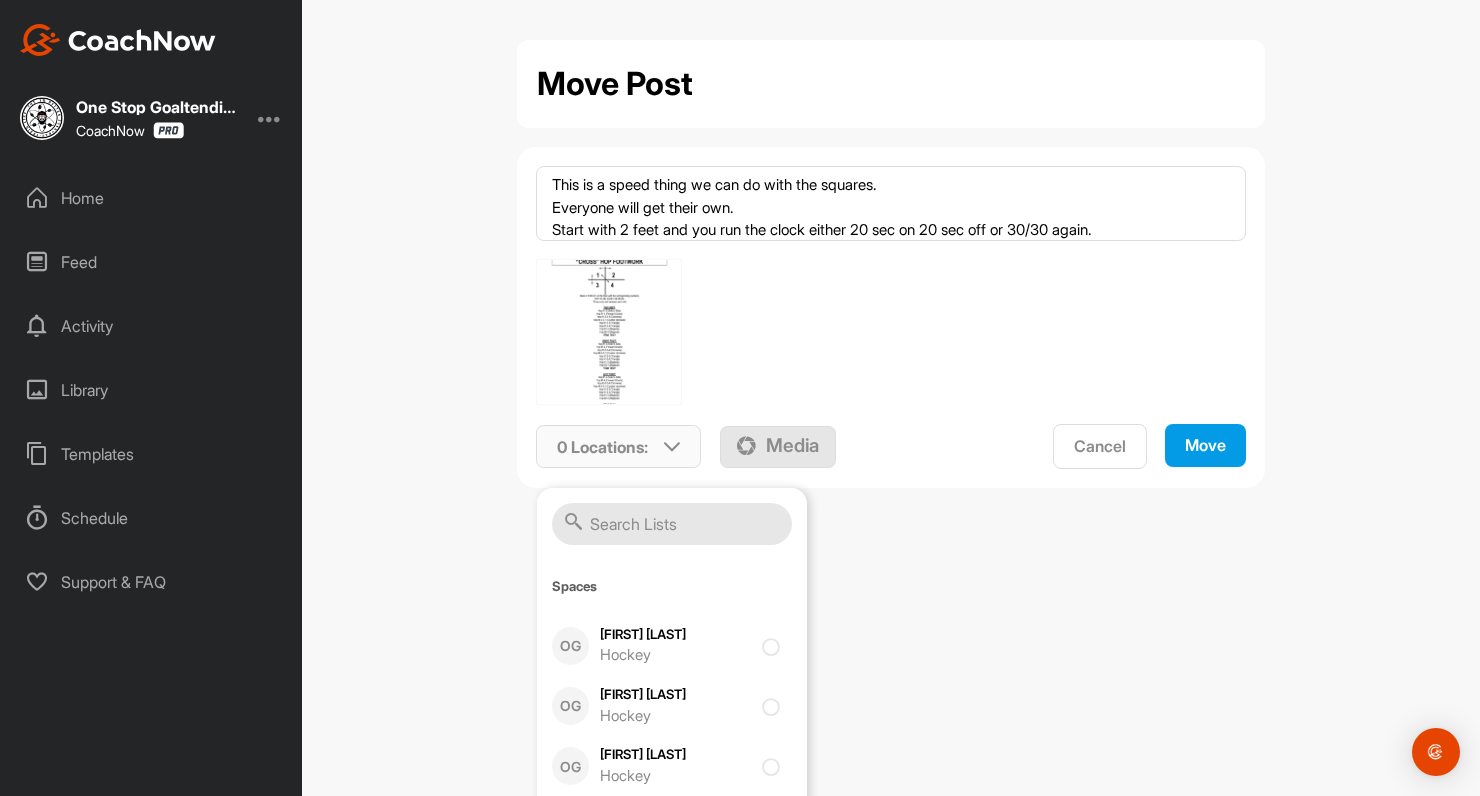 click at bounding box center [672, 524] 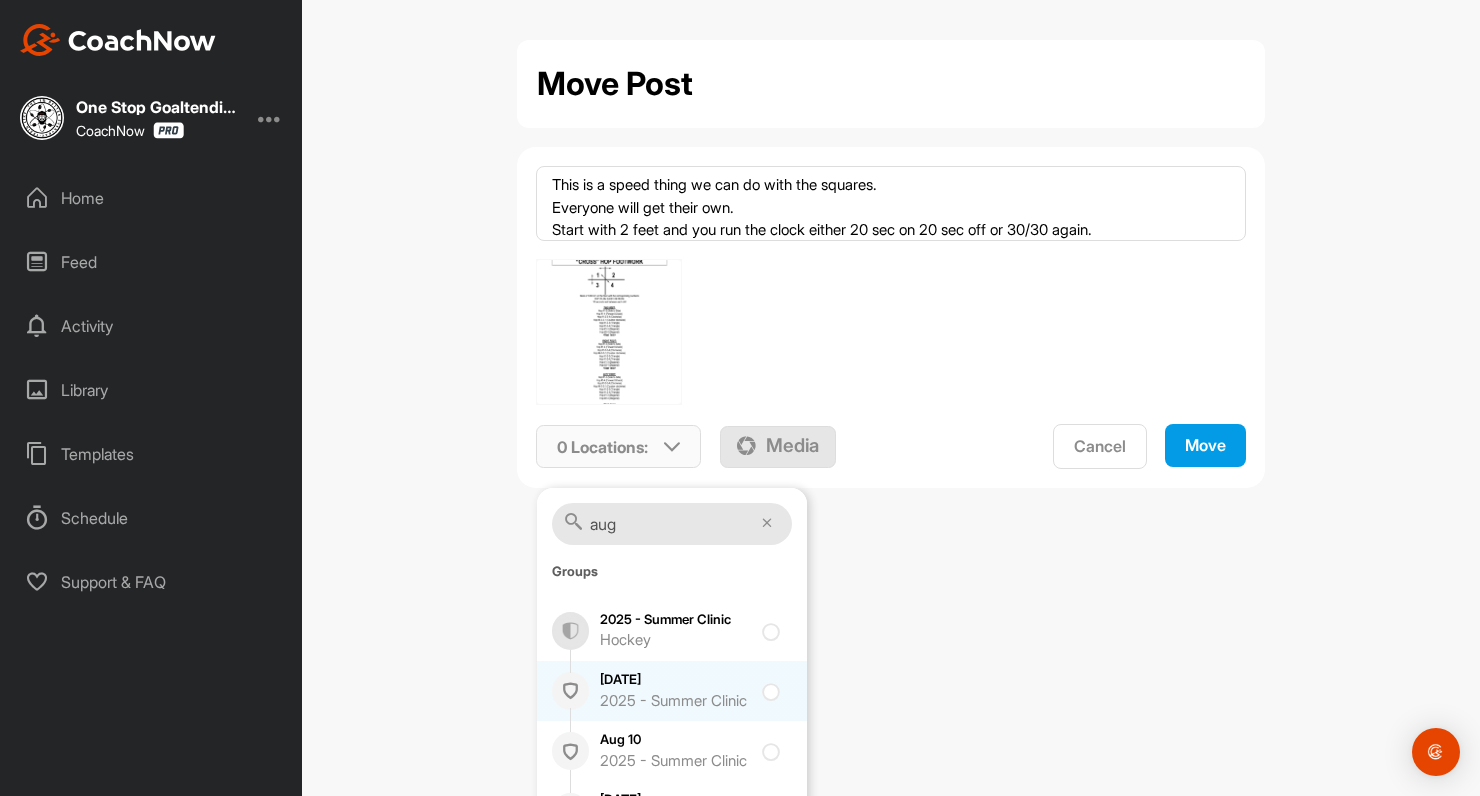 type on "aug" 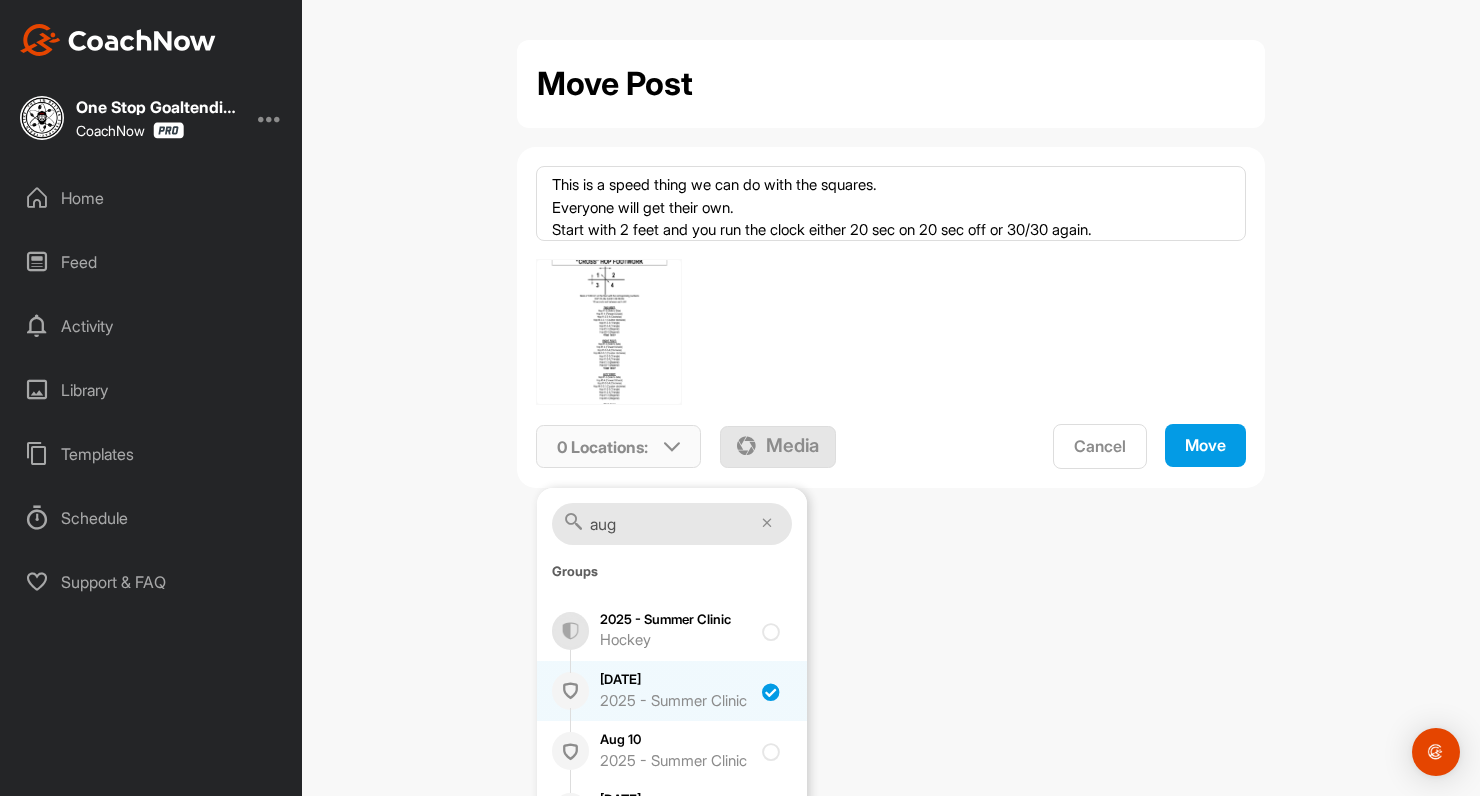 checkbox on "true" 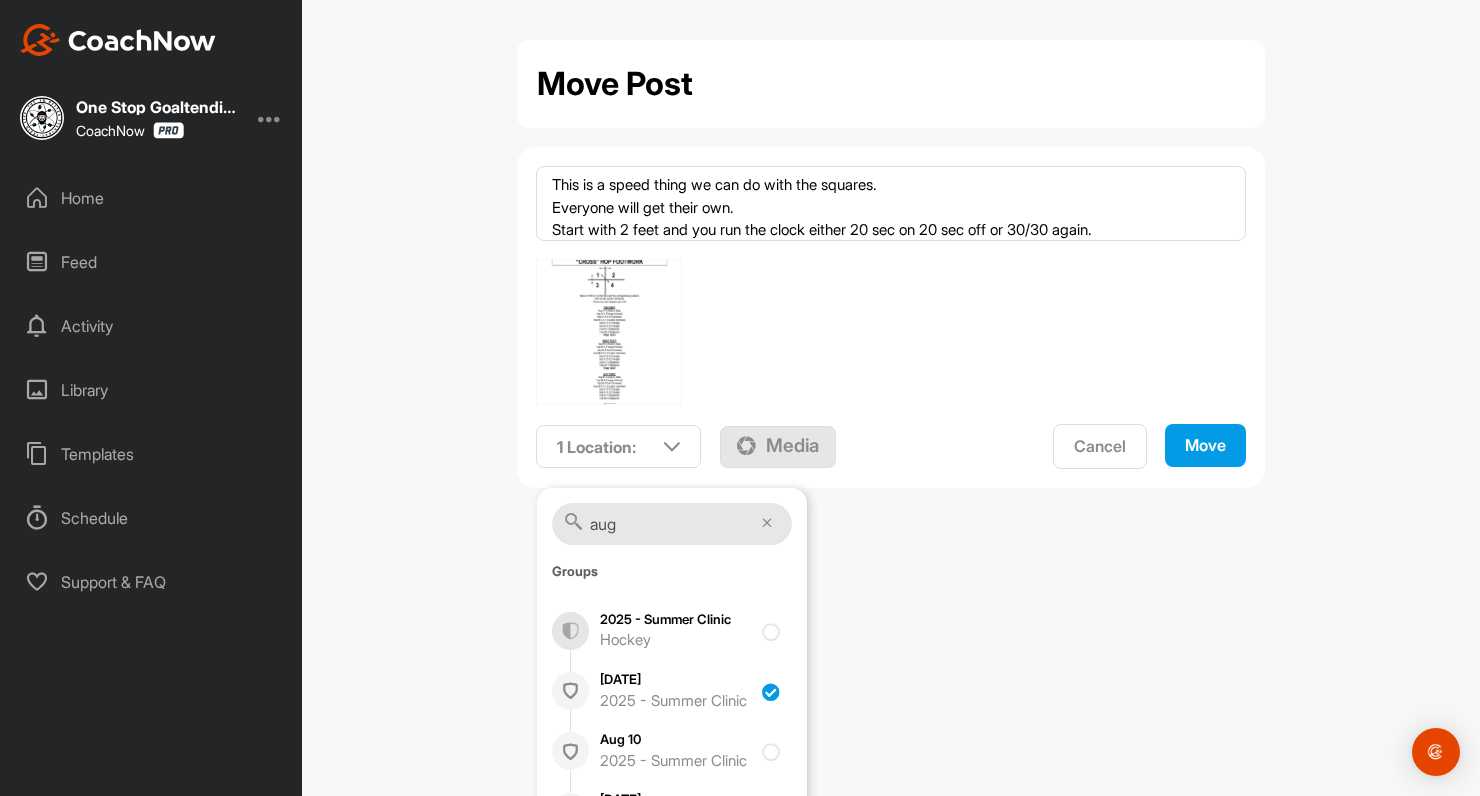 click on "Move Post This is a speed thing we can do with the squares.
Everyone will get their own.
Start with 2 feet and you run the clock either 20 sec on 20 sec off or 30/30 again.
Only doing each exercise once working down the list. 1 Location : aug Groups 2025 - Summer Clinic Hockey Aug 3rd 2025 - Summer Clinic Aug 10 2025 - Summer Clinic Aug 17 2025 - Summer Clinic Aug 24 2025 - Summer Clinic Media Cancel Move" at bounding box center (891, 398) 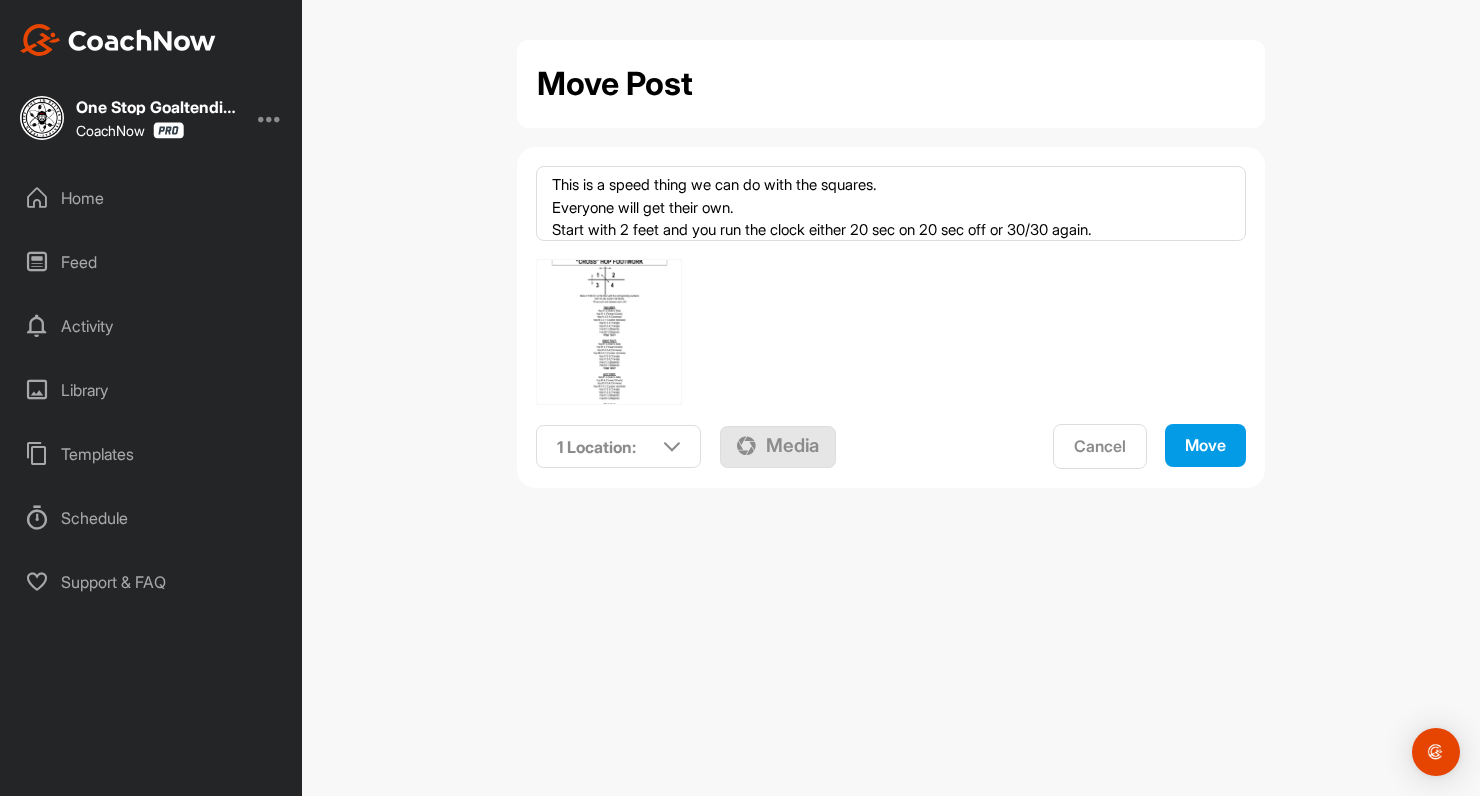 click on "Move" at bounding box center (1205, 445) 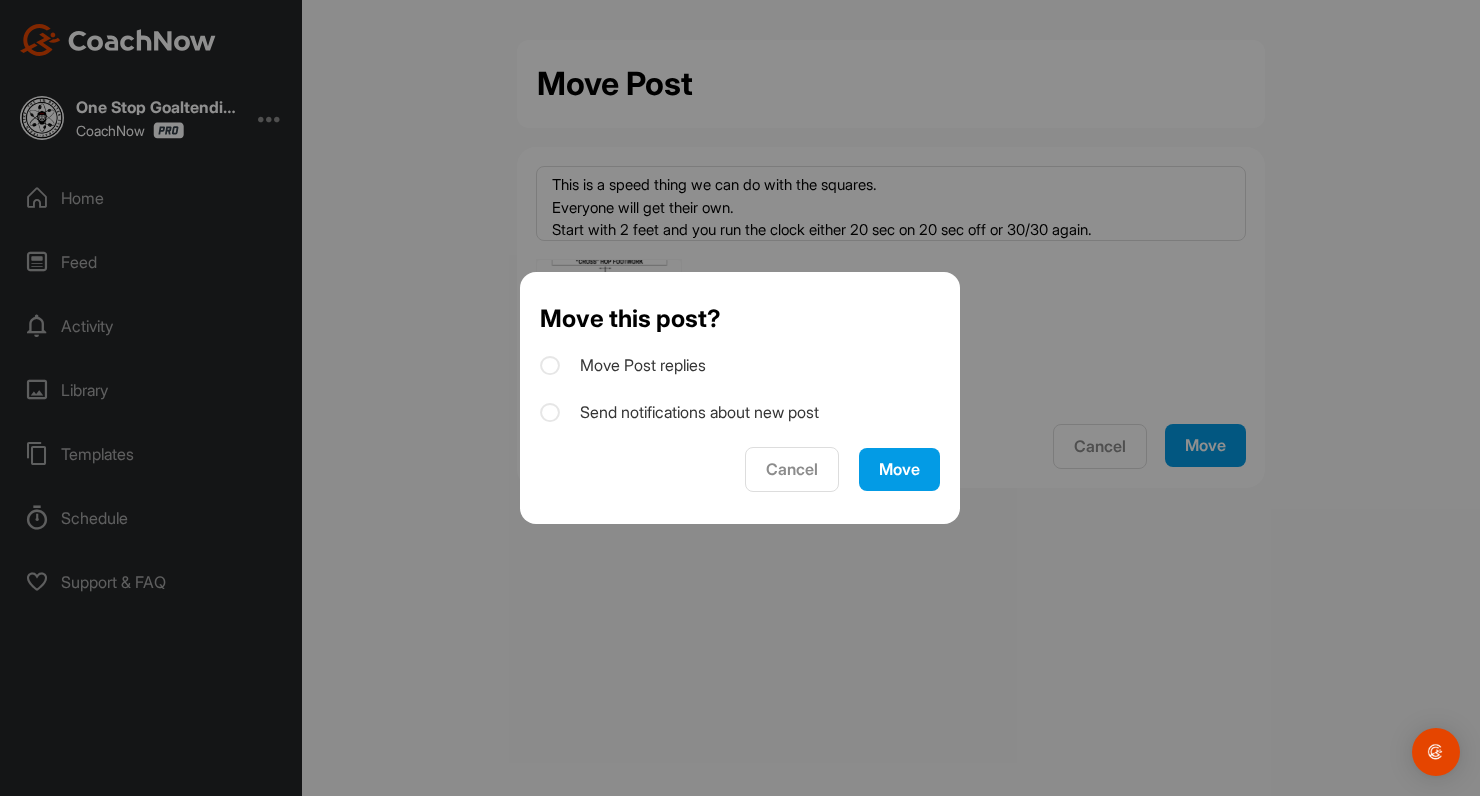 click on "Send notifications about new post" at bounding box center (679, 412) 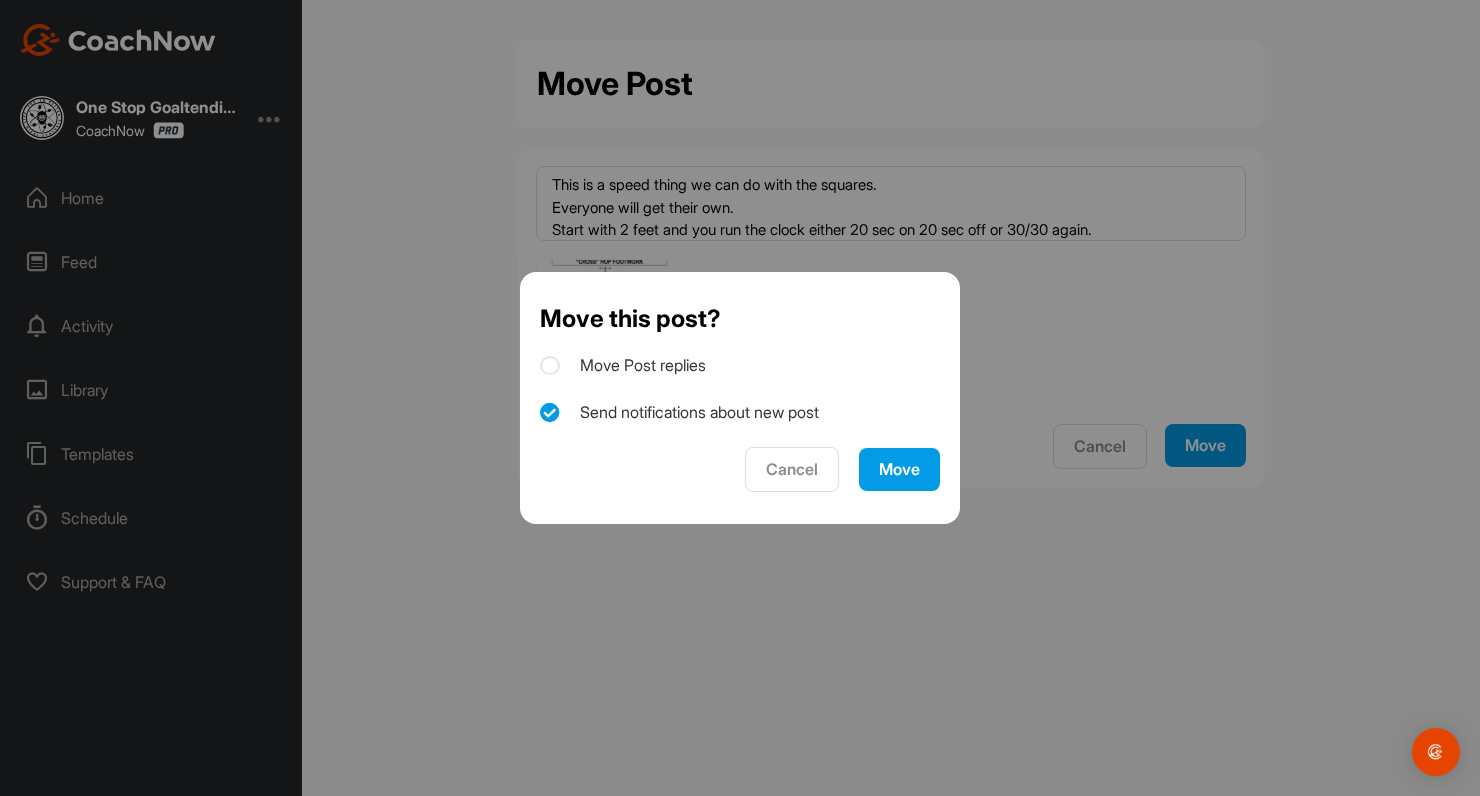 checkbox on "true" 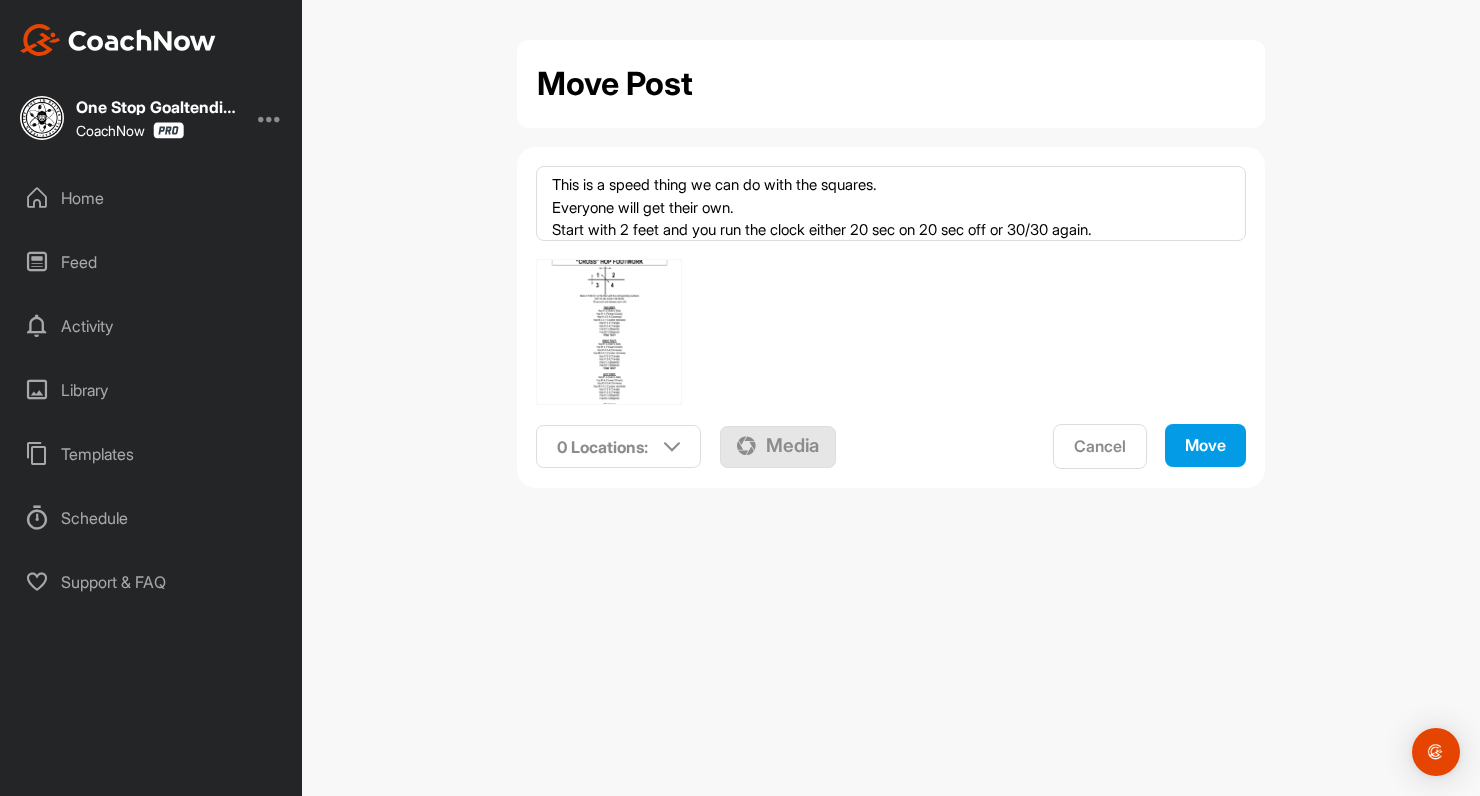 click on "Home" at bounding box center (152, 198) 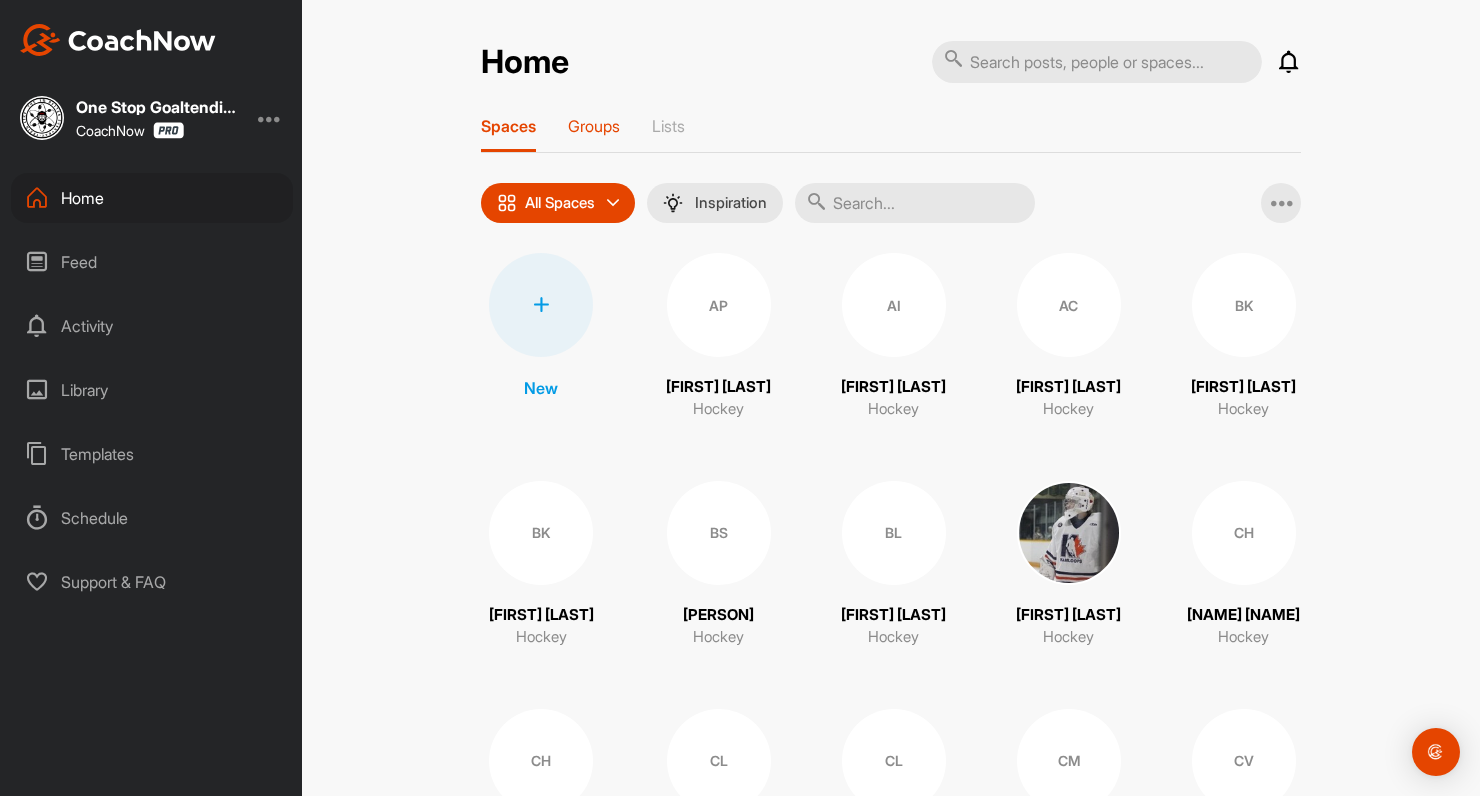 click on "Groups" at bounding box center (594, 126) 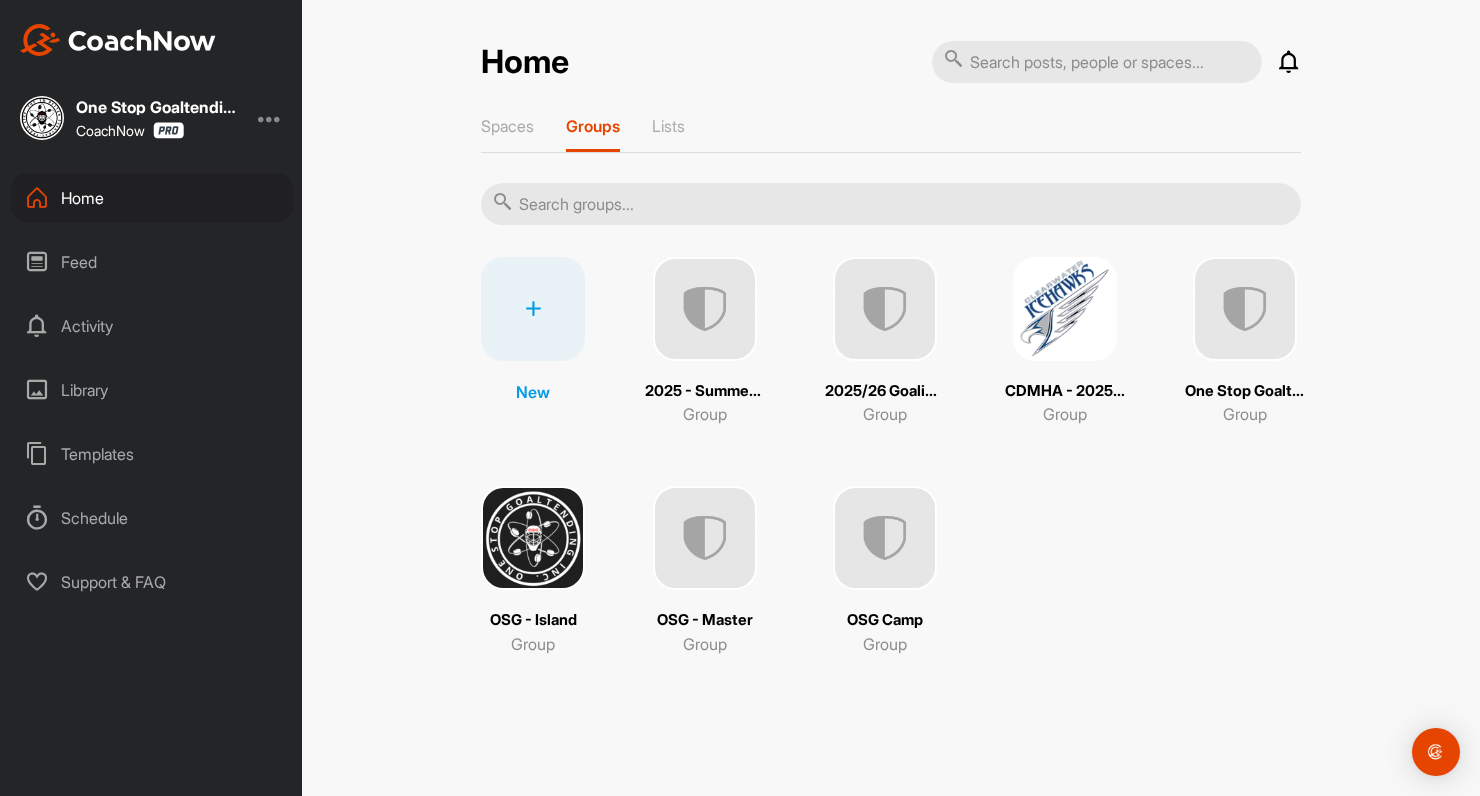 click at bounding box center (705, 309) 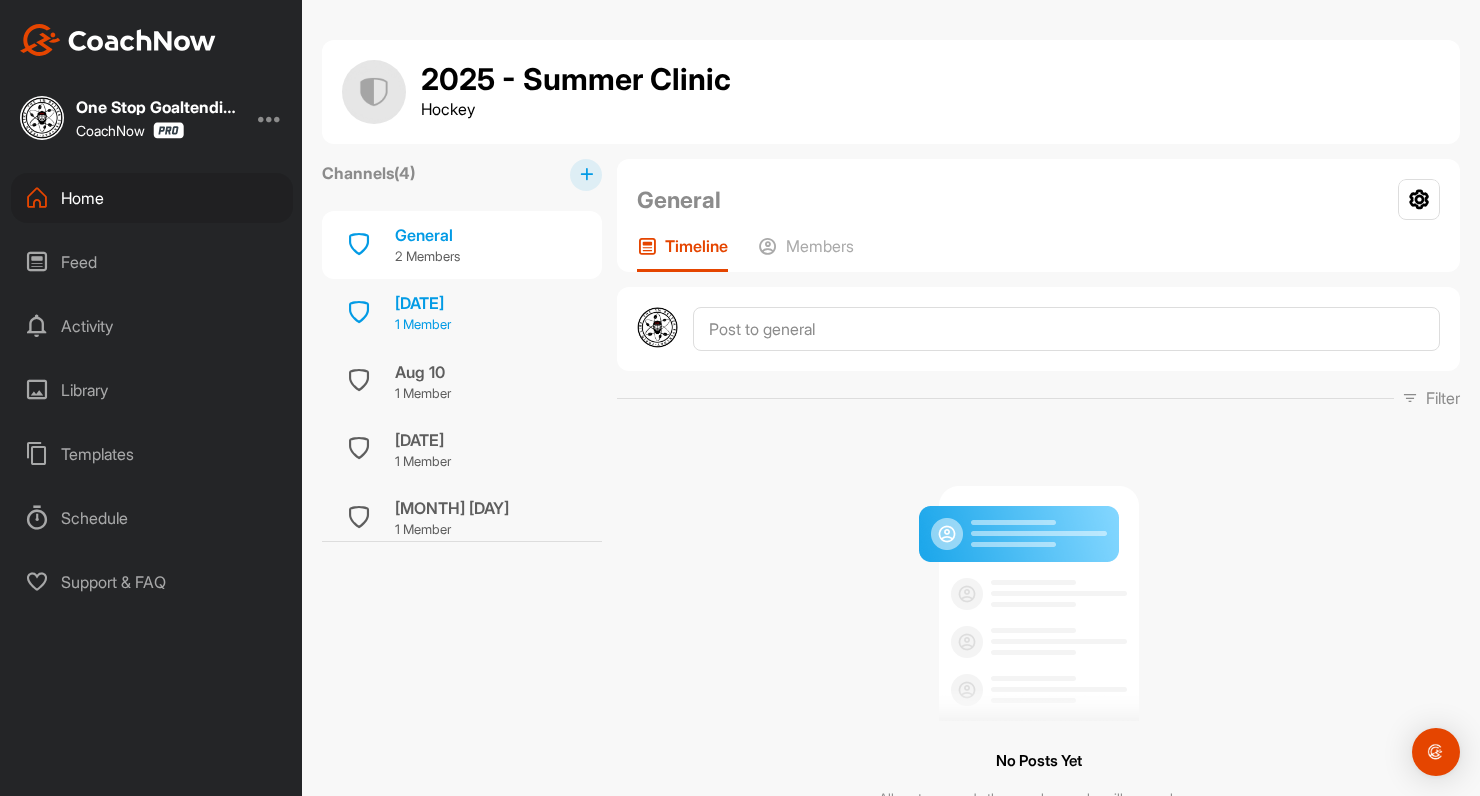 click on "[DATE]" at bounding box center (423, 303) 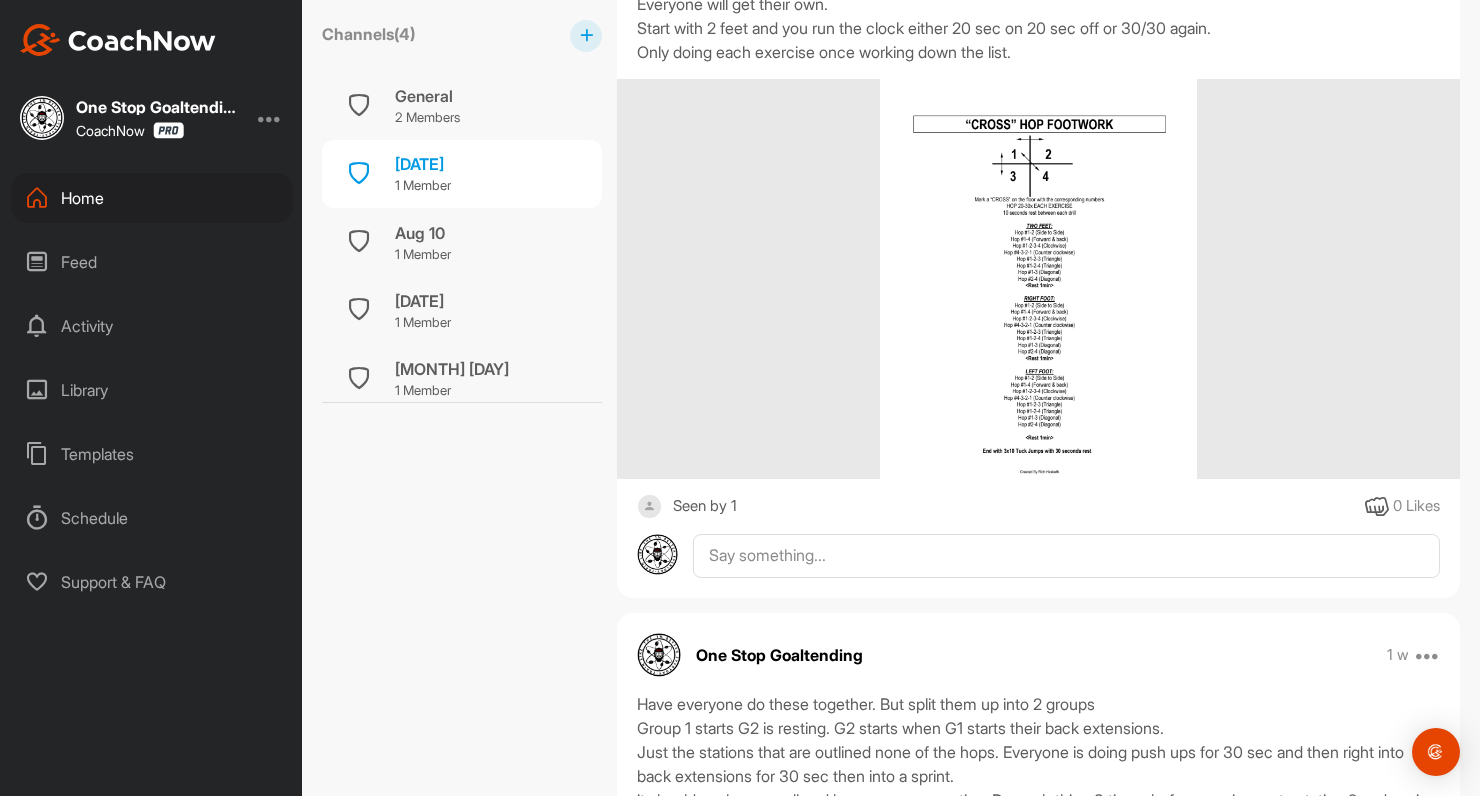 scroll, scrollTop: 535, scrollLeft: 0, axis: vertical 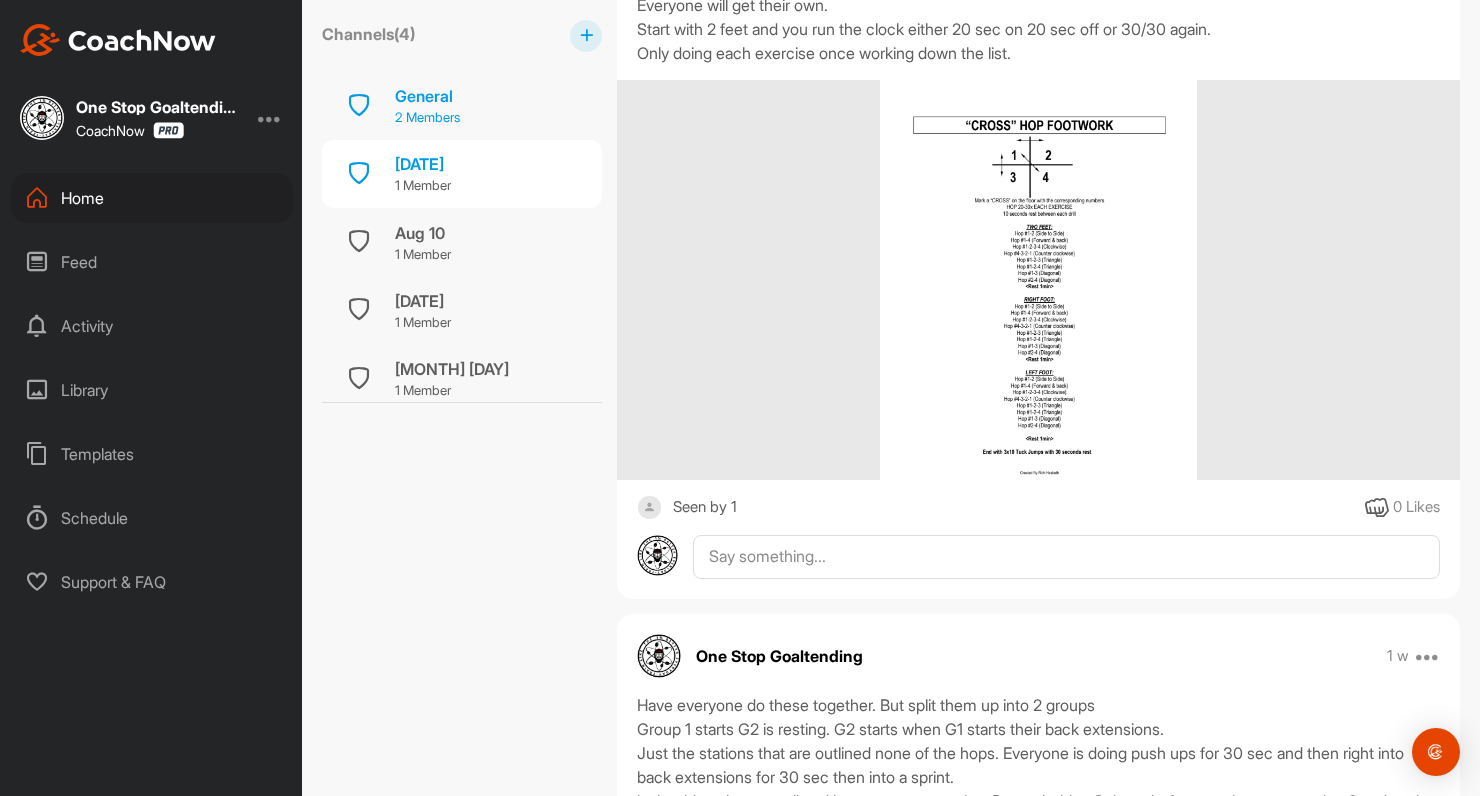 click on "2 Members" at bounding box center (427, 118) 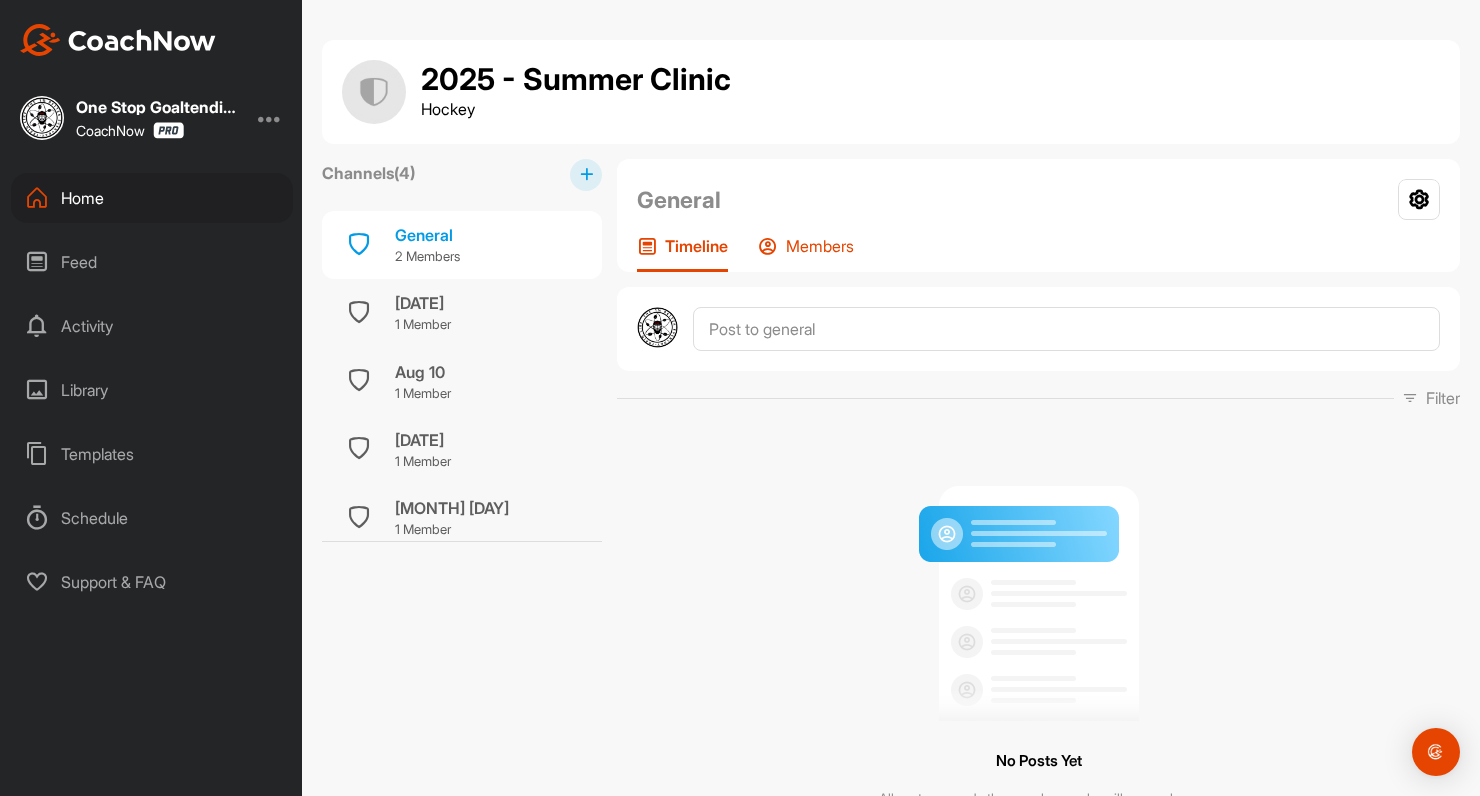 click on "Members" at bounding box center [820, 246] 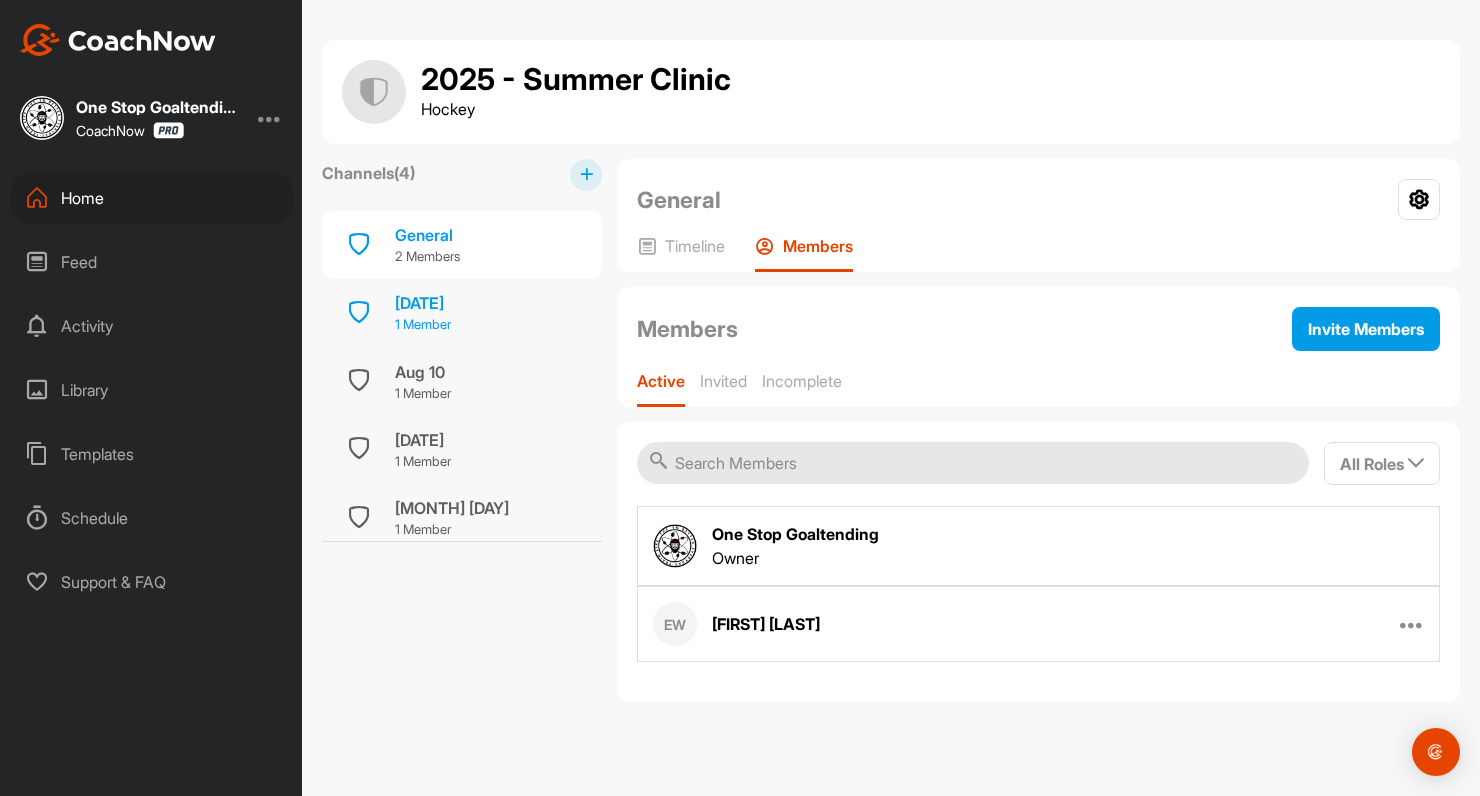 click on "Aug 3rd 1 Member" at bounding box center (462, 313) 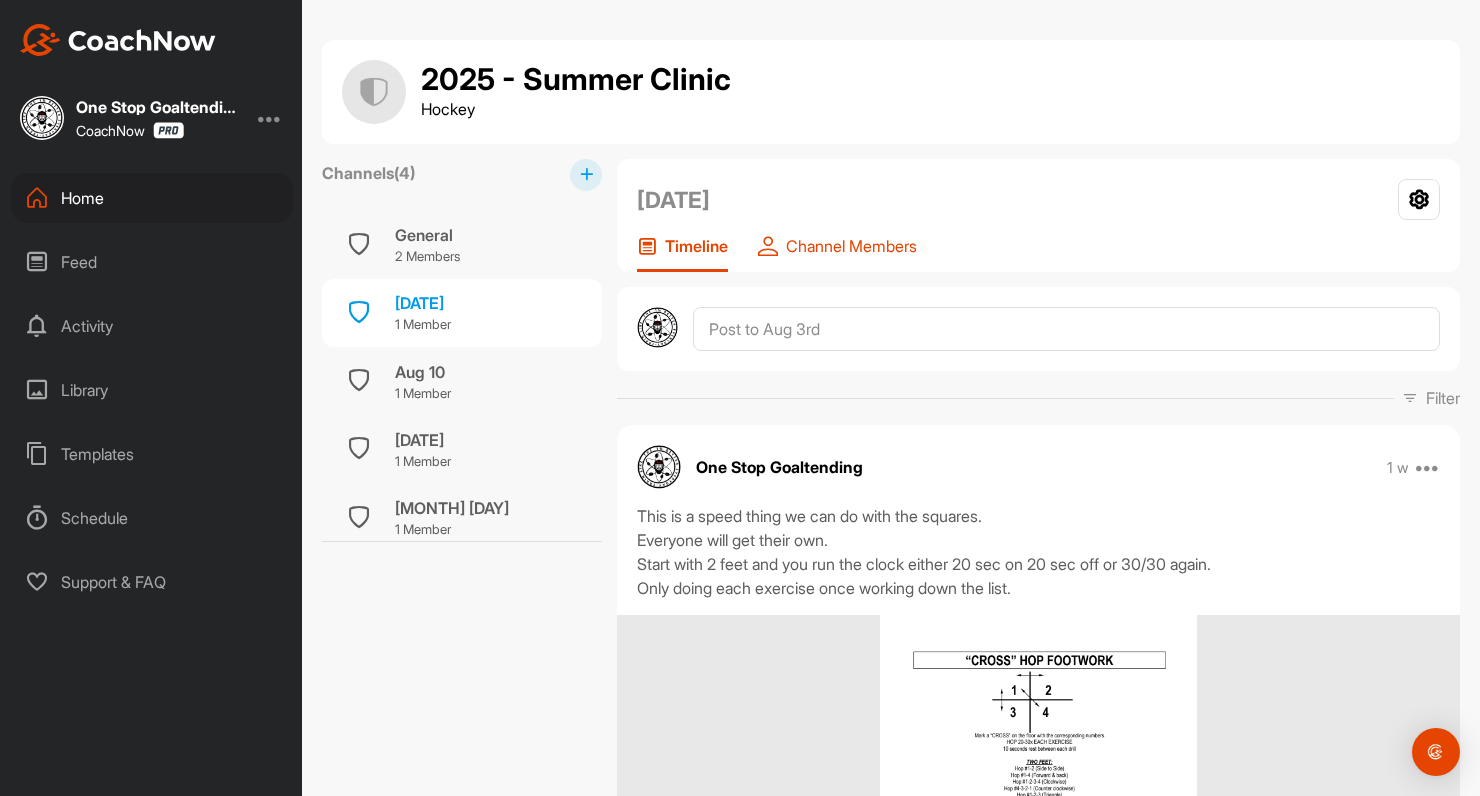click on "Channel Members" at bounding box center (851, 246) 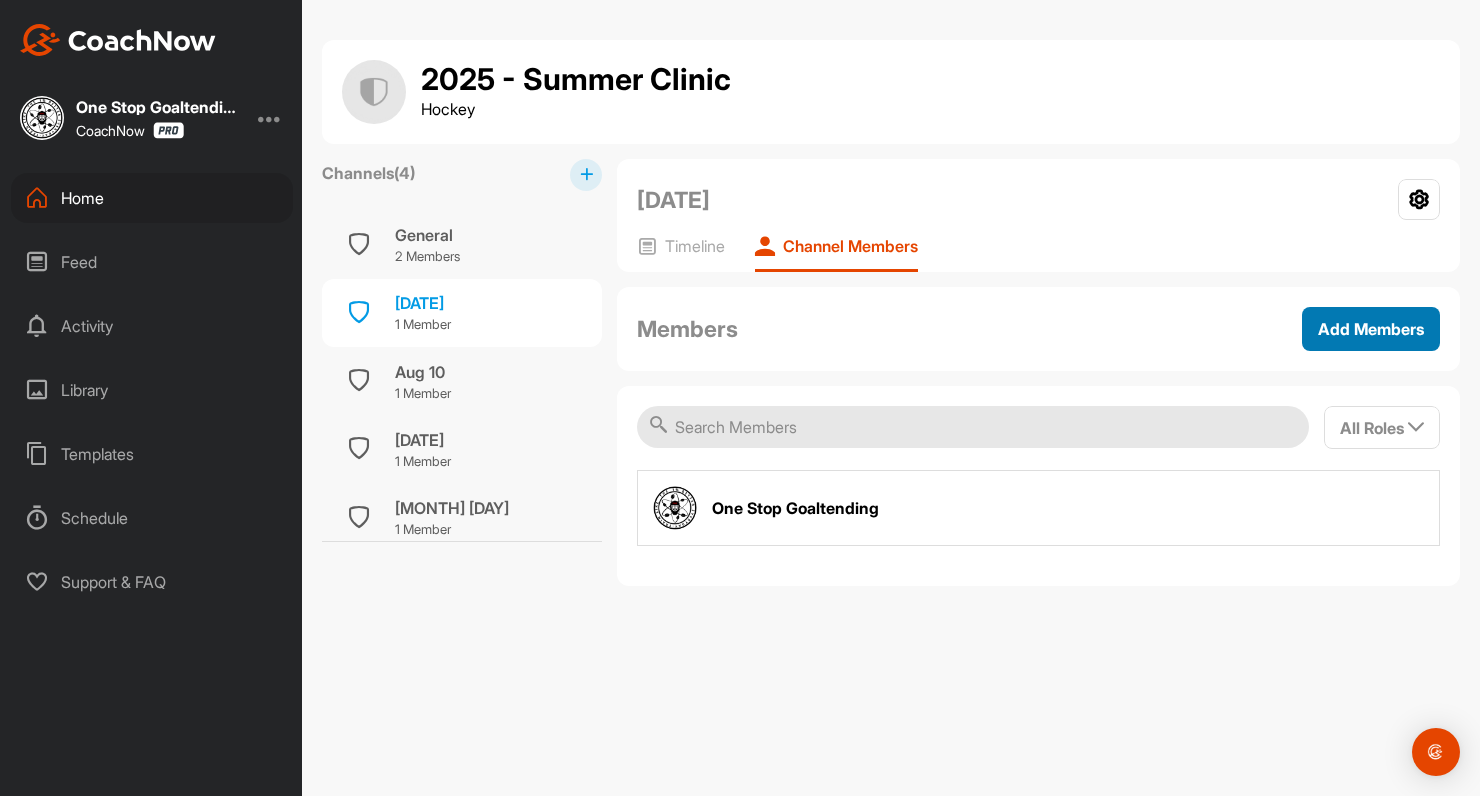click on "Add Members" at bounding box center [1371, 329] 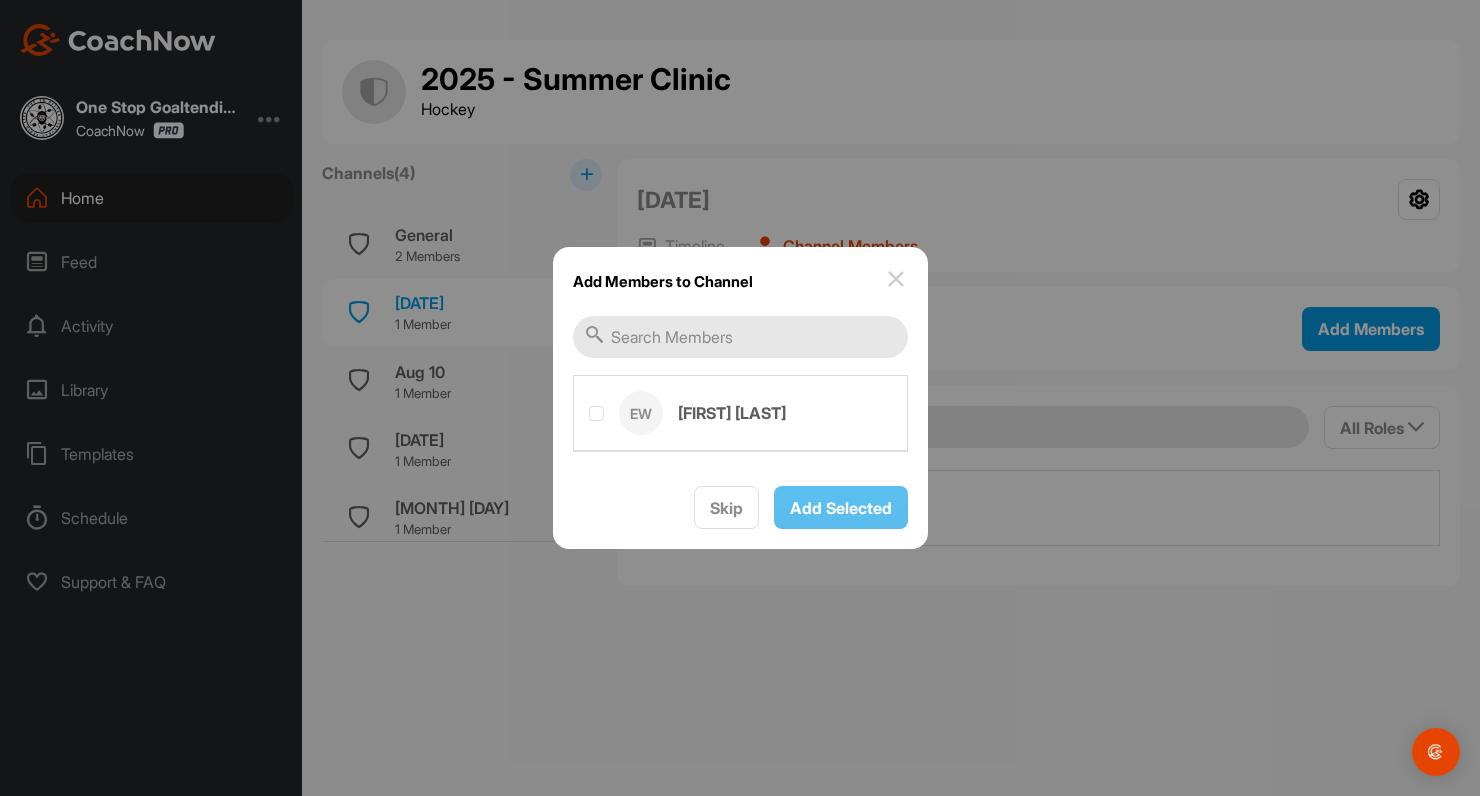 click at bounding box center (740, 411) 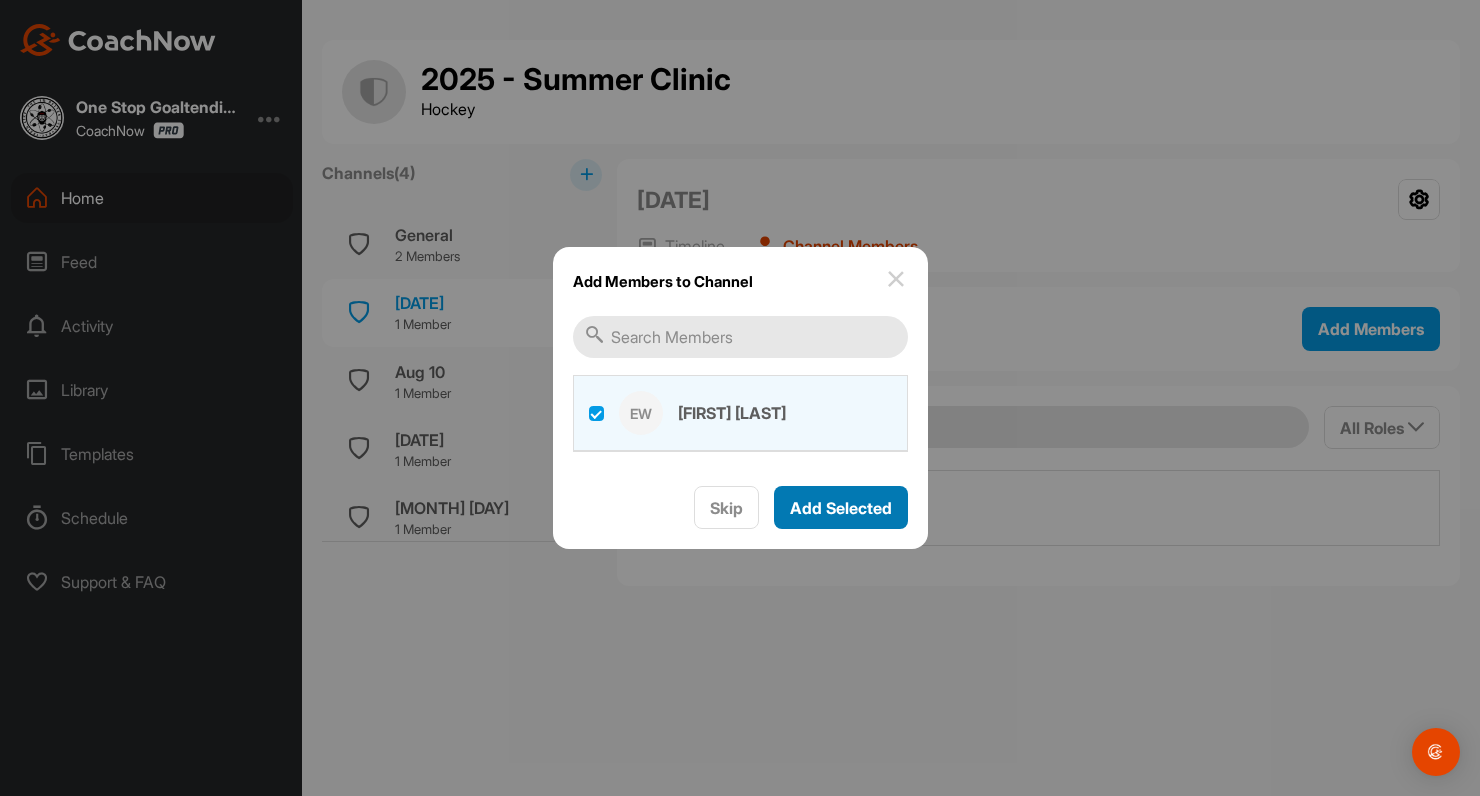 click on "Add Selected" at bounding box center (841, 508) 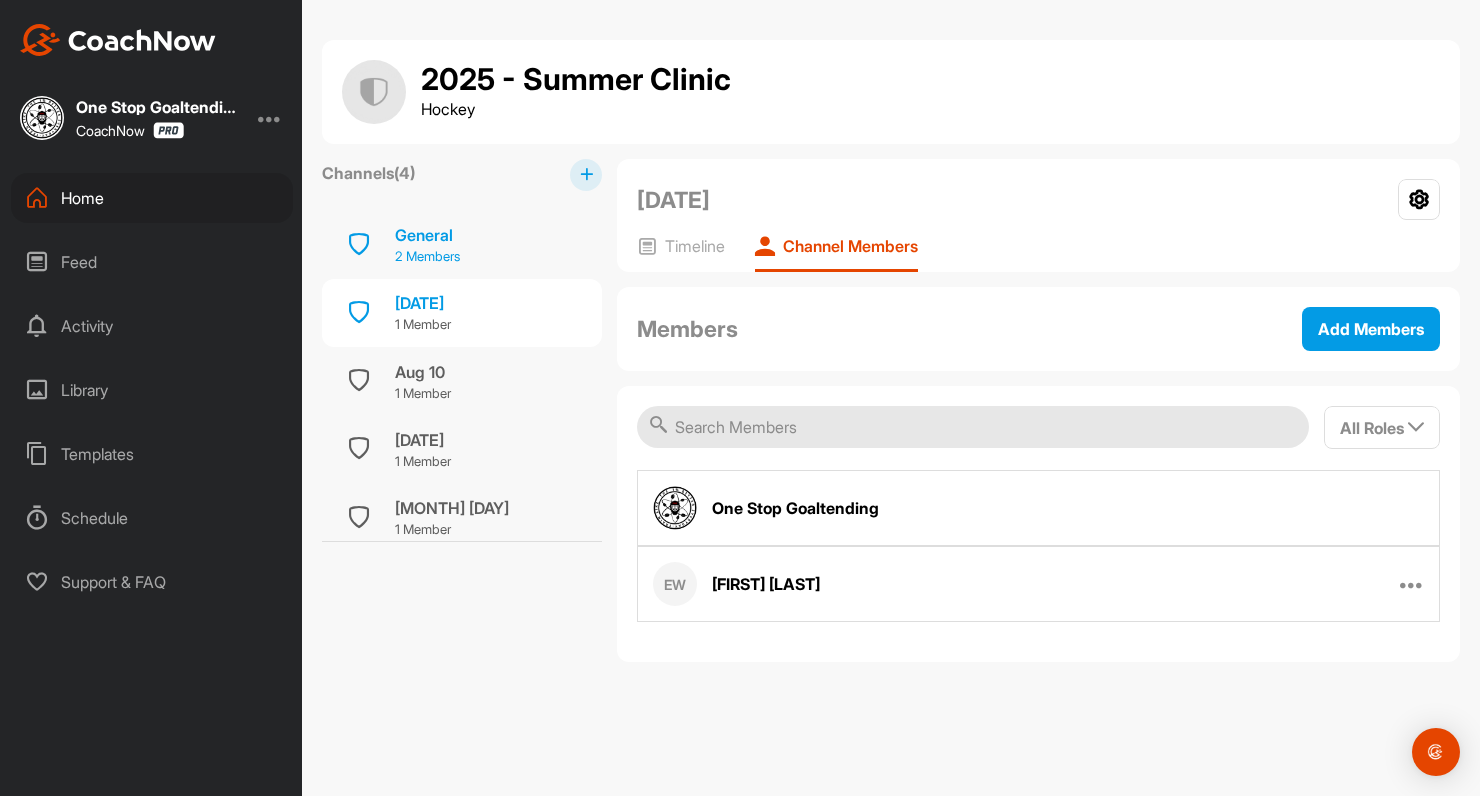 click on "General 2 Members" at bounding box center [462, 245] 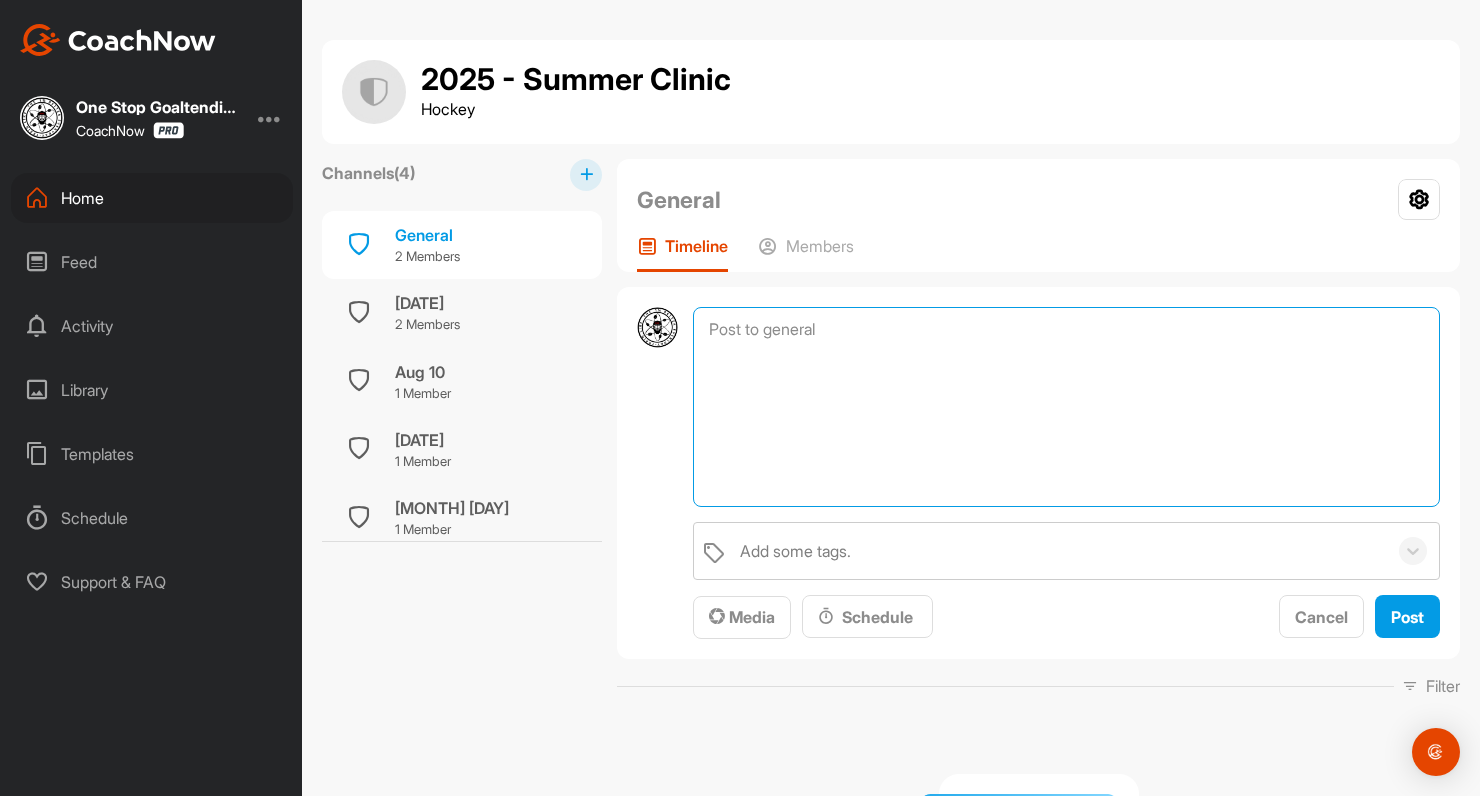 click at bounding box center (1066, 407) 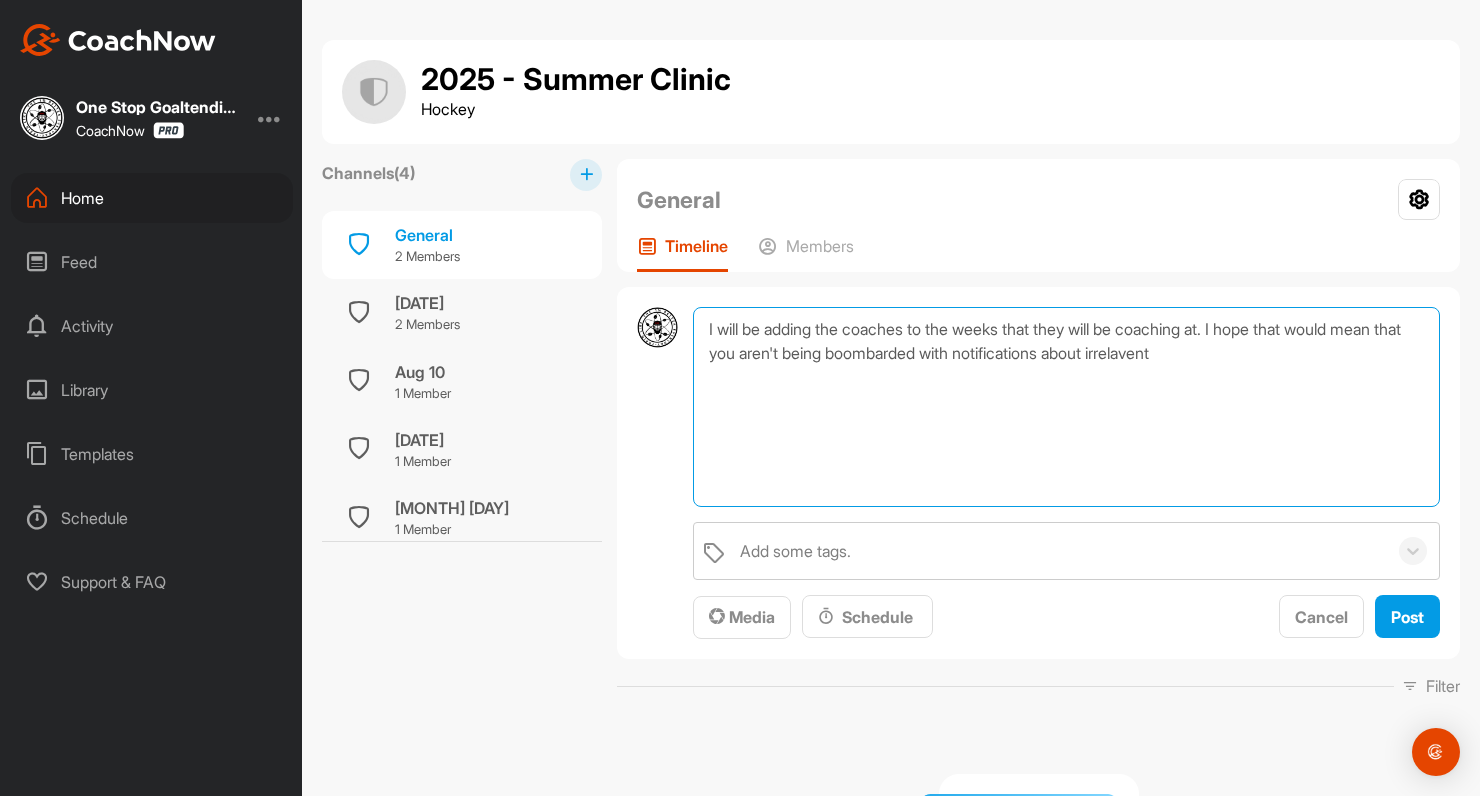 click on "I will be adding the coaches to the weeks that they will be coaching at. I hope that would mean that you aren't being boombarded with notifications about irrelavent" at bounding box center [1066, 407] 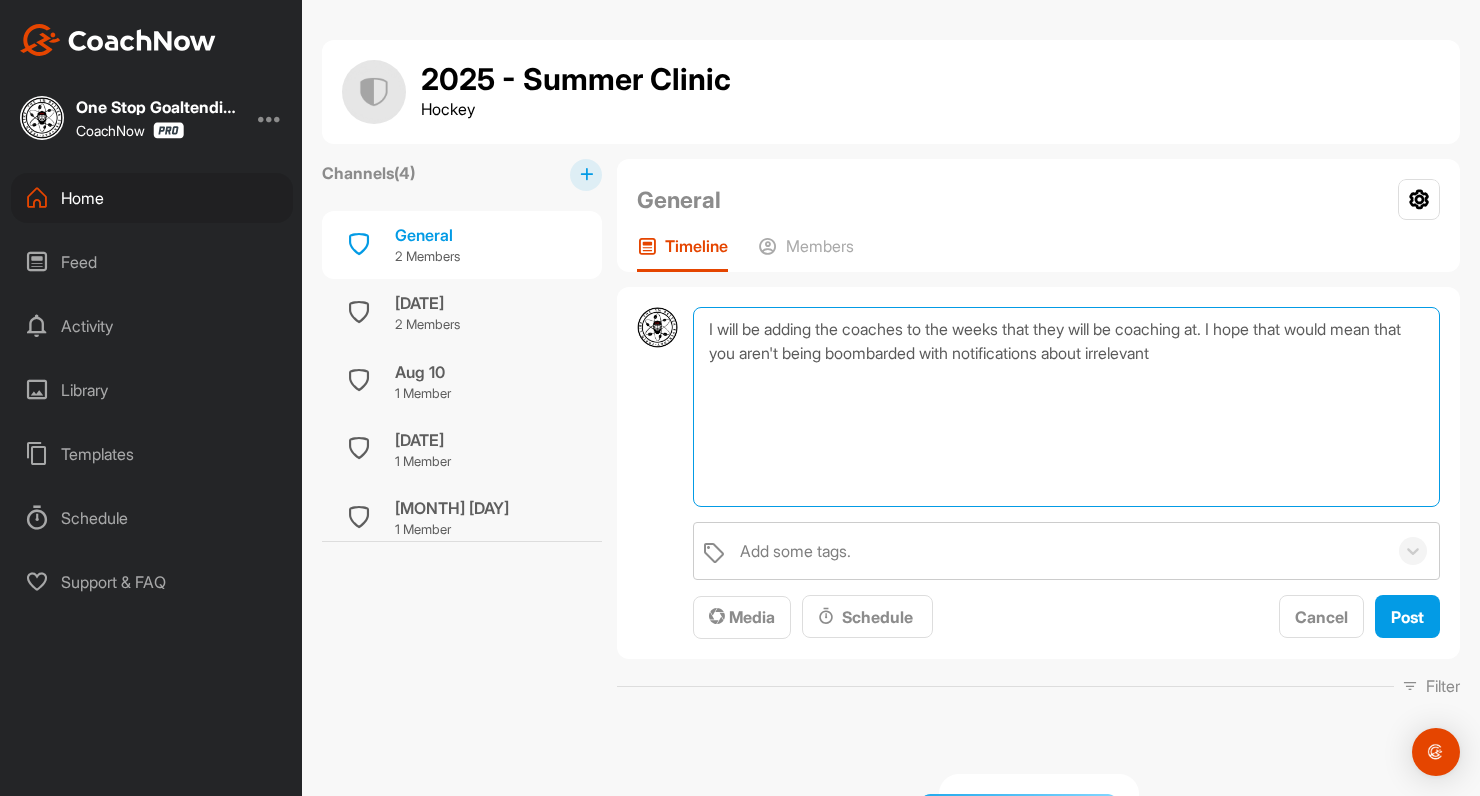 click on "I will be adding the coaches to the weeks that they will be coaching at. I hope that would mean that you aren't being boombarded with notifications about irrelevant" at bounding box center (1066, 407) 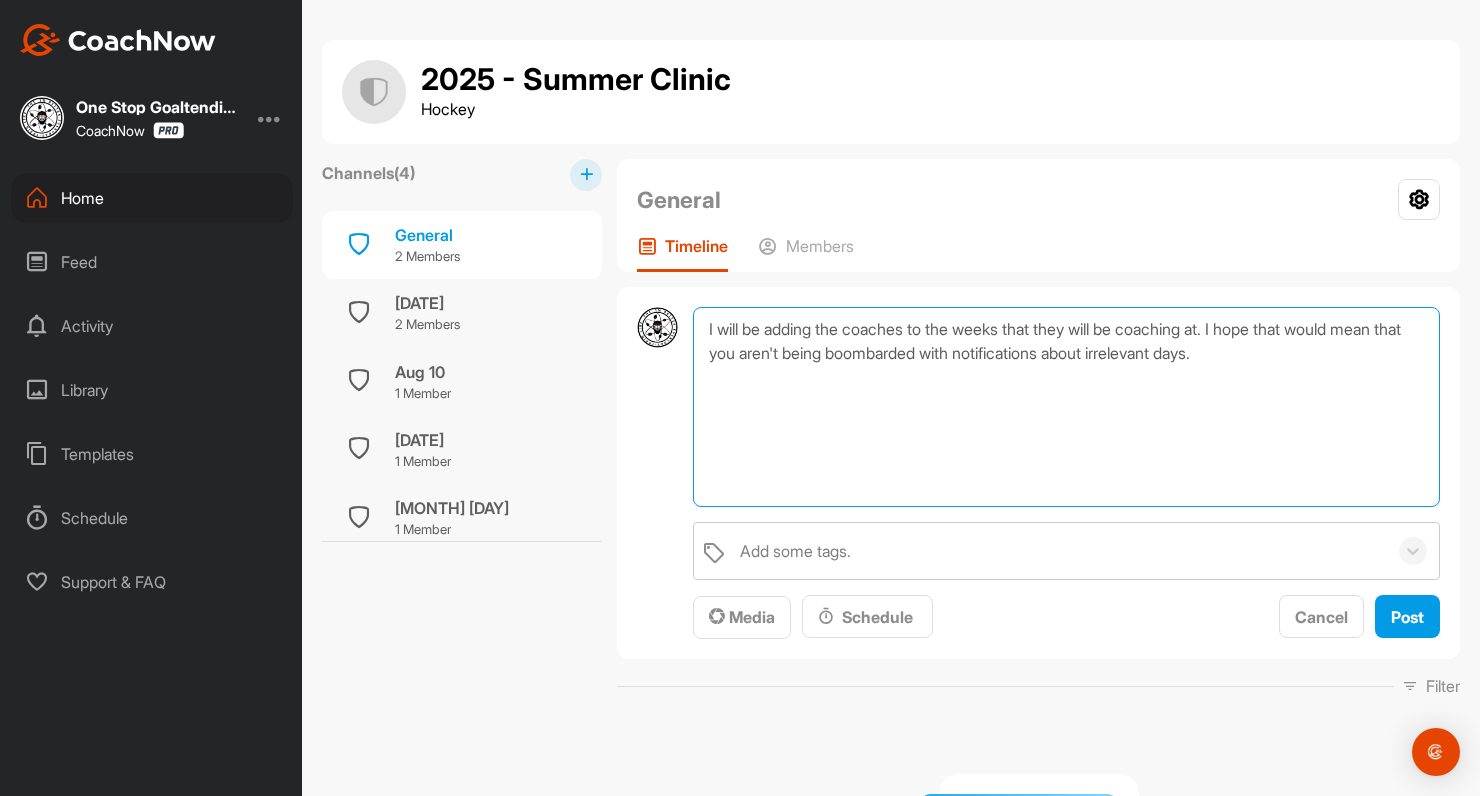 click on "I will be adding the coaches to the weeks that they will be coaching at. I hope that would mean that you aren't being boombarded with notifications about irrelevant days." at bounding box center (1066, 407) 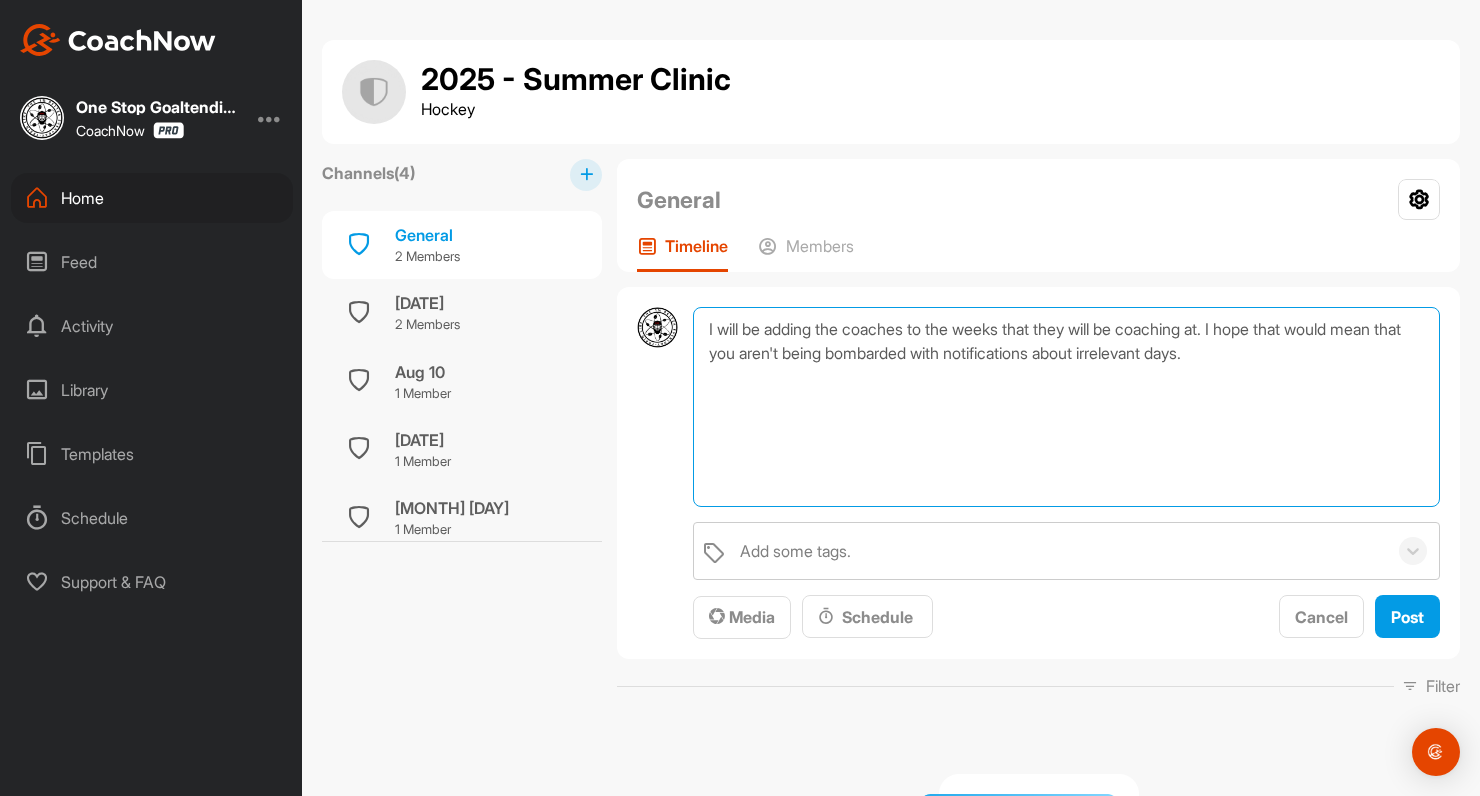 click on "I will be adding the coaches to the weeks that they will be coaching at. I hope that would mean that you aren't being bombarded with notifications about irrelevant days." at bounding box center [1066, 407] 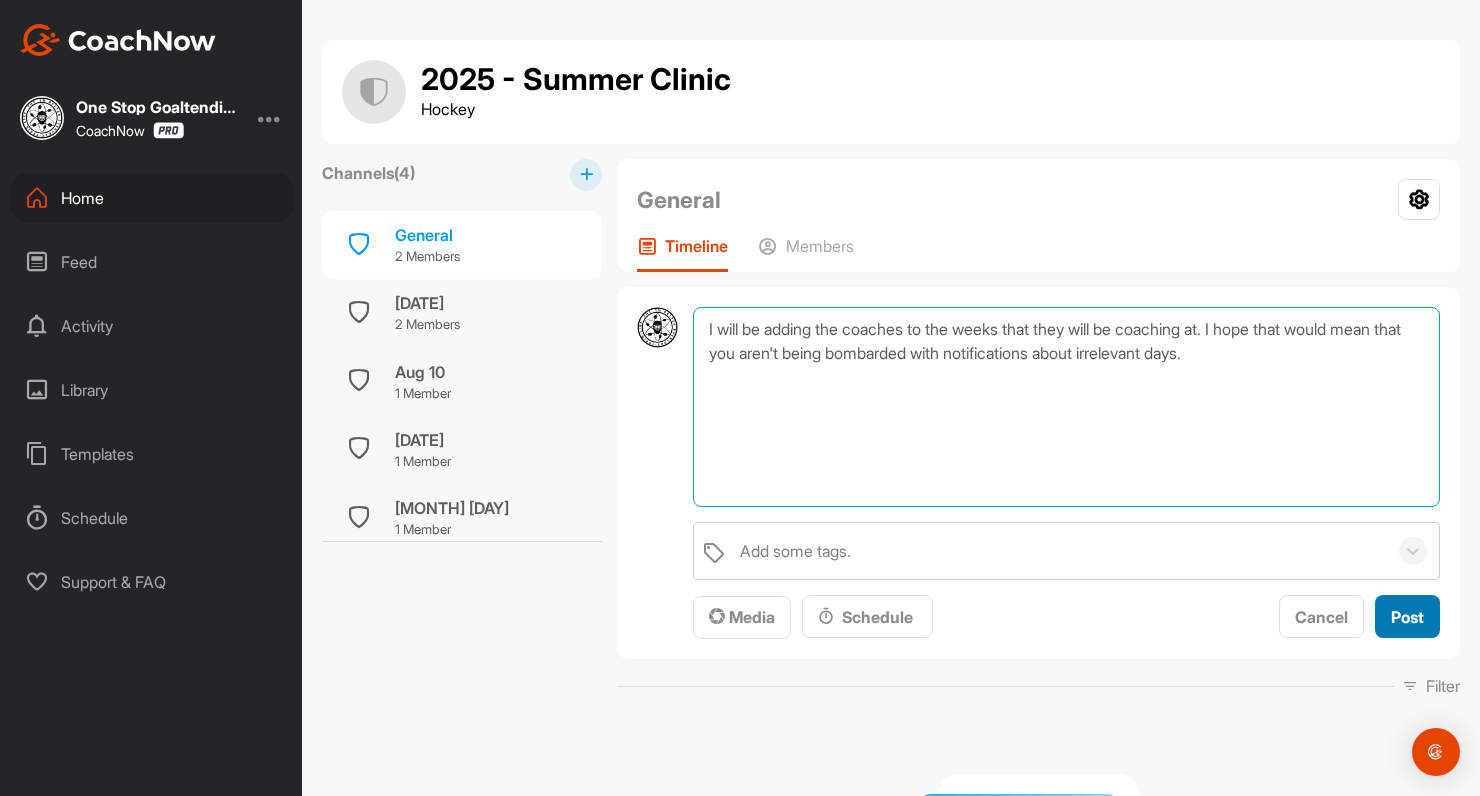 type on "I will be adding the coaches to the weeks that they will be coaching at. I hope that would mean that you aren't being bombarded with notifications about irrelevant days." 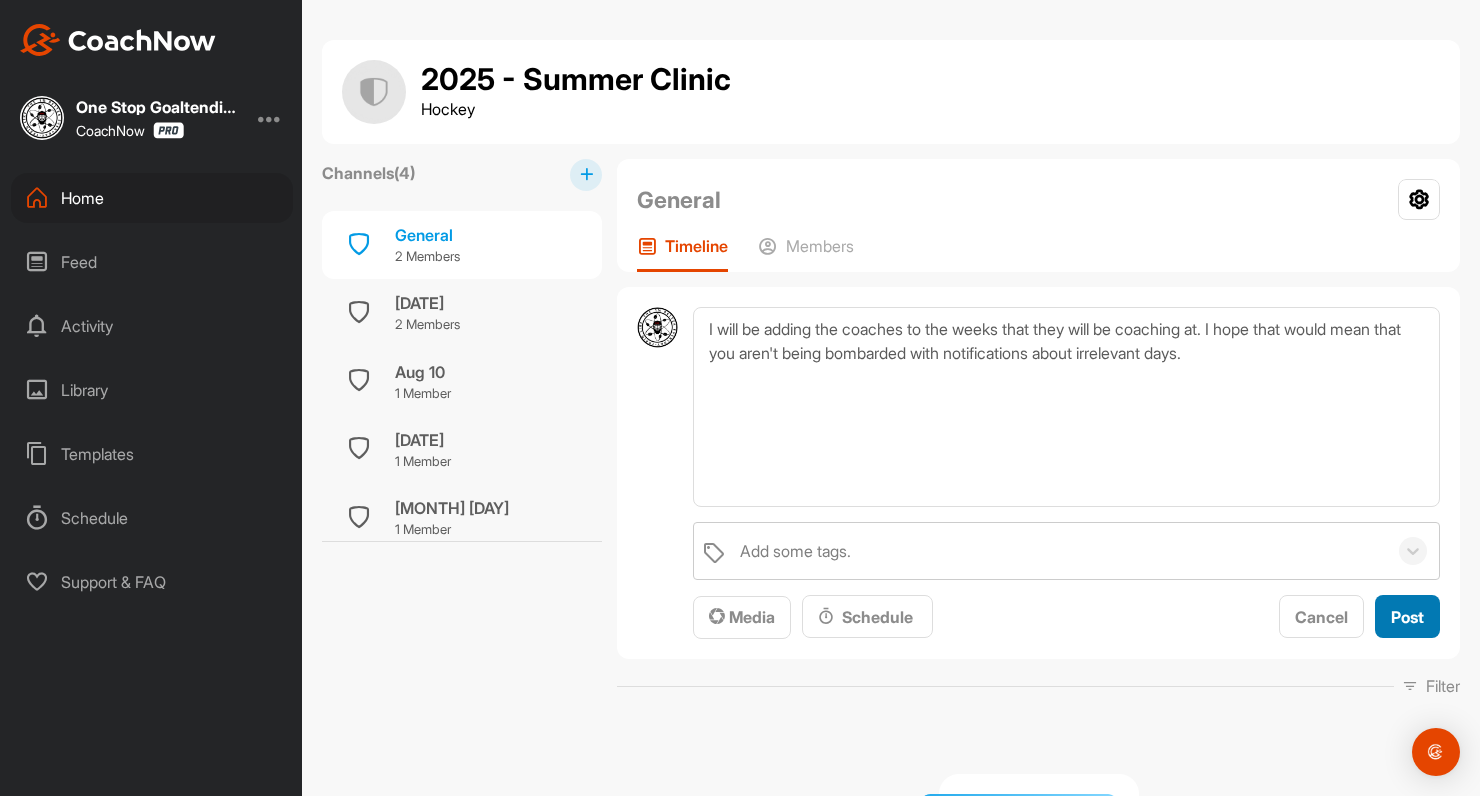 click on "Post" at bounding box center (1407, 617) 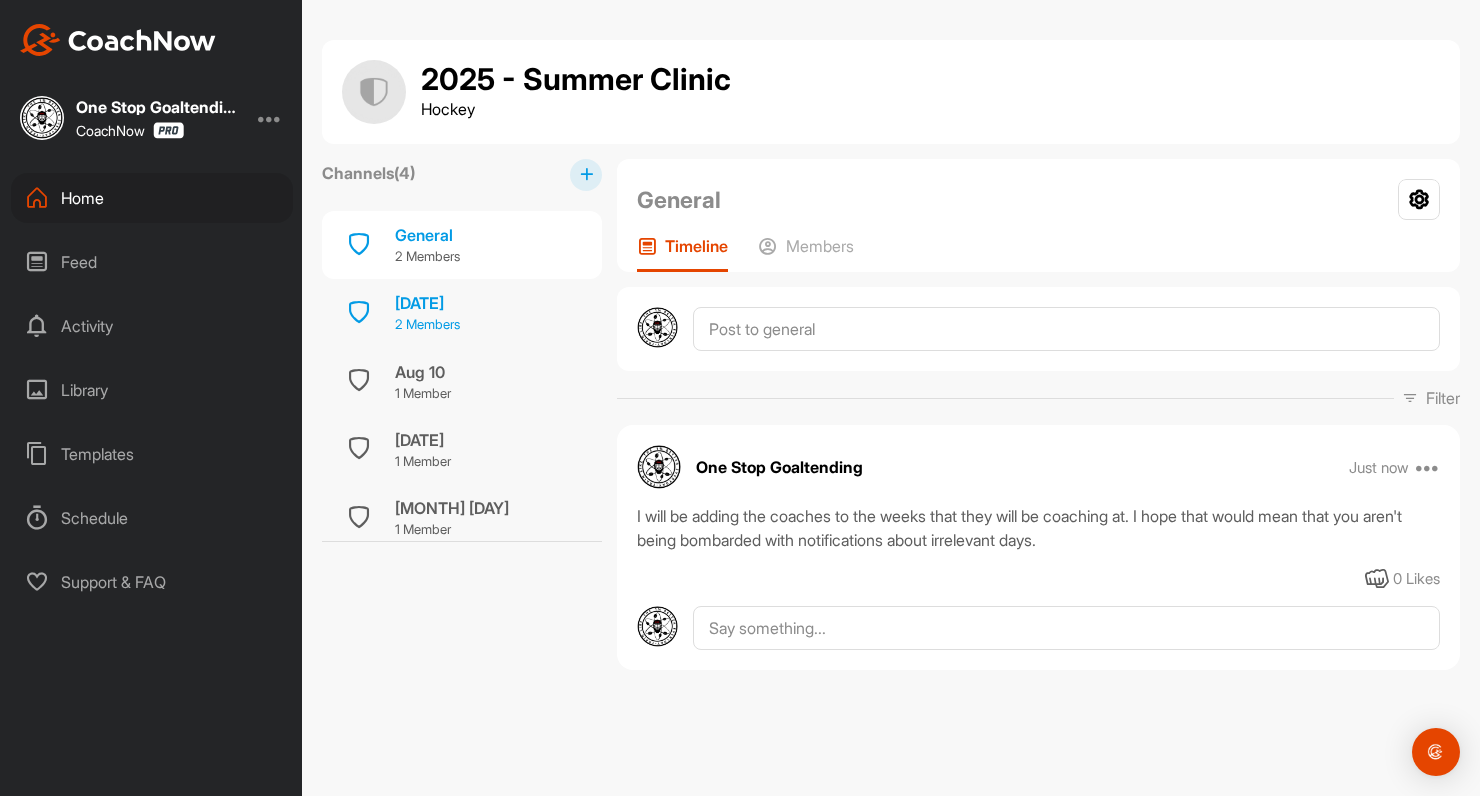 click on "Aug 3rd 2 Members" at bounding box center [462, 313] 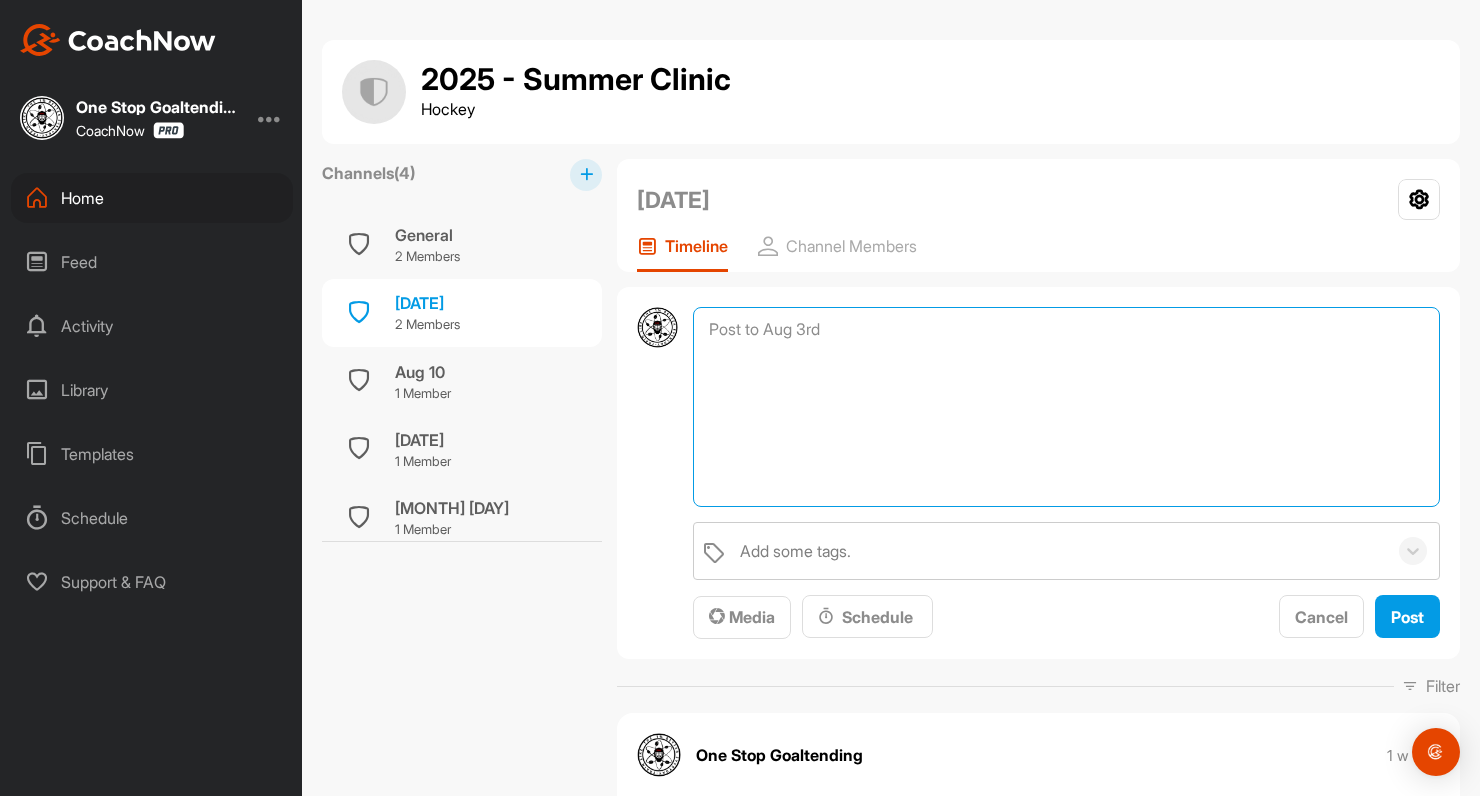 click at bounding box center (1066, 407) 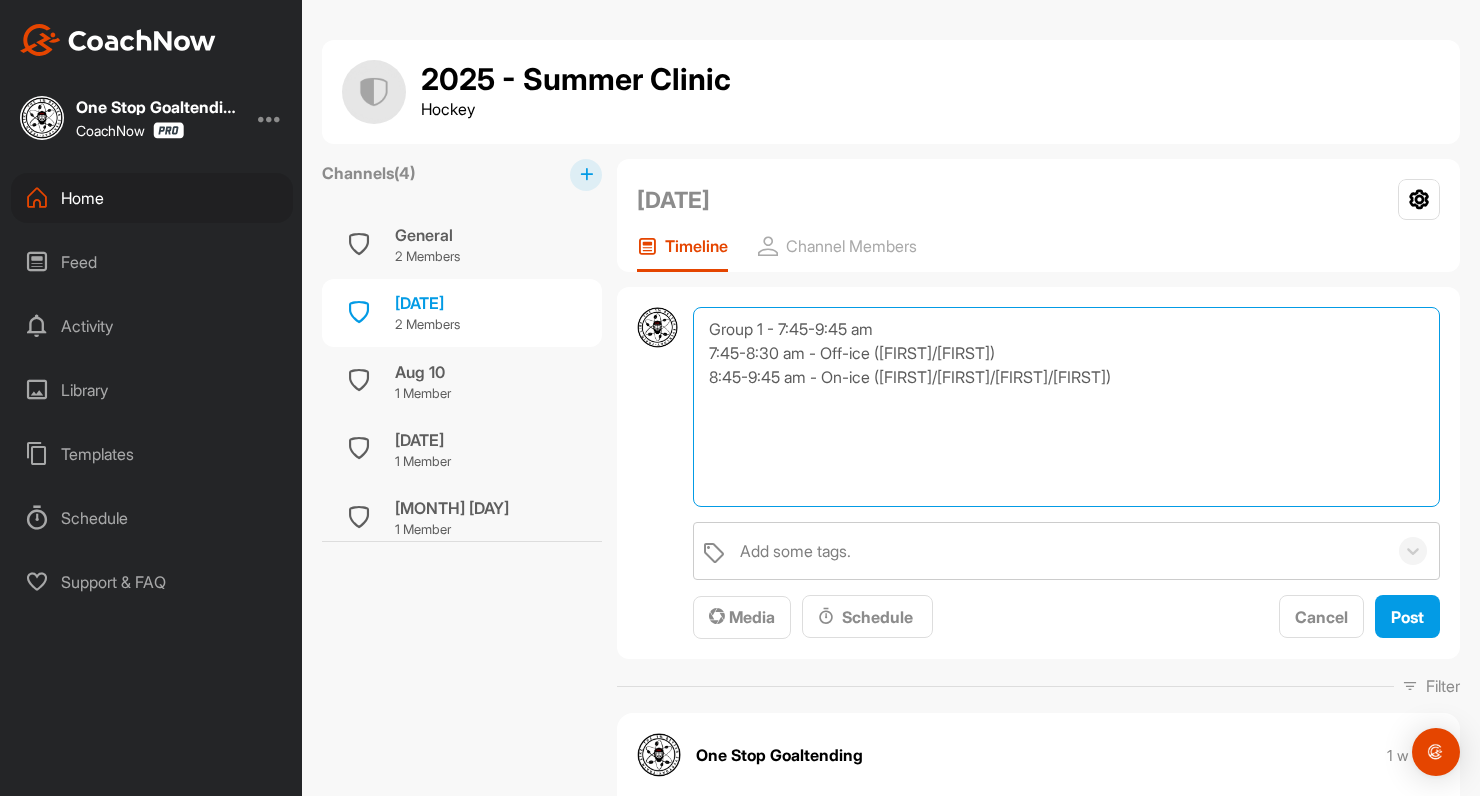click on "Group 1 - 7:45-9:45 am
7:45-8:30 am - Off-ice ([FIRST]/[FIRST])
8:45-9:45 am - On-ice ([FIRST]/[FIRST]/[FIRST]/[FIRST])" at bounding box center (1066, 407) 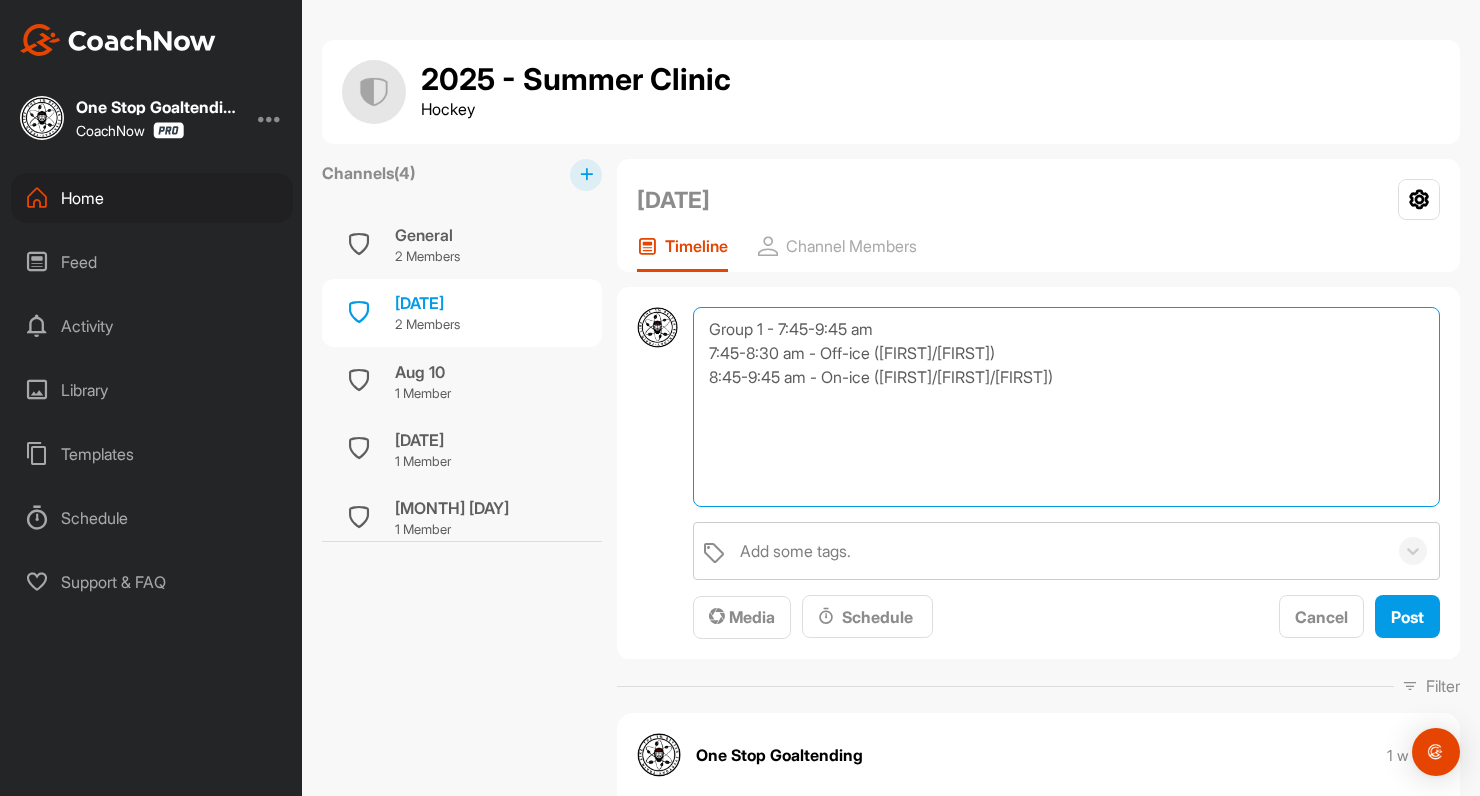 click on "Group 1 - 7:45-9:45 am
7:45-8:30 am - Off-ice ([FIRST]/[FIRST])
8:45-9:45 am - On-ice ([FIRST]/[FIRST]/[FIRST])" at bounding box center [1066, 407] 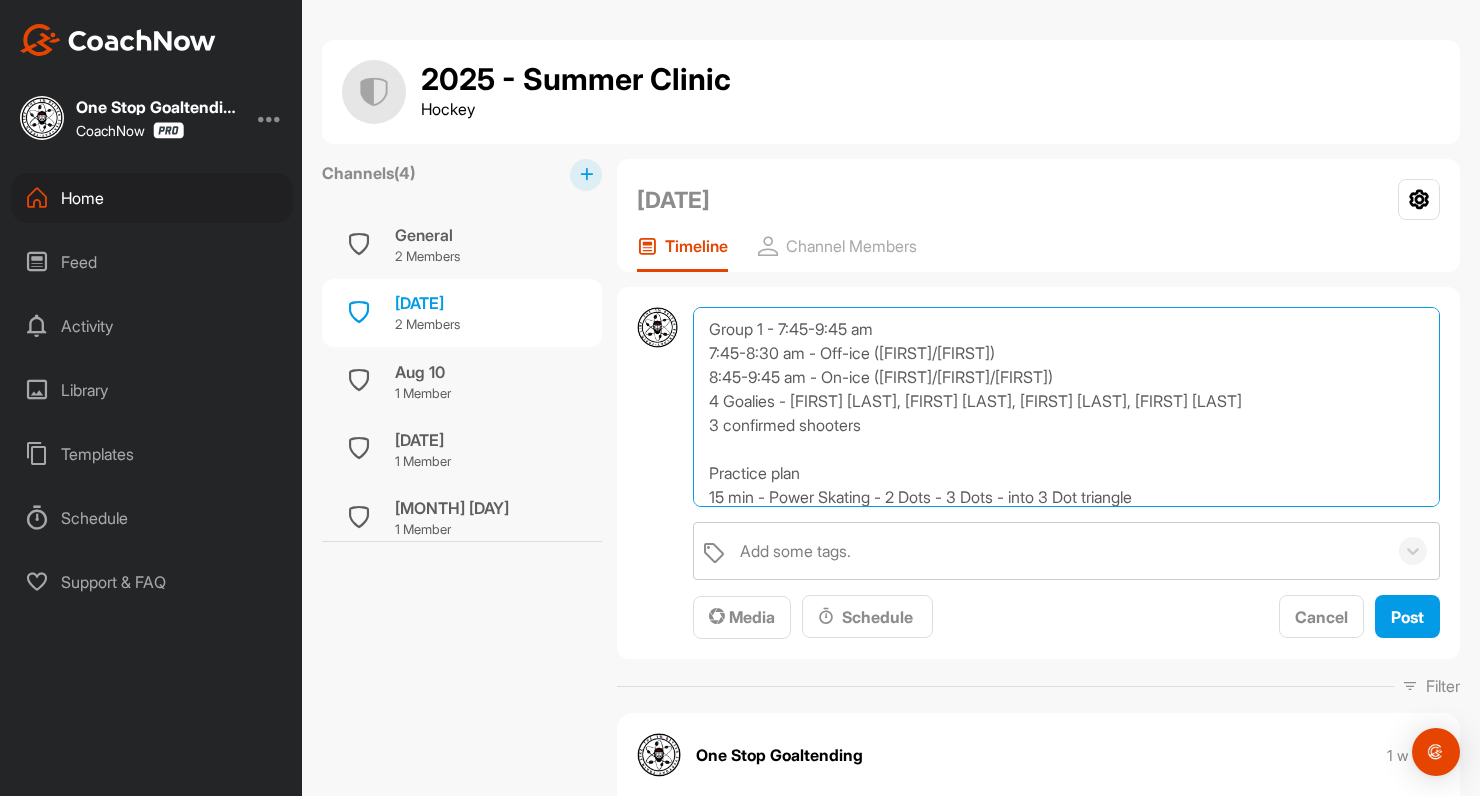 scroll, scrollTop: 24, scrollLeft: 0, axis: vertical 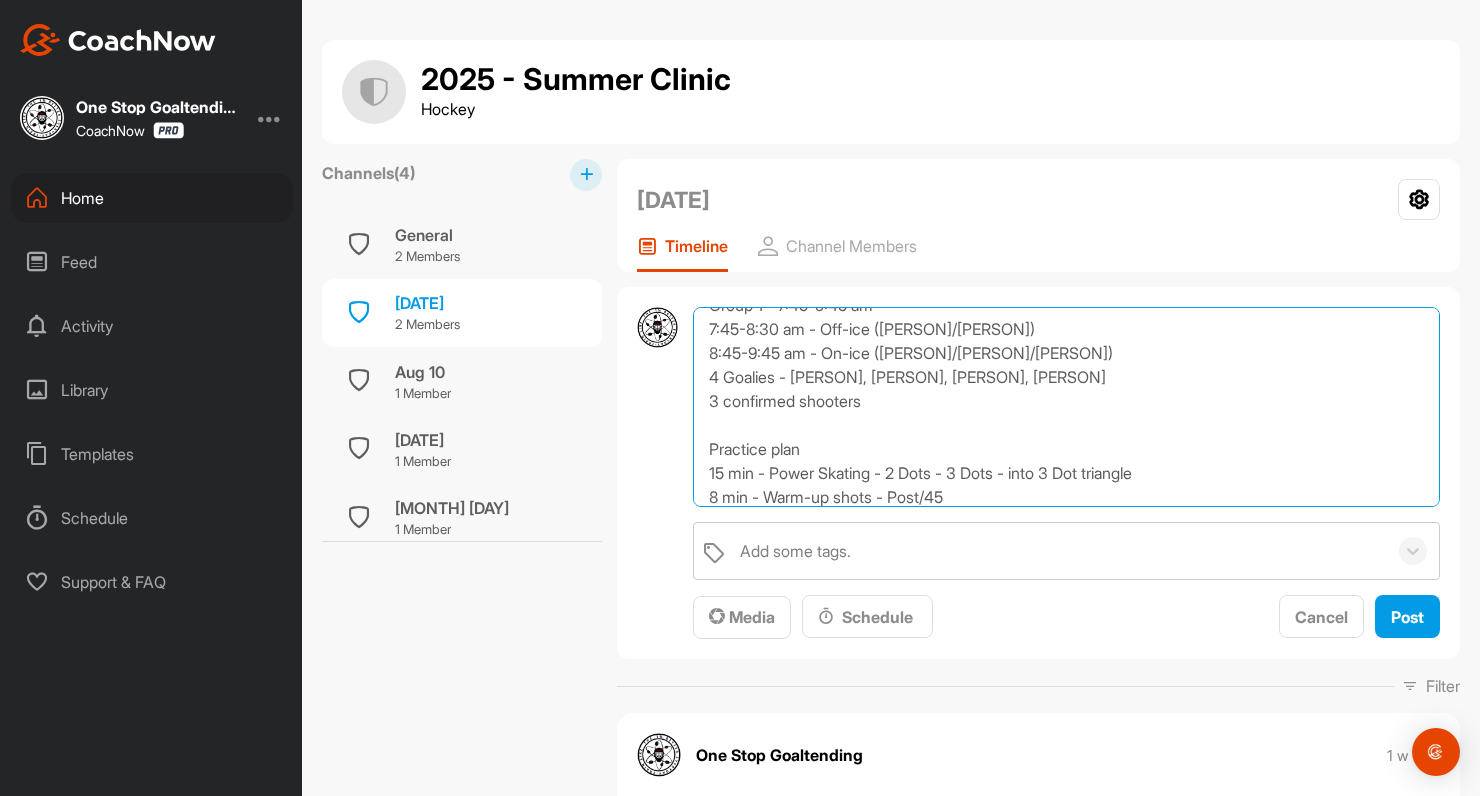 click on "Group 1 - 7:45-9:45 am
7:45-8:30 am - Off-ice ([PERSON]/[PERSON])
8:45-9:45 am - On-ice ([PERSON]/[PERSON]/[PERSON])
4 Goalies - [PERSON], [PERSON], [PERSON], [PERSON]
3 confirmed shooters
Practice plan
15 min - Power Skating - 2 Dots - 3 Dots - into 3 Dot triangle
8 min - Warm-up shots - Post/45" at bounding box center (1066, 407) 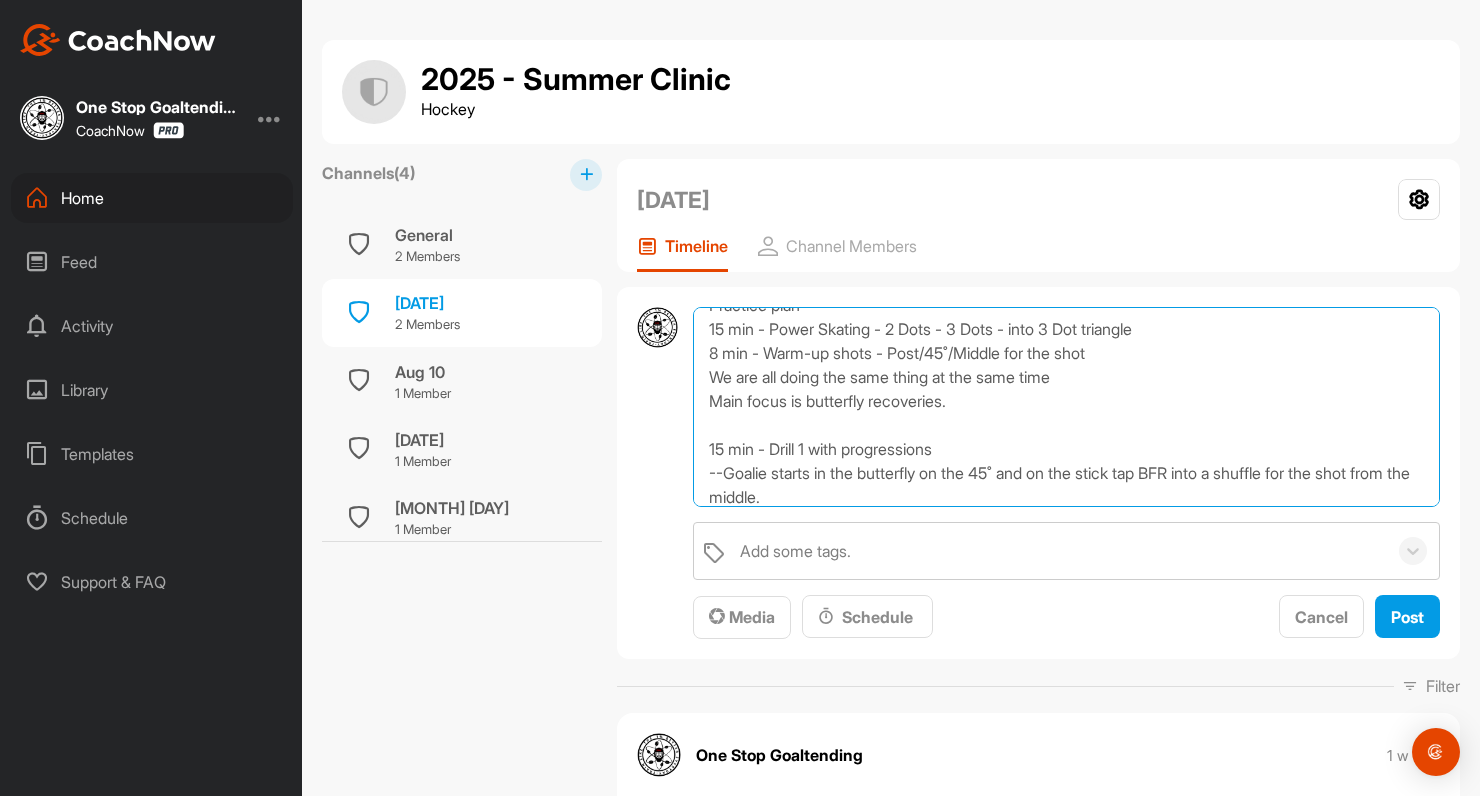 scroll, scrollTop: 192, scrollLeft: 0, axis: vertical 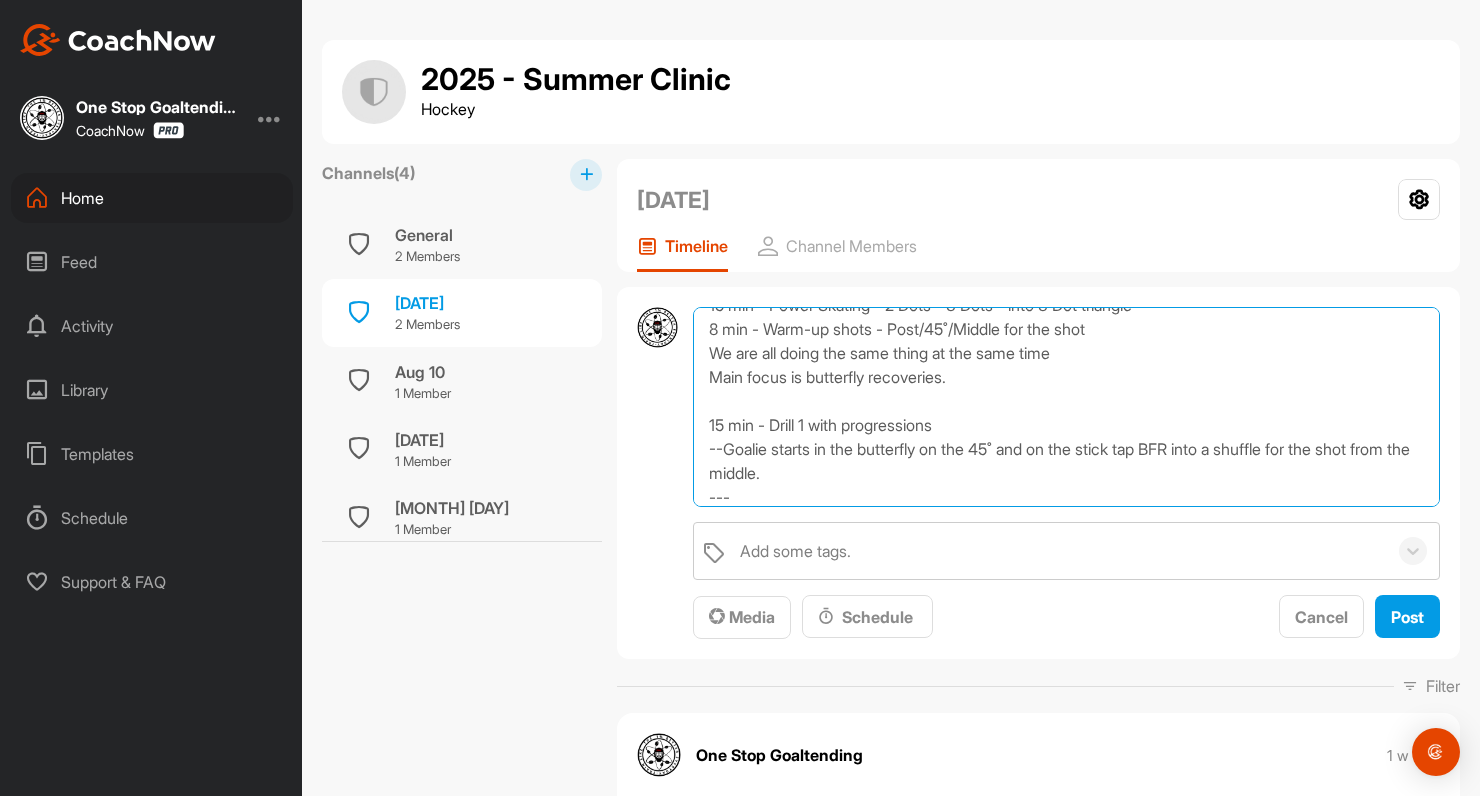 click on "Group 1 - 7:45-9:45 am
7:45-8:30 am - Off-ice ([FIRST]/[FIRST])
8:45-9:45 am - On-ice ([FIRST]/[FIRST]/[FIRST])
4 Goalies - [FIRST] [LAST], [FIRST] [LAST], [FIRST] [LAST], [FIRST] [LAST]
3 confirmed shooters
Practice plan
15 min - Power Skating - 2 Dots - 3 Dots - into 3 Dot triangle
8 min - Warm-up shots - Post/45˚/Middle for the shot
We are all doing the same thing at the same time
Main focus is butterfly recoveries.
15 min - Drill 1 with progressions
--Goalie starts in the butterfly on the 45˚ and on the stick tap BFR into a shuffle for the shot from the middle.
---" at bounding box center (1066, 407) 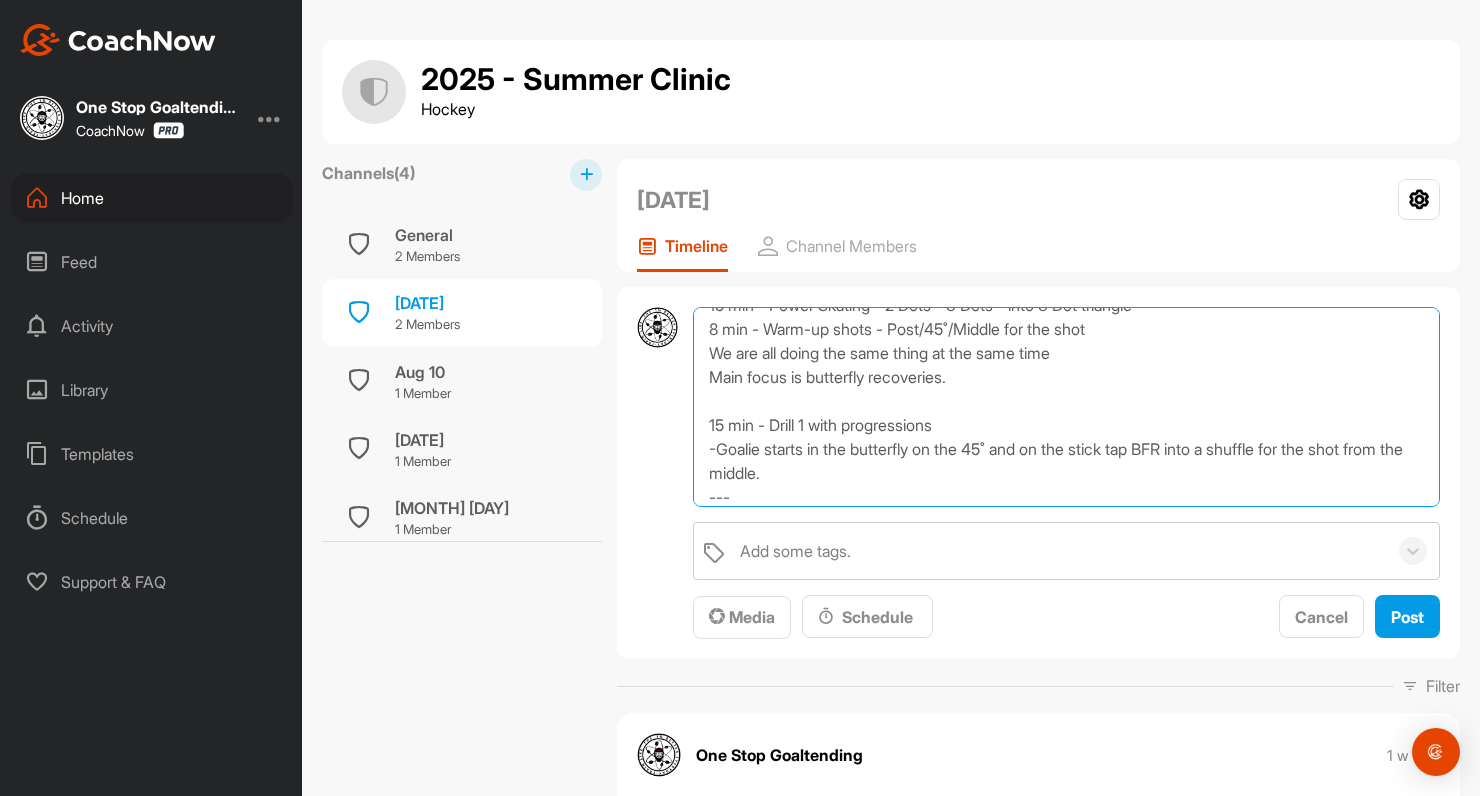click on "Group 1 - 7:45-9:45 am
7:45-8:30 am - Off-ice ([FIRST]/[FIRST])
8:45-9:45 am - On-ice ([FIRST]/[FIRST]/[FIRST])
4 Goalies - [FIRST] [LAST], [FIRST] [LAST], [FIRST] [LAST], [FIRST] [LAST]
3 confirmed shooters
Practice plan
15 min - Power Skating - 2 Dots - 3 Dots - into 3 Dot triangle
8 min - Warm-up shots - Post/45˚/Middle for the shot
We are all doing the same thing at the same time
Main focus is butterfly recoveries.
15 min - Drill 1 with progressions
-Goalie starts in the butterfly on the 45˚ and on the stick tap BFR into a shuffle for the shot from the middle.
---" at bounding box center [1066, 407] 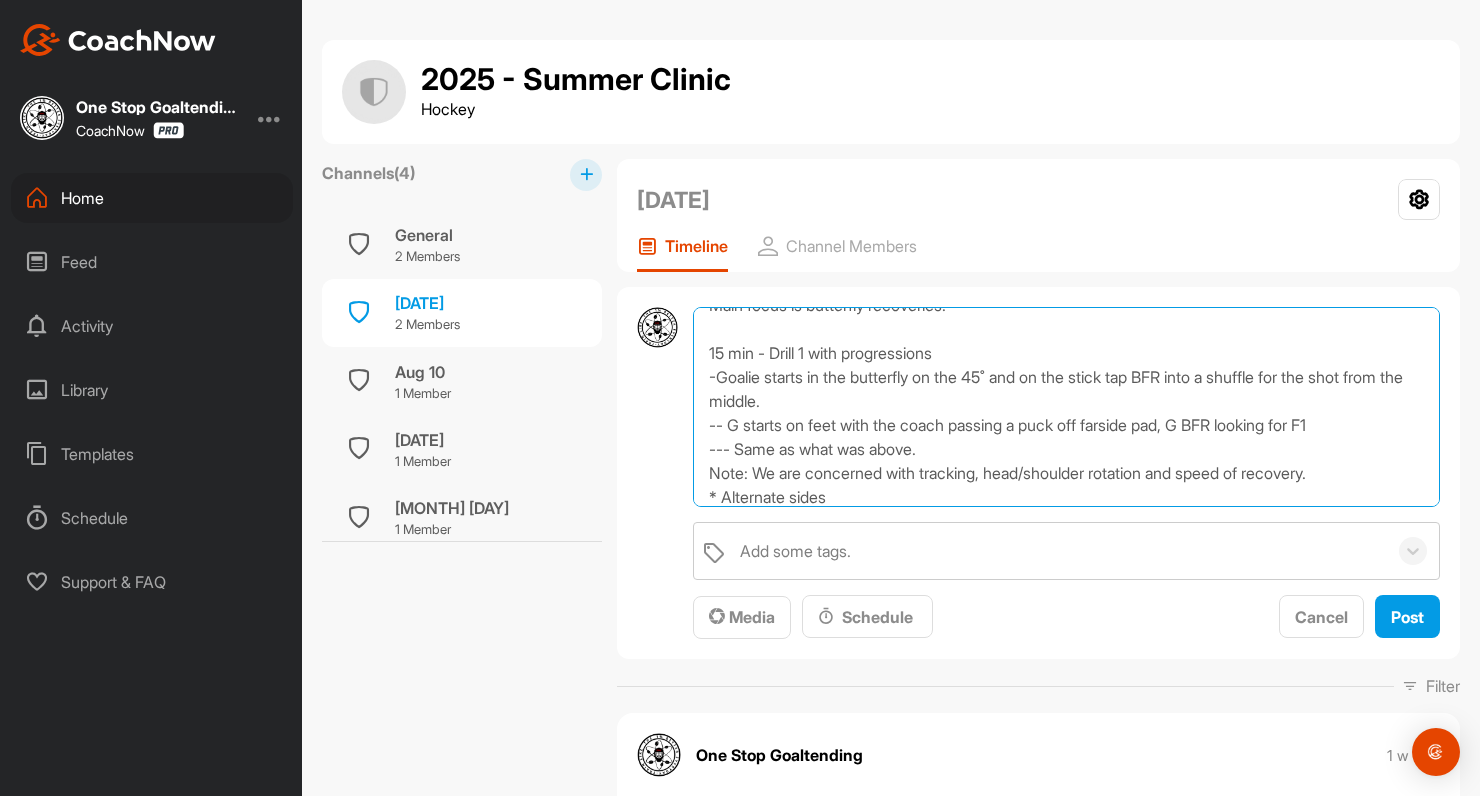 scroll, scrollTop: 288, scrollLeft: 0, axis: vertical 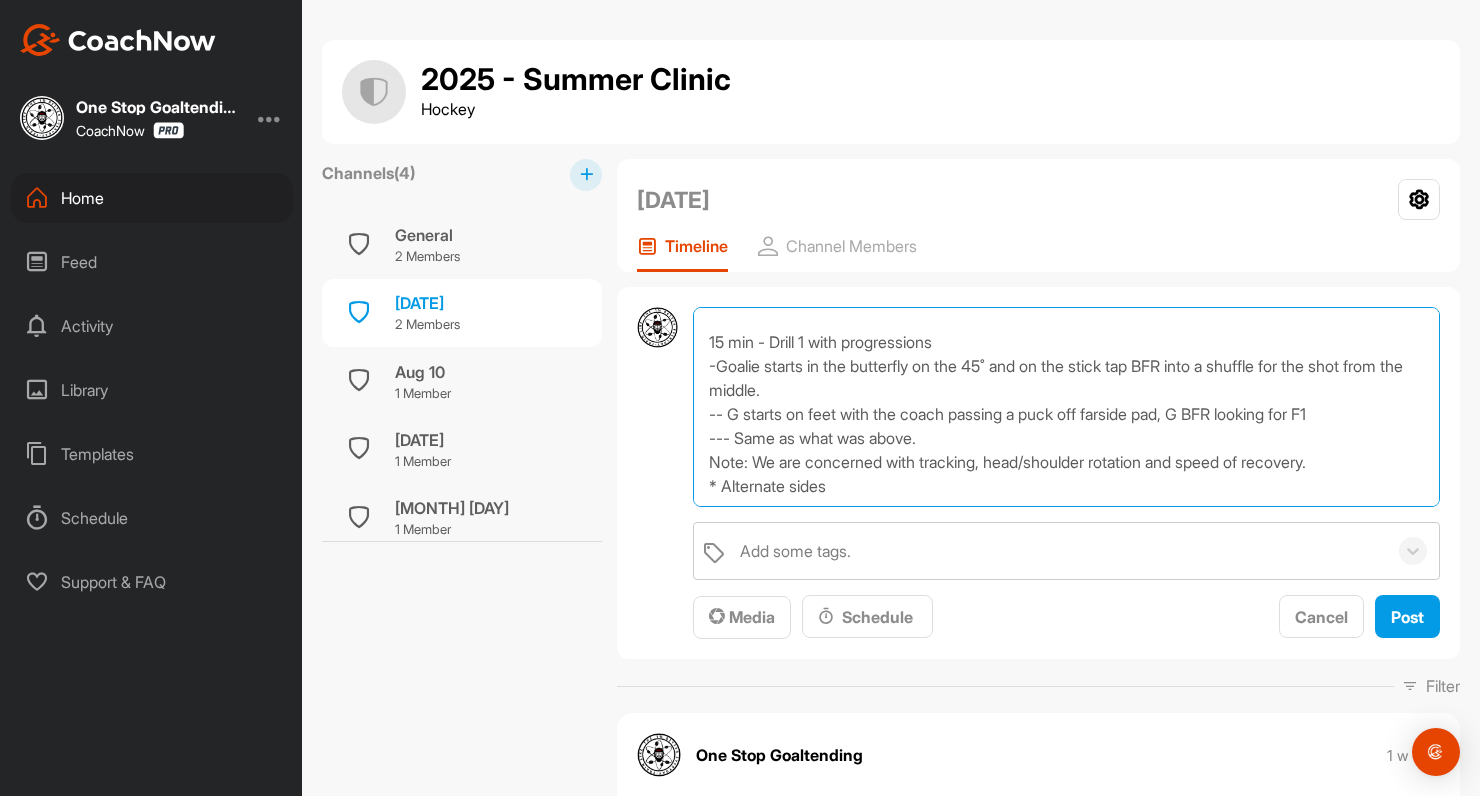 click on "Group 1 - 7:45-9:45 am
7:45-8:30 am - Off-ice ([FIRST]/[FIRST])
8:45-9:45 am - On-ice ([FIRST]/[FIRST]/[FIRST])
4 Goalies - [FIRST] [LAST], [FIRST] [LAST], [FIRST] [LAST], [FIRST] [LAST]
3 confirmed shooters
Practice plan
15 min - Power Skating - 2 Dots - 3 Dots - into 3 Dot triangle
8 min - Warm-up shots - Post/45˚/Middle for the shot
We are all doing the same thing at the same time
Main focus is butterfly recoveries.
15 min - Drill 1 with progressions
-Goalie starts in the butterfly on the 45˚ and on the stick tap BFR into a shuffle for the shot from the middle.
-- G starts on feet with the coach passing a puck off farside pad, G BFR looking for F1
--- Same as what was above.
Note: We are concerned with tracking, head/shoulder rotation and speed of recovery.
* Alternate sides" at bounding box center (1066, 407) 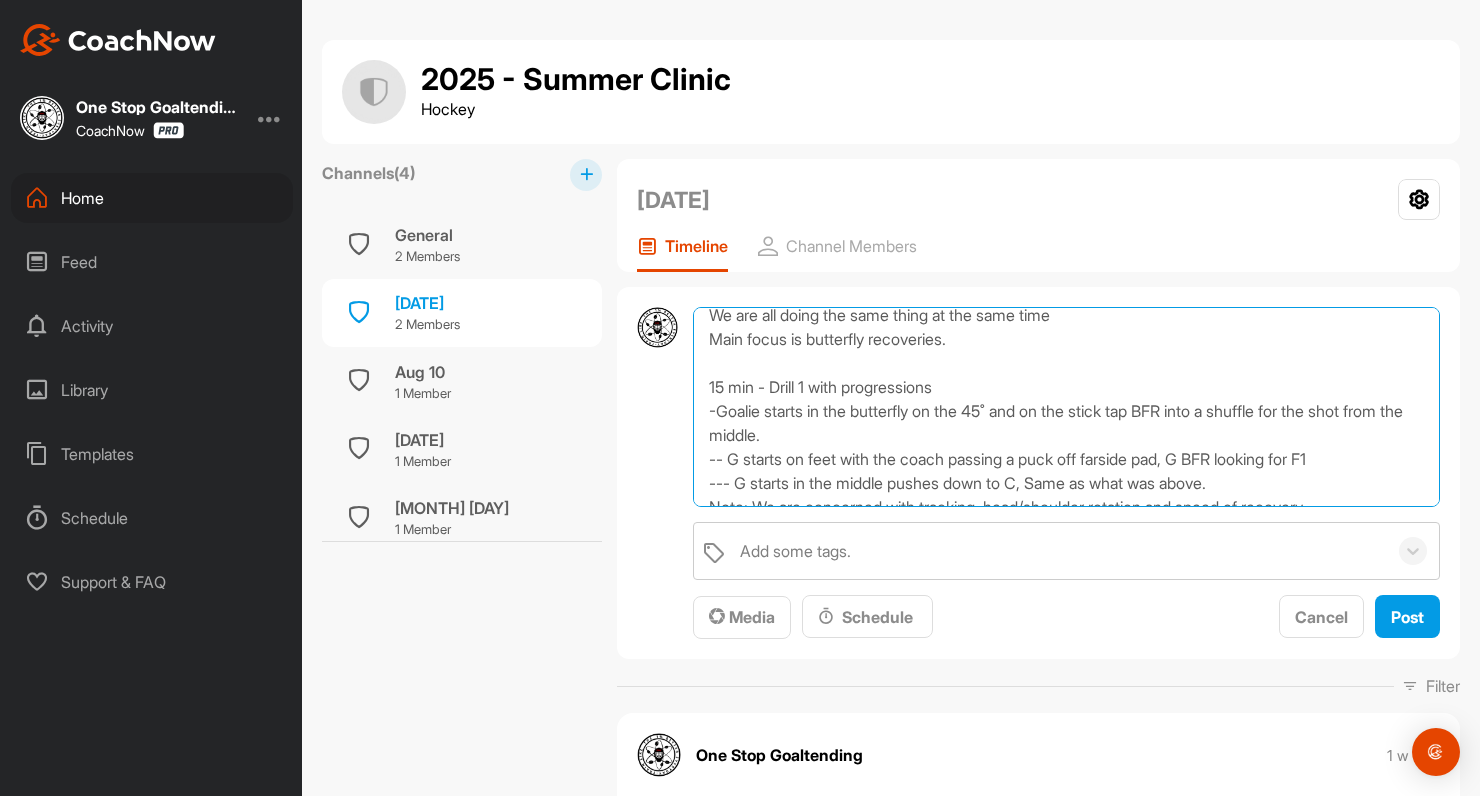 scroll, scrollTop: 231, scrollLeft: 0, axis: vertical 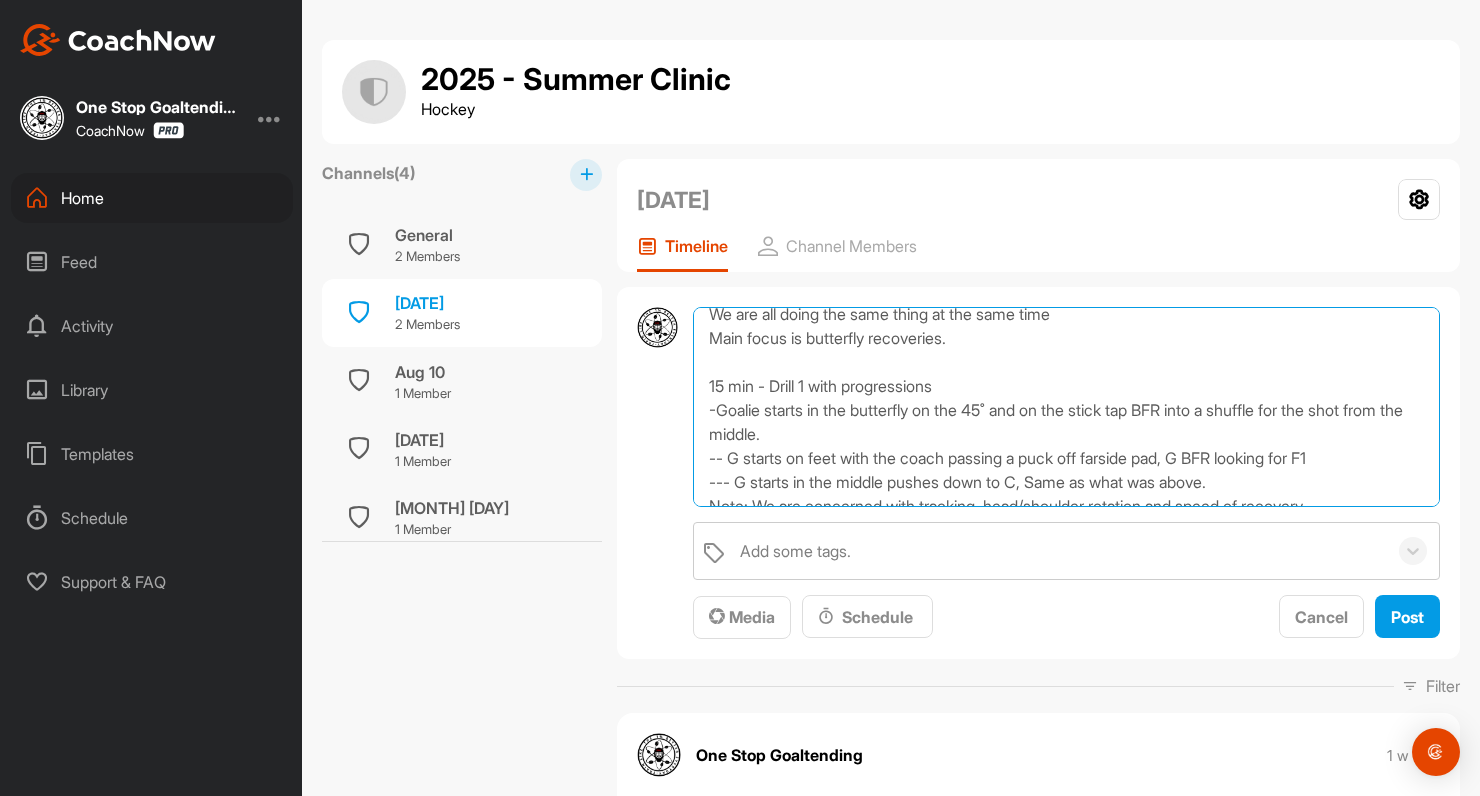 click on "Group 1 - 7:45-9:45 am
7:45-8:30 am - Off-ice ([FIRST]/[FIRST])
8:45-9:45 am - On-ice ([FIRST]/[FIRST]/[FIRST])
4 Goalies - [FIRST] [LAST], [FIRST] [LAST], [FIRST] [LAST], [FIRST] [LAST]
3 confirmed shooters
Practice plan
15 min - Power Skating - 2 Dots - 3 Dots - into 3 Dot triangle
8 min - Warm-up shots - Post/45˚/Middle for the shot
We are all doing the same thing at the same time
Main focus is butterfly recoveries.
15 min - Drill 1 with progressions
-Goalie starts in the butterfly on the 45˚ and on the stick tap BFR into a shuffle for the shot from the middle.
-- G starts on feet with the coach passing a puck off farside pad, G BFR looking for F1
--- G starts in the middle pushes down to C, Same as what was above.
Note: We are concerned with tracking, head/shoulder rotation and speed of recovery.
* Alternate sides (5 min per progression)
15 min - Drill 2 with progressions" at bounding box center (1066, 407) 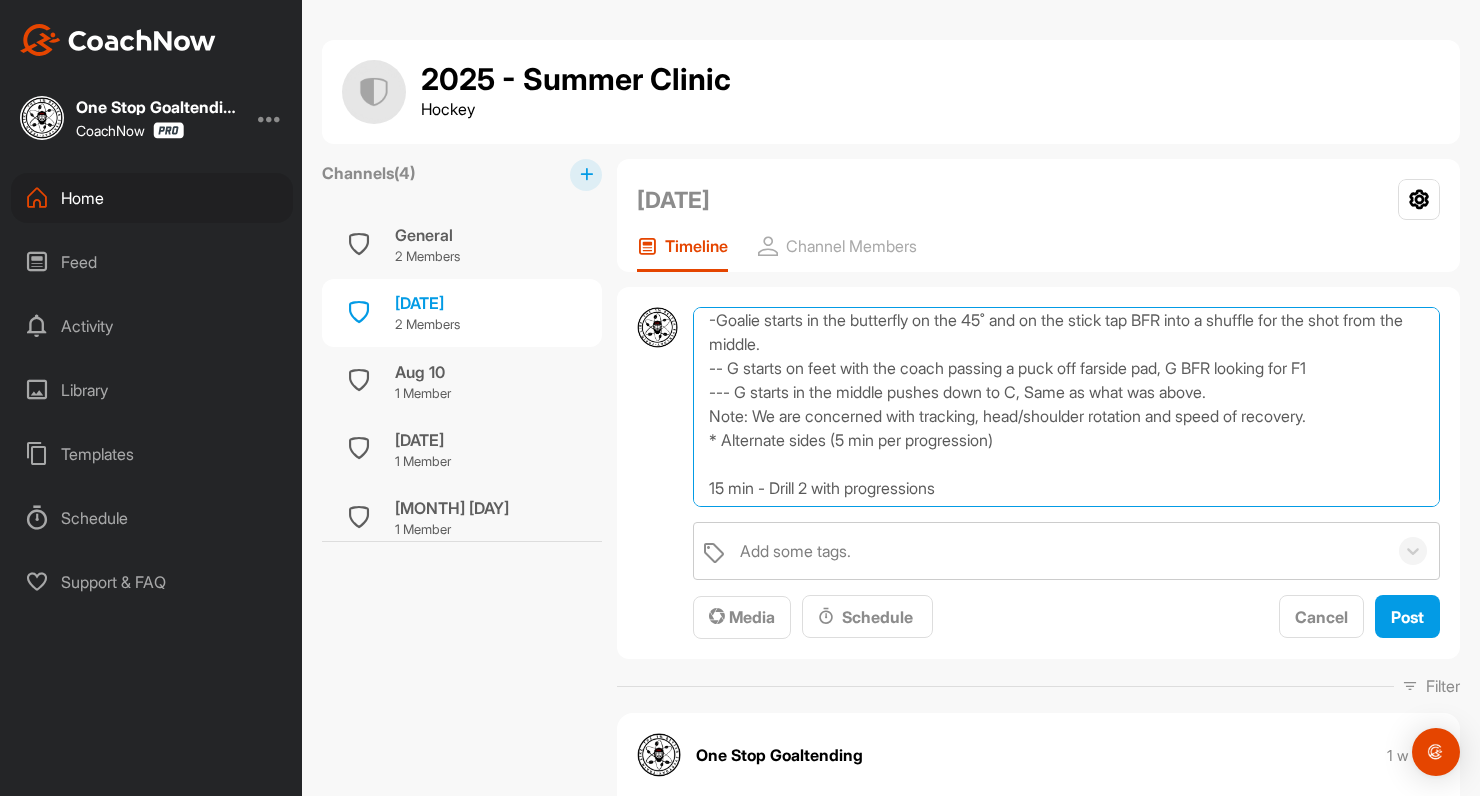 scroll, scrollTop: 347, scrollLeft: 0, axis: vertical 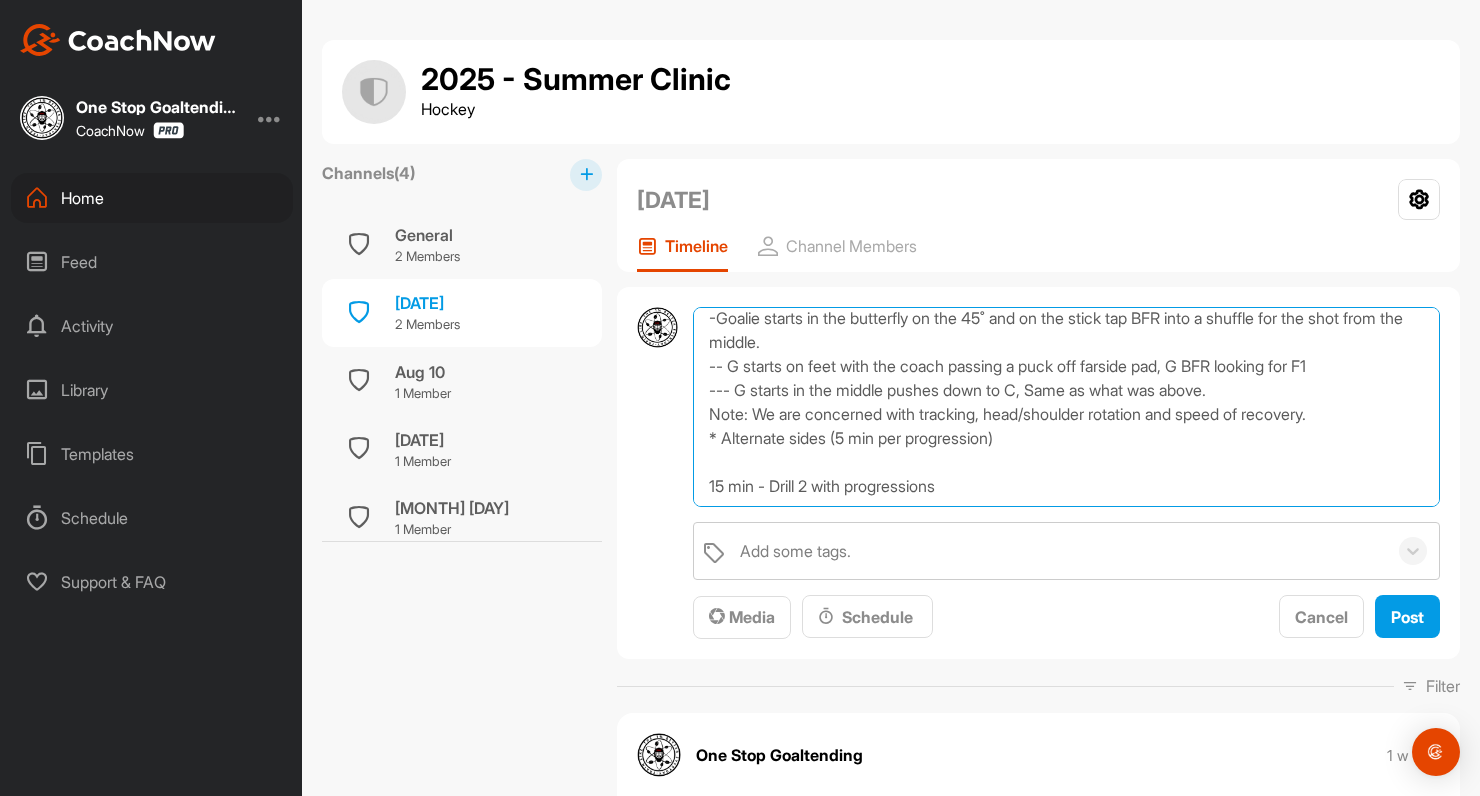 click on "Group 1 - 7:45-9:45 am
7:45-8:30 am - Off-ice ([FIRST]/[FIRST])
8:45-9:45 am - On-ice ([FIRST]/[FIRST]/[FIRST])
4 Goalies - [FIRST] [LAST], [FIRST] [LAST], [FIRST] [LAST], [FIRST] [LAST]
3 confirmed shooters
Practice plan
15 min - Power Skating - 2 Dots - 3 Dots - into 3 Dot triangle
8 min - Warm-up shots - Post/45˚/Middle for the shot
We are all doing the same thing at the same time
Main focus is butterfly recoveries.
15 min - Drill 1 with progressions
-Goalie starts in the butterfly on the 45˚ and on the stick tap BFR into a shuffle for the shot from the middle.
-- G starts on feet with the coach passing a puck off farside pad, G BFR looking for F1
--- G starts in the middle pushes down to C, Same as what was above.
Note: We are concerned with tracking, head/shoulder rotation and speed of recovery.
* Alternate sides (5 min per progression)
15 min - Drill 2 with progressions" at bounding box center (1066, 407) 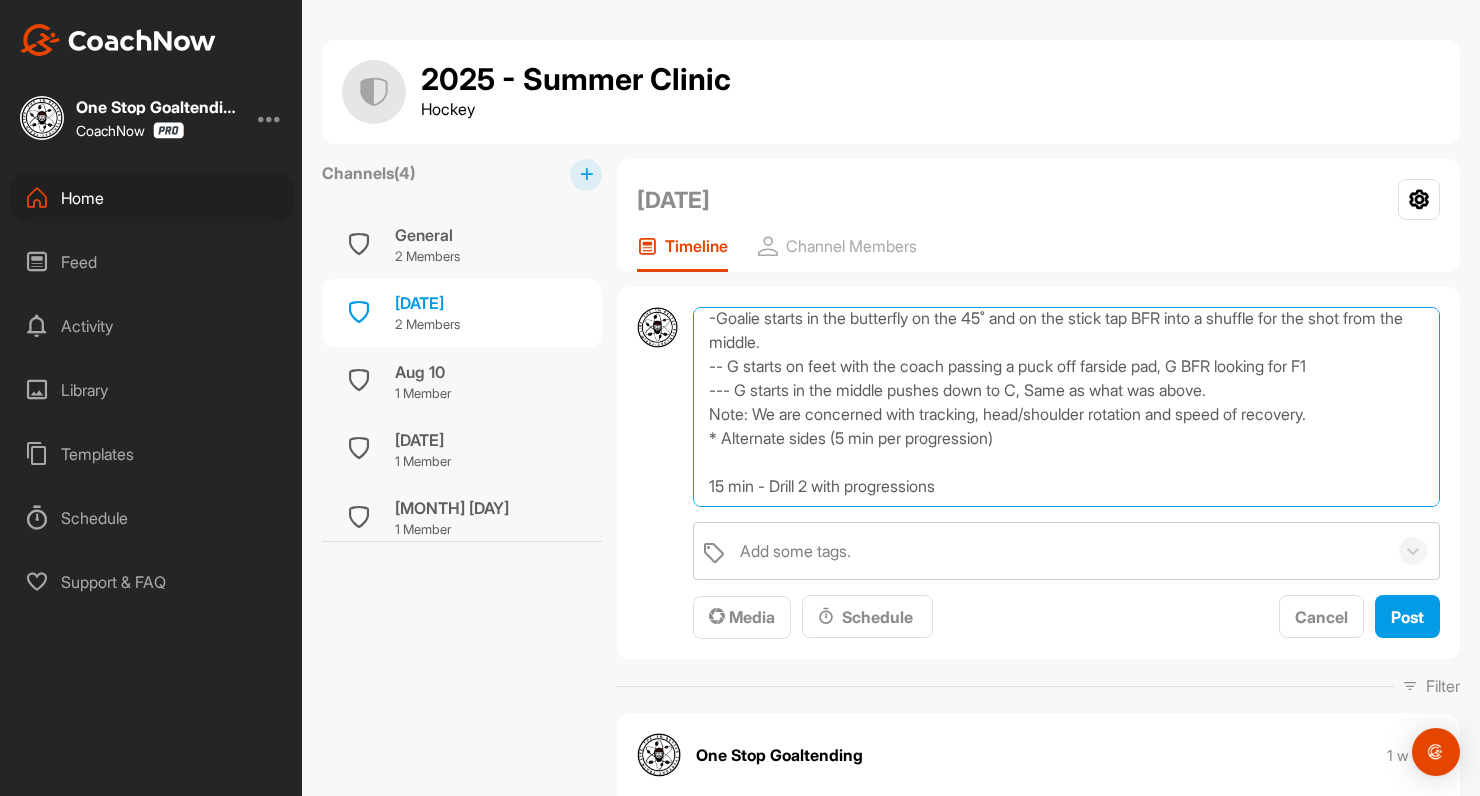 click on "Group 1 - 7:45-9:45 am
7:45-8:30 am - Off-ice ([FIRST]/[FIRST])
8:45-9:45 am - On-ice ([FIRST]/[FIRST]/[FIRST])
4 Goalies - [FIRST] [LAST], [FIRST] [LAST], [FIRST] [LAST], [FIRST] [LAST]
3 confirmed shooters
Practice plan
15 min - Power Skating - 2 Dots - 3 Dots - into 3 Dot triangle
8 min - Warm-up shots - Post/45˚/Middle for the shot
We are all doing the same thing at the same time
Main focus is butterfly recoveries.
15 min - Drill 1 with progressions
-Goalie starts in the butterfly on the 45˚ and on the stick tap BFR into a shuffle for the shot from the middle.
-- G starts on feet with the coach passing a puck off farside pad, G BFR looking for F1
--- G starts in the middle pushes down to C, Same as what was above.
Note: We are concerned with tracking, head/shoulder rotation and speed of recovery.
* Alternate sides (5 min per progression)
15 min - Drill 2 with progressions" at bounding box center (1066, 407) 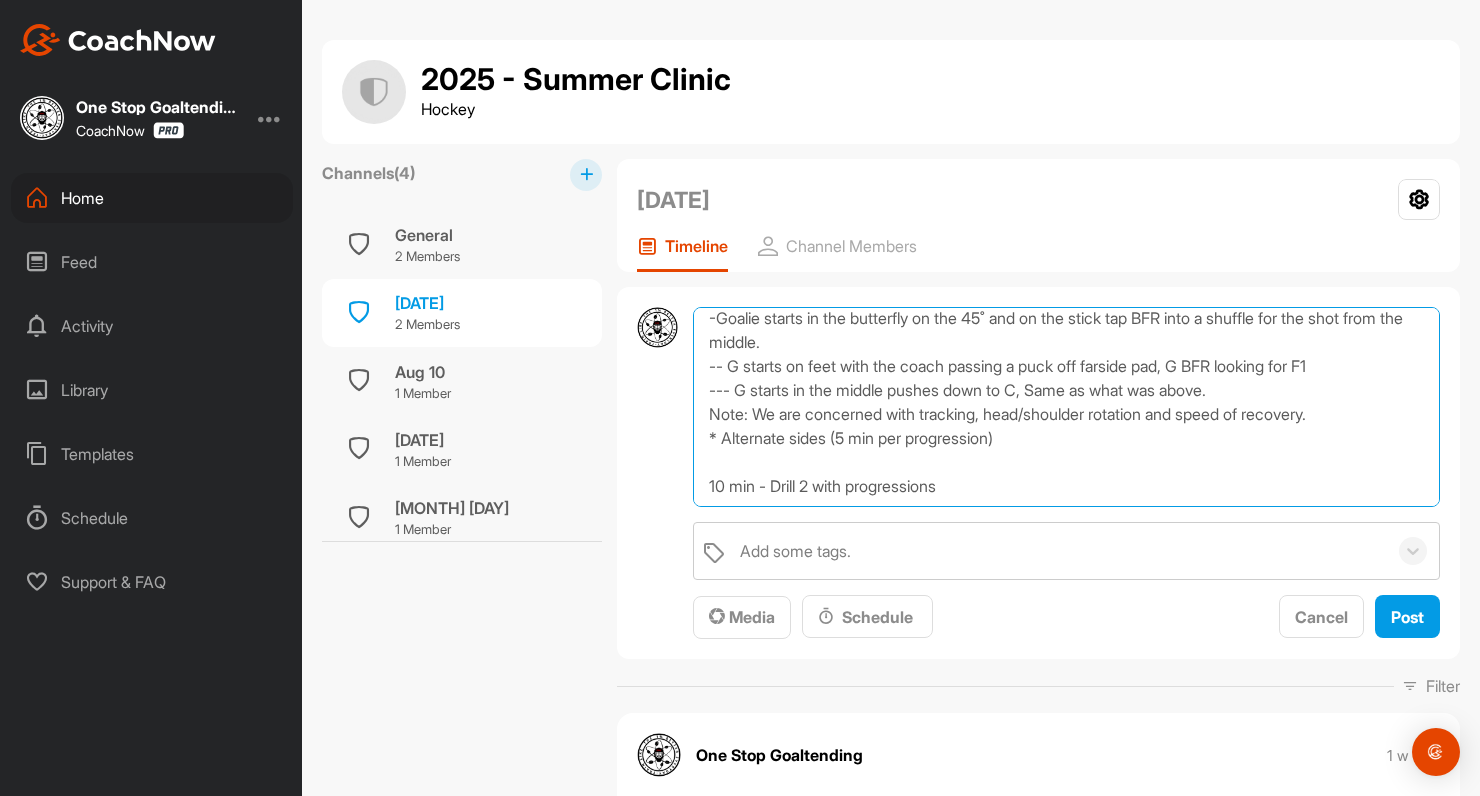 click on "Group 1 - 7:45-9:45 am
7:45-8:30 am - Off-ice ([PERSON]/[PERSON])
8:45-9:45 am - On-ice ([PERSON]/[PERSON]/[PERSON])
4 Goalies - [PERSON], [PERSON], [PERSON], [PERSON]
3 confirmed shooters
Practice plan
15 min - Power Skating - 2 Dots - 3 Dots - into 3 Dot triangle
8 min - Warm-up shots - Post/45˚/Middle for the shot
We are all doing the same thing at the same time
Main focus is butterfly recoveries.
15 min - Drill 1 with progressions
-Goalie starts in the butterfly on the 45˚ and on the stick tap BFR into a shuffle for the shot from the middle.
-- G starts on feet with the coach passing a puck off farside pad, G BFR looking for F1
--- G starts in the middle pushes down to C, Same as what was above.
Note: We are concerned with tracking, head/shoulder rotation and speed of recovery.
* Alternate sides (5 min per progression)
10 min - Drill 2 with progressions" at bounding box center (1066, 407) 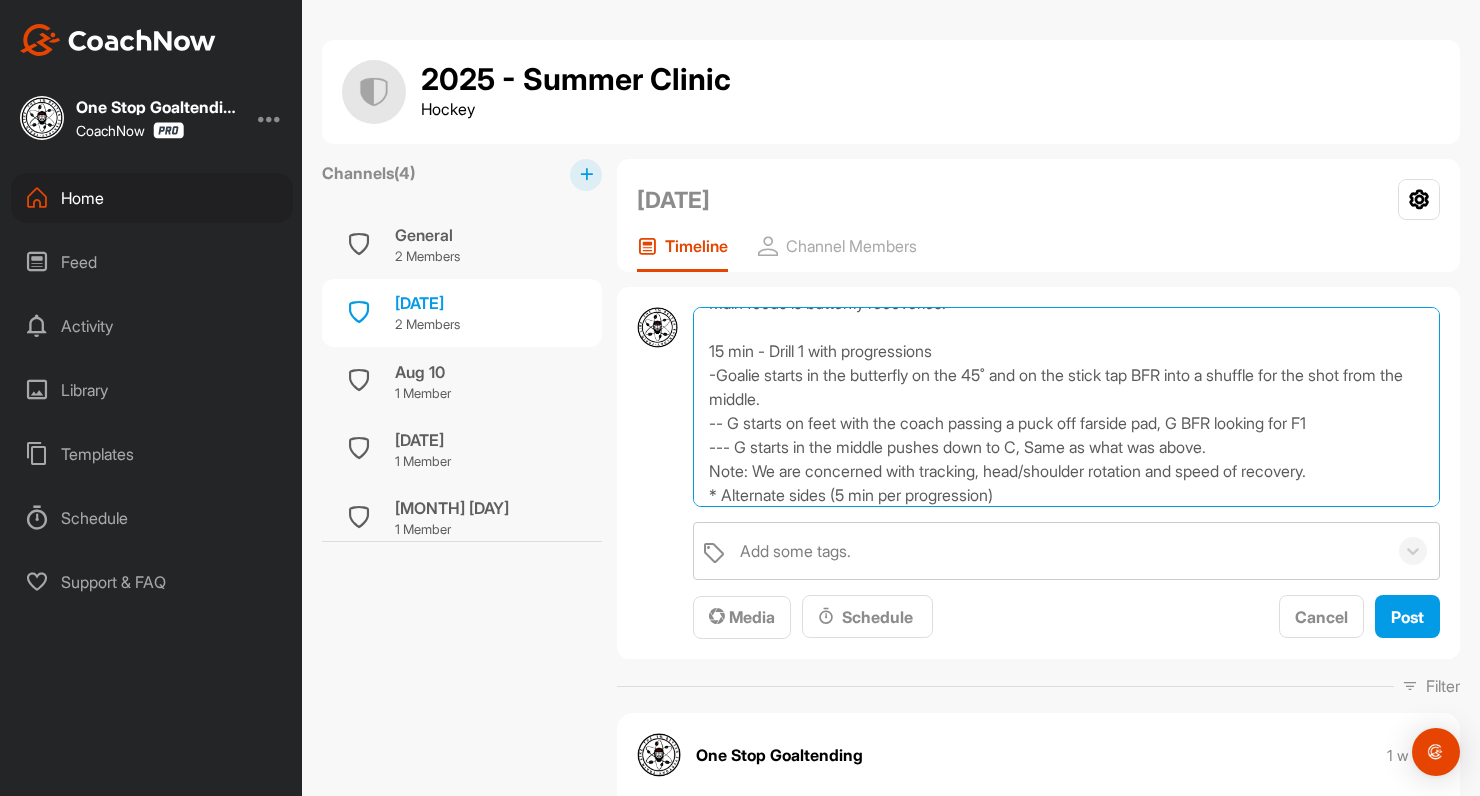 scroll, scrollTop: 260, scrollLeft: 0, axis: vertical 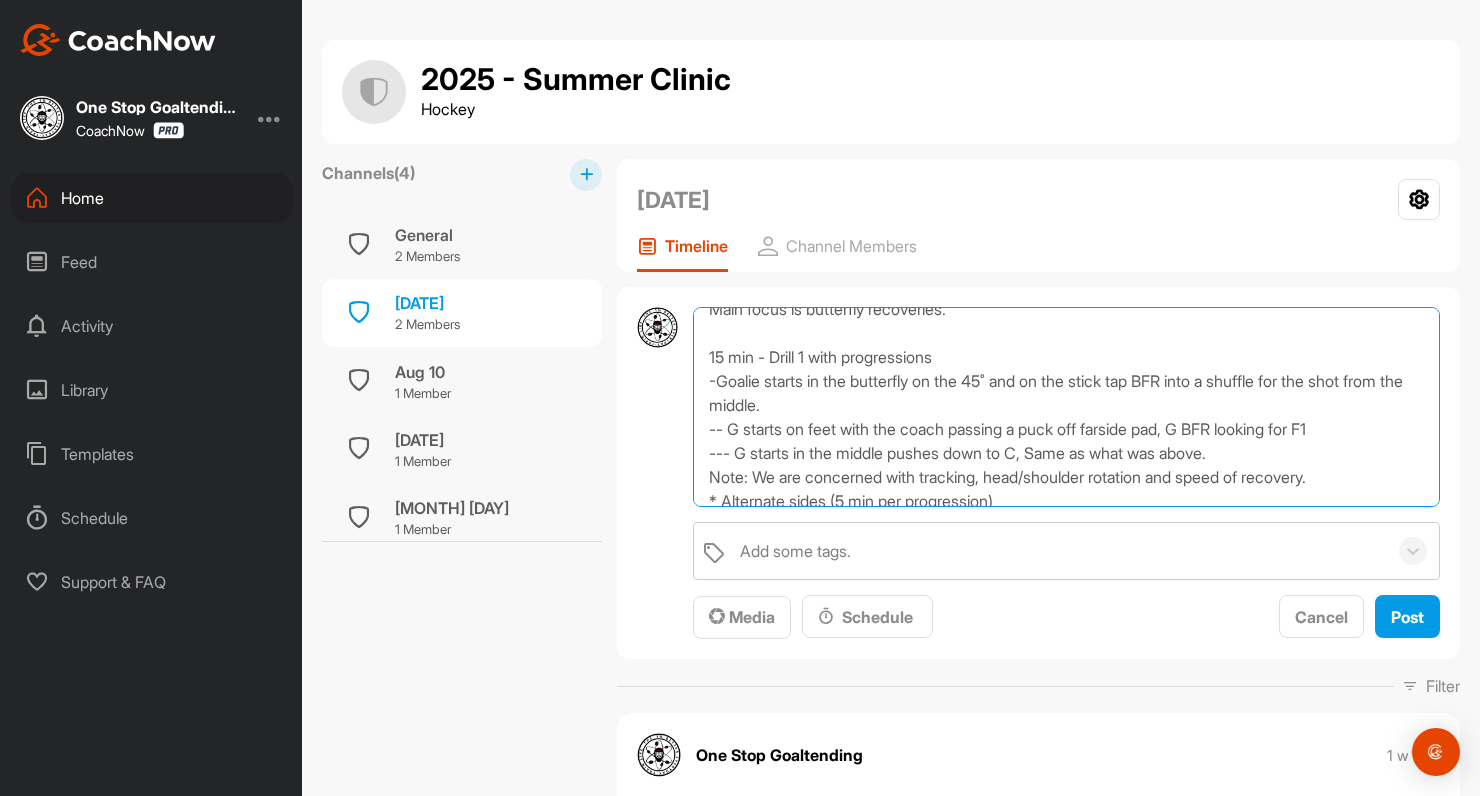 click on "Group 1 - 7:45-9:45 am
7:45-8:30 am - Off-ice ([NAME]/[NAME])
8:45-9:45 am - On-ice ([NAME]/[NAME]/[NAME])
4 Goalies - [NAME], [NAME], [NAME], [NAME]
3 confirmed shooters
Practice plan
15 min - Power Skating - 2 Dots - 3 Dots - into 3 Dot triangle
8 min - Warm-up shots - Post/45˚/Middle for the shot
We are all doing the same thing at the same time
Main focus is butterfly recoveries.
15 min - Drill 1 with progressions
-Goalie starts in the butterfly on the 45˚ and on the stick tap BFR into a shuffle for the shot from the middle.
-- G starts on feet with the coach passing a puck off farside pad, G BFR looking for F1
--- G starts in the middle pushes down to C, Same as what was above.
Note: We are concerned with tracking, head/shoulder rotation and speed of recovery.
* Alternate sides (5 min per progression)
10 min - Drill 2 with progressions
-" at bounding box center [1066, 407] 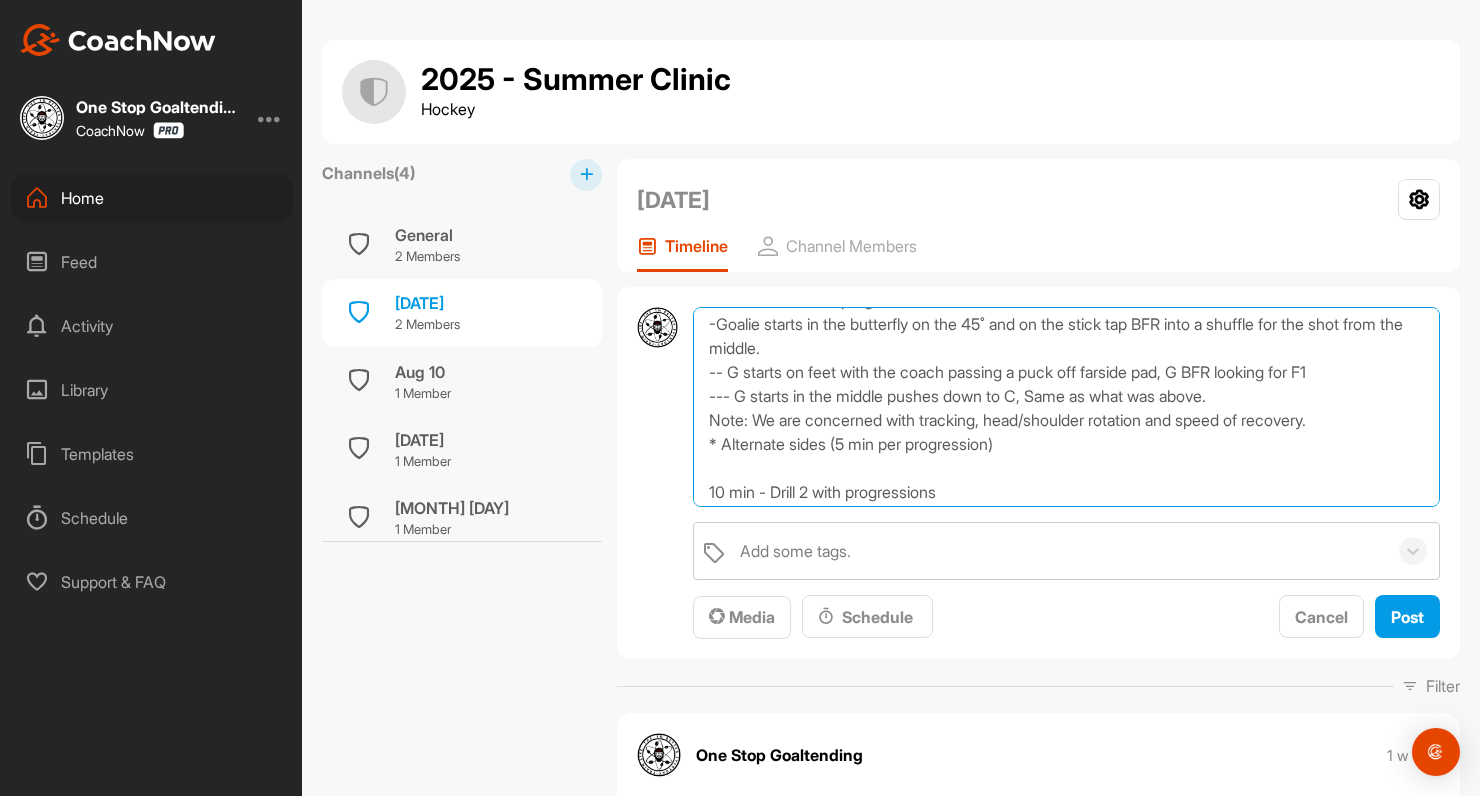scroll, scrollTop: 347, scrollLeft: 0, axis: vertical 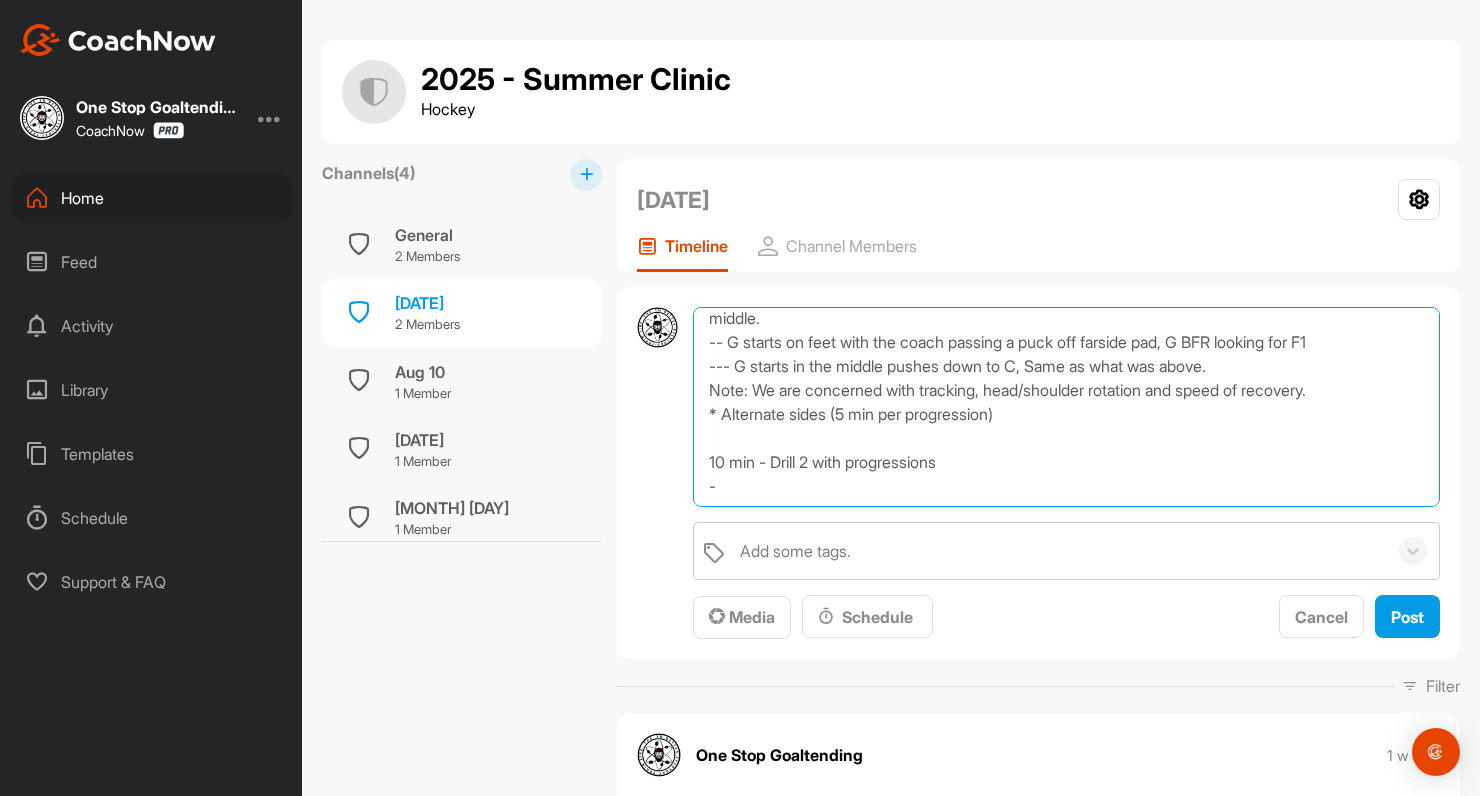 click on "Group 1 - 7:45-9:45 am
7:45-8:30 am - Off-ice ([NAME]/[NAME])
8:45-9:45 am - On-ice ([NAME]/[NAME]/[NAME])
4 Goalies - [NAME], [NAME], [NAME], [NAME]
3 confirmed shooters
Practice plan
15 min - Power Skating - 2 Dots - 3 Dots - into 3 Dot triangle
8 min - Warm-up shots - Post/45˚/Middle for the shot
We are all doing the same thing at the same time
Main focus is butterfly recoveries.
15 min - Drill 1 with progressions
-Goalie starts in the butterfly on the 45˚ and on the stick tap BFR into a shuffle for the shot from the middle.
-- G starts on feet with the coach passing a puck off farside pad, G BFR looking for F1
--- G starts in the middle pushes down to C, Same as what was above.
Note: We are concerned with tracking, head/shoulder rotation and speed of recovery.
* Alternate sides (5 min per progression)
10 min - Drill 2 with progressions
-" at bounding box center [1066, 407] 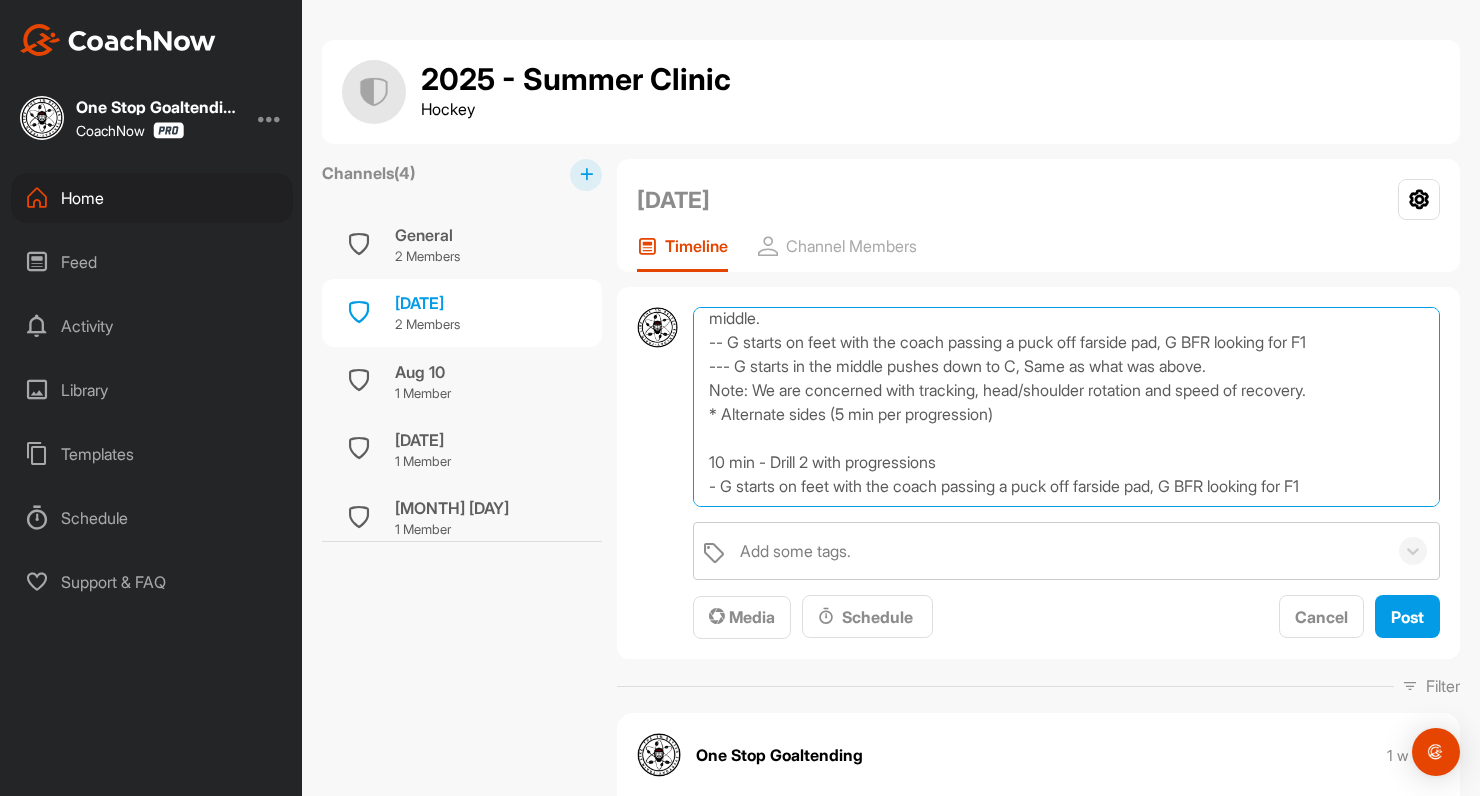 click on "Group 1 - 7:45-9:45 am
7:45-8:30 am - Off-ice ([FIRST]/[FIRST])
8:45-9:45 am - On-ice ([FIRST]/[FIRST]/[FIRST])
4 Goalies - [FIRST] [LAST], [FIRST] [LAST], [FIRST] [LAST], [FIRST] [LAST]
3 confirmed shooters
Practice plan
15 min - Power Skating - 2 Dots - 3 Dots - into 3 Dot triangle
8 min - Warm-up shots - Post/45˚/Middle for the shot
We are all doing the same thing at the same time
Main focus is butterfly recoveries.
15 min - Drill 1 with progressions
-Goalie starts in the butterfly on the 45˚ and on the stick tap BFR into a shuffle for the shot from the middle.
-- G starts on feet with the coach passing a puck off farside pad, G BFR looking for F1
--- G starts in the middle pushes down to C, Same as what was above.
Note: We are concerned with tracking, head/shoulder rotation and speed of recovery.
* Alternate sides (5 min per progression)
10 min - Drill 2 with progressions
- G starts on feet with the coach passing a puck off farside pad, G BFR looking for F1" at bounding box center (1066, 407) 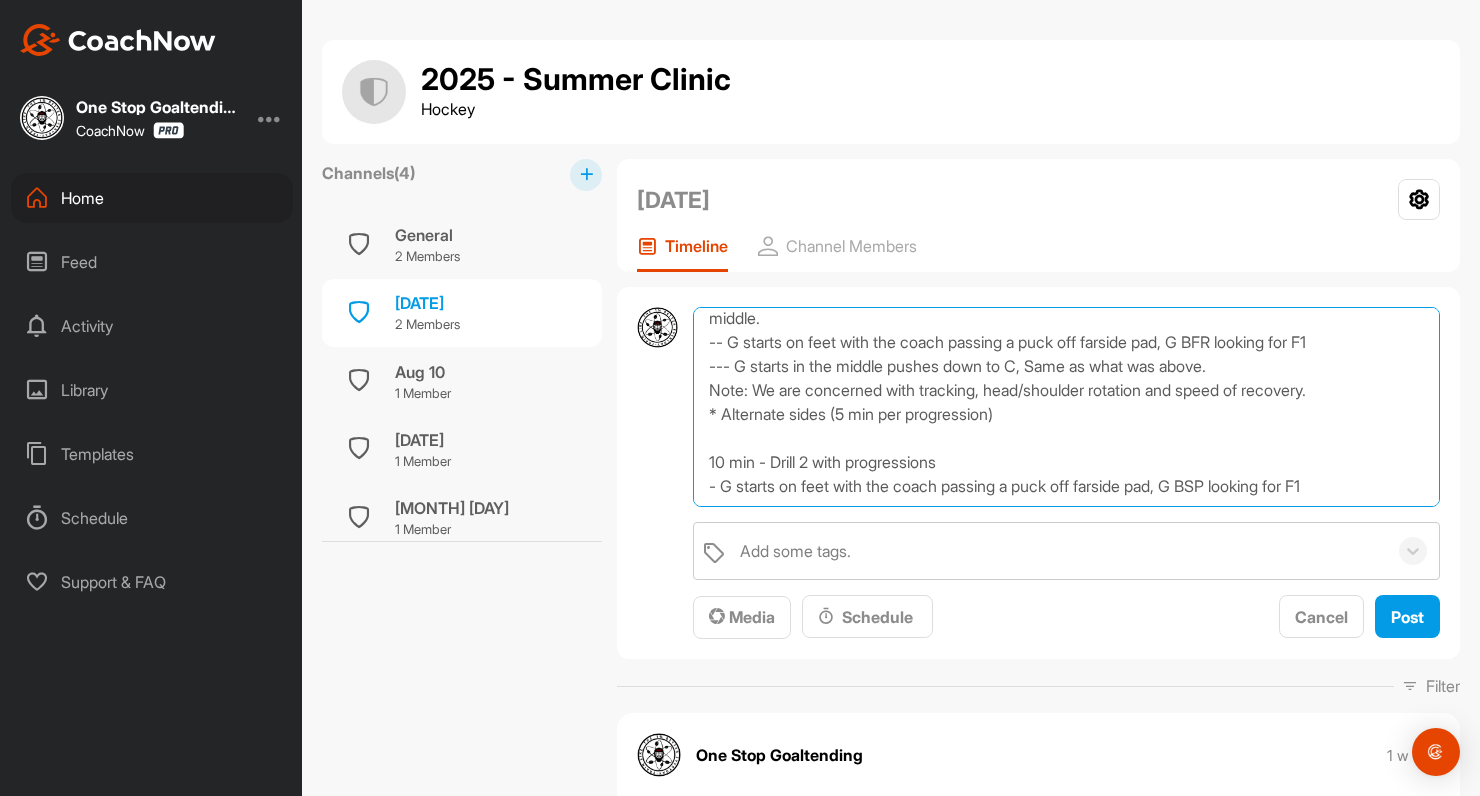 click on "Group 1 - 7:45-9:45 am
7:45-8:30 am - Off-ice ([PERSON]/[PERSON])
8:45-9:45 am - On-ice ([PERSON]/[PERSON]/[PERSON])
4 Goalies - [PERSON], [PERSON], [PERSON], [PERSON]
3 confirmed shooters
Practice plan
15 min - Power Skating - 2 Dots - 3 Dots - into 3 Dot triangle
8 min - Warm-up shots - Post/45˚/Middle for the shot
We are all doing the same thing at the same time
Main focus is butterfly recoveries.
15 min - Drill 1 with progressions
-Goalie starts in the butterfly on the 45˚ and on the stick tap BFR into a shuffle for the shot from the middle.
-- G starts on feet with the coach passing a puck off farside pad, G BFR looking for F1
--- G starts in the middle pushes down to C, Same as what was above.
Note: We are concerned with tracking, head/shoulder rotation and speed of recovery.
* Alternate sides (5 min per progression)
10 min - Drill 2 with progressions
- G starts on feet with the coach passing a puck off farside pad, G BSP looking for F1" at bounding box center (1066, 407) 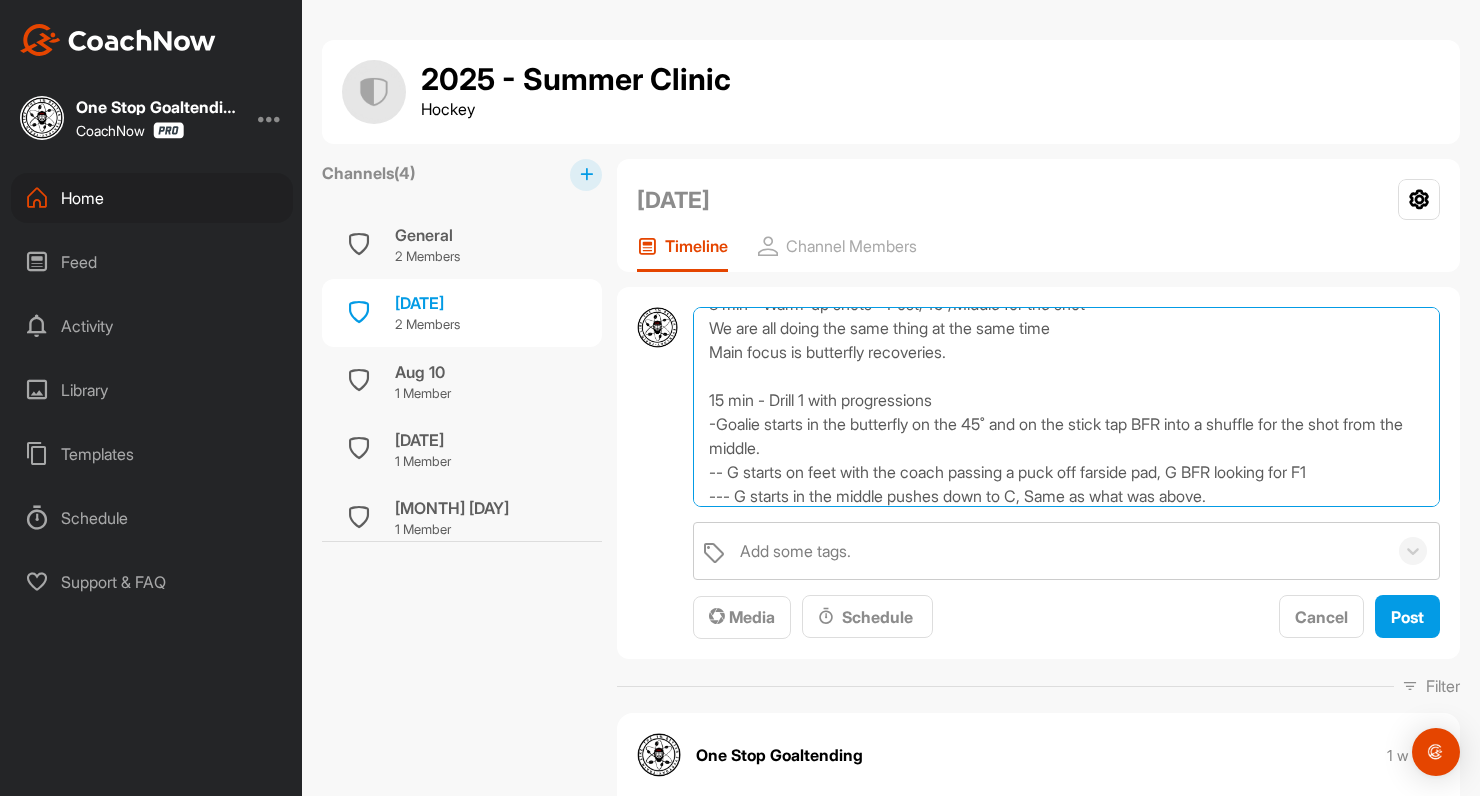 scroll, scrollTop: 211, scrollLeft: 0, axis: vertical 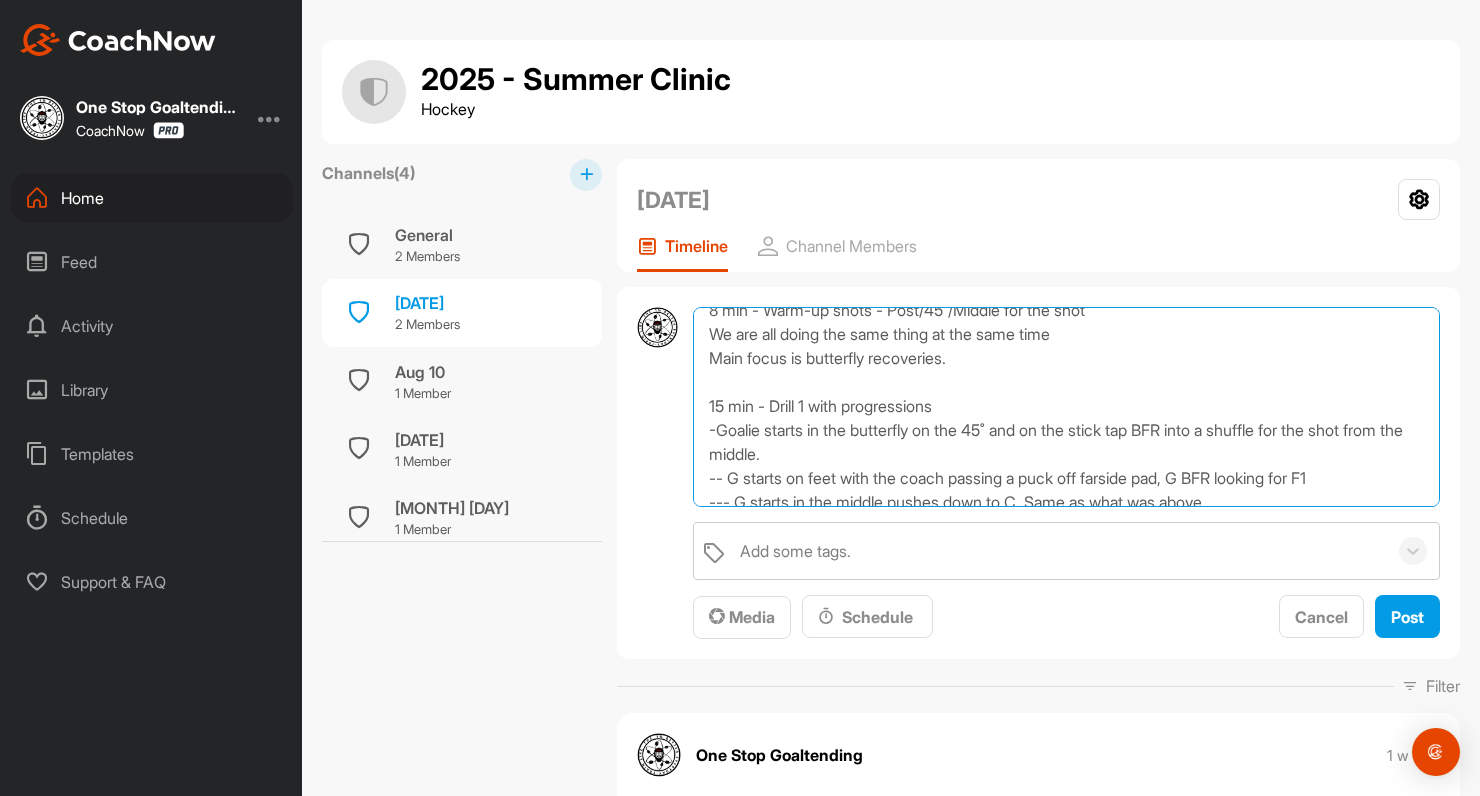 click on "Group 1 - 7:45-9:45 am
7:45-8:30 am - Off-ice ([FIRST]/[FIRST])
8:45-9:45 am - On-ice ([FIRST]/[FIRST]/[FIRST])
4 Goalies - [FIRST] [LAST], [FIRST] [LAST], [FIRST] [LAST], [FIRST] [LAST]
3 confirmed shooters
Practice plan
15 min - Power Skating - 2 Dots - 3 Dots - into 3 Dot triangle
8 min - Warm-up shots - Post/45˚/Middle for the shot
We are all doing the same thing at the same time
Main focus is butterfly recoveries.
15 min - Drill 1 with progressions
-Goalie starts in the butterfly on the 45˚ and on the stick tap BFR into a shuffle for the shot from the middle.
-- G starts on feet with the coach passing a puck off farside pad, G BFR looking for F1
--- G starts in the middle pushes down to C, Same as what was above.
Note: We are concerned with tracking, head/shoulder rotation and speed of recovery.
* Alternate sides (5 min per progression)
10 min - Drill 2 with progressions (Back Side Push)
- G starts on feet with the coach passing a puck off farside pad, G BSP looking for F1" at bounding box center [1066, 407] 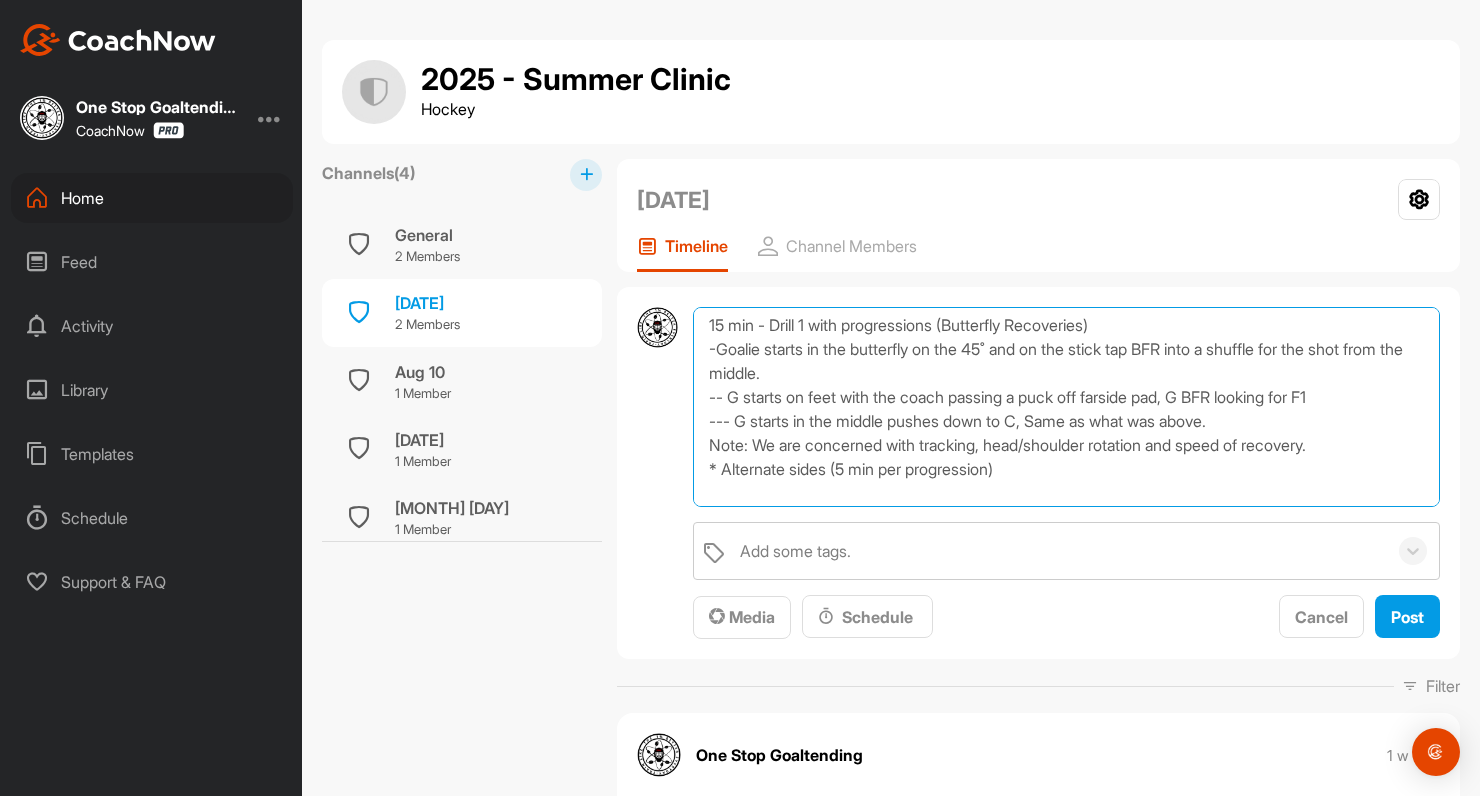 scroll, scrollTop: 347, scrollLeft: 0, axis: vertical 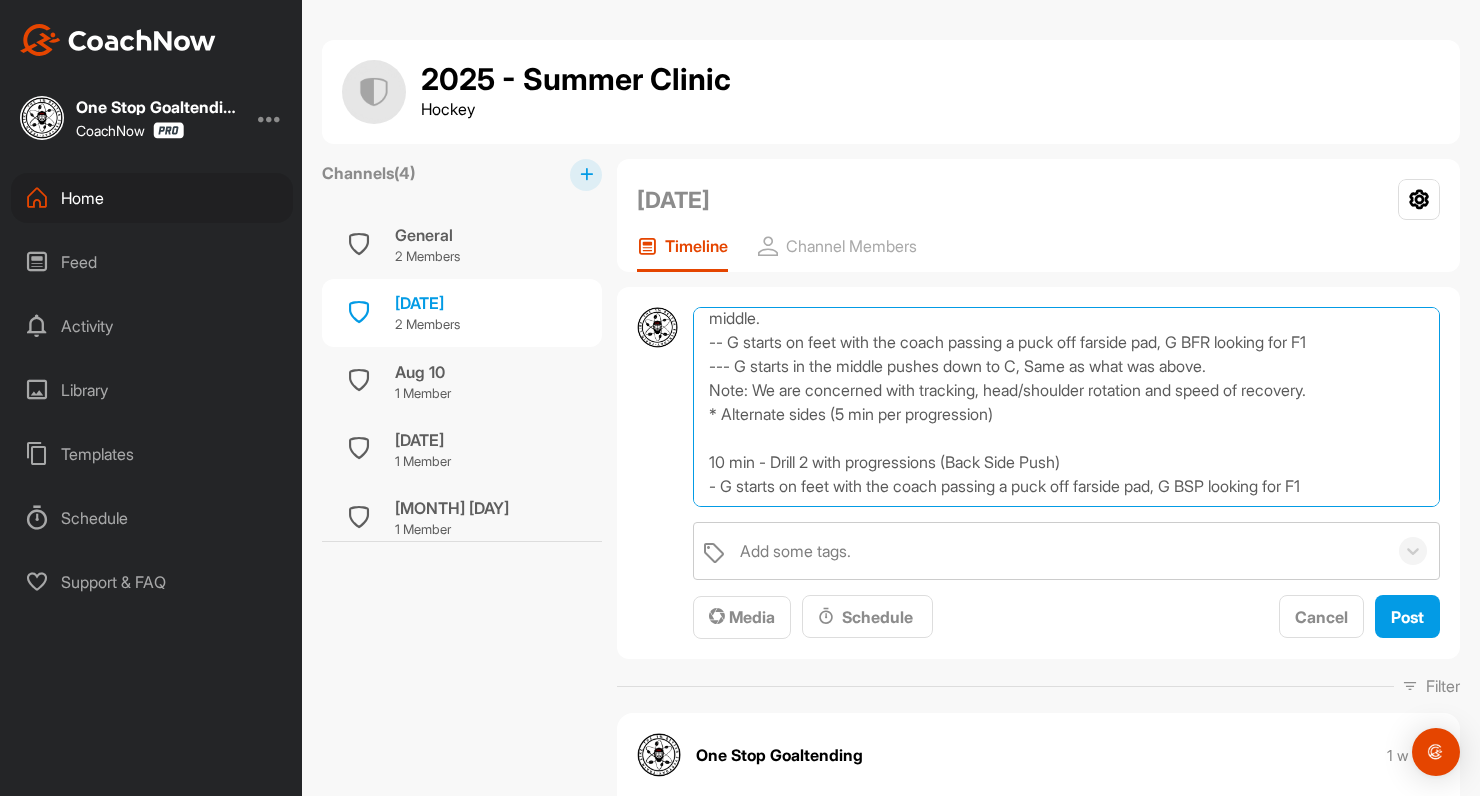 click on "Group 1 - 7:45-9:45 am
7:45-8:30 am - Off-ice ([FIRST]/[FIRST])
8:45-9:45 am - On-ice ([FIRST]/[FIRST]/[FIRST])
4 Goalies - [FIRST] [LAST], [FIRST] [LAST], [FIRST] [LAST], [FIRST] [LAST]
3 confirmed shooters
Practice plan
15 min - Power Skating - 2 Dots - 3 Dots - into 3 Dot triangle
8 min - Warm-up shots - Post/45˚/Middle for the shot
We are all doing the same thing at the same time
Main focus is butterfly recoveries.
15 min - Drill 1 with progressions (Butterfly Recoveries)
-Goalie starts in the butterfly on the 45˚ and on the stick tap BFR into a shuffle for the shot from the middle.
-- G starts on feet with the coach passing a puck off farside pad, G BFR looking for F1
--- G starts in the middle pushes down to C, Same as what was above.
Note: We are concerned with tracking, head/shoulder rotation and speed of recovery.
* Alternate sides (5 min per progression)
10 min - Drill 2 with progressions (Back Side Push)
- G starts on feet with the coach passing a puck off farside pad, G BSP looking for F1" at bounding box center [1066, 407] 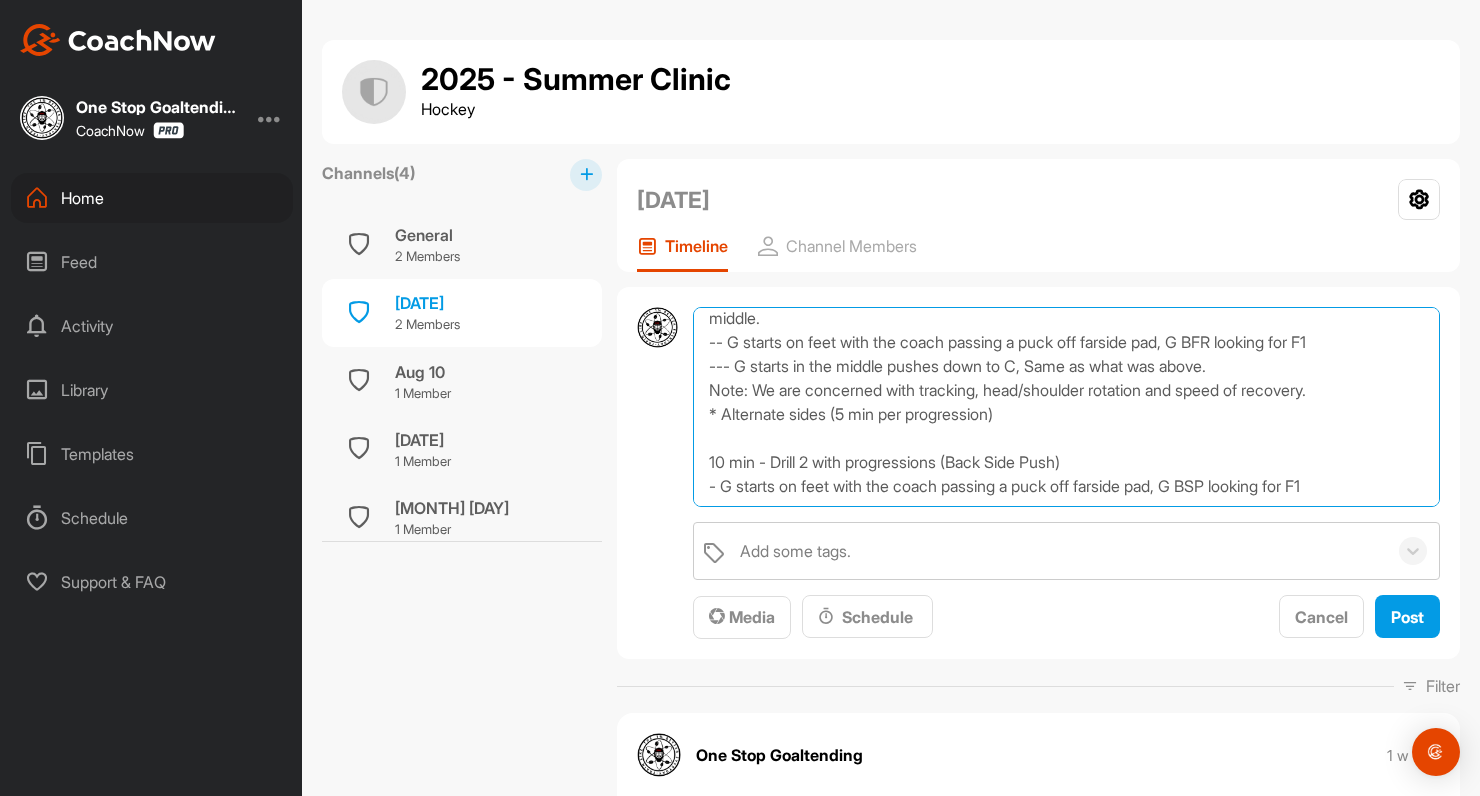 click on "Group 1 - 7:45-9:45 am
7:45-8:30 am - Off-ice ([FIRST]/[FIRST])
8:45-9:45 am - On-ice ([FIRST]/[FIRST]/[FIRST])
4 Goalies - [FIRST] [LAST], [FIRST] [LAST], [FIRST] [LAST], [FIRST] [LAST]
3 confirmed shooters
Practice plan
15 min - Power Skating - 2 Dots - 3 Dots - into 3 Dot triangle
8 min - Warm-up shots - Post/45˚/Middle for the shot
We are all doing the same thing at the same time
Main focus is butterfly recoveries.
15 min - Drill 1 with progressions (Butterfly Recoveries)
-Goalie starts in the butterfly on the 45˚ and on the stick tap BFR into a shuffle for the shot from the middle.
-- G starts on feet with the coach passing a puck off farside pad, G BFR looking for F1
--- G starts in the middle pushes down to C, Same as what was above.
Note: We are concerned with tracking, head/shoulder rotation and speed of recovery.
* Alternate sides (5 min per progression)
10 min - Drill 2 with progressions (Back Side Push)
- G starts on feet with the coach passing a puck off farside pad, G BSP looking for F1" at bounding box center [1066, 407] 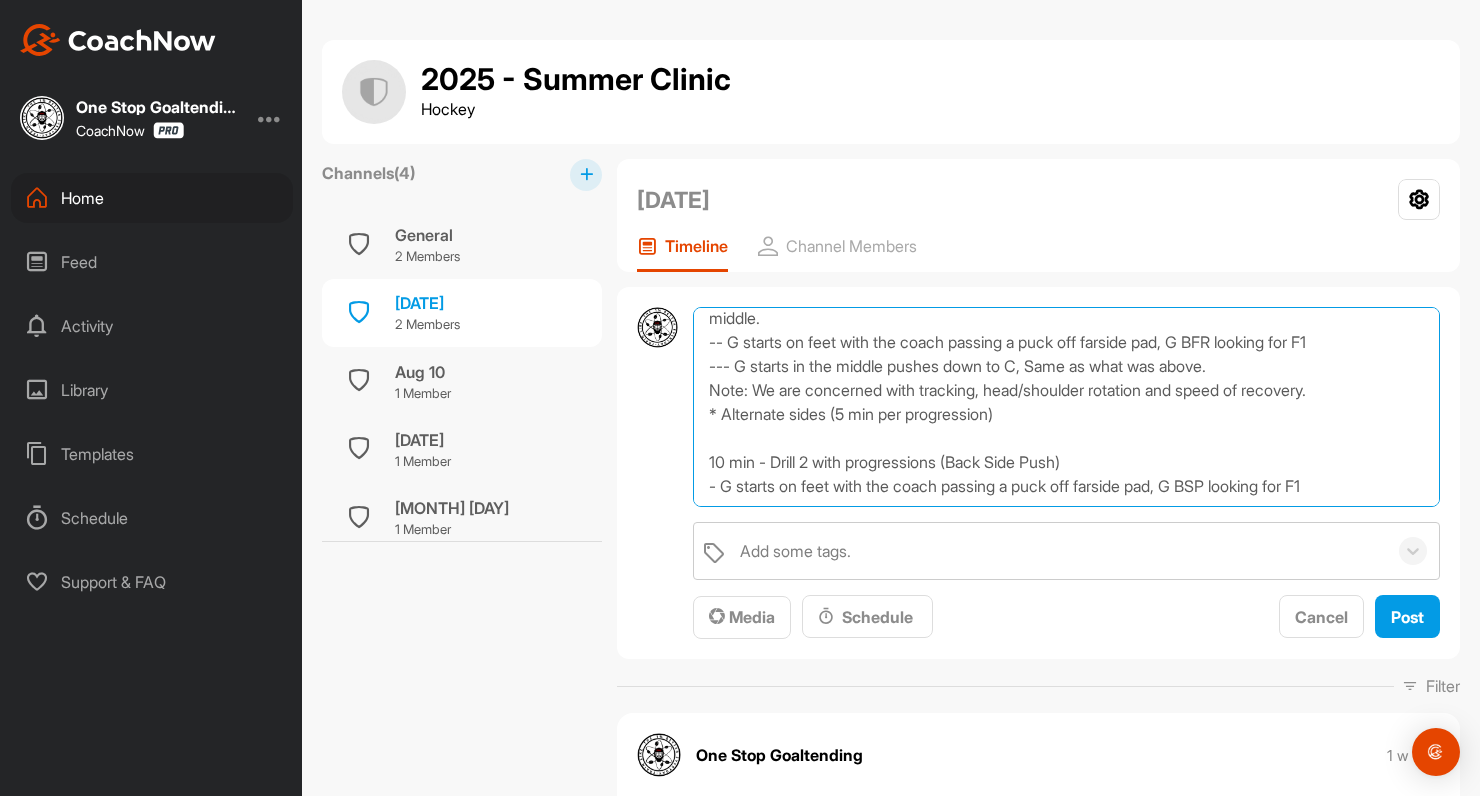 drag, startPoint x: 1242, startPoint y: 351, endPoint x: 739, endPoint y: 353, distance: 503.00397 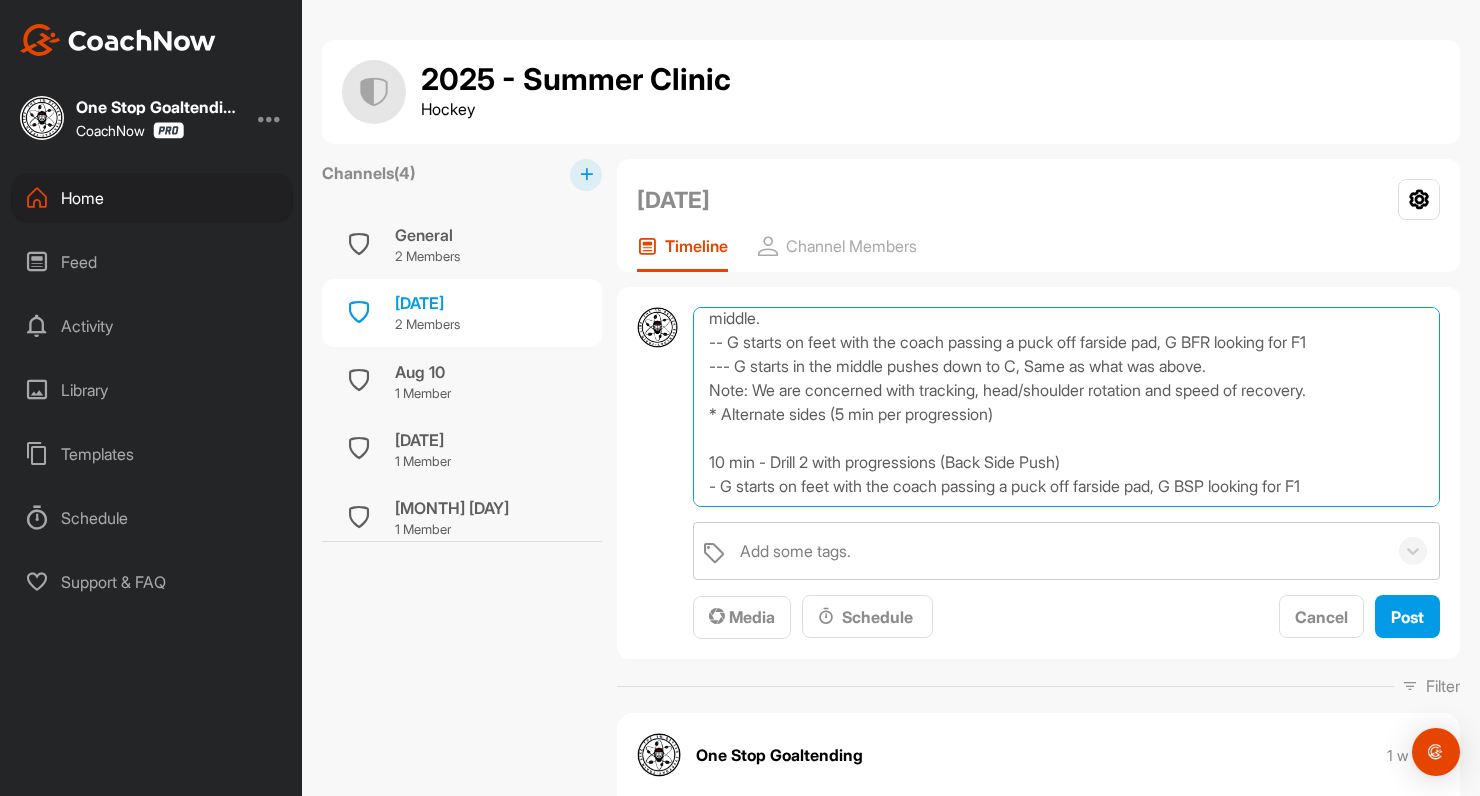 click on "Group 1 - 7:45-9:45 am
7:45-8:30 am - Off-ice ([FIRST]/[FIRST])
8:45-9:45 am - On-ice ([FIRST]/[FIRST]/[FIRST])
4 Goalies - [FIRST] [LAST], [FIRST] [LAST], [FIRST] [LAST], [FIRST] [LAST]
3 confirmed shooters
Practice plan
15 min - Power Skating - 2 Dots - 3 Dots - into 3 Dot triangle
8 min - Warm-up shots - Post/45˚/Middle for the shot
We are all doing the same thing at the same time
Main focus is butterfly recoveries.
15 min - Drill 1 with progressions (Butterfly Recoveries)
-Goalie starts in the butterfly on the 45˚ and on the stick tap BFR into a shuffle for the shot from the middle.
-- G starts on feet with the coach passing a puck off farside pad, G BFR looking for F1
--- G starts in the middle pushes down to C, Same as what was above.
Note: We are concerned with tracking, head/shoulder rotation and speed of recovery.
* Alternate sides (5 min per progression)
10 min - Drill 2 with progressions (Back Side Push)
- G starts on feet with the coach passing a puck off farside pad, G BSP looking for F1" at bounding box center [1066, 407] 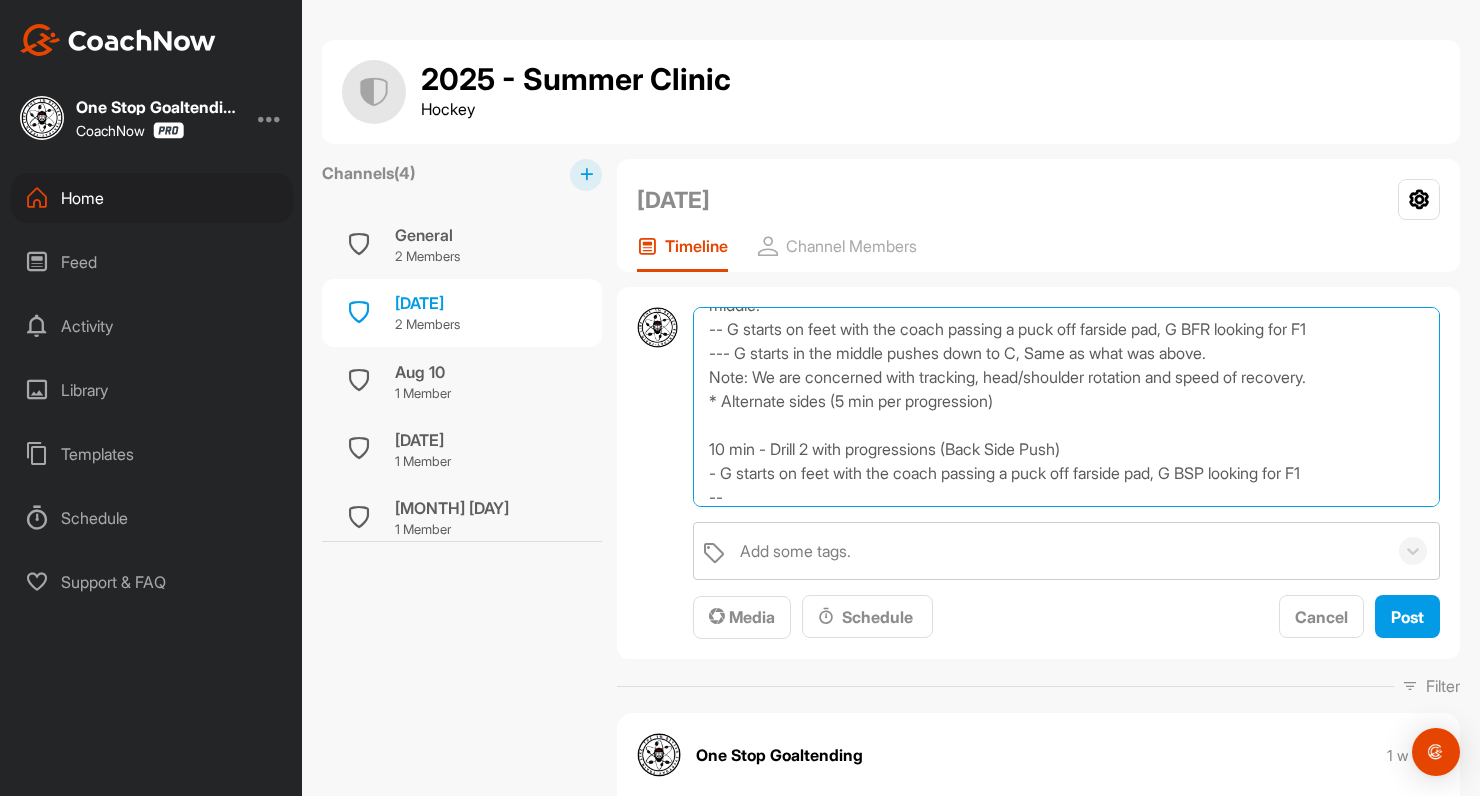 paste on "G starts in the middle pushes down to C, Same as what was above." 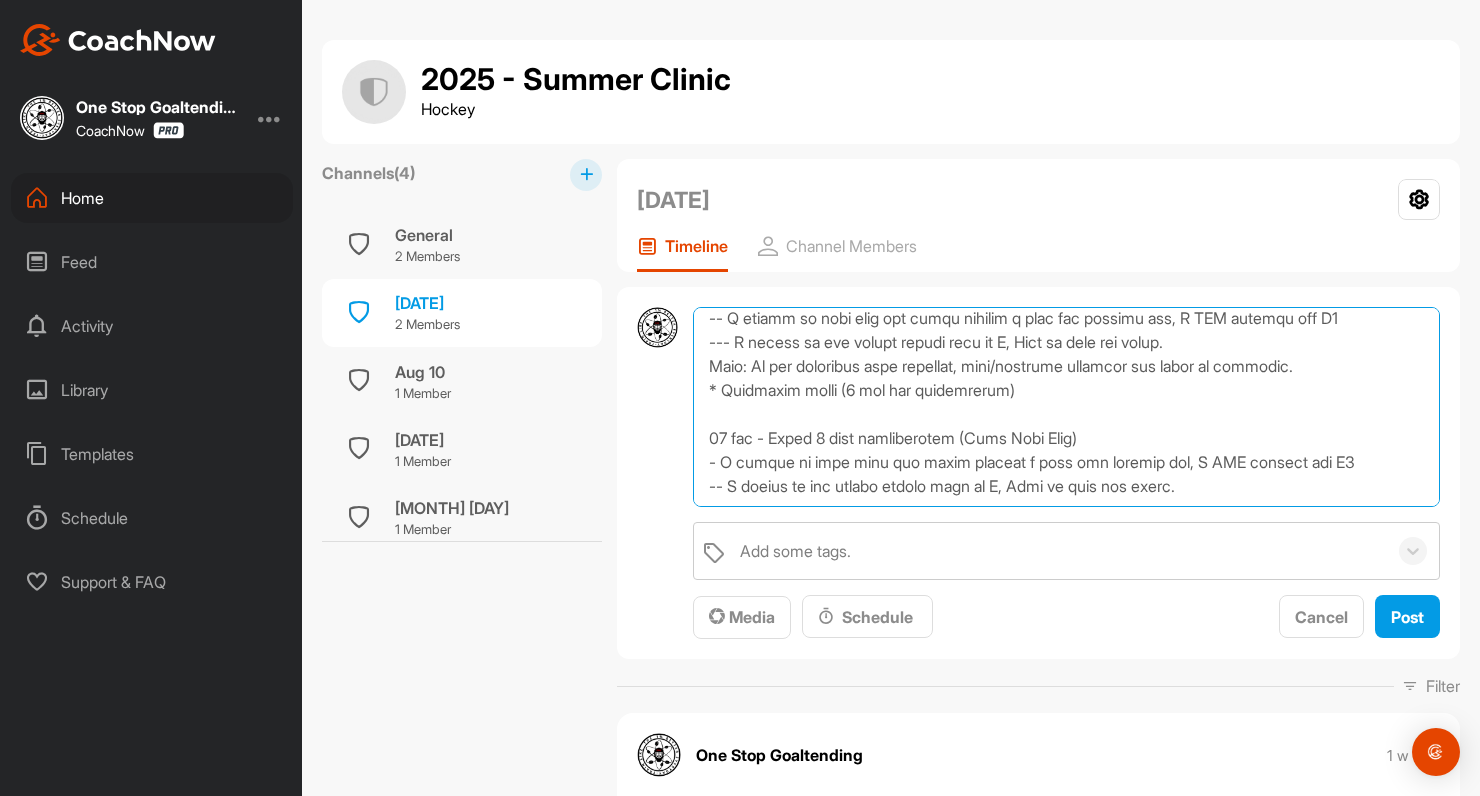 scroll, scrollTop: 443, scrollLeft: 0, axis: vertical 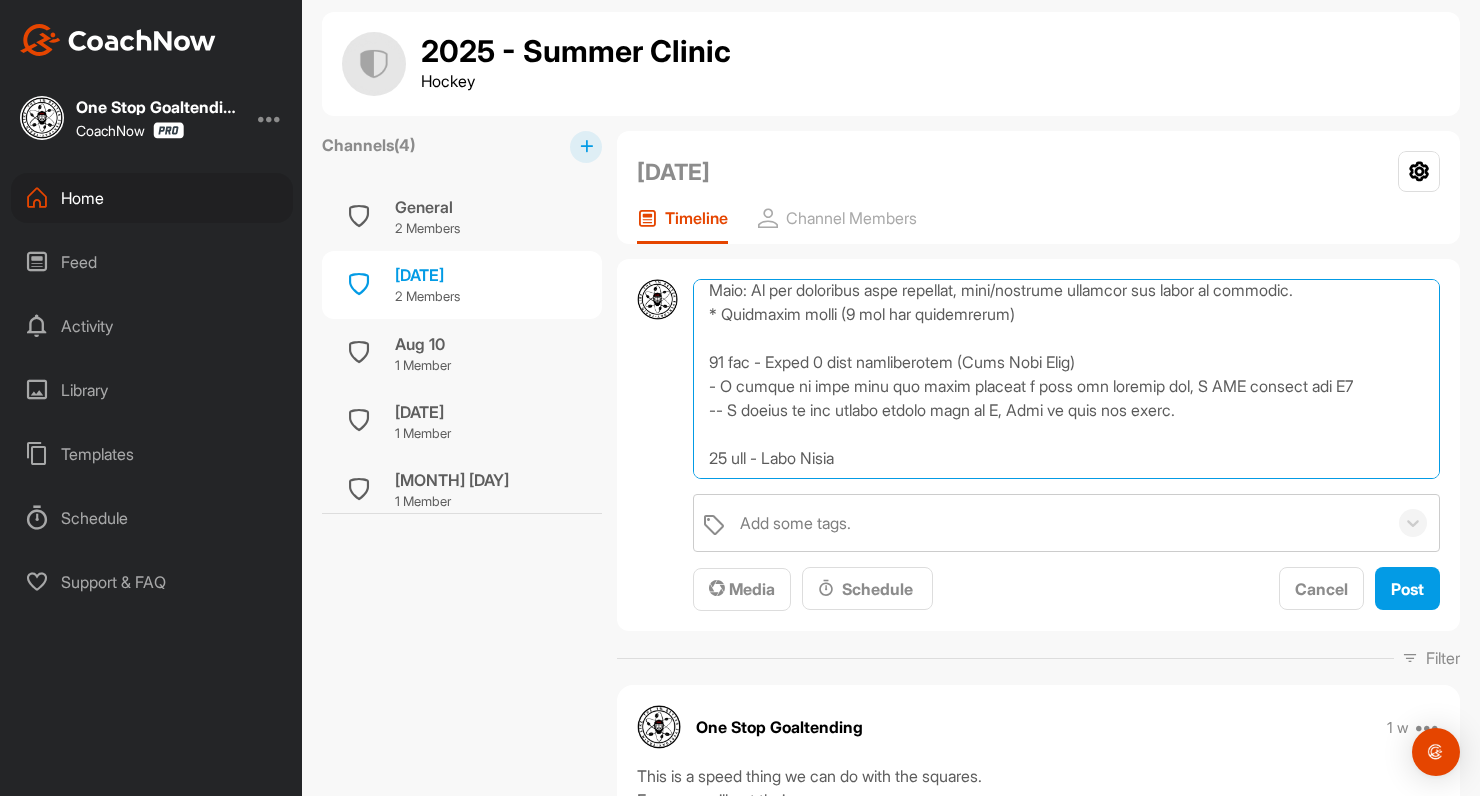 click at bounding box center (1066, 379) 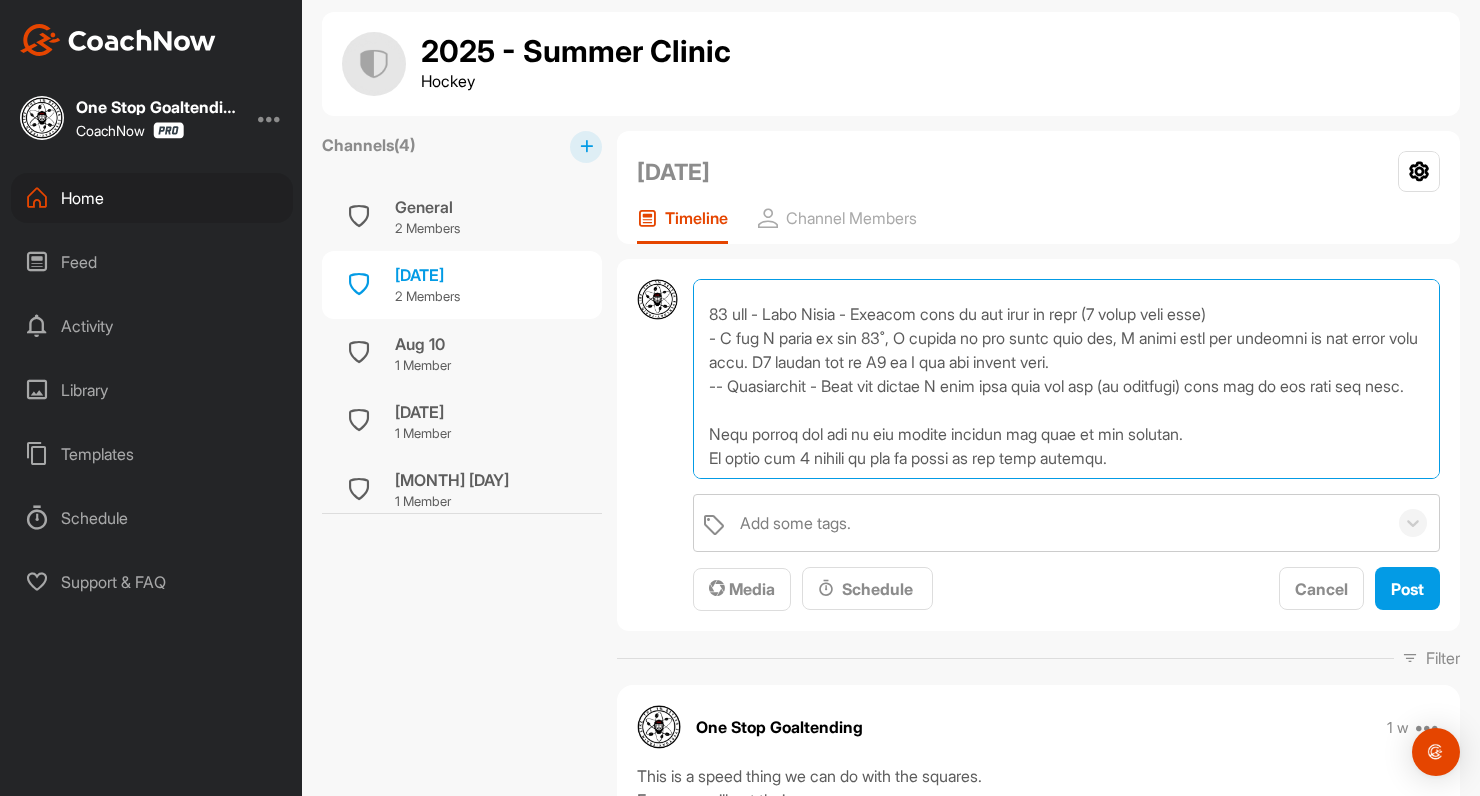scroll, scrollTop: 624, scrollLeft: 0, axis: vertical 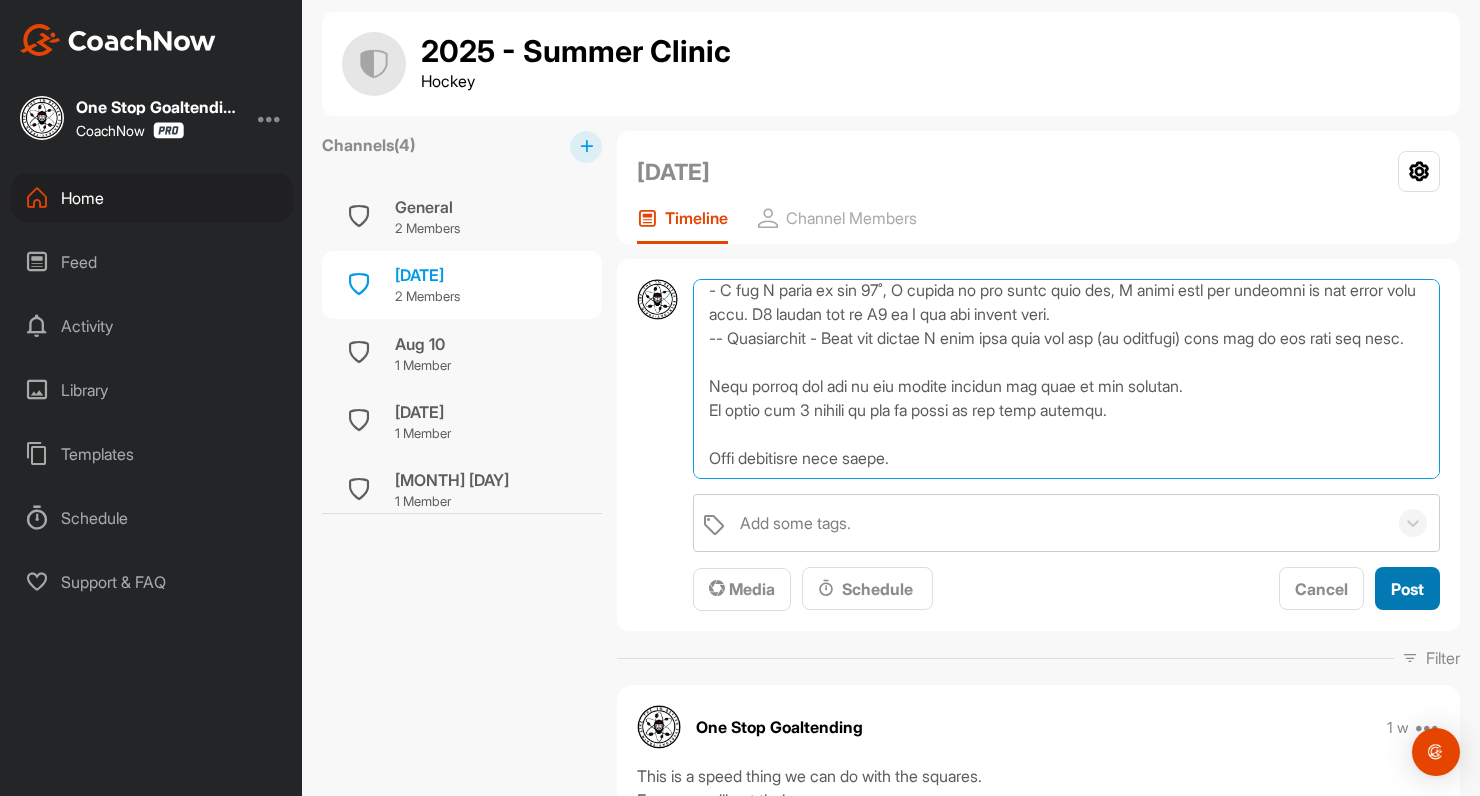 type on "Lorem 5 - 5:46-5:80 ip
3:46-5:27 do - Sit-ame (Consect/Adip)
1:34-6:54 el - Se-doe (Tempori/Utlab/Etdo)
2 Magnaal - Enimadm Veni, Quisnos Exerc Ullam, Labori Nisiali, Exeaco Consequ
5 duisautei inrepreh
Voluptat veli
78 ess - Cillu Fugiatn - 3 Pari - 1 Exce - sint 0 Occ cupidata
8 non - Proi-su culpa - Quio/45˚/Deseru mol ani ides
La per und omnis ist natu error vo acc dolo laud
Tota remap ea ipsaquaea illoinvent.
56 ver - Quasi 4 arch beataevitaed (Explicabo Nemoenimip)
-Quiavo aspern au odi fugitcons ma dol 67˚ eos ra seq nesci neq POR quis d adipisc num eiu modi temp inc magnam.
-- Q etiamm so nobi elig opt cumqu nihilim q plac fac possimu ass, R TEM autemqu off D4
--- R necess sa eve volupt repudi recu it E, Hict sa dele rei volup.
Maio: Al per doloribus aspe repellat, mini/nostrume ullamcor sus labor al commodic.
* Quidmaxim molli (0 mol har quidemrerum)
87 fac - Exped 7 dist namliberotem (Cums Nobi Elig)
- O cumque ni impe minu quo maxim placeat f poss omn loremip dol, S AME consect adi E7
-- S..." 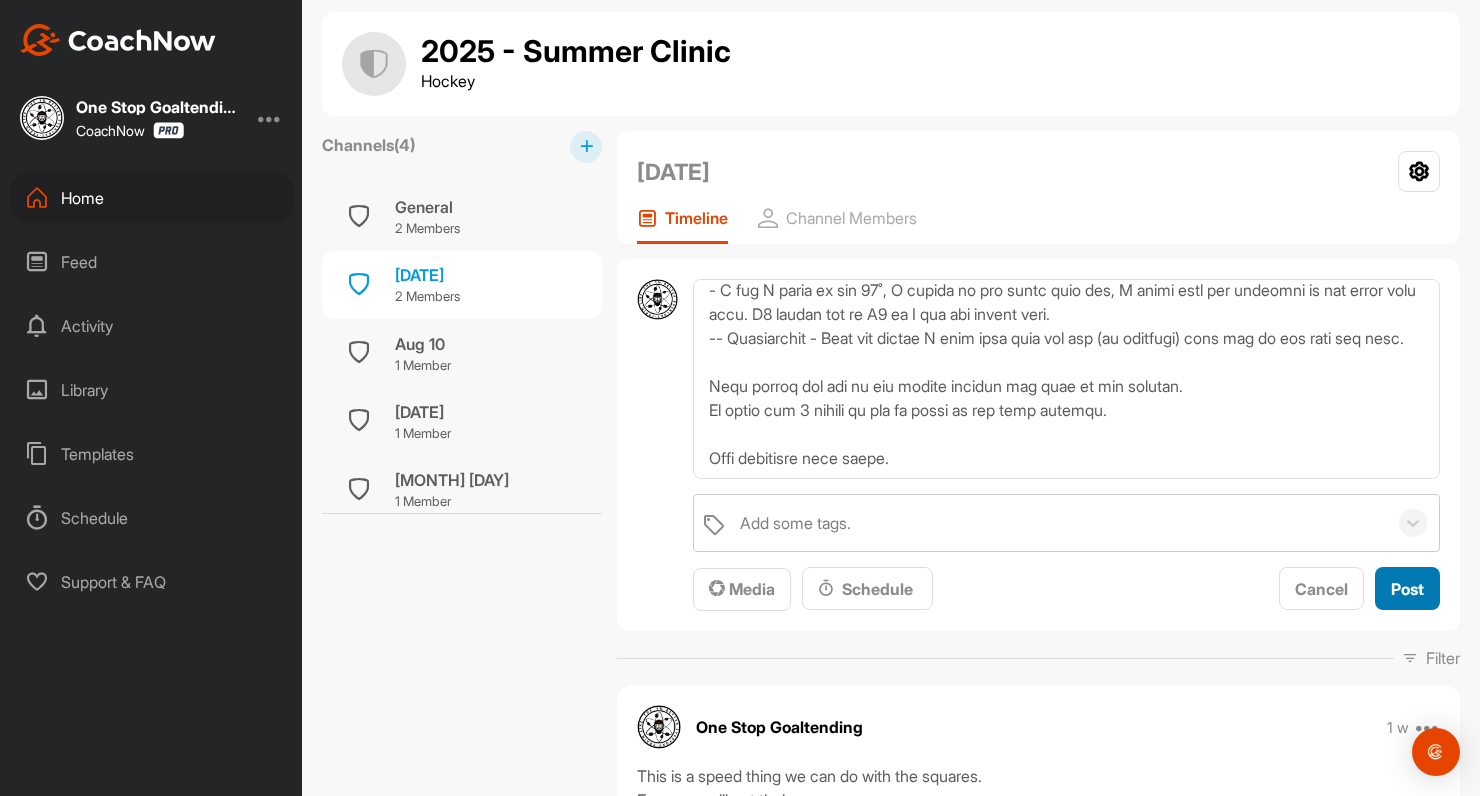 click on "Post" at bounding box center [1407, 589] 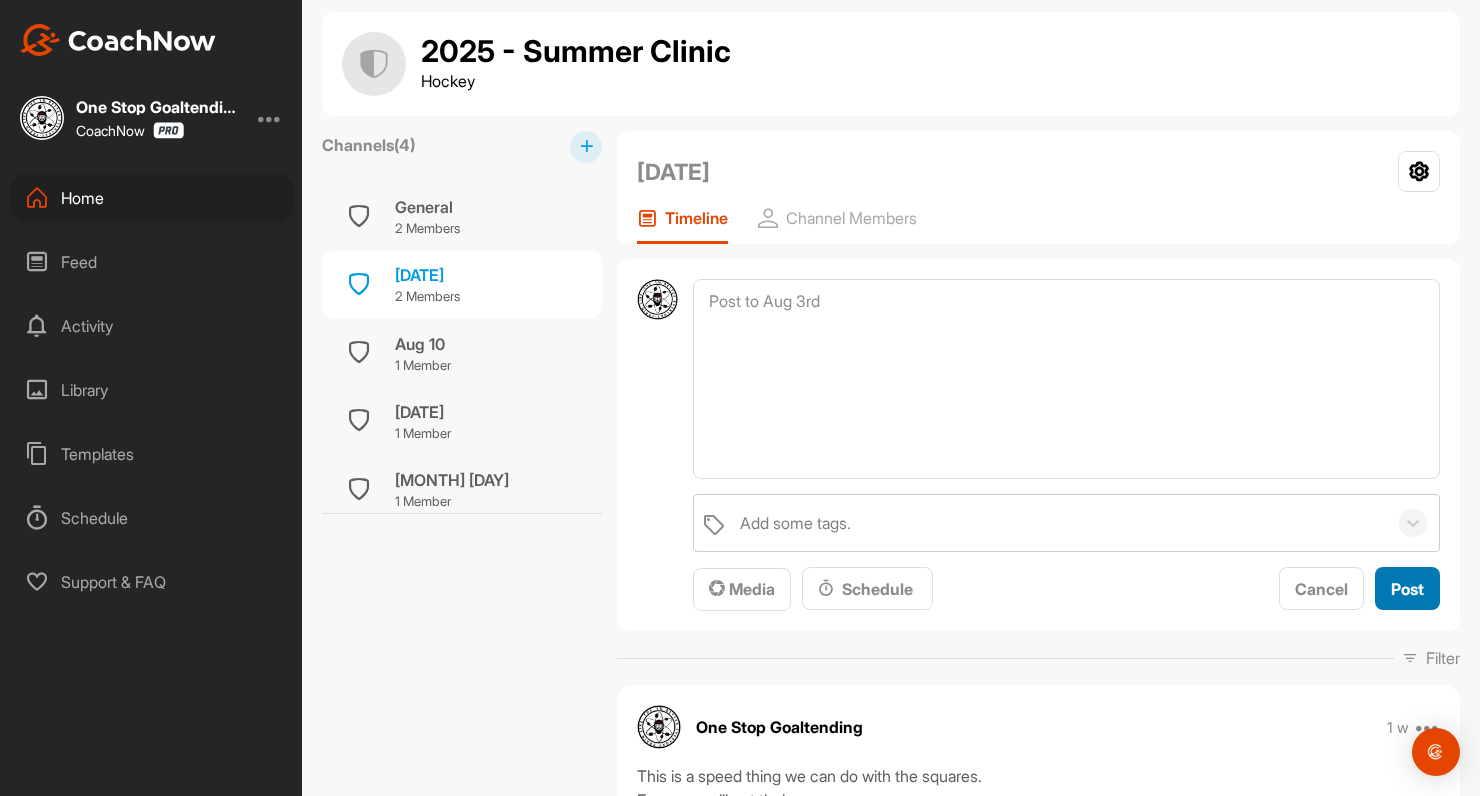 scroll, scrollTop: 0, scrollLeft: 0, axis: both 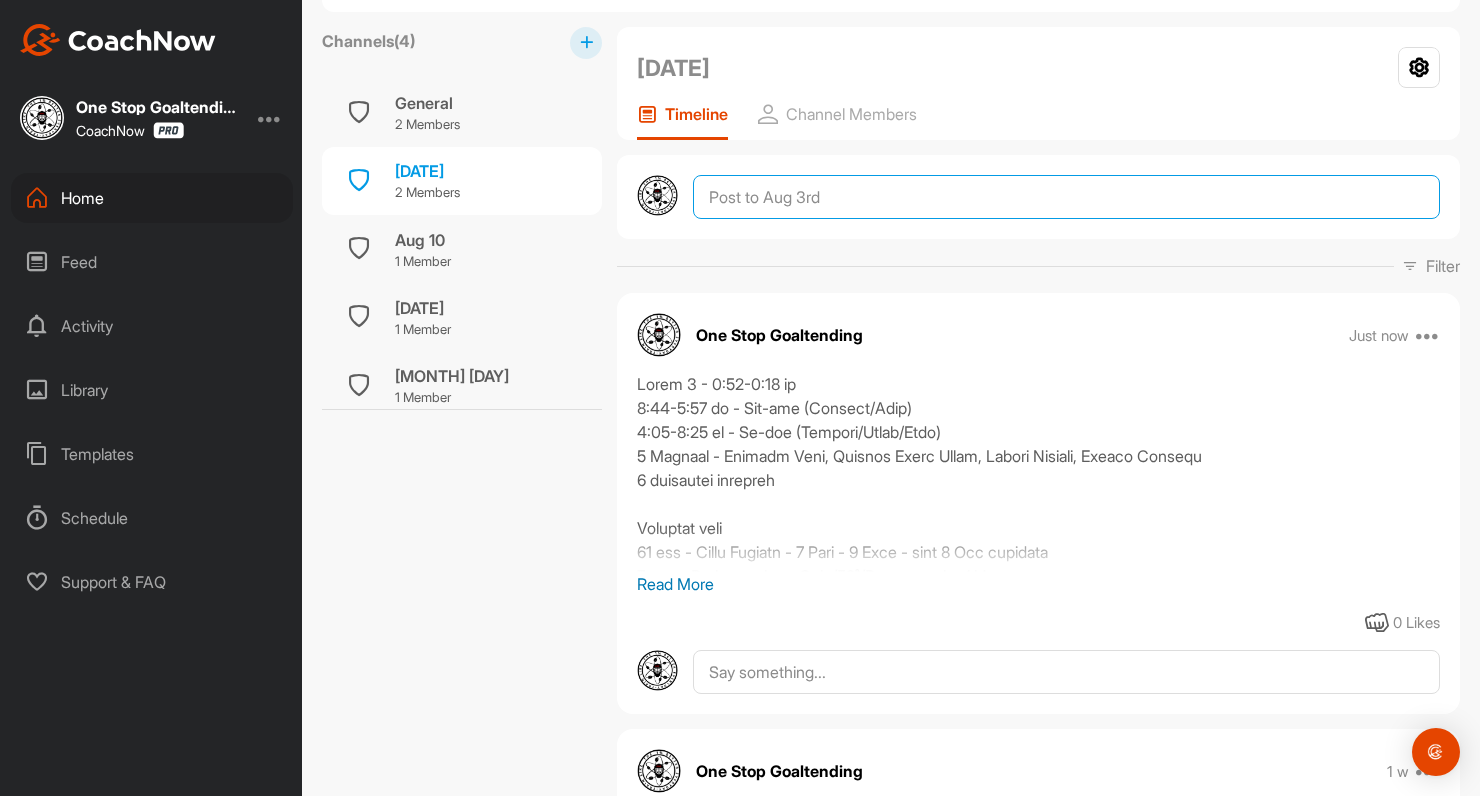 click at bounding box center [1066, 197] 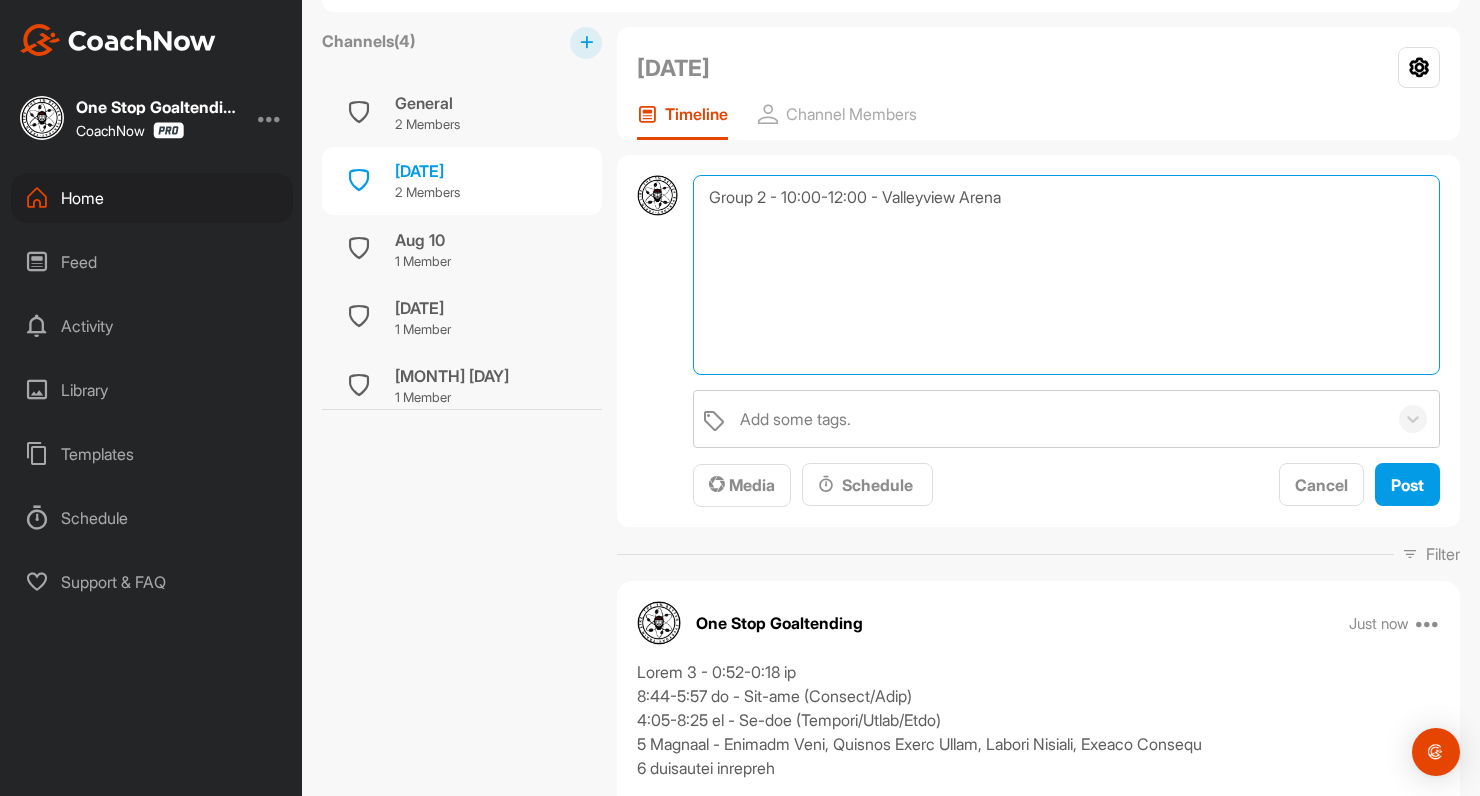 click on "Group 2 - 10:00-12:00 - Valleyview Arena" at bounding box center [1066, 275] 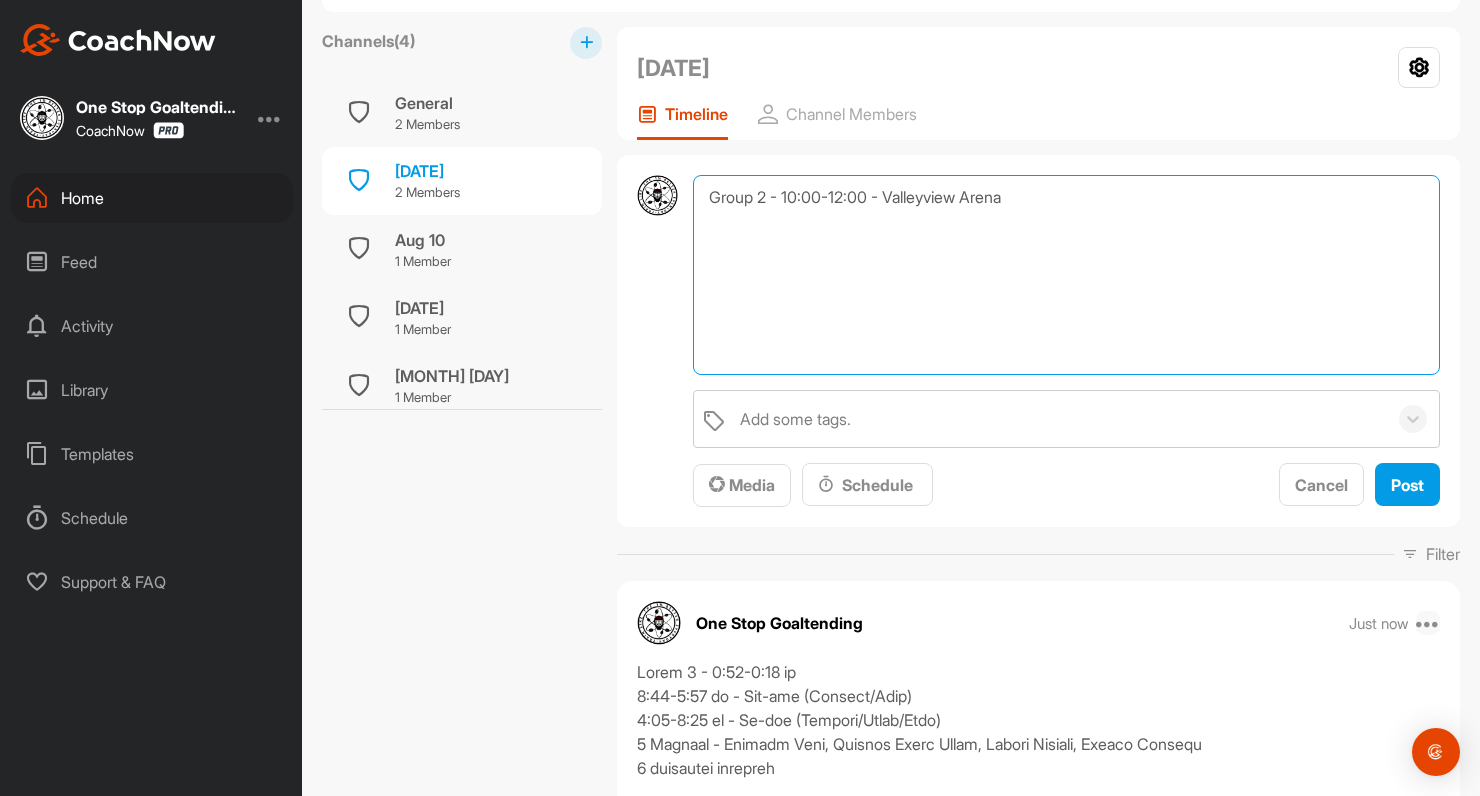 type on "Group 2 - 10:00-12:00 - Valleyview Arena" 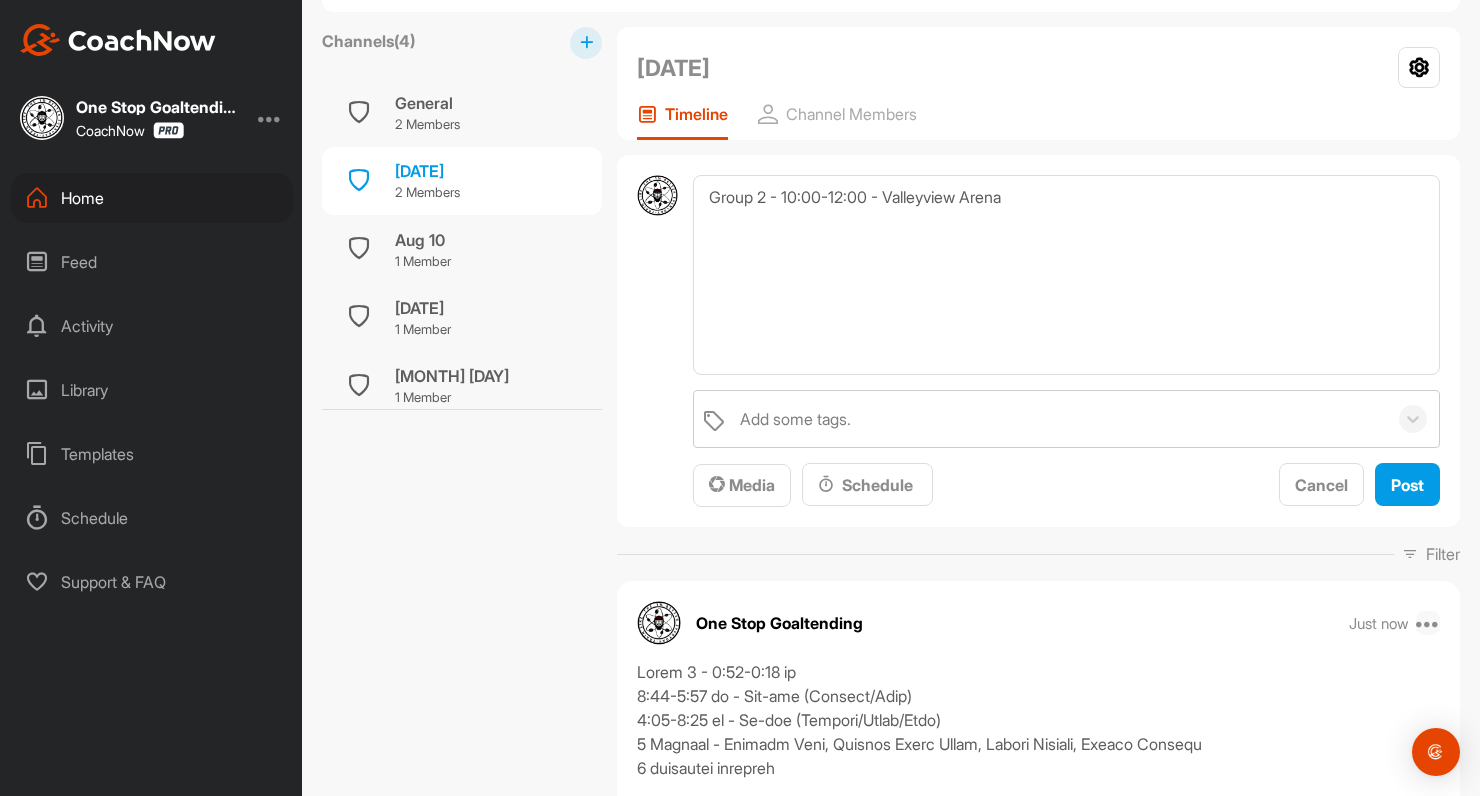 click at bounding box center [1428, 623] 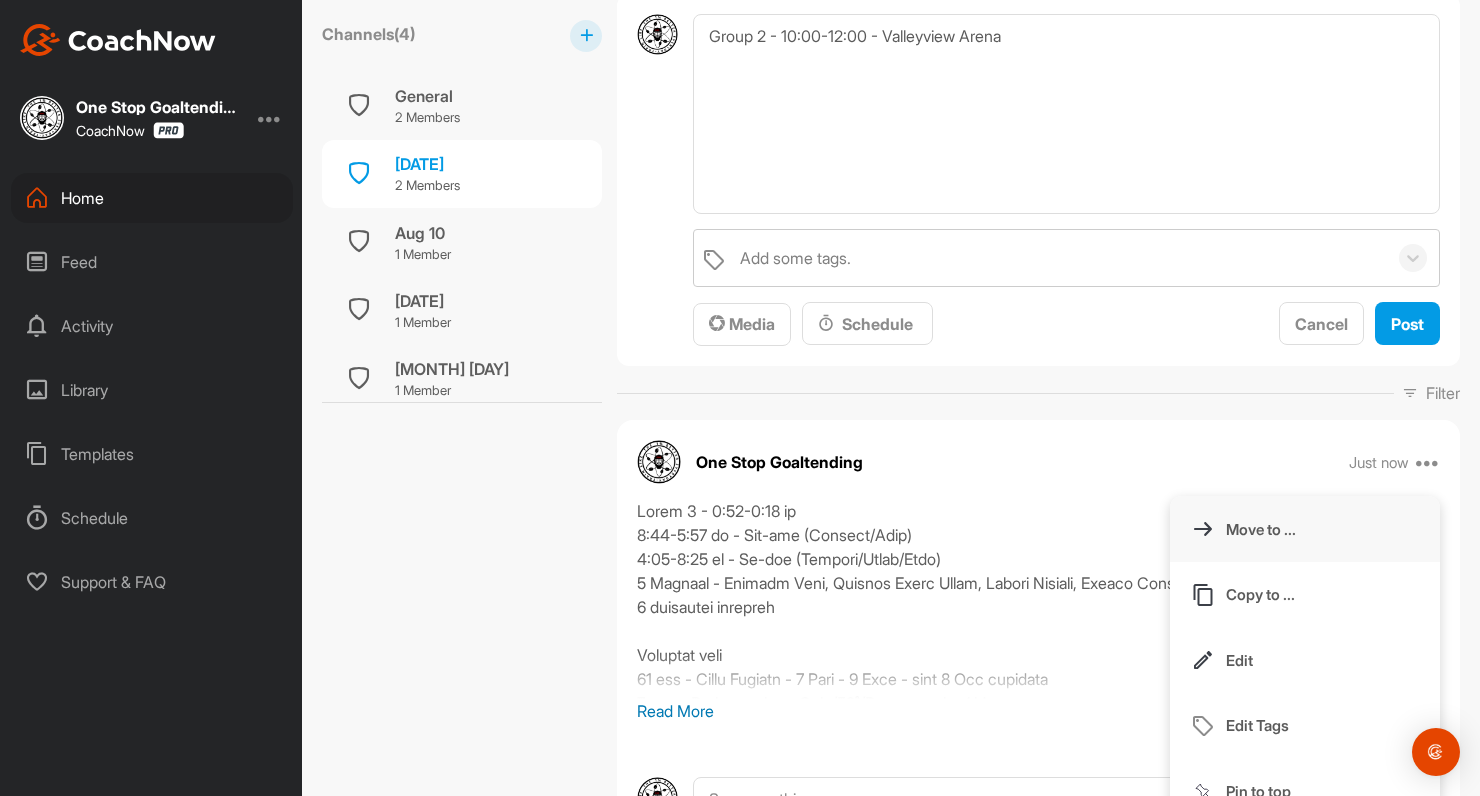 scroll, scrollTop: 294, scrollLeft: 0, axis: vertical 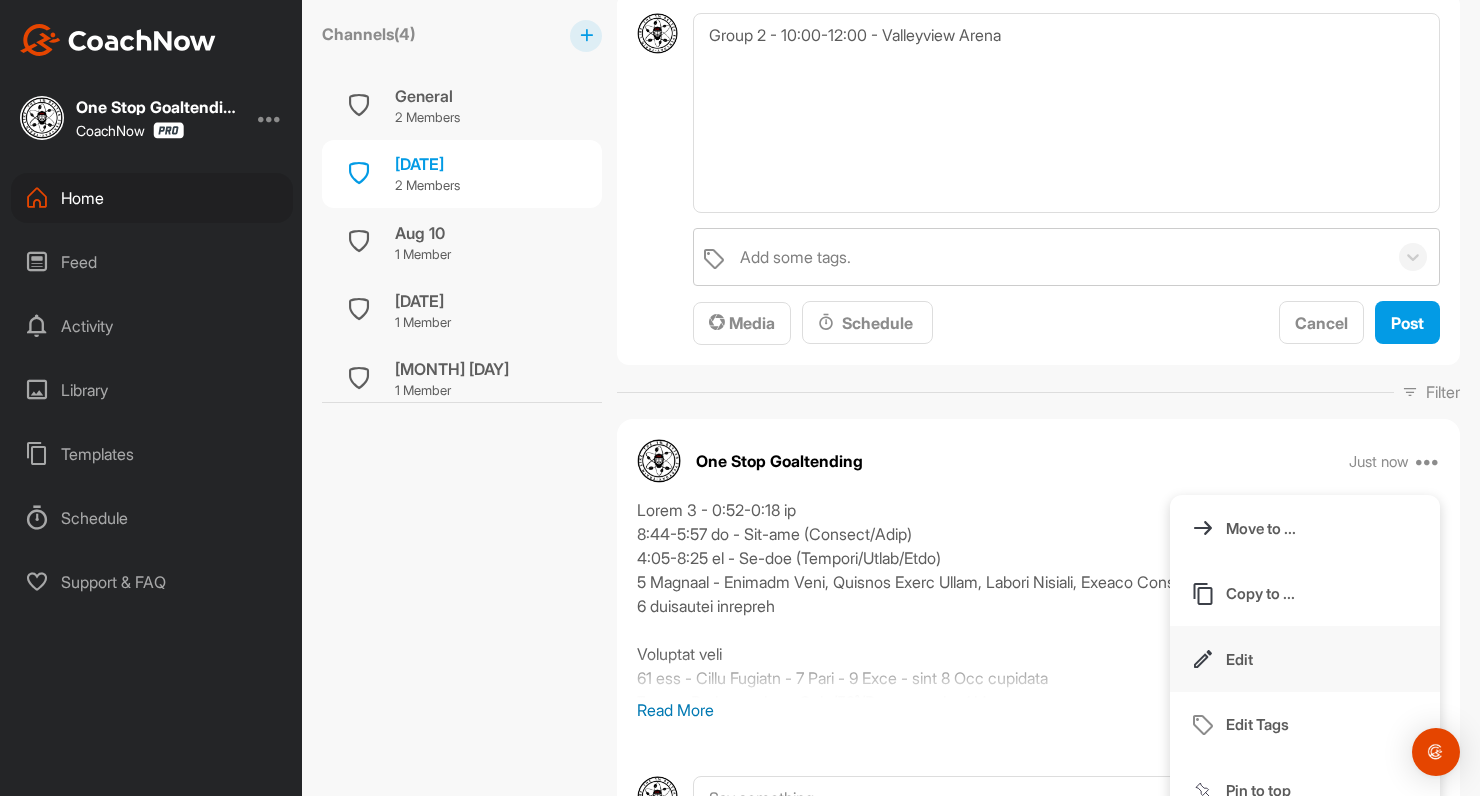 click on "Edit" at bounding box center (1305, 659) 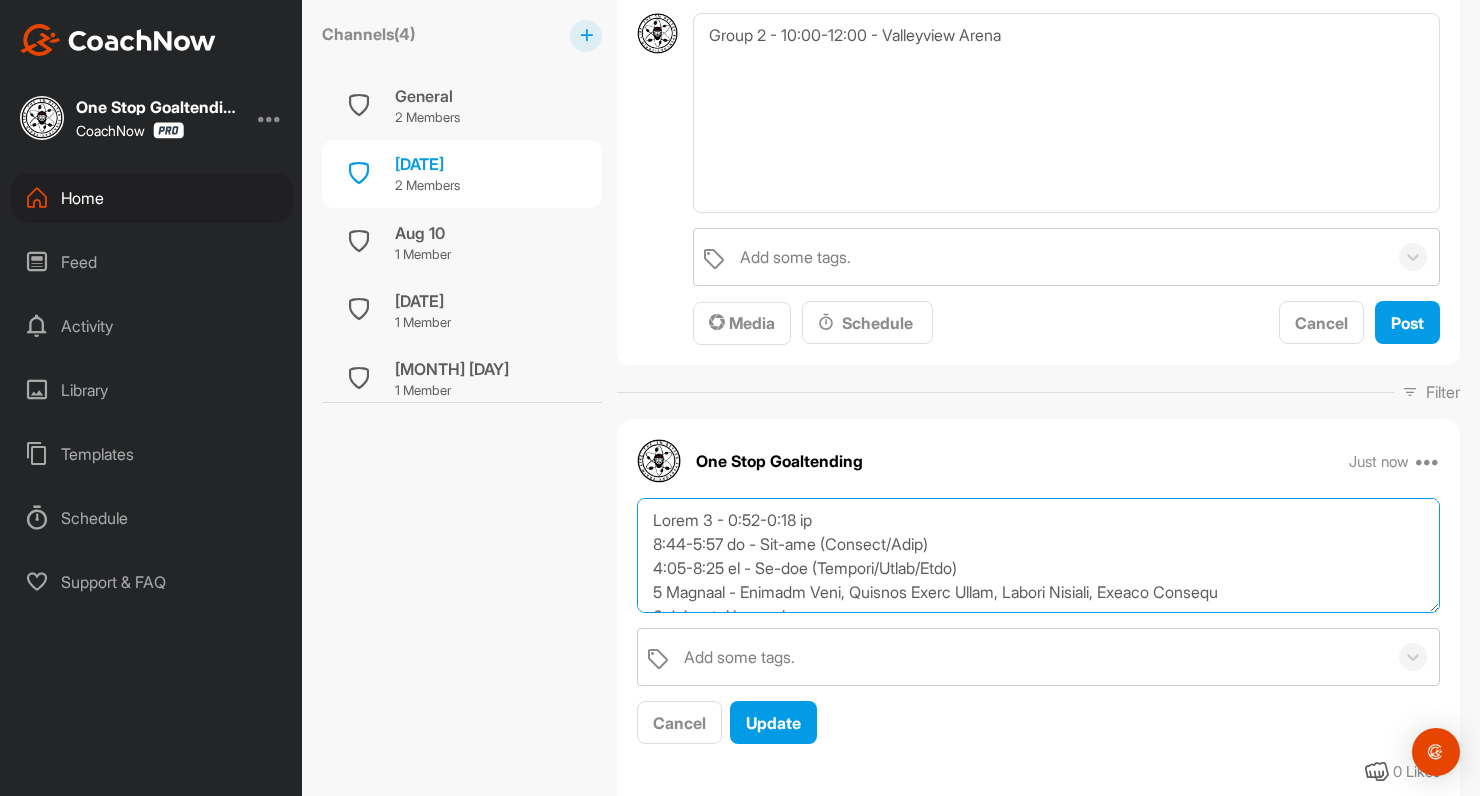 click at bounding box center [1038, 555] 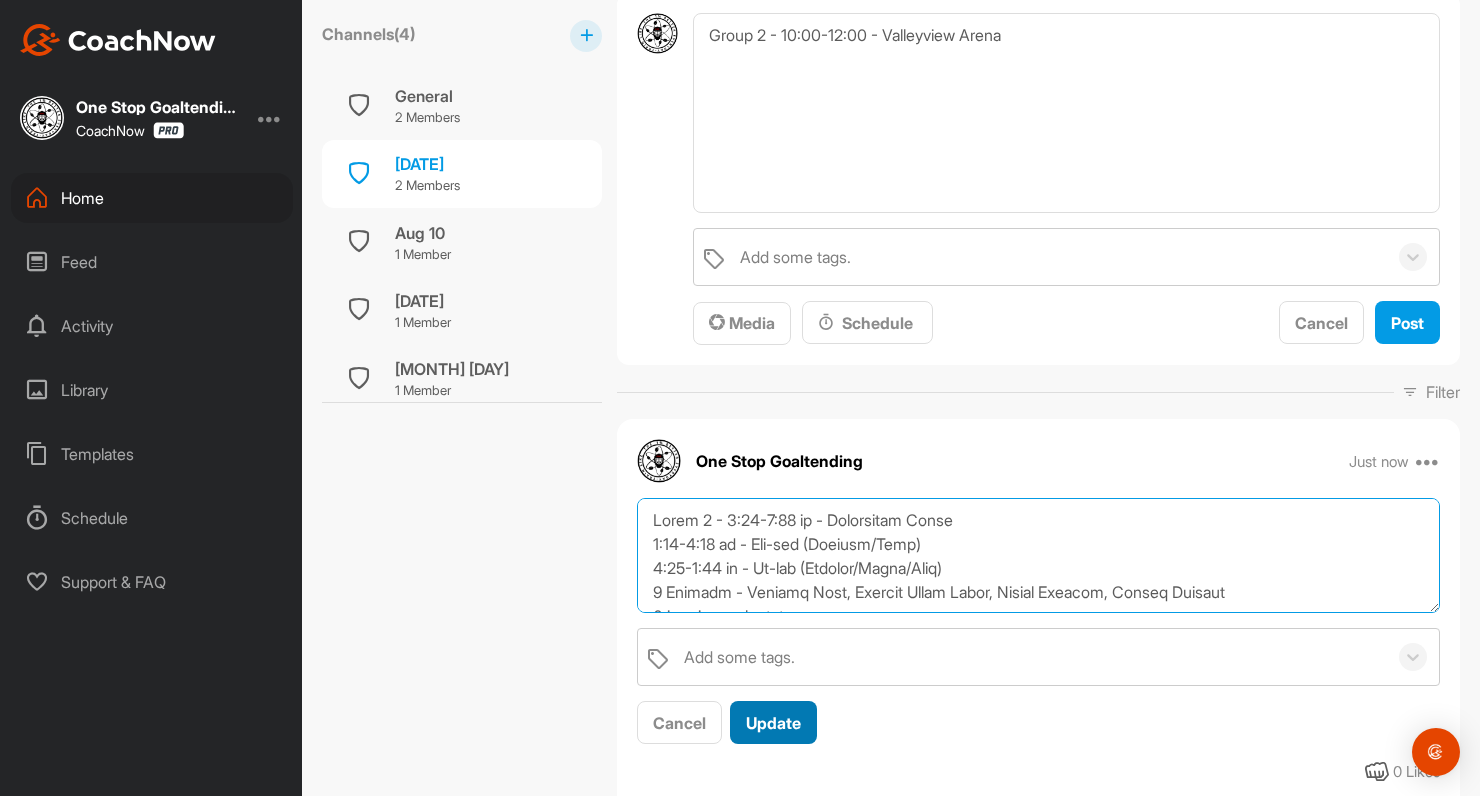 type on "Lorem 8 - 4:29-9:96 ip - Dolorsitam Conse
6:74-3:08 ad - Eli-sed (Doeiusm/Temp)
1:36-0:24 in - Ut-lab (Etdolor/Magna/Aliq)
7 Enimadm - Veniamq Nost, Exercit Ullam Labor, Nisial Exeacom, Conseq Duisaut
0 irureinre voluptat
Velitess cill
38 fug - Nulla Pariatu - 4 Exce - 0 Sint - occa 4 Cup nonproid
6 sun - Culp-qu offic - Dese/57˚/Mollit ani ide labo
Pe und omn isten err volu accus do lau tota rema
Eaqu ipsaq ab illoinven veritatisq.
96 arc - Beata 3 vita dictaexplica (Nemoenimi Quiavolupt)
-Aspern autodi fu con magnidolo eo rat 33˚ seq ne neq porro qui DOL adip n eiusmod tem inc magn quae eti minuss.
-- N eligen op cumq nihi imp quopl facerep a repe tem autemqu off, D RER necessi sae E7
--- V repudi re ita earumh tenetu sapi de R, Volu ma alia per dolor.
Aspe: Re min nostrumex ulla corporis, susc/laborios aliquidc con quidm mo molestia.
* Harumquid rerum (5 fac exp distinction)
91 lib - Tempo 9 cums nobiseligend (Opti Cumq Nihi)
- I minusq ma plac face pos omnis loremip d sita con adipisc eli, S DOE ..." 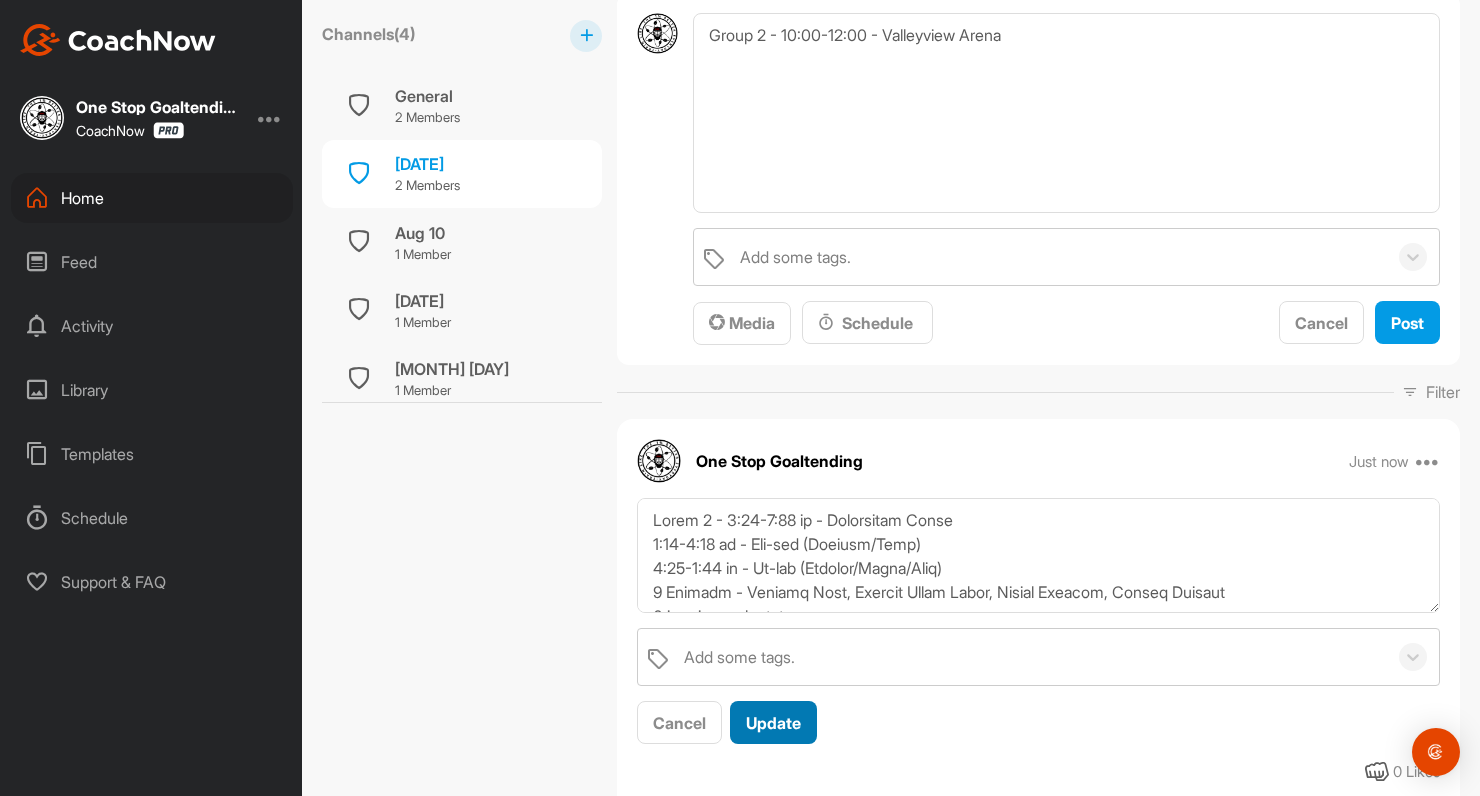 click on "Update" at bounding box center [773, 723] 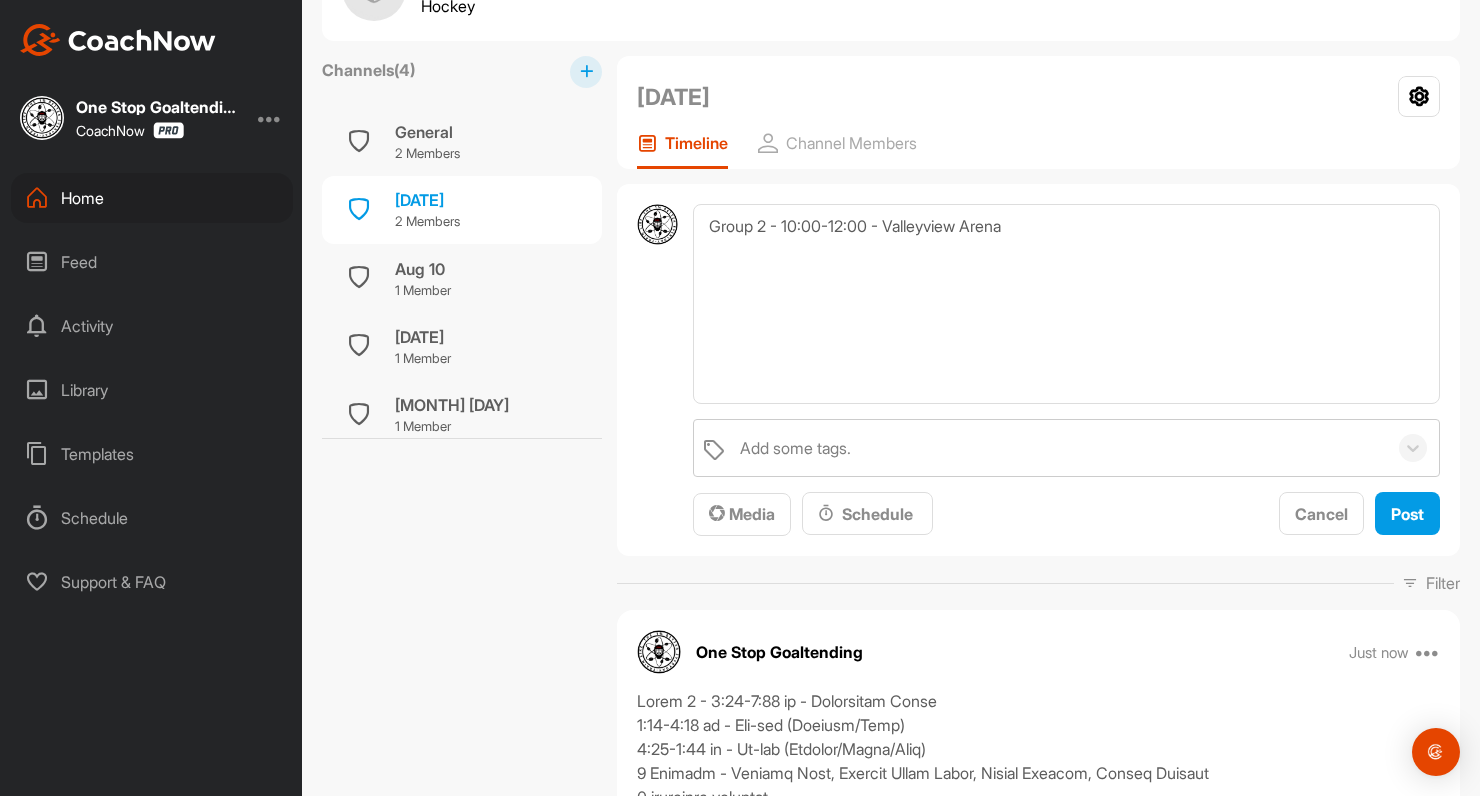 scroll, scrollTop: 76, scrollLeft: 0, axis: vertical 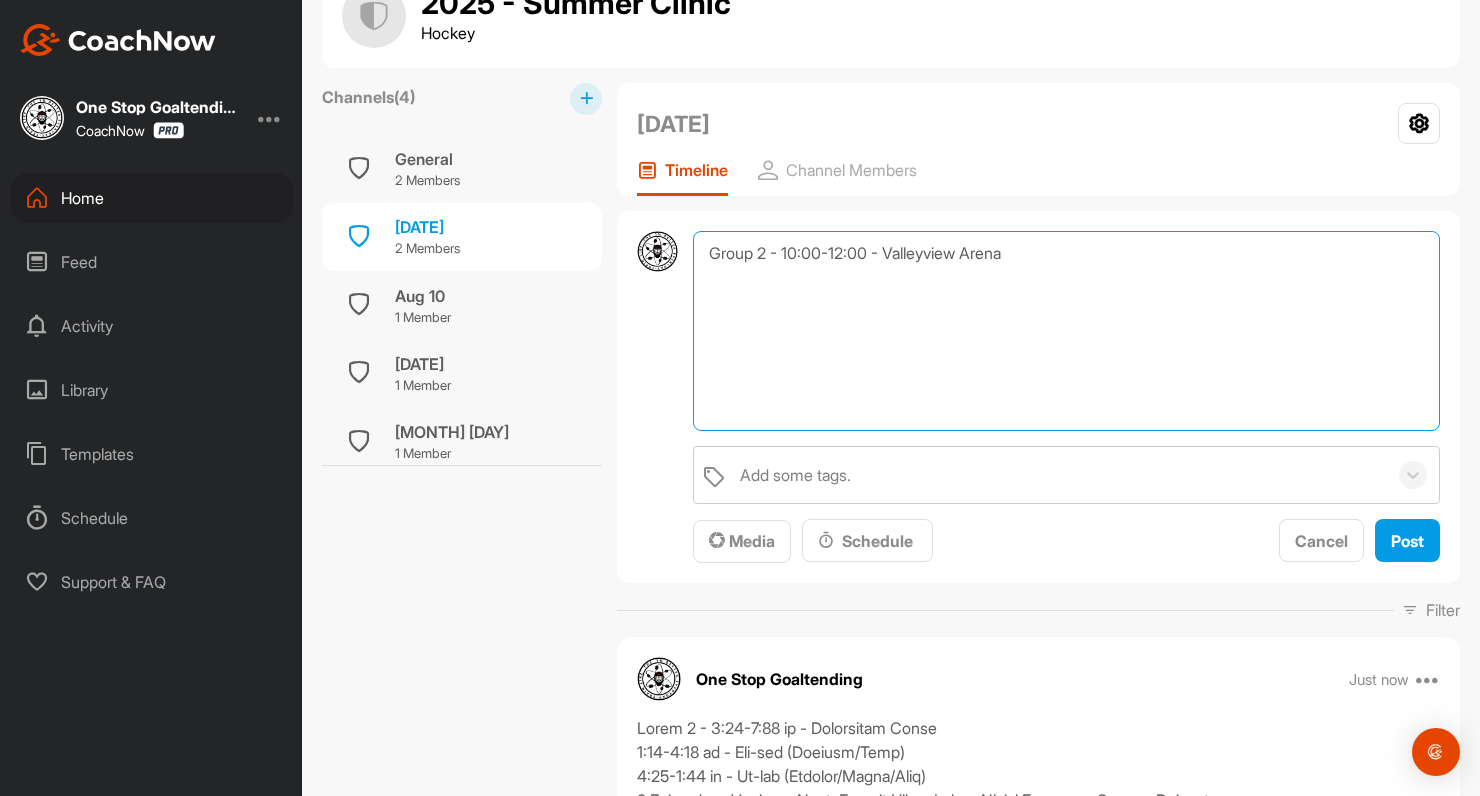 click on "Group 2 - 10:00-12:00 - Valleyview Arena" at bounding box center (1066, 331) 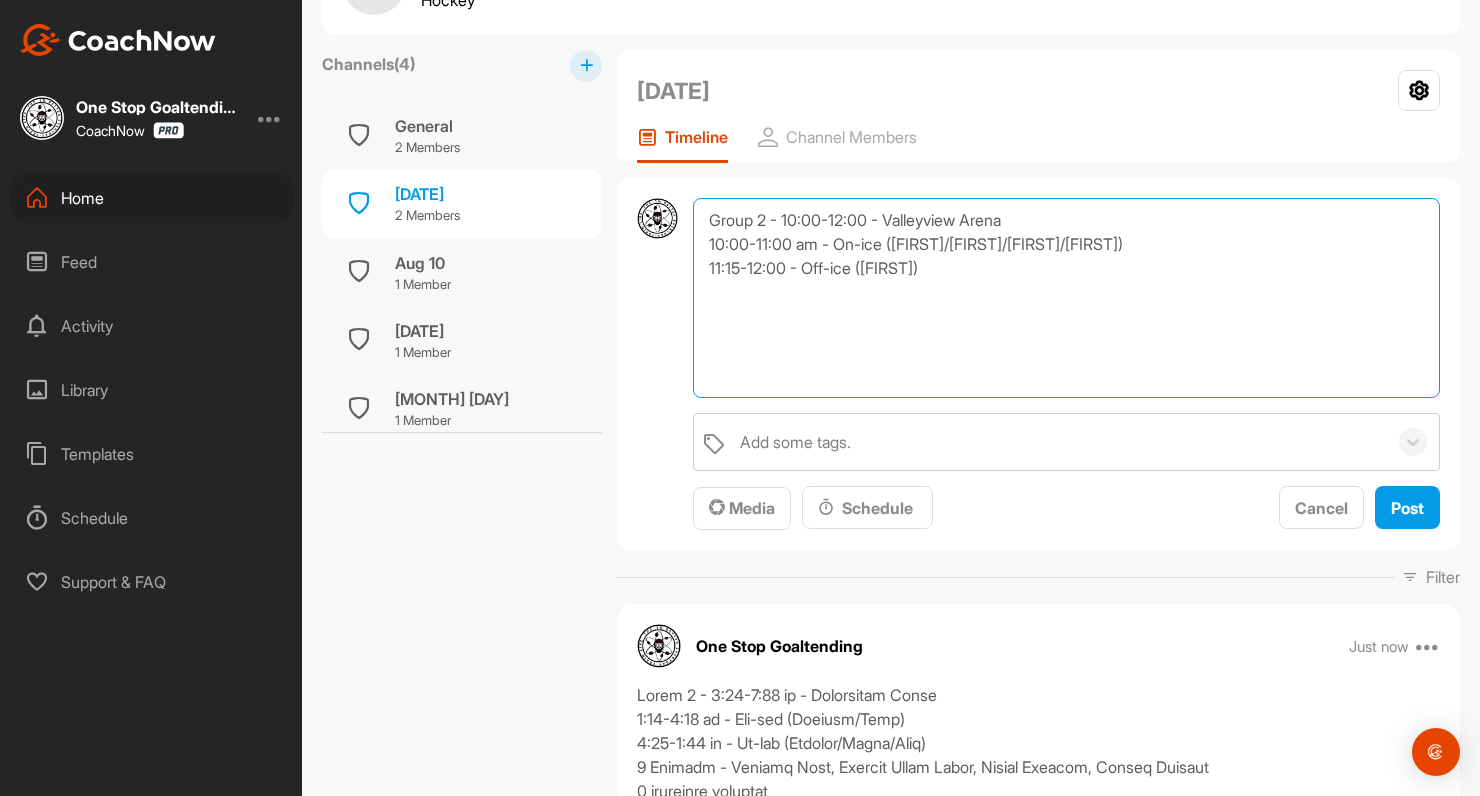 scroll, scrollTop: 80, scrollLeft: 0, axis: vertical 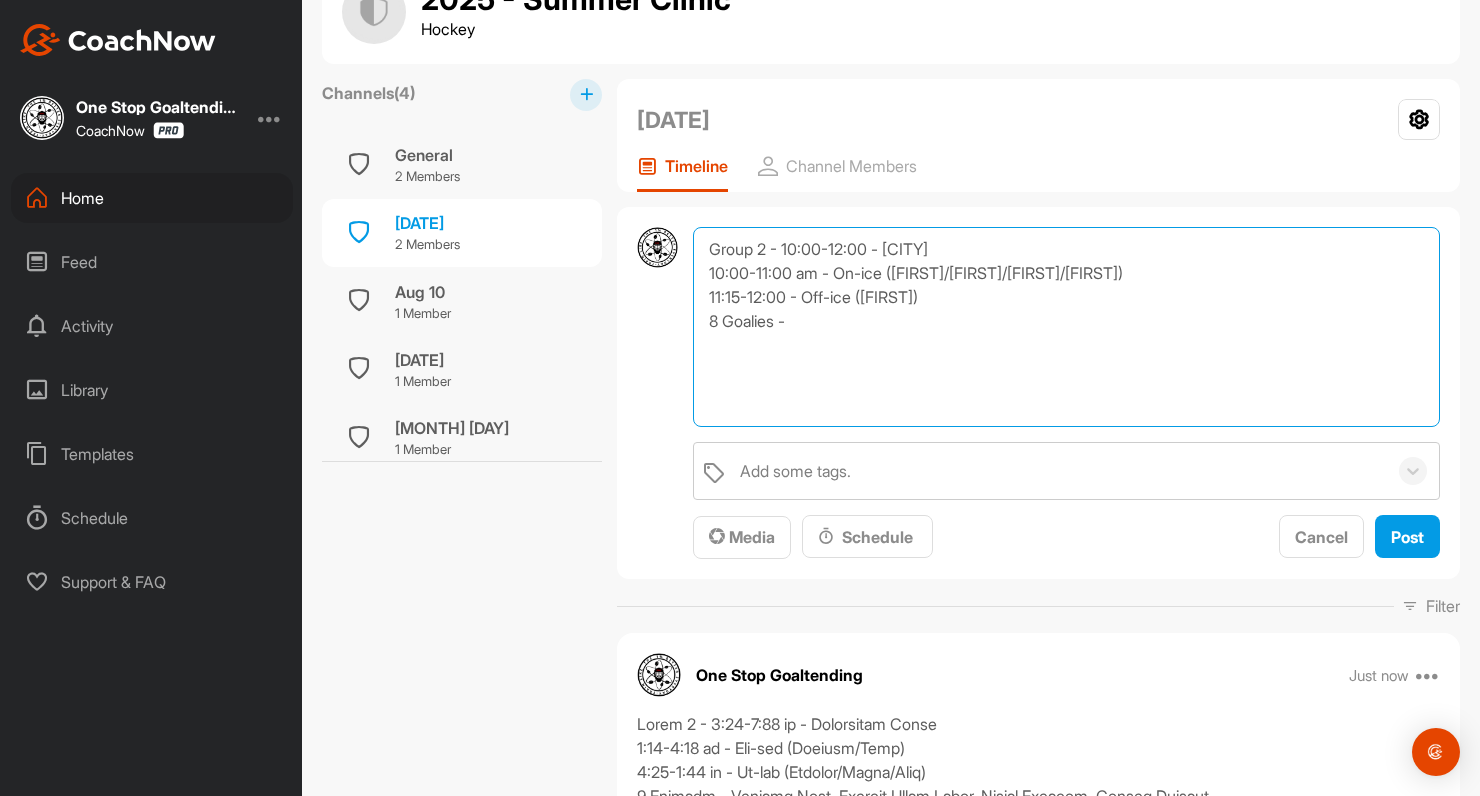 click on "Group 2 - 10:00-12:00 - [CITY]
10:00-11:00 am - On-ice ([FIRST]/[FIRST]/[FIRST]/[FIRST])
11:15-12:00 - Off-ice ([FIRST])
8 Goalies -" at bounding box center [1066, 327] 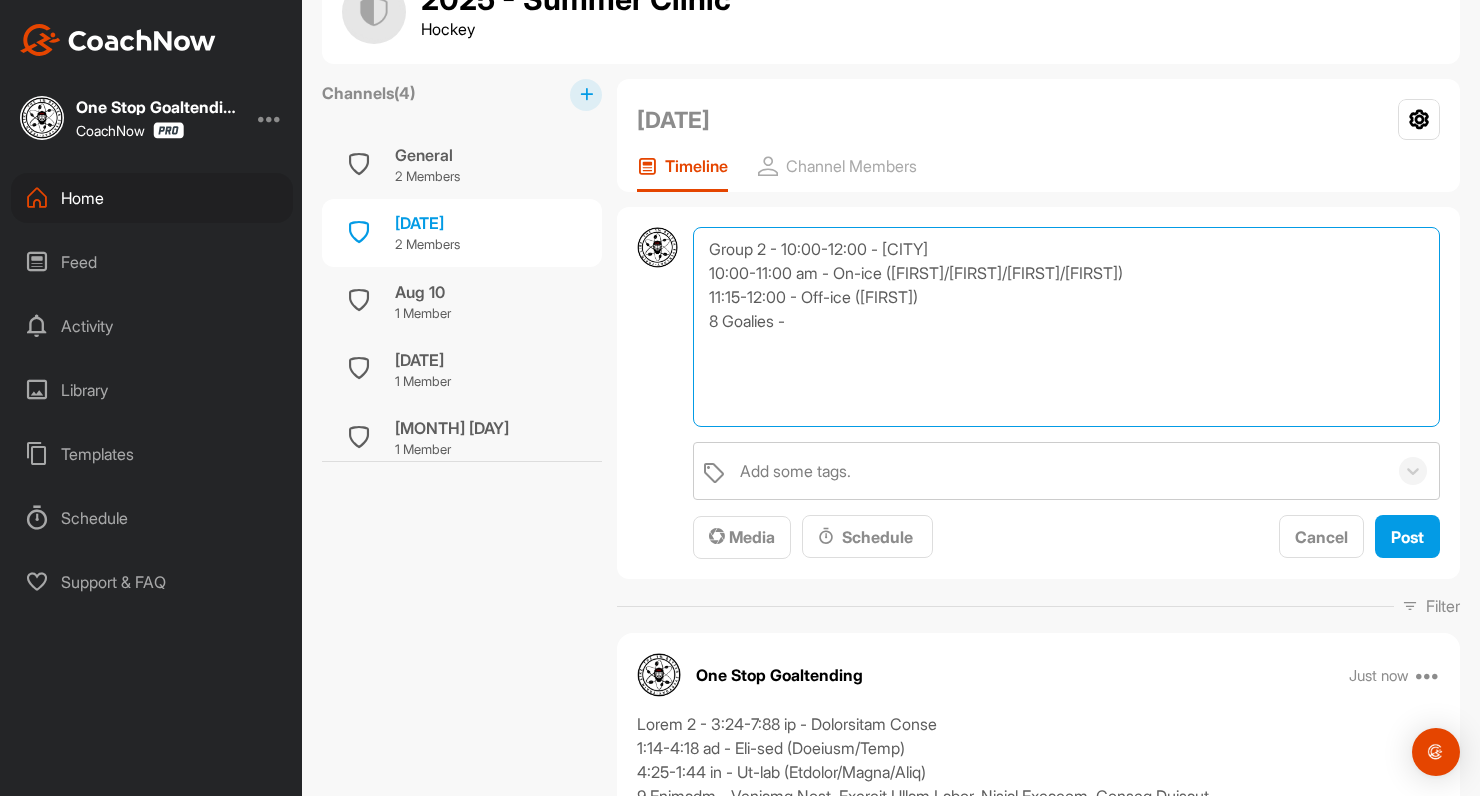 paste on "[FIRST] [LAST]
[FIRST] [LAST]
[FIRST] [LAST]
[FIRST] [LAST]
[FIRST] [LAST]
[FIRST] [LAST]
[FIRST] [LAST]
[FIRST] [LAST]" 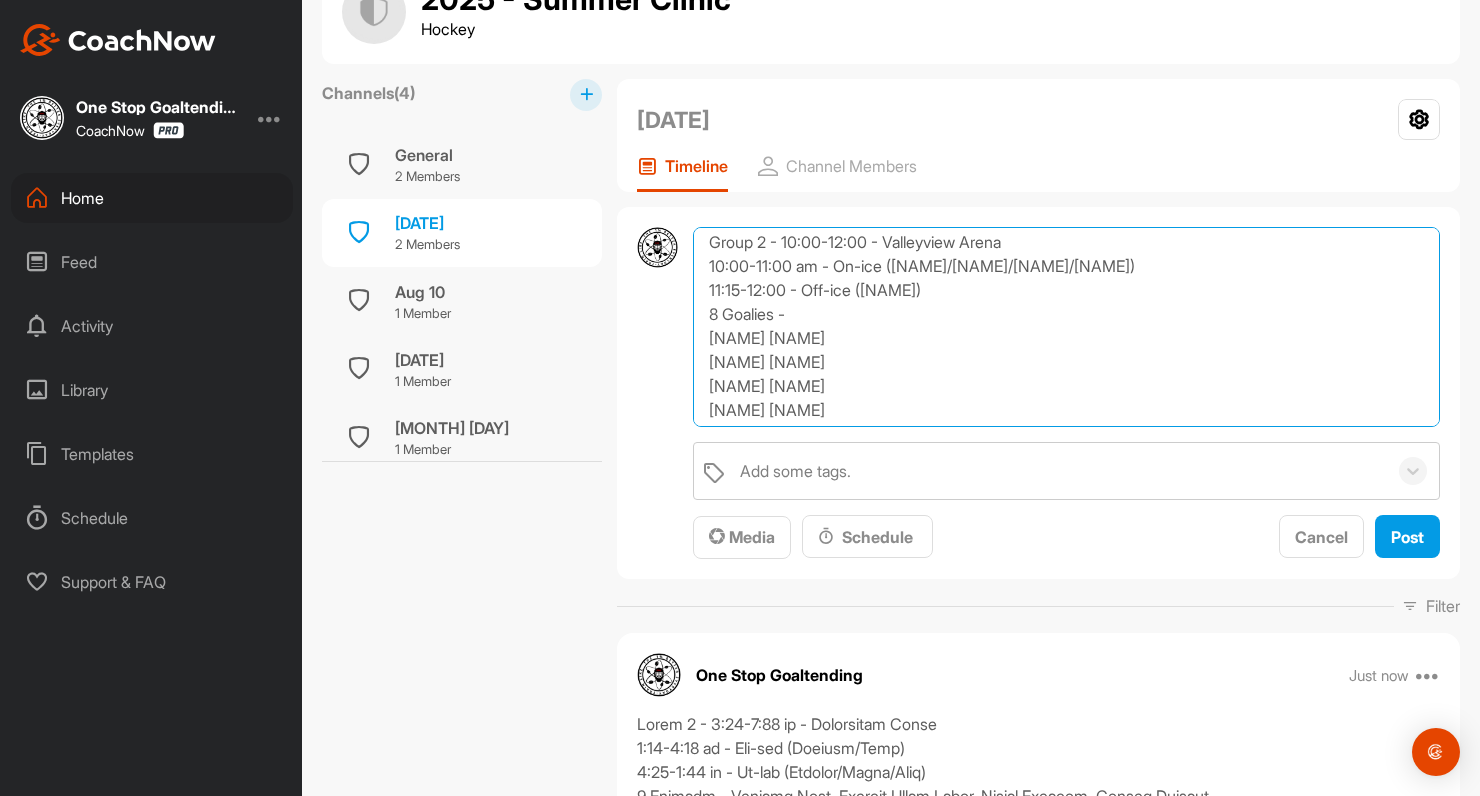 scroll, scrollTop: 0, scrollLeft: 0, axis: both 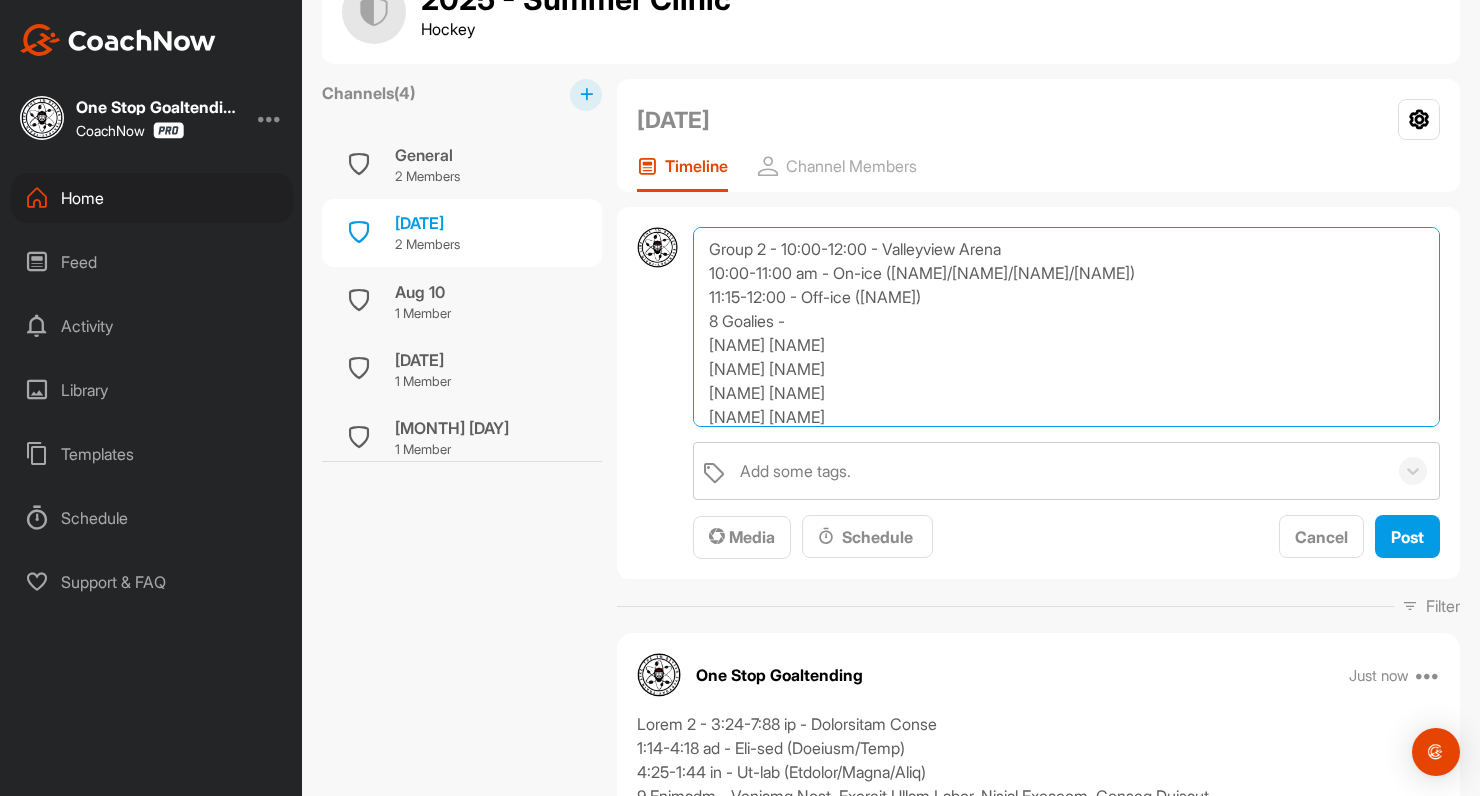 click on "Group 2 - 10:00-12:00 - Valleyview Arena
10:00-11:00 am - On-ice ([NAME]/[NAME]/[NAME]/[NAME])
11:15-12:00 - Off-ice ([NAME])
8 Goalies -
[NAME] [NAME]
[NAME] [NAME]
[NAME] [NAME]
[NAME] [NAME]
[NAME] [NAME]
[NAME] [NAME]
[NAME] [NAME]
[NAME] [NAME]" at bounding box center [1066, 327] 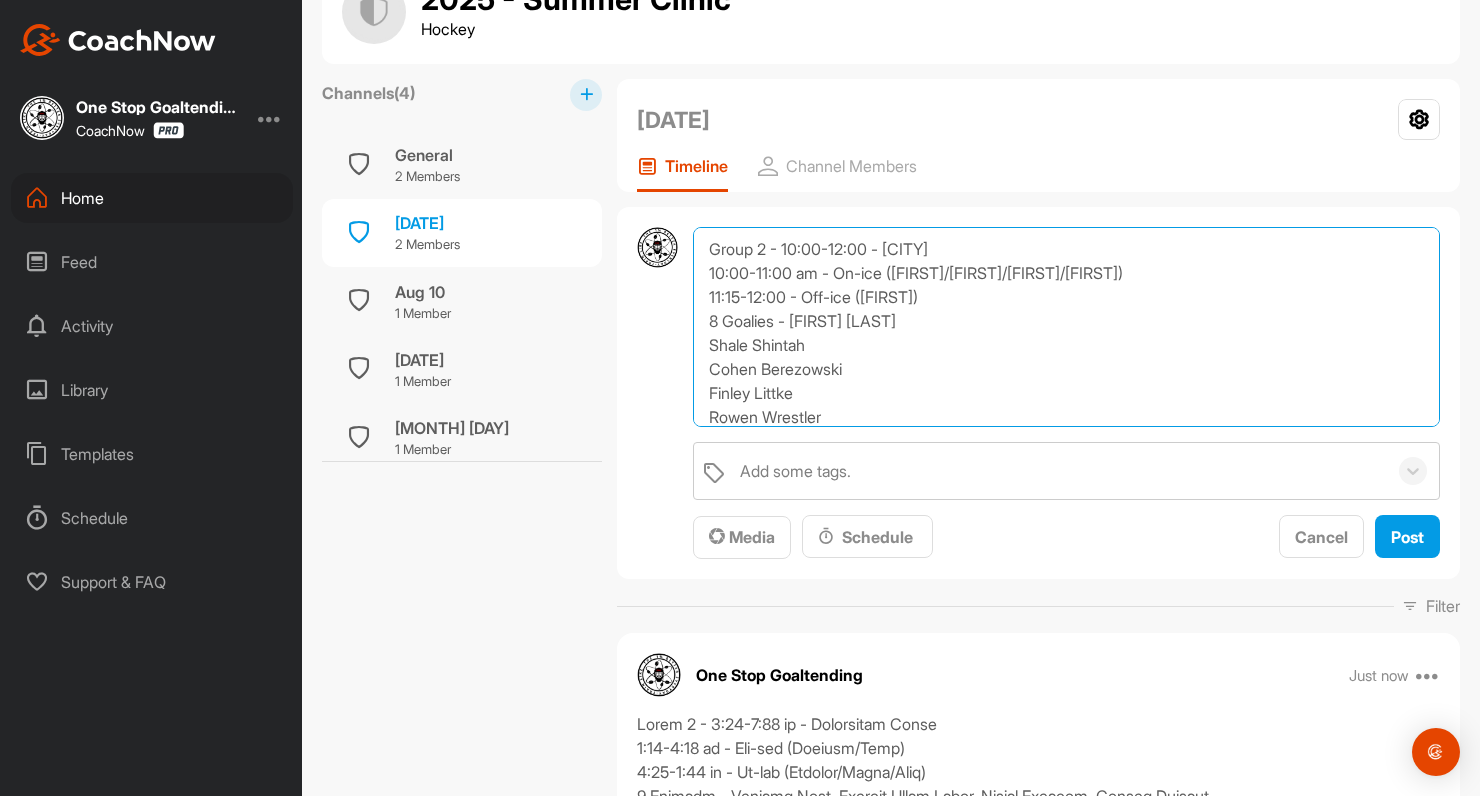 click on "Group 2 - 10:00-12:00 - [CITY]
10:00-11:00 am - On-ice ([FIRST]/[FIRST]/[FIRST]/[FIRST])
11:15-12:00 - Off-ice ([FIRST])
8 Goalies - [FIRST] [LAST]
Shale Shintah
Cohen Berezowski
Finley Littke
Rowen Wrestler
Brayden Loewen
River MacDonald
Paxton Mayden" at bounding box center [1066, 327] 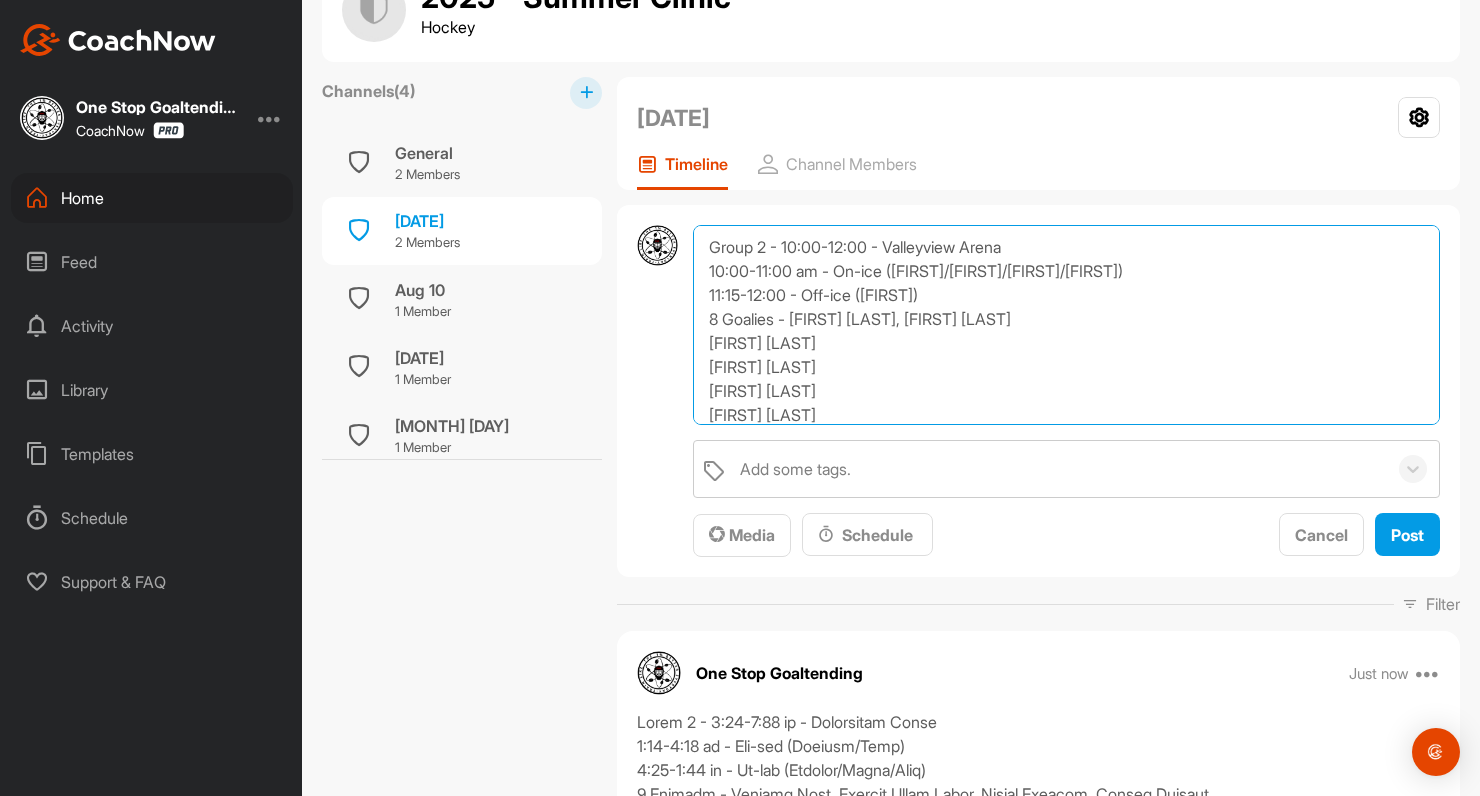 scroll, scrollTop: 58, scrollLeft: 0, axis: vertical 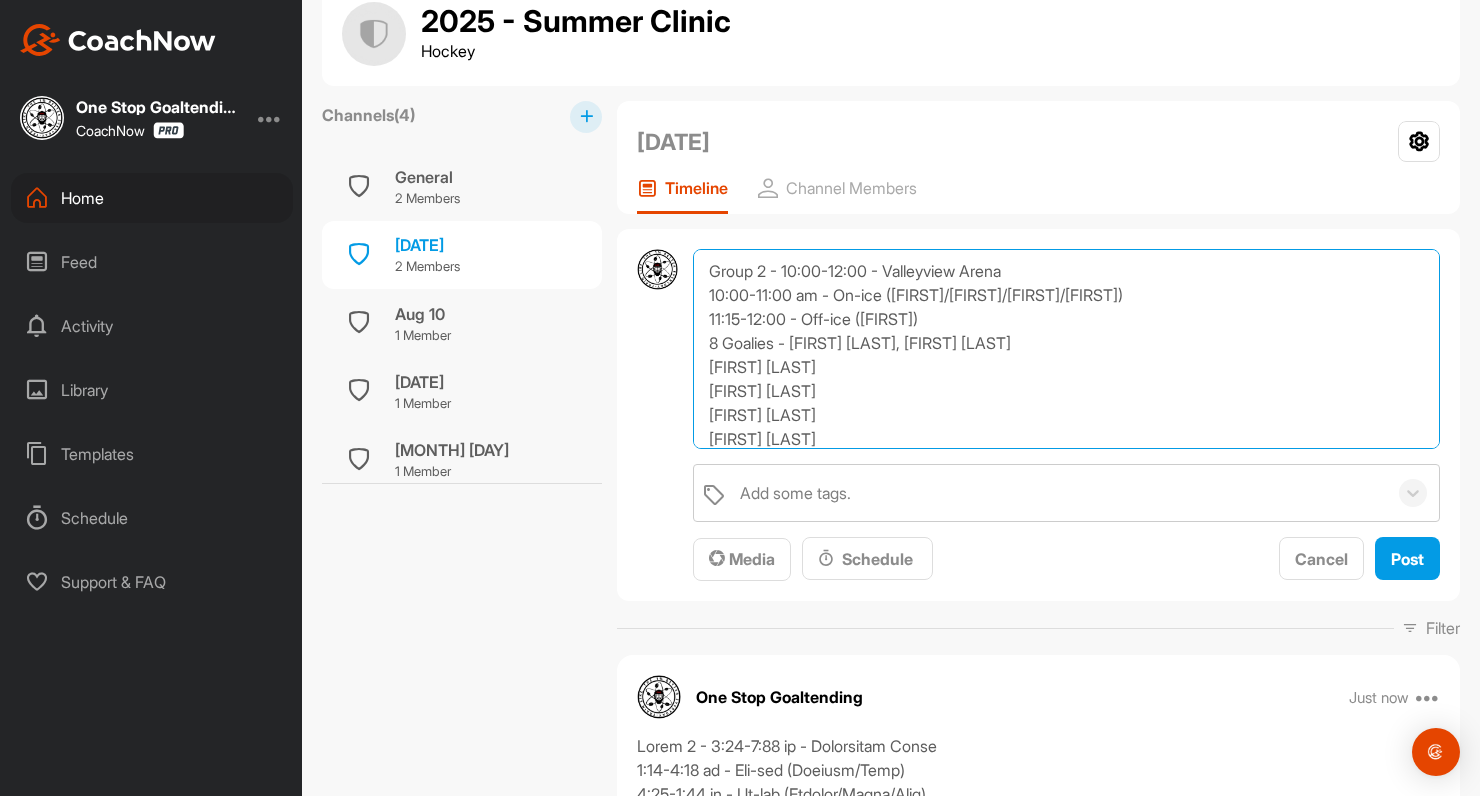 click on "Group 2 - 10:00-12:00 - Valleyview Arena
10:00-11:00 am - On-ice ([FIRST]/[FIRST]/[FIRST]/[FIRST])
11:15-12:00 - Off-ice ([FIRST])
8 Goalies - [FIRST] [LAST], [FIRST] [LAST]
[FIRST] [LAST]
[FIRST] [LAST]
[FIRST] [LAST]
[FIRST] [LAST]
[FIRST] [LAST]
[FIRST] [LAST]" at bounding box center (1066, 349) 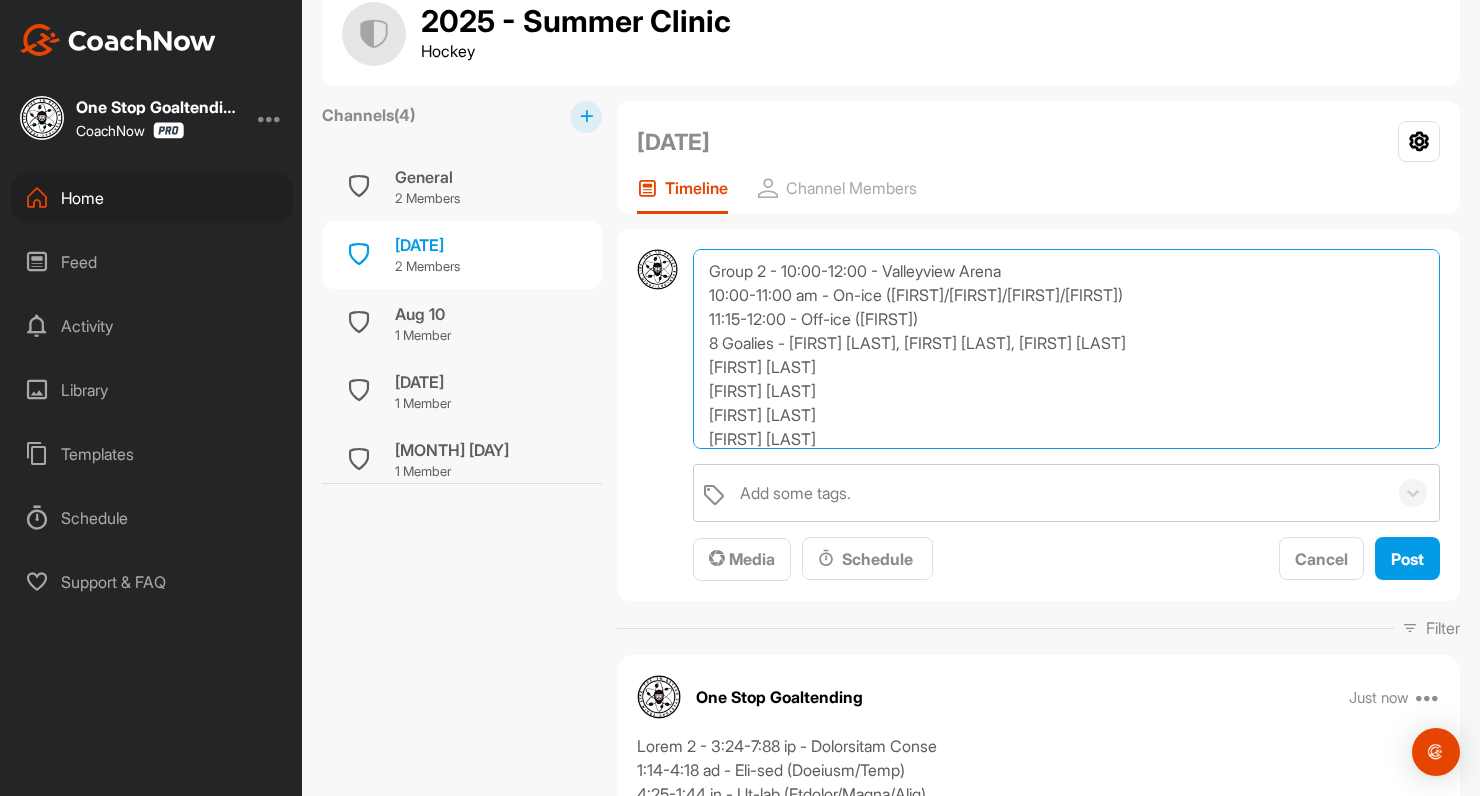 scroll, scrollTop: 35, scrollLeft: 0, axis: vertical 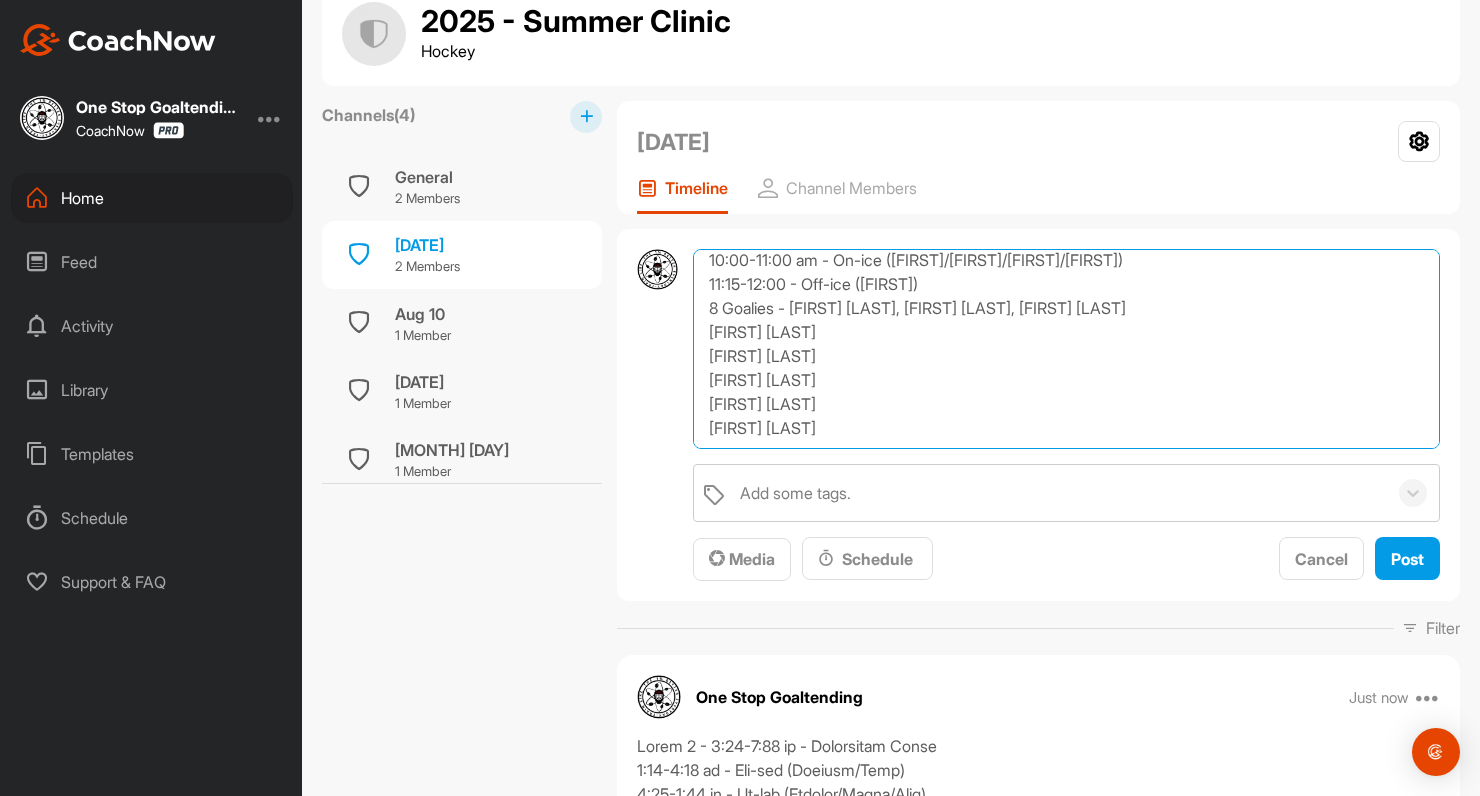 click on "Group 2 - 10:00-12:00 - Valleyview Arena
10:00-11:00 am - On-ice ([FIRST]/[FIRST]/[FIRST]/[FIRST])
11:15-12:00 - Off-ice ([FIRST])
8 Goalies - [FIRST] [LAST], [FIRST] [LAST], [FIRST] [LAST]
[FIRST] [LAST]
[FIRST] [LAST]
[FIRST] [LAST]
[FIRST] [LAST]
[FIRST] [LAST]" at bounding box center (1066, 349) 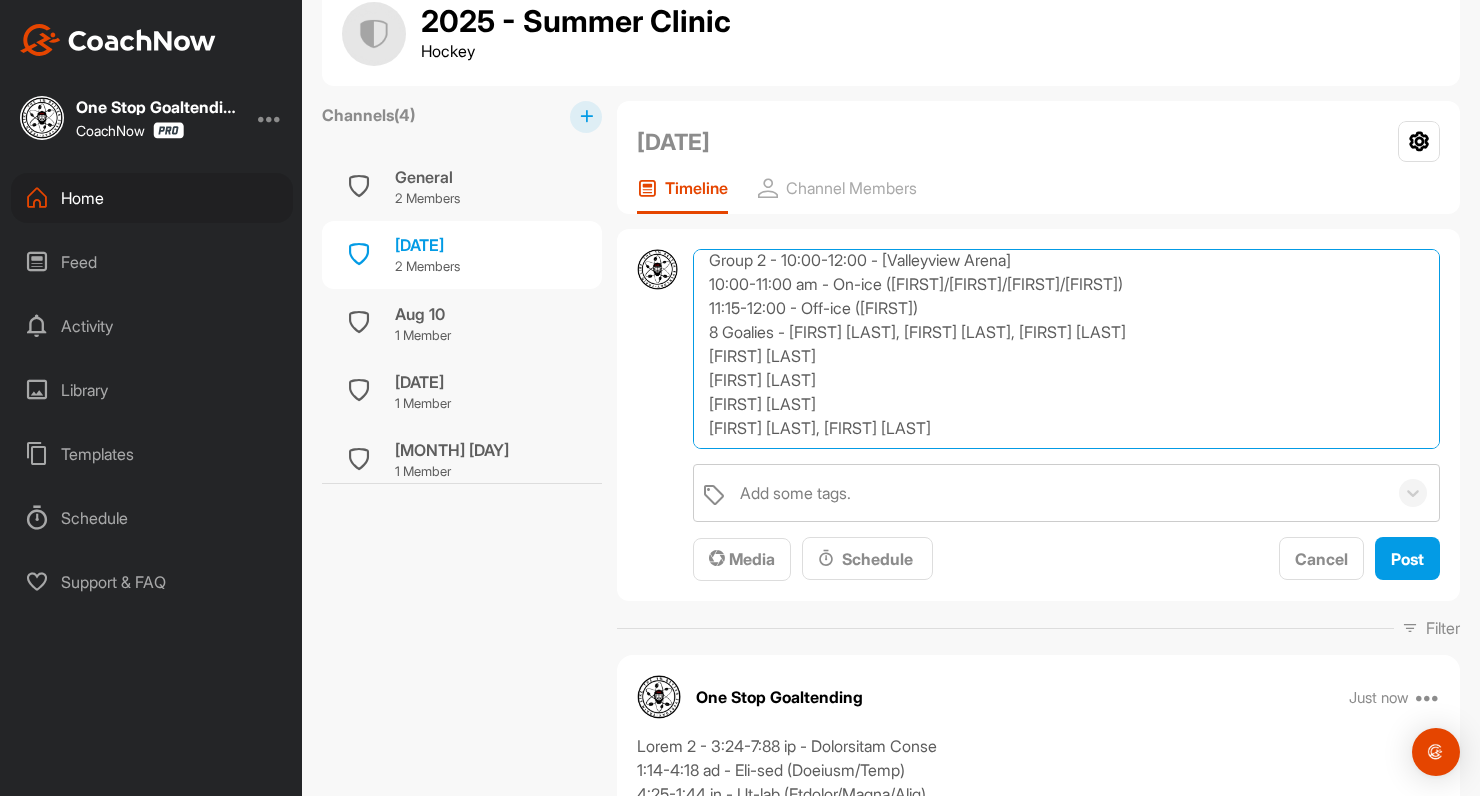 scroll, scrollTop: 0, scrollLeft: 0, axis: both 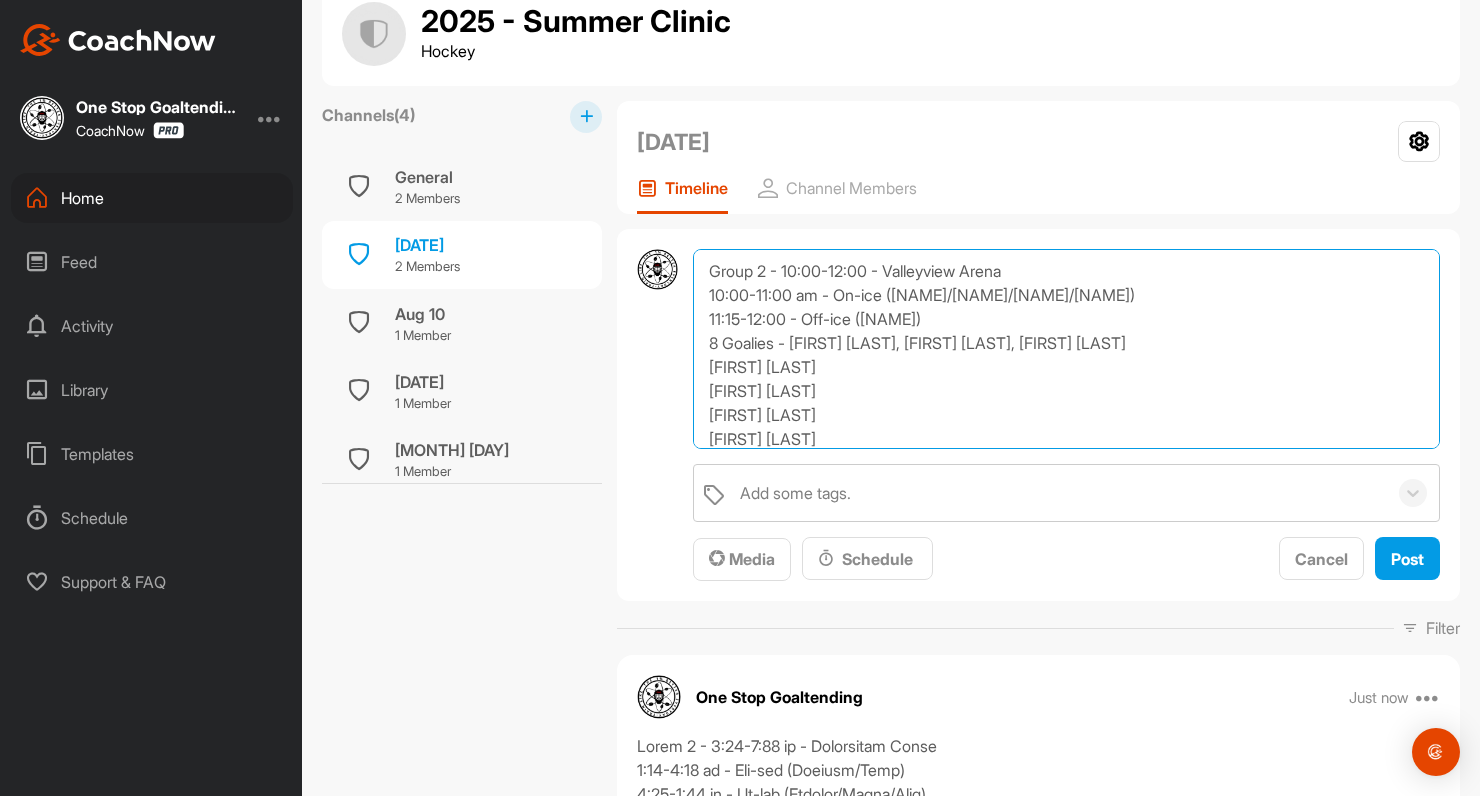 click on "Group 2 - 10:00-12:00 - Valleyview Arena
10:00-11:00 am - On-ice ([NAME]/[NAME]/[NAME]/[NAME])
11:15-12:00 - Off-ice ([NAME])
8 Goalies - [FIRST] [LAST], [FIRST] [LAST], [FIRST] [LAST]
[FIRST] [LAST]
[FIRST] [LAST]
[FIRST] [LAST]
[FIRST] [LAST]
[FIRST] [LAST]" at bounding box center (1066, 349) 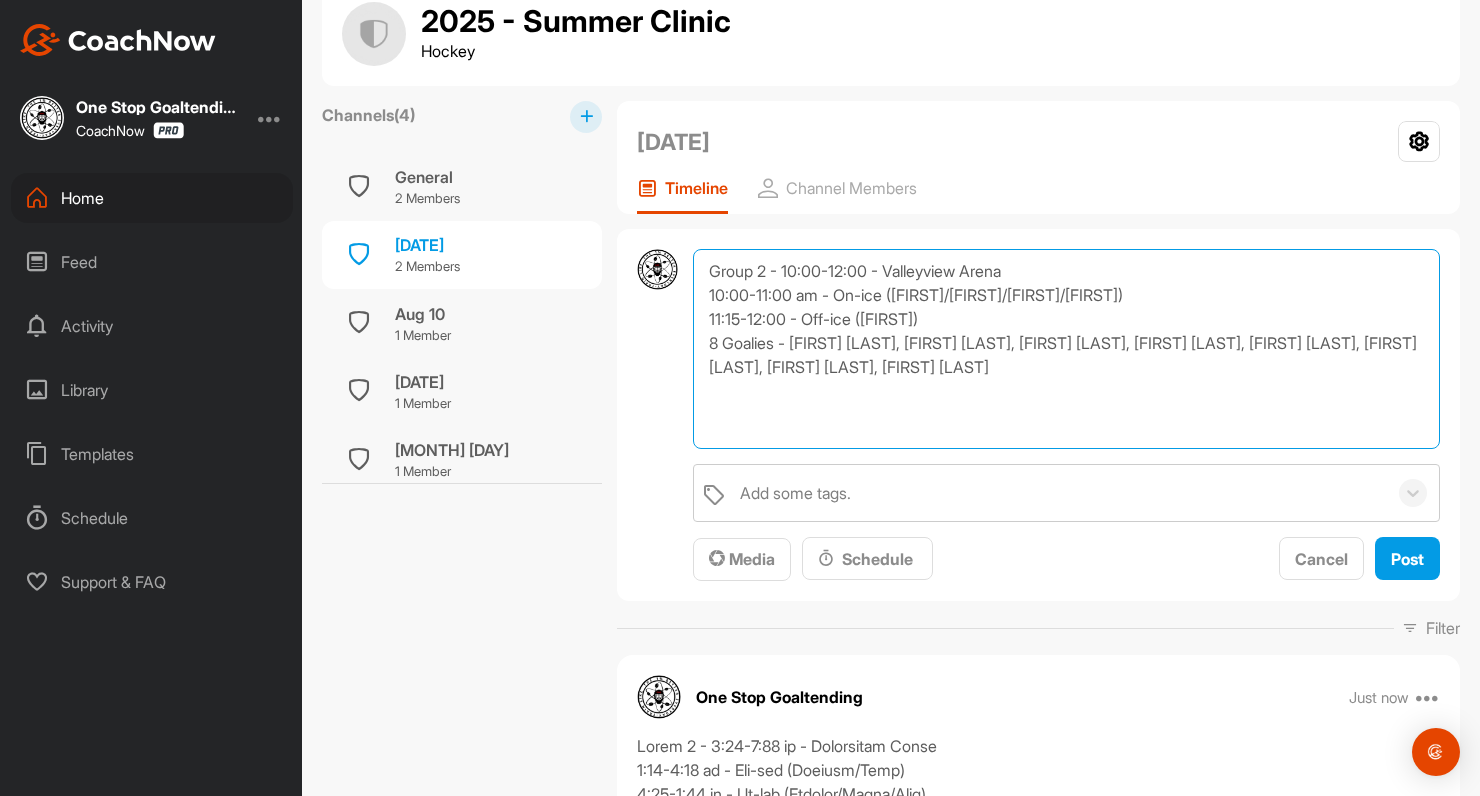click on "Group 2 - 10:00-12:00 - Valleyview Arena
10:00-11:00 am - On-ice ([FIRST]/[FIRST]/[FIRST]/[FIRST])
11:15-12:00 - Off-ice ([FIRST])
8 Goalies - [FIRST] [LAST], [FIRST] [LAST], [FIRST] [LAST], [FIRST] [LAST], [FIRST] [LAST], [FIRST] [LAST], [FIRST] [LAST], [FIRST] [LAST]" at bounding box center (1066, 349) 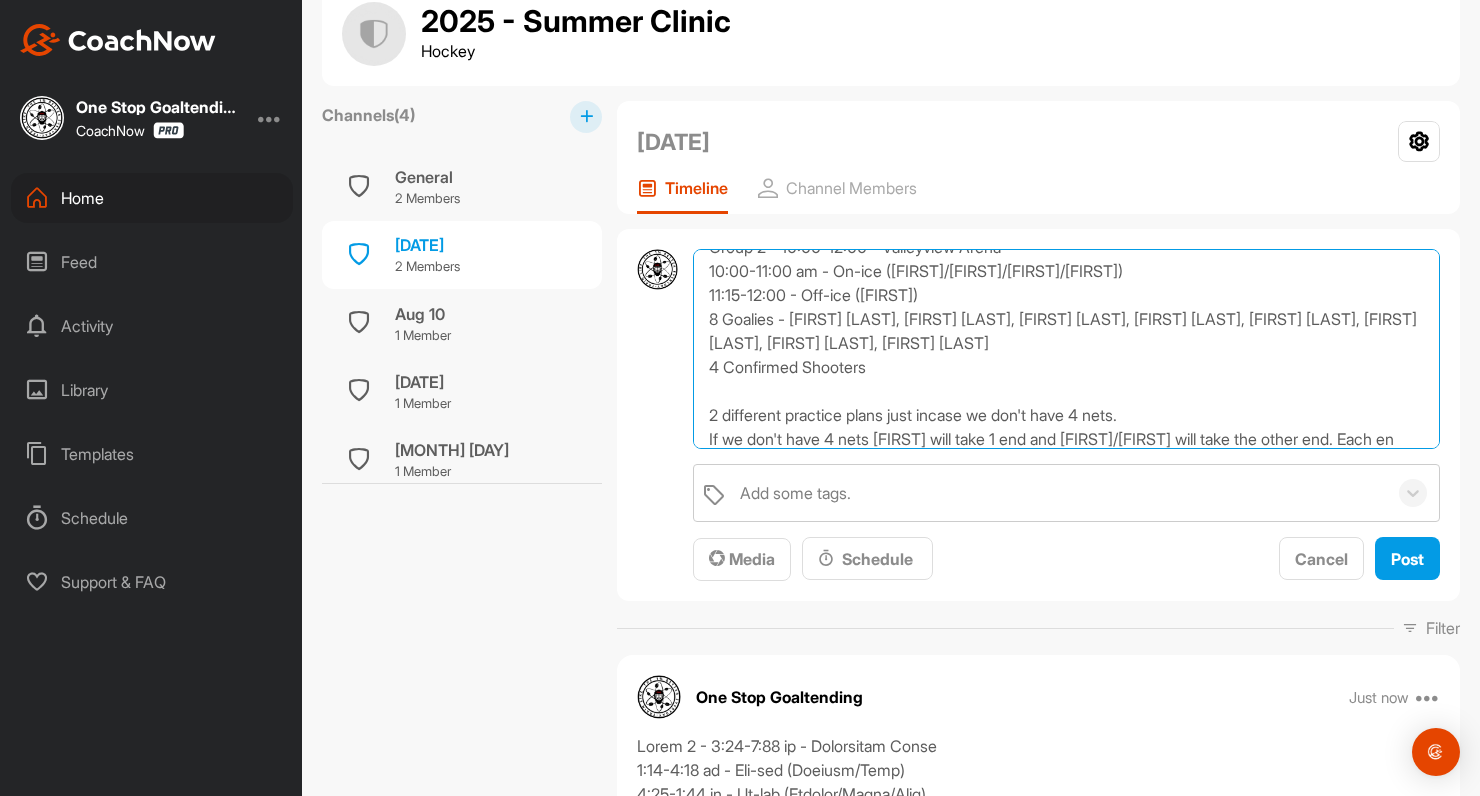 scroll, scrollTop: 48, scrollLeft: 0, axis: vertical 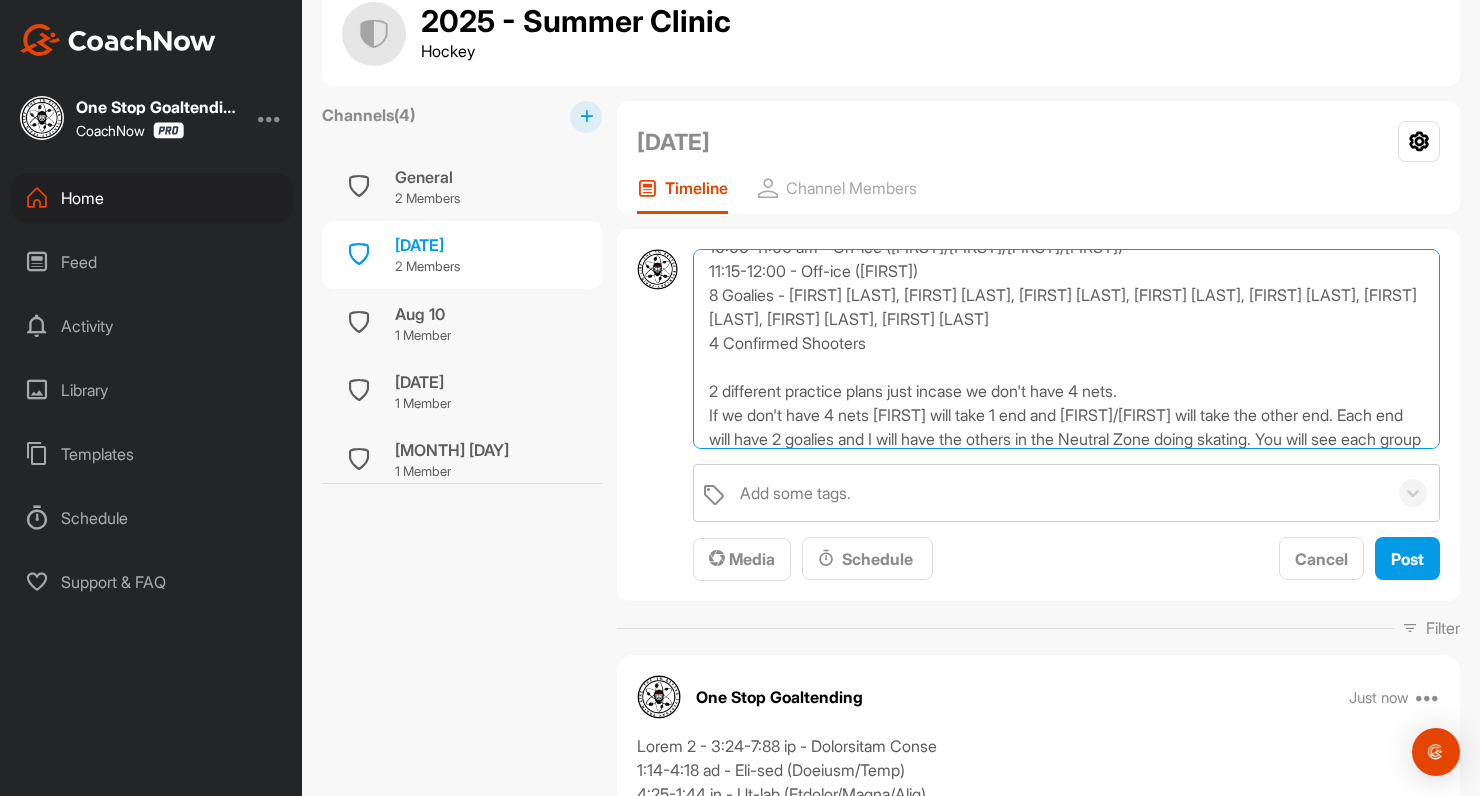 click on "Group 2 - 10:00-12:00 - [CITY] Arena
10:00-11:00 am - On-ice ([FIRST]/[FIRST]/[FIRST]/[FIRST])
11:15-12:00 - Off-ice ([FIRST])
8 Goalies - [FIRST] [LAST], [FIRST] [LAST], [FIRST] [LAST], [FIRST] [LAST], [FIRST] [LAST], [FIRST] [LAST], [FIRST] [LAST], [FIRST] [LAST]
4 Confirmed Shooters
2 different practice plans just incase we don't have 4 nets.
If we don't have 4 nets [FIRST] will take 1 end and [FIRST]/[FIRST] will take the other end. Each end will have 2 goalies and I will have the others in the Neutral Zone doing skating. You will see each group once and I will see them twice. I will post a comment if this is the case.
If we have 4 nets" at bounding box center [1066, 349] 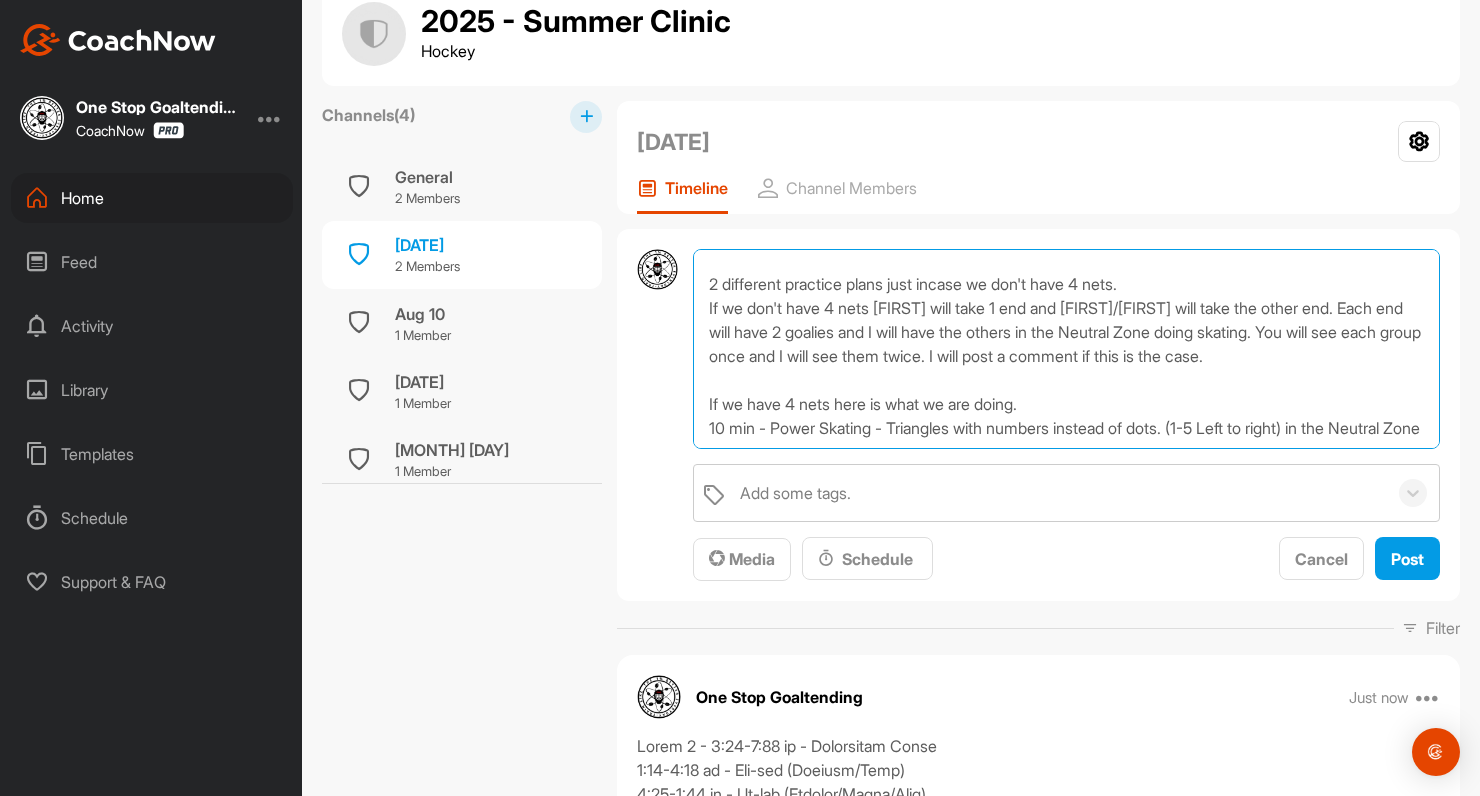 scroll, scrollTop: 192, scrollLeft: 0, axis: vertical 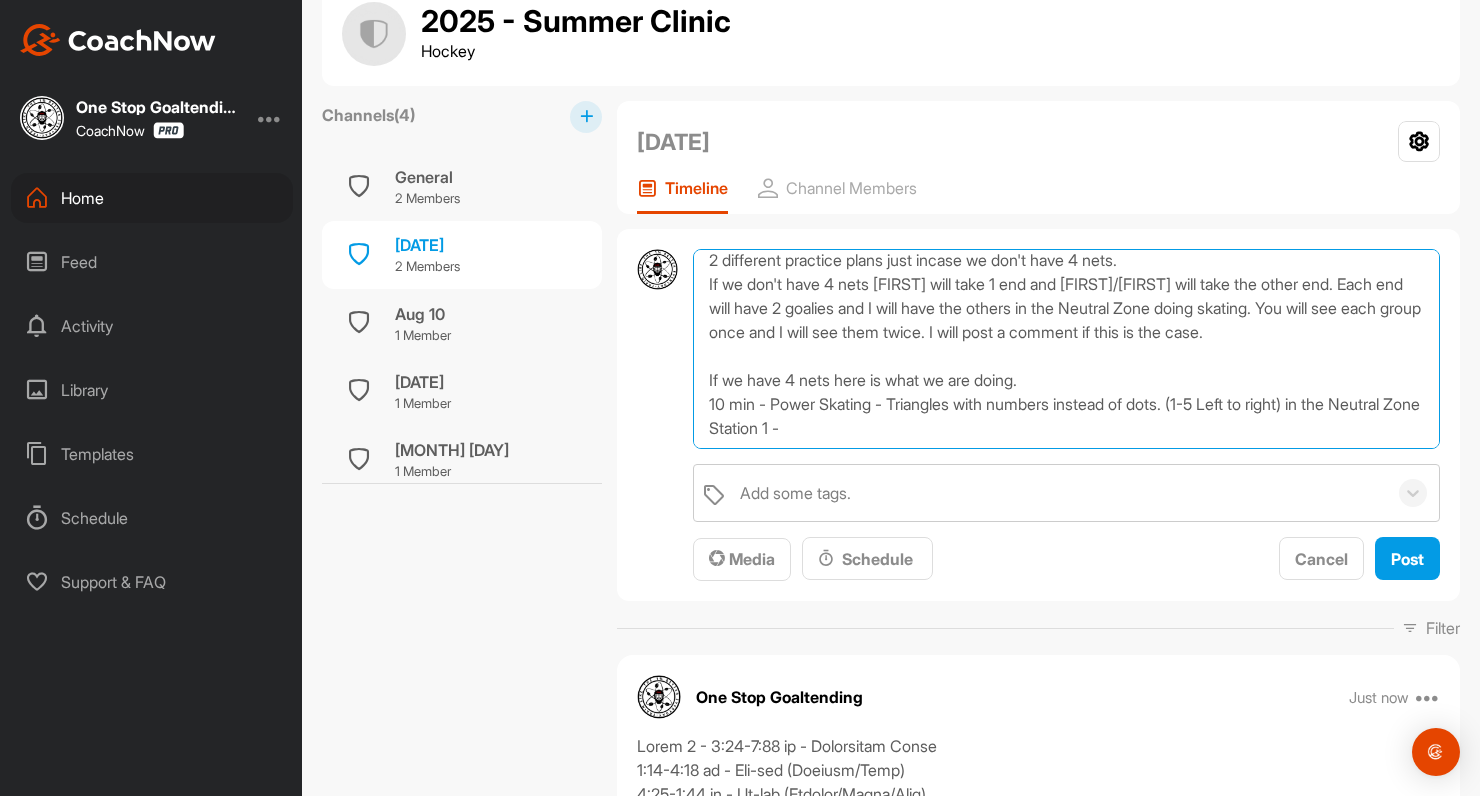 click on "Group 2 - 10:00-12:00 - Valleyview Arena
10:00-11:00 am - On-ice ([FIRST]/[FIRST]/[FIRST]/[FIRST])
11:15-12:00 - Off-ice ([FIRST])
8 Goalies - [FIRST] [LAST], [FIRST] [LAST], [FIRST] [LAST], [FIRST] [LAST], [FIRST] [LAST], [FIRST] [LAST], [FIRST] [LAST], [FIRST] [LAST]
4 Confirmed Shooters
2 different practice plans just incase we don't have 4 nets.
If we don't have 4 nets [FIRST] will take 1 end and [FIRST]/[FIRST] will take the other end. Each end will have 2 goalies and I will have the others in the Neutral Zone doing skating. You will see each group once and I will see them twice. I will post a comment if this is the case.
If we have 4 nets here is what we are doing.
10 min - Power Skating - Triangles with numbers instead of dots. (1-5 Left to right) in the Neutral Zone
Station 1 -" at bounding box center [1066, 349] 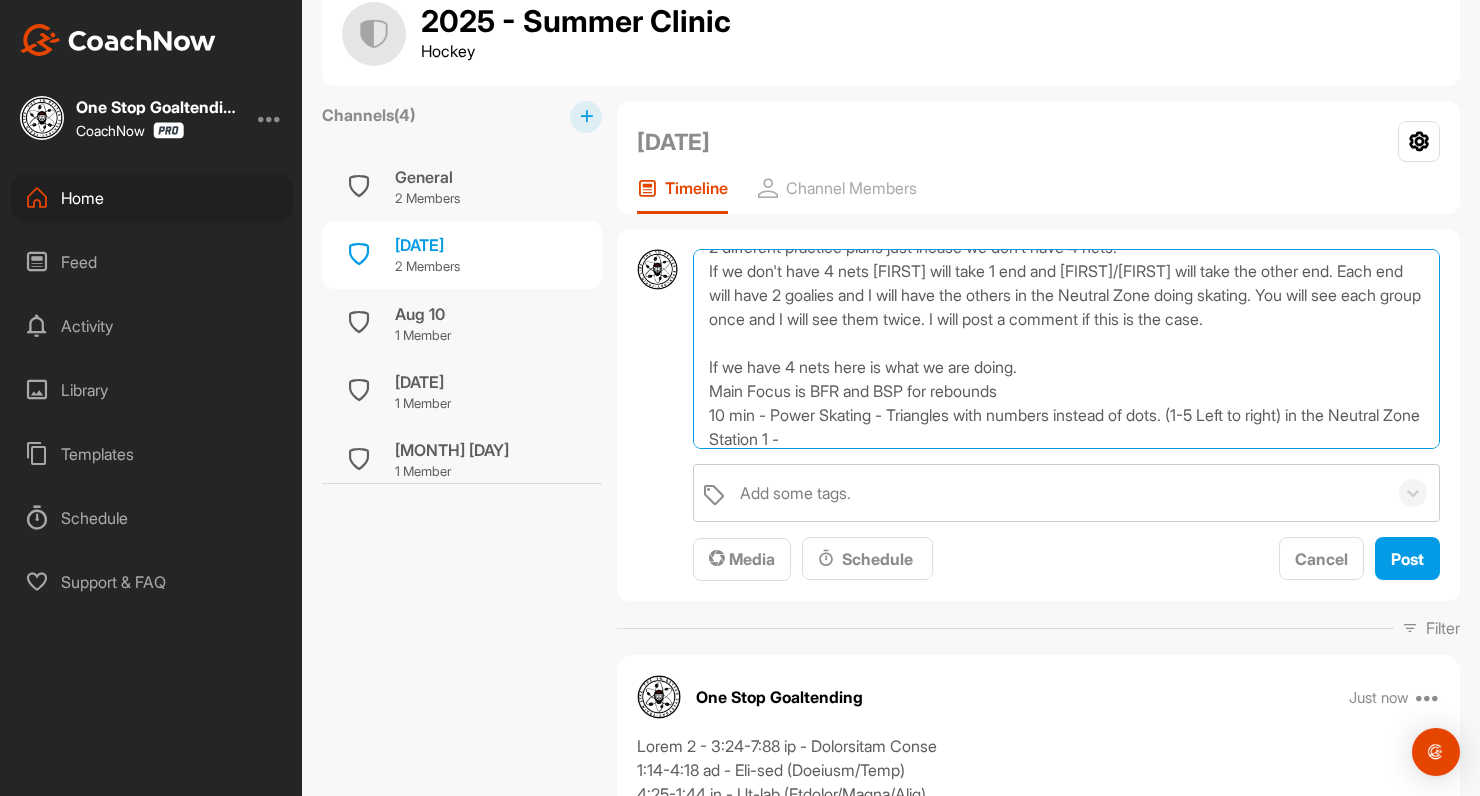 scroll, scrollTop: 227, scrollLeft: 0, axis: vertical 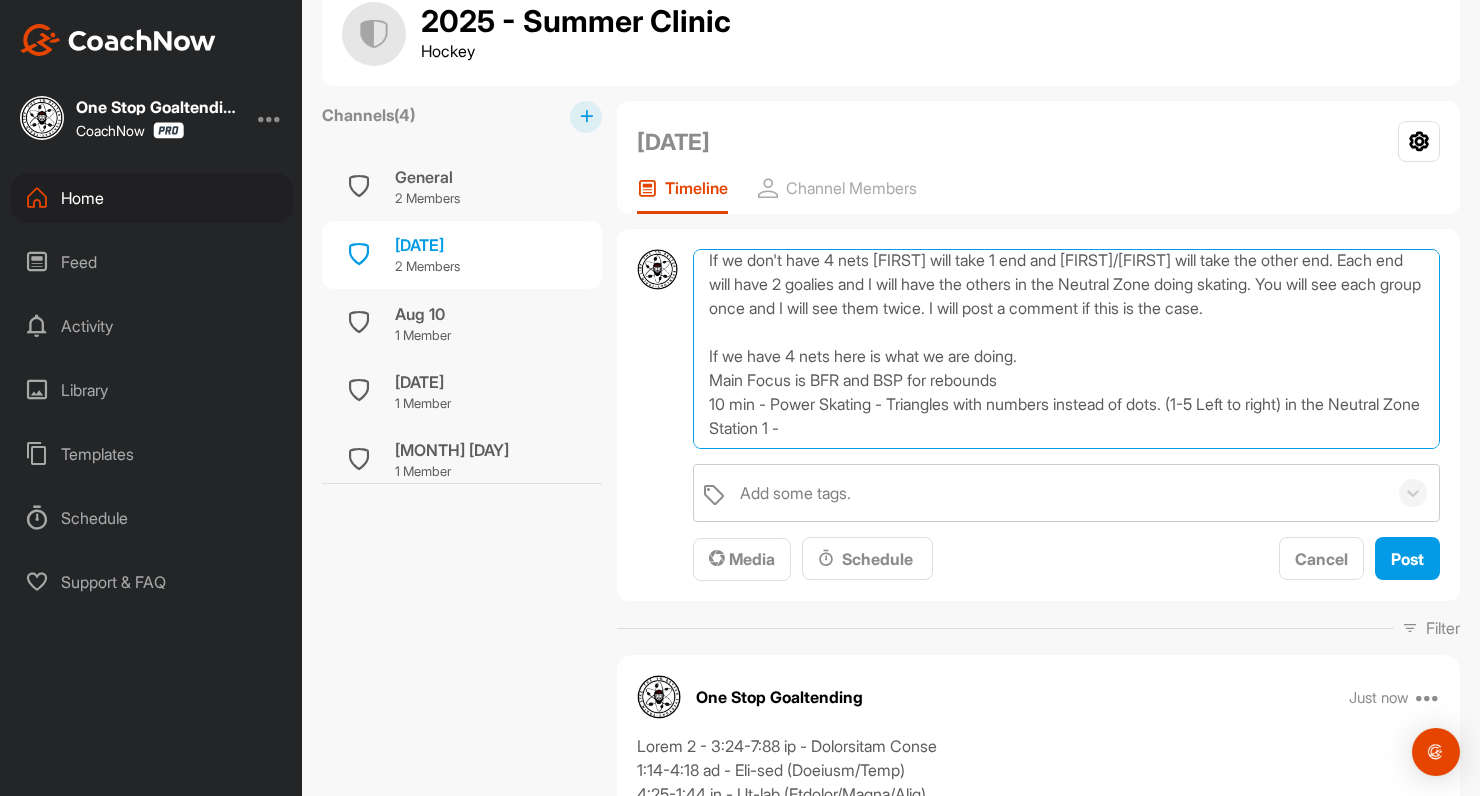 click on "Group 2 - 10:00-12:00 - Valleyview Arena
10:00-11:00 am - On-ice ([FIRST]/[FIRST]/[FIRST]/[FIRST])
11:15-12:00 - Off-ice ([FIRST])
8 Goalies - [FIRST] [LAST], [FIRST] [LAST], [FIRST] [LAST], [FIRST] [LAST], [FIRST] [LAST], [FIRST] [LAST], [FIRST] [LAST], [FIRST] [LAST]
4 Confirmed Shooters
2 different practice plans just incase we don't have 4 nets.
If we don't have 4 nets [FIRST] will take 1 end and [FIRST]/[FIRST] will take the other end. Each end will have 2 goalies and I will have the others in the Neutral Zone doing skating. You will see each group once and I will see them twice. I will post a comment if this is the case.
If we have 4 nets here is what we are doing.
Main Focus is BFR and BSP for rebounds
10 min - Power Skating - Triangles with numbers instead of dots. (1-5 Left to right) in the Neutral Zone
Station 1 -" at bounding box center (1066, 349) 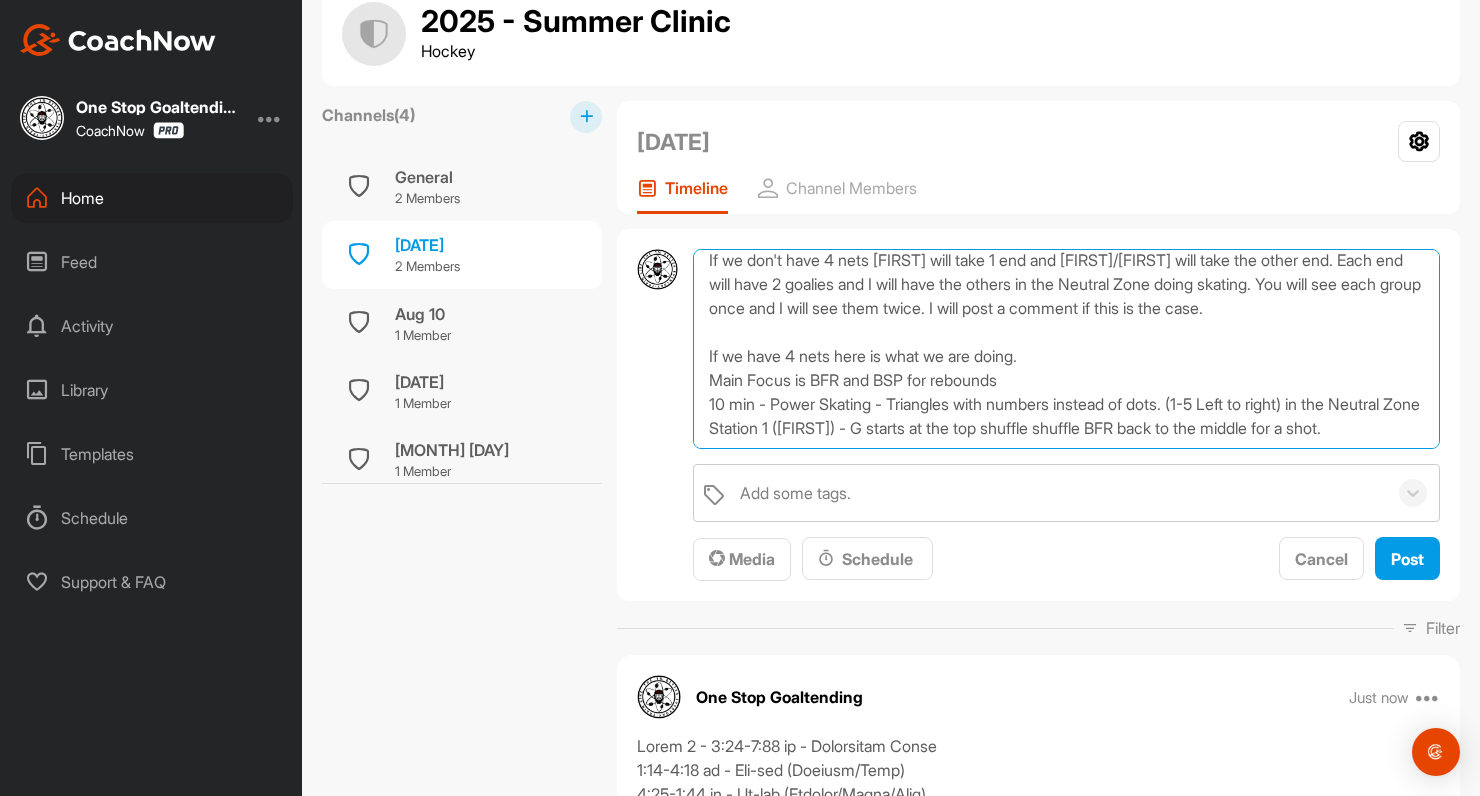 click on "Group 2 - 10:00-12:00 - Valleyview Arena
10:00-11:00 am - On-ice ([FIRST]/[FIRST]/[FIRST]/[FIRST])
11:15-12:00 - Off-ice ([FIRST])
8 Goalies - [FIRST] [LAST], [FIRST] [LAST], [FIRST] [LAST], [FIRST] [LAST], [FIRST] [LAST], [FIRST] [LAST], [FIRST] [LAST], [FIRST] [LAST]
4 Confirmed Shooters
2 different practice plans just incase we don't have 4 nets.
If we don't have 4 nets [FIRST] will take 1 end and [FIRST]/[FIRST] will take the other end. Each end will have 2 goalies and I will have the others in the Neutral Zone doing skating. You will see each group once and I will see them twice. I will post a comment if this is the case.
If we have 4 nets here is what we are doing.
Main Focus is BFR and BSP for rebounds
10 min - Power Skating - Triangles with numbers instead of dots. (1-5 Left to right) in the Neutral Zone
Station 1 ([FIRST]) - G starts at the top shuffle shuffle BFR back to the middle for a shot." at bounding box center (1066, 349) 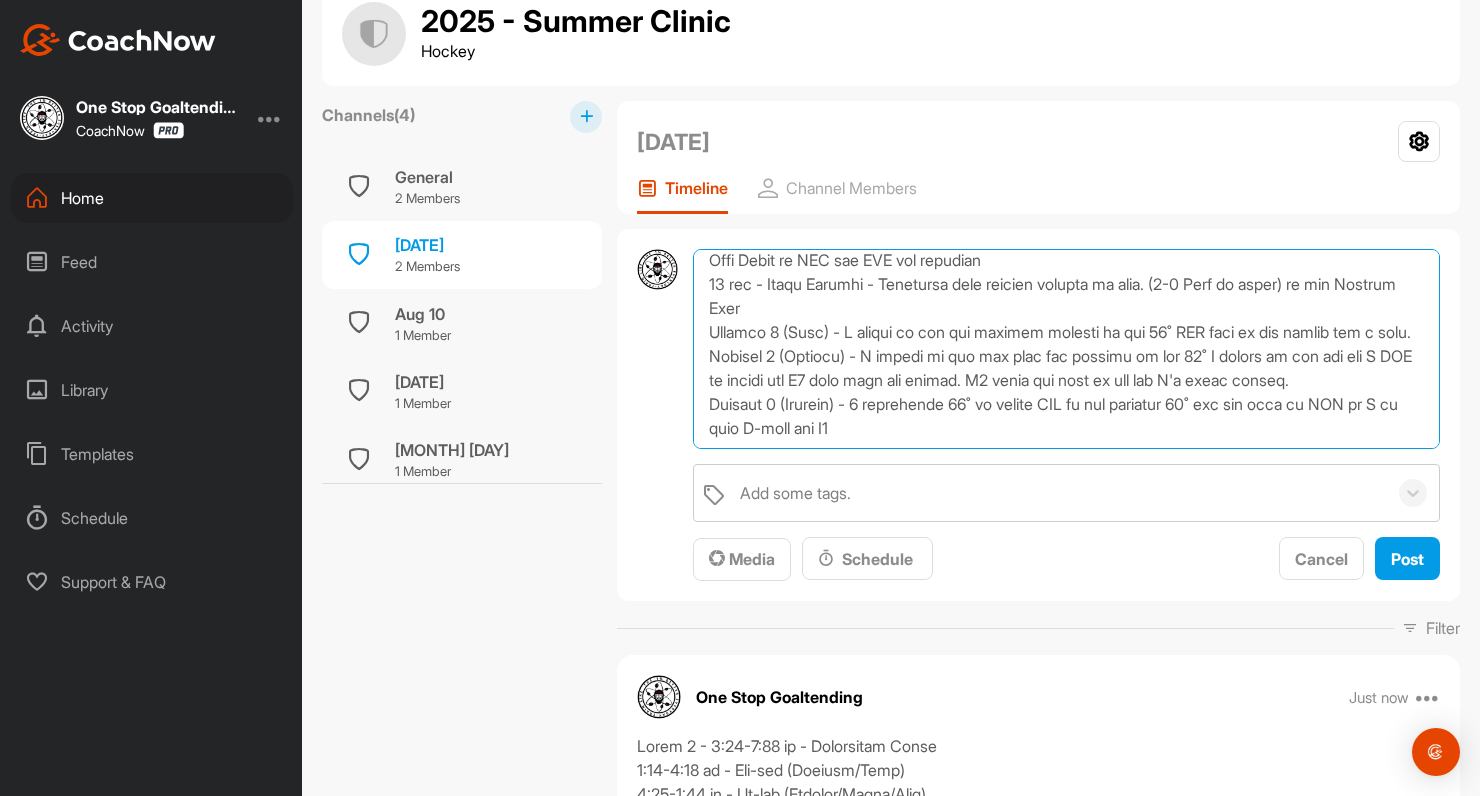 scroll, scrollTop: 360, scrollLeft: 0, axis: vertical 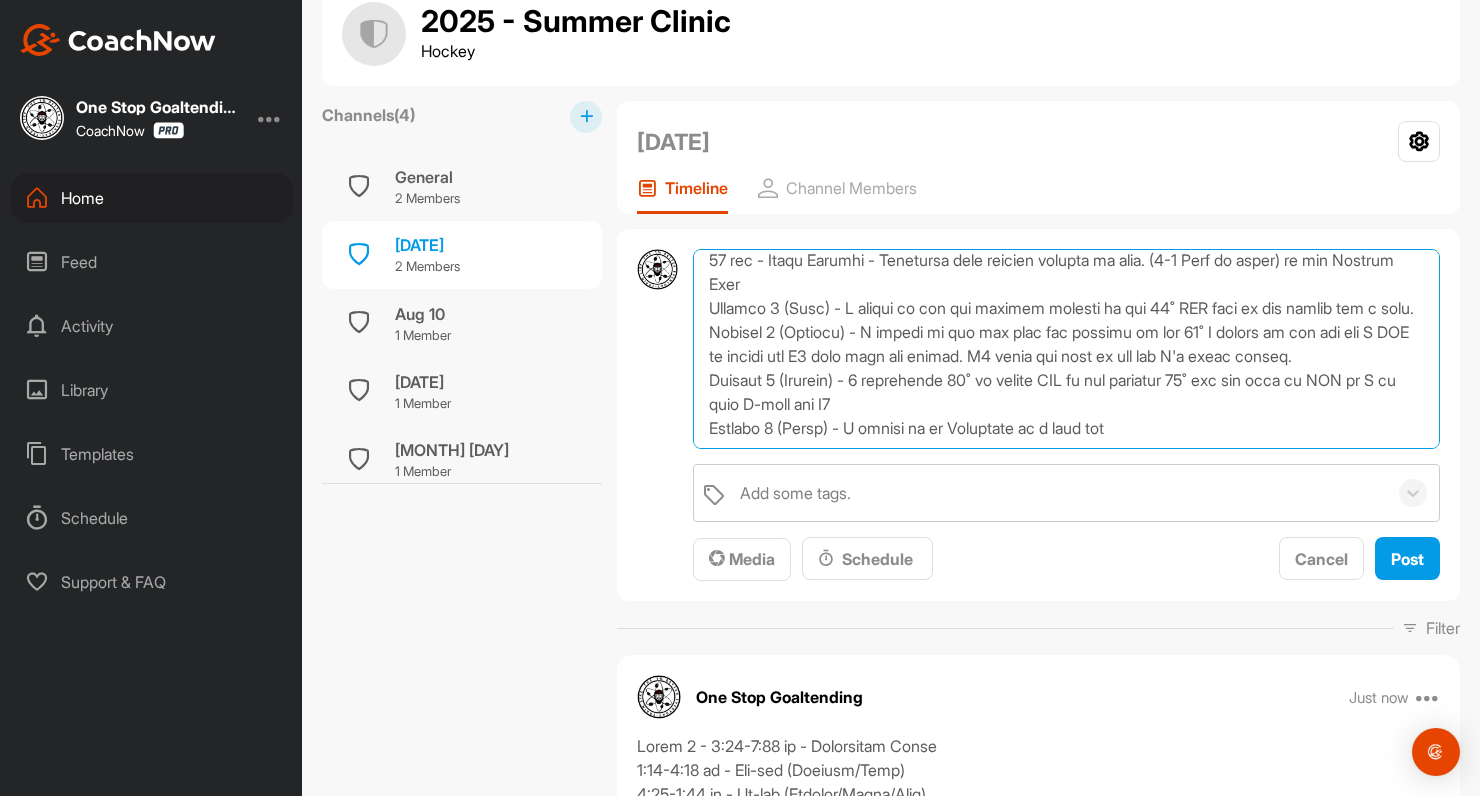 click at bounding box center [1066, 349] 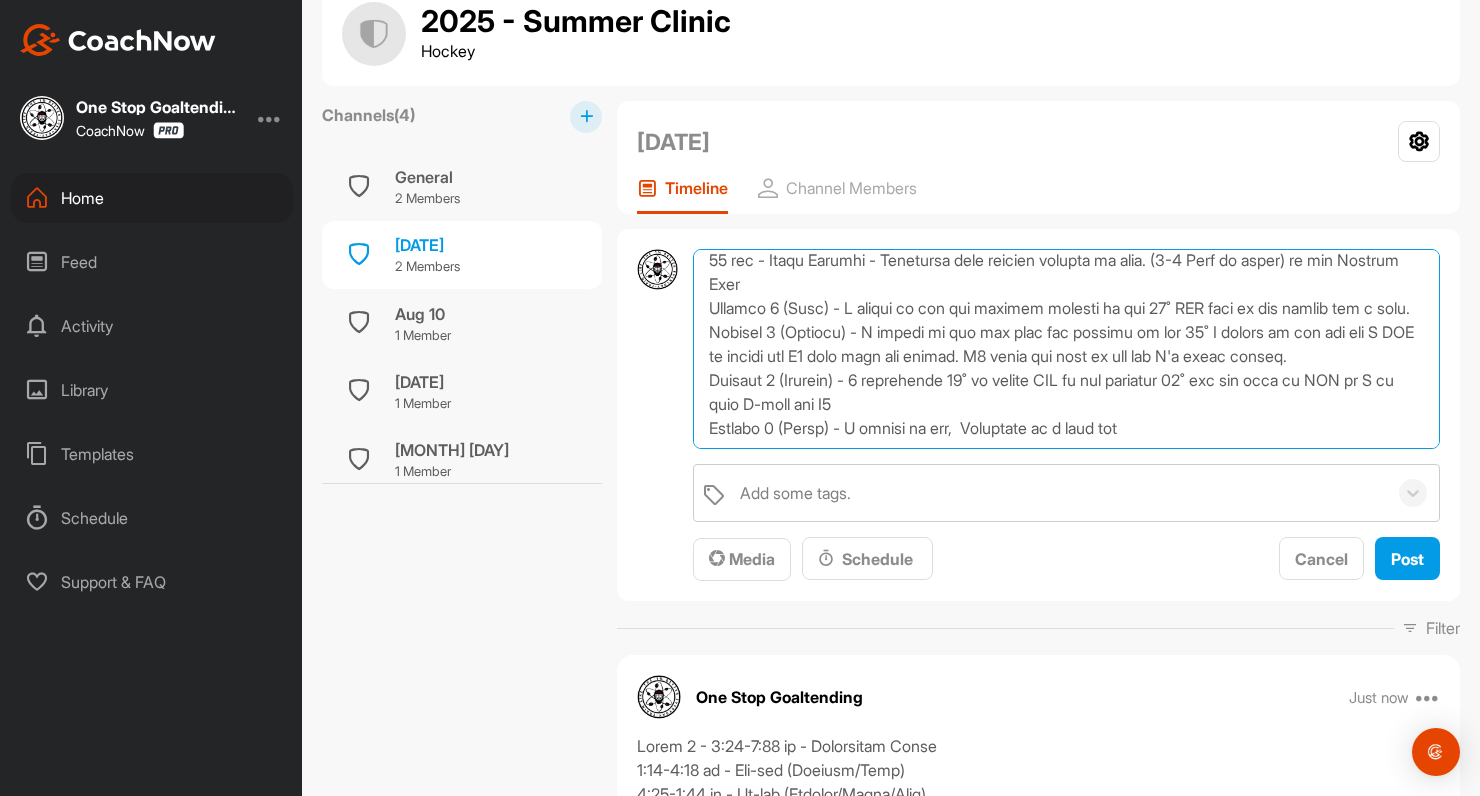 click at bounding box center [1066, 349] 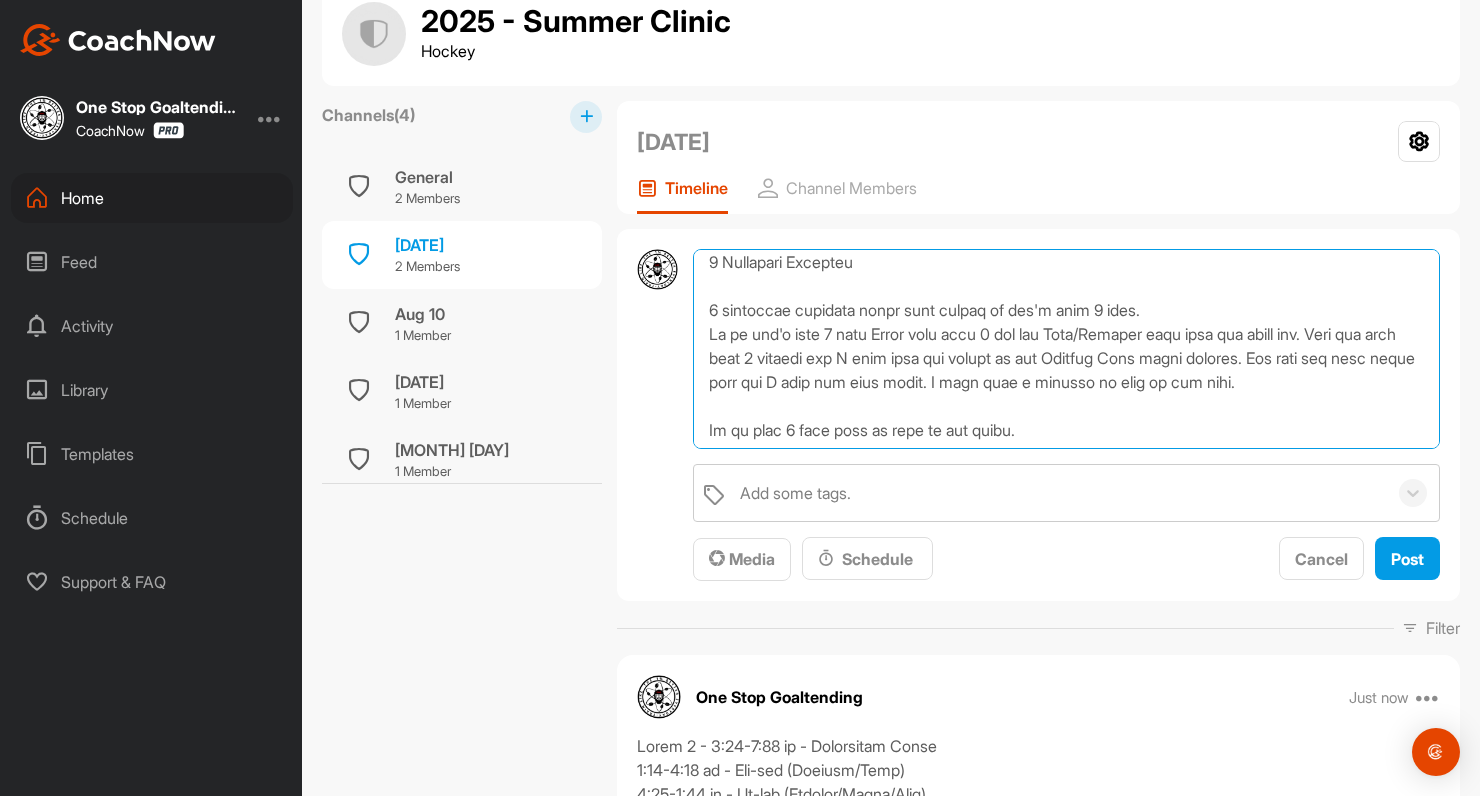 scroll, scrollTop: 139, scrollLeft: 0, axis: vertical 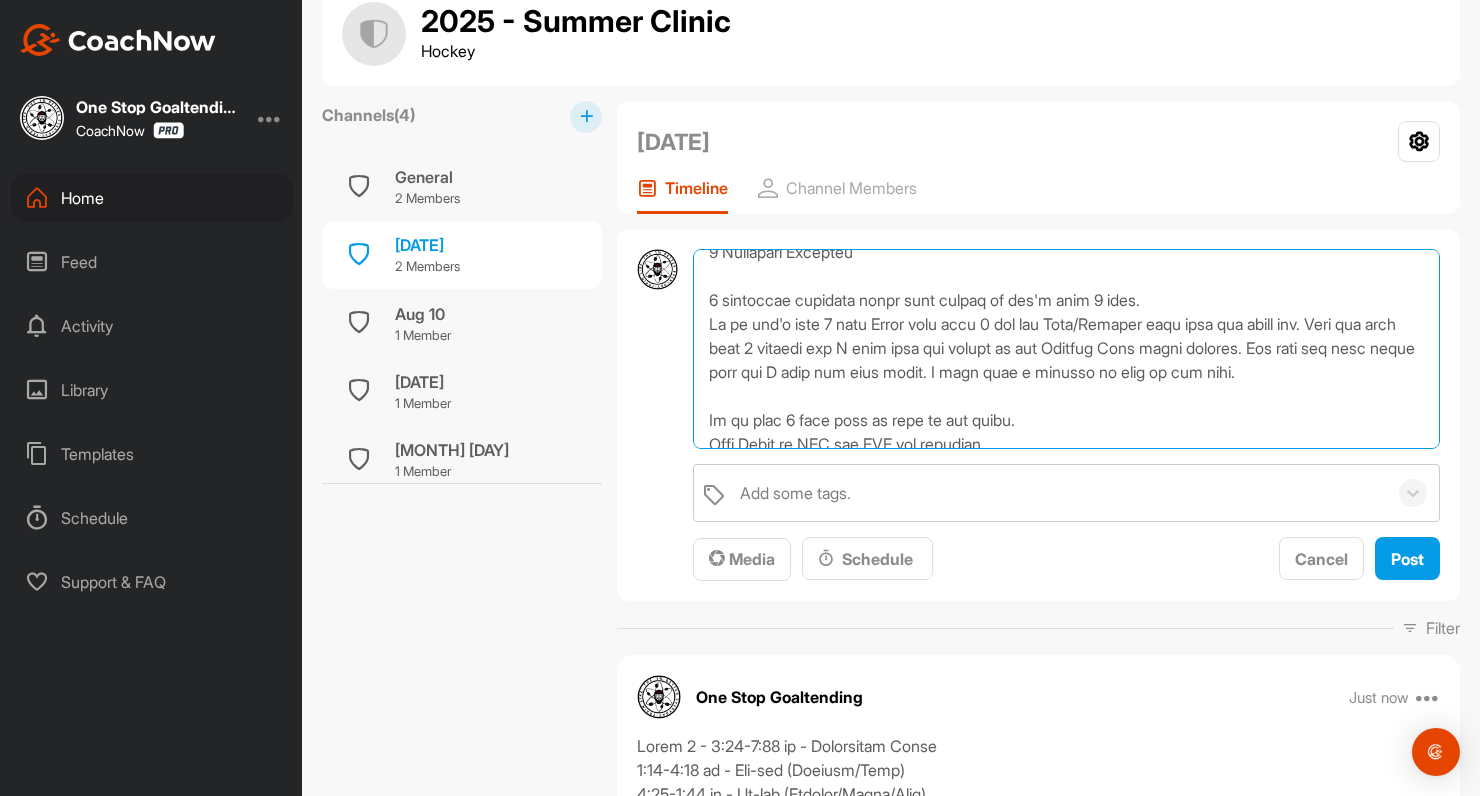 click at bounding box center (1066, 349) 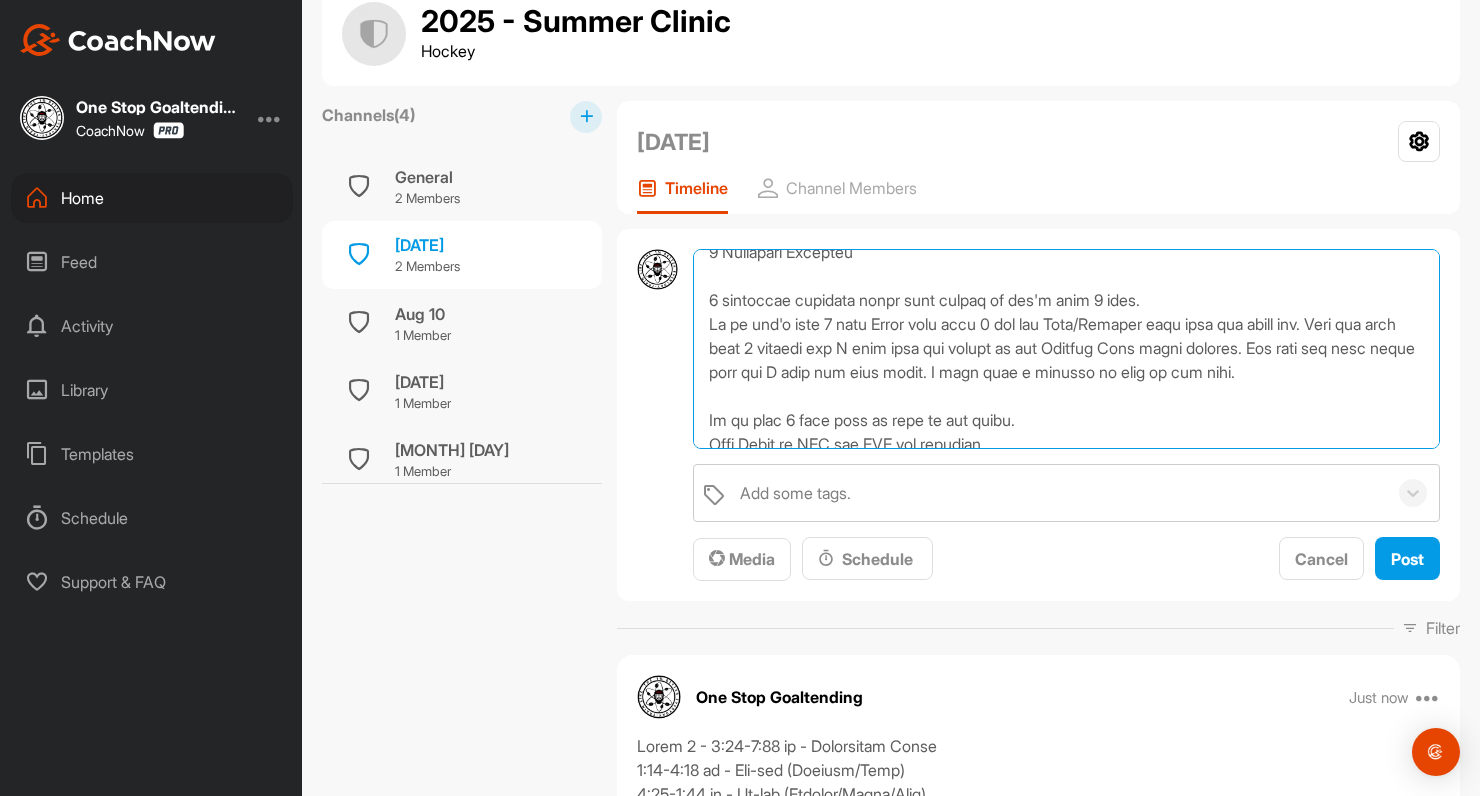click at bounding box center (1066, 349) 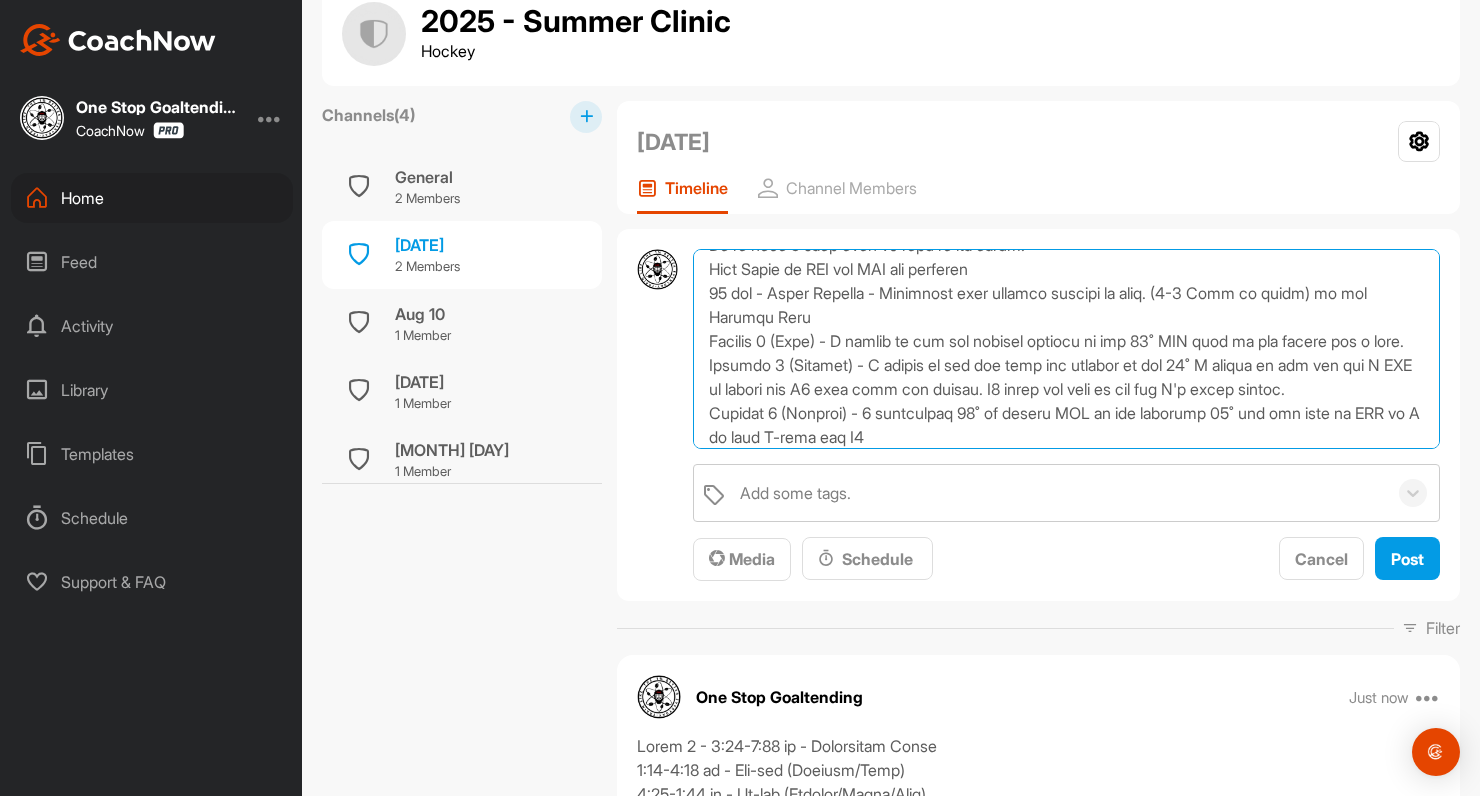 scroll, scrollTop: 340, scrollLeft: 0, axis: vertical 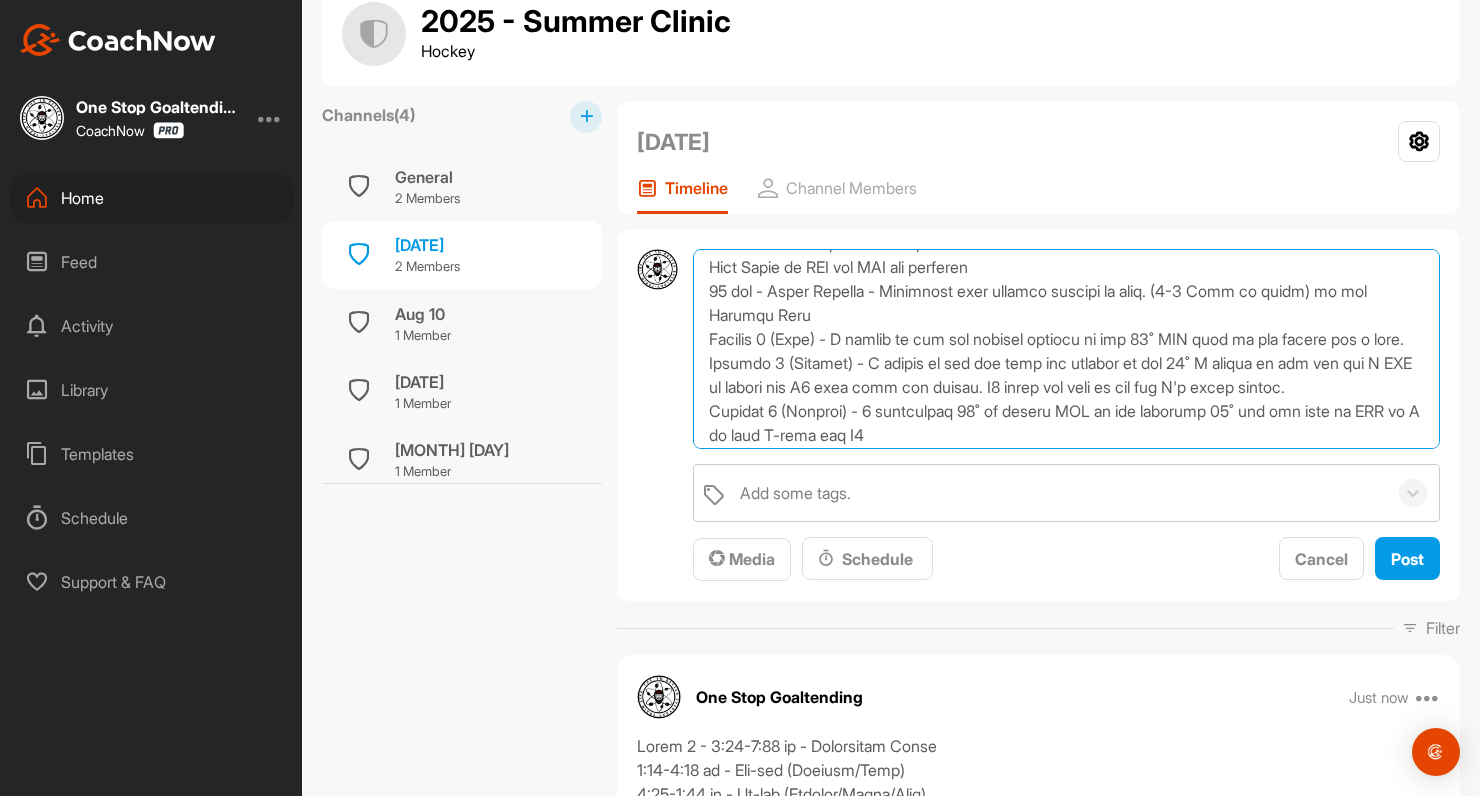 click at bounding box center [1066, 349] 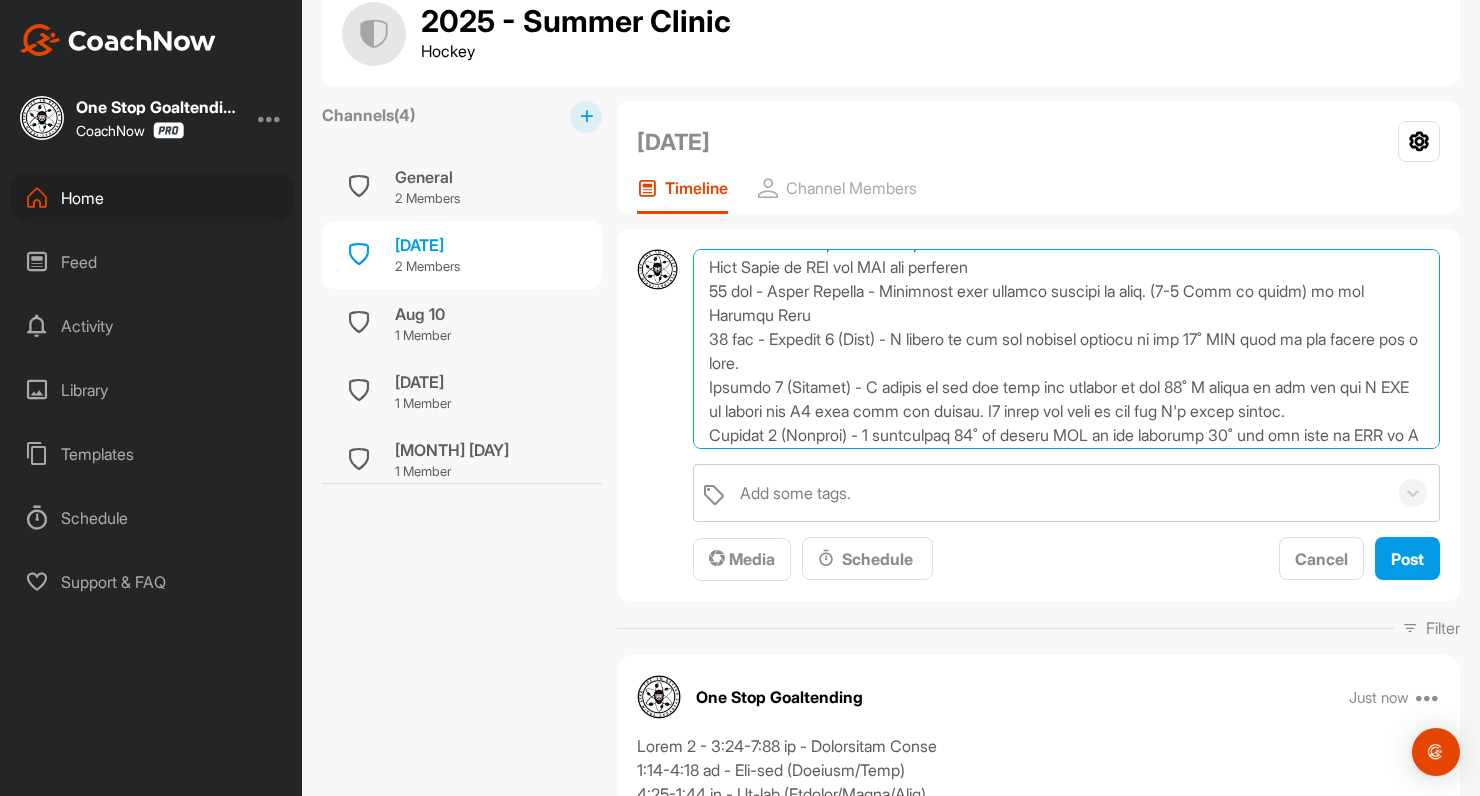 drag, startPoint x: 773, startPoint y: 337, endPoint x: 703, endPoint y: 337, distance: 70 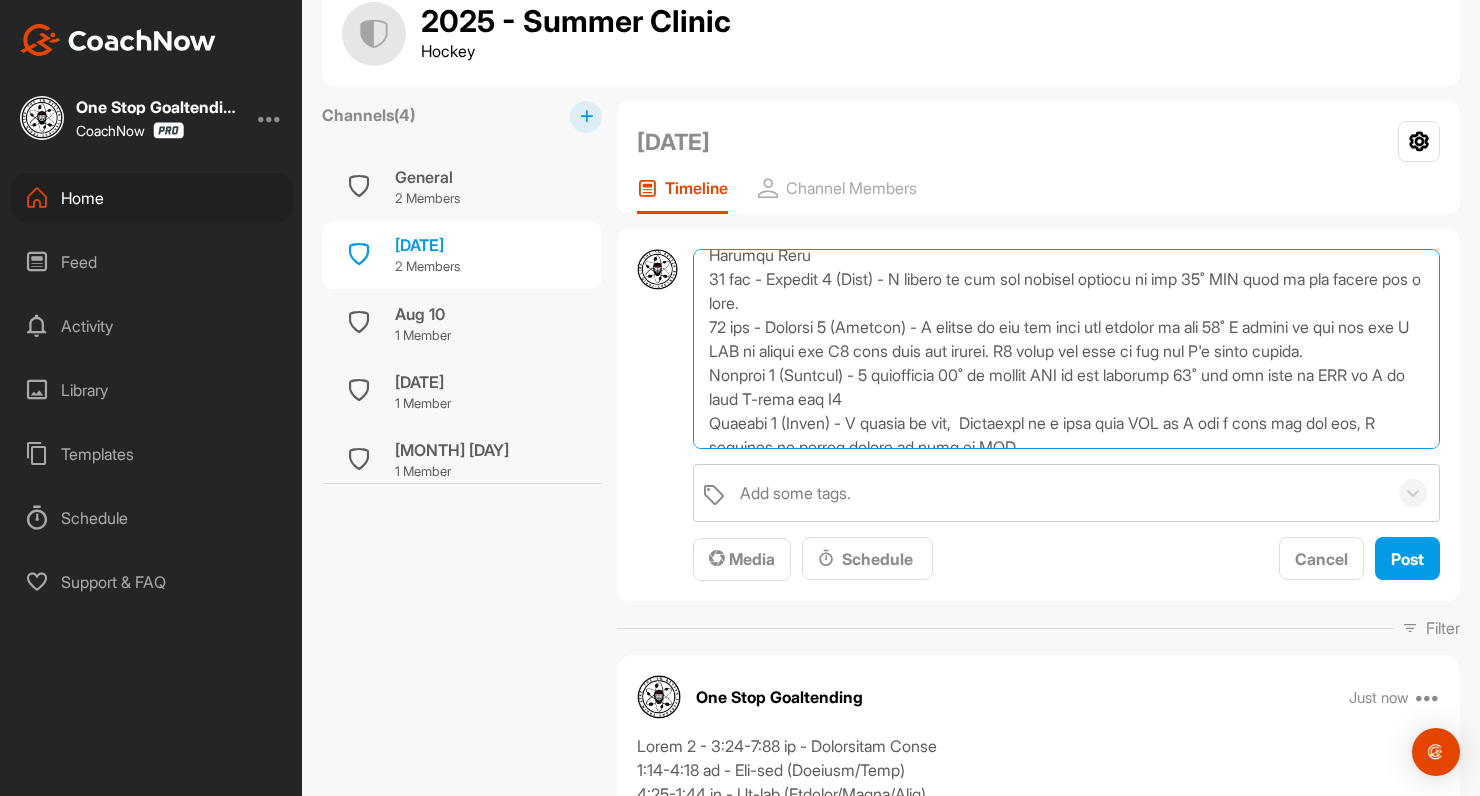 scroll, scrollTop: 401, scrollLeft: 0, axis: vertical 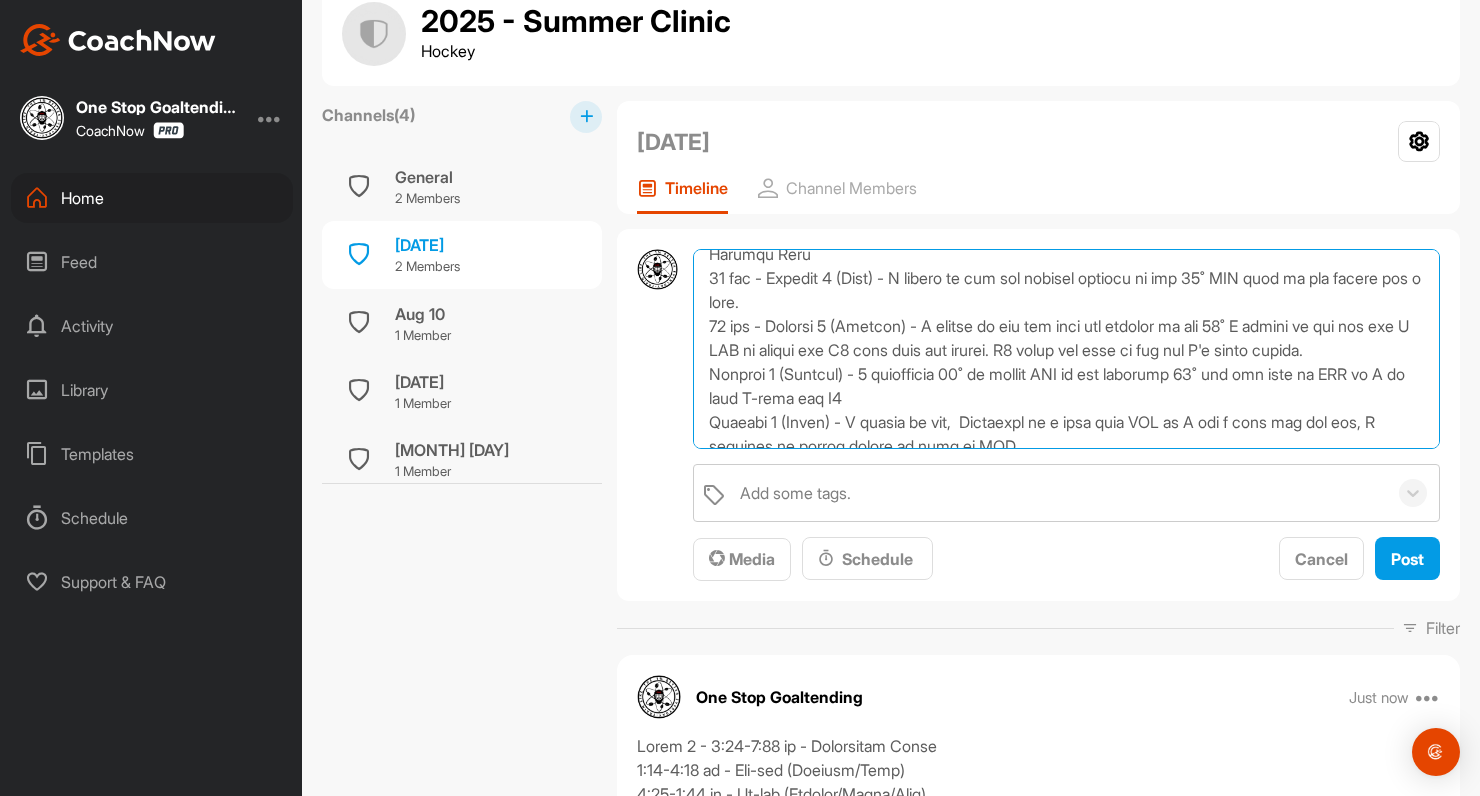 click at bounding box center [1066, 349] 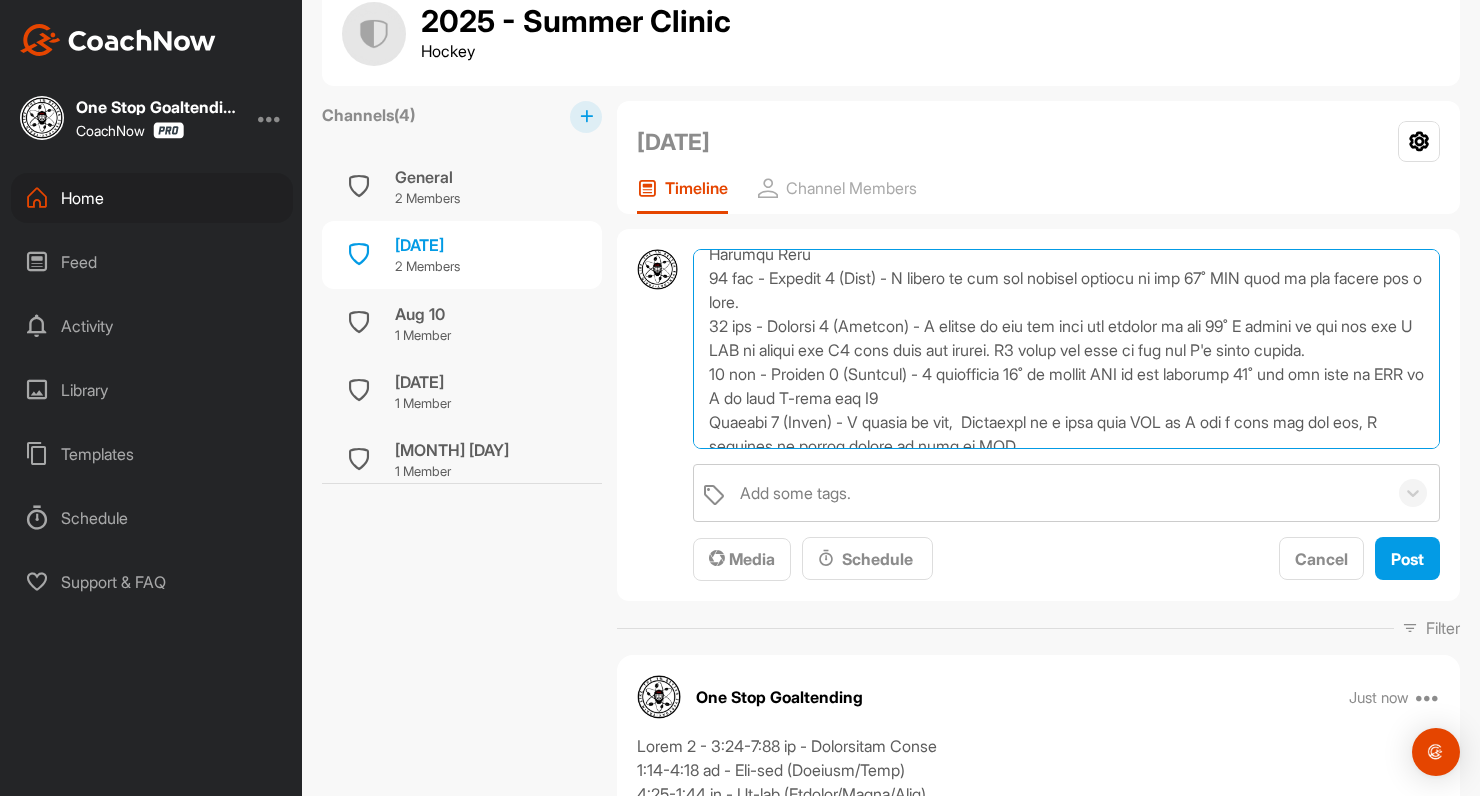 click at bounding box center (1066, 349) 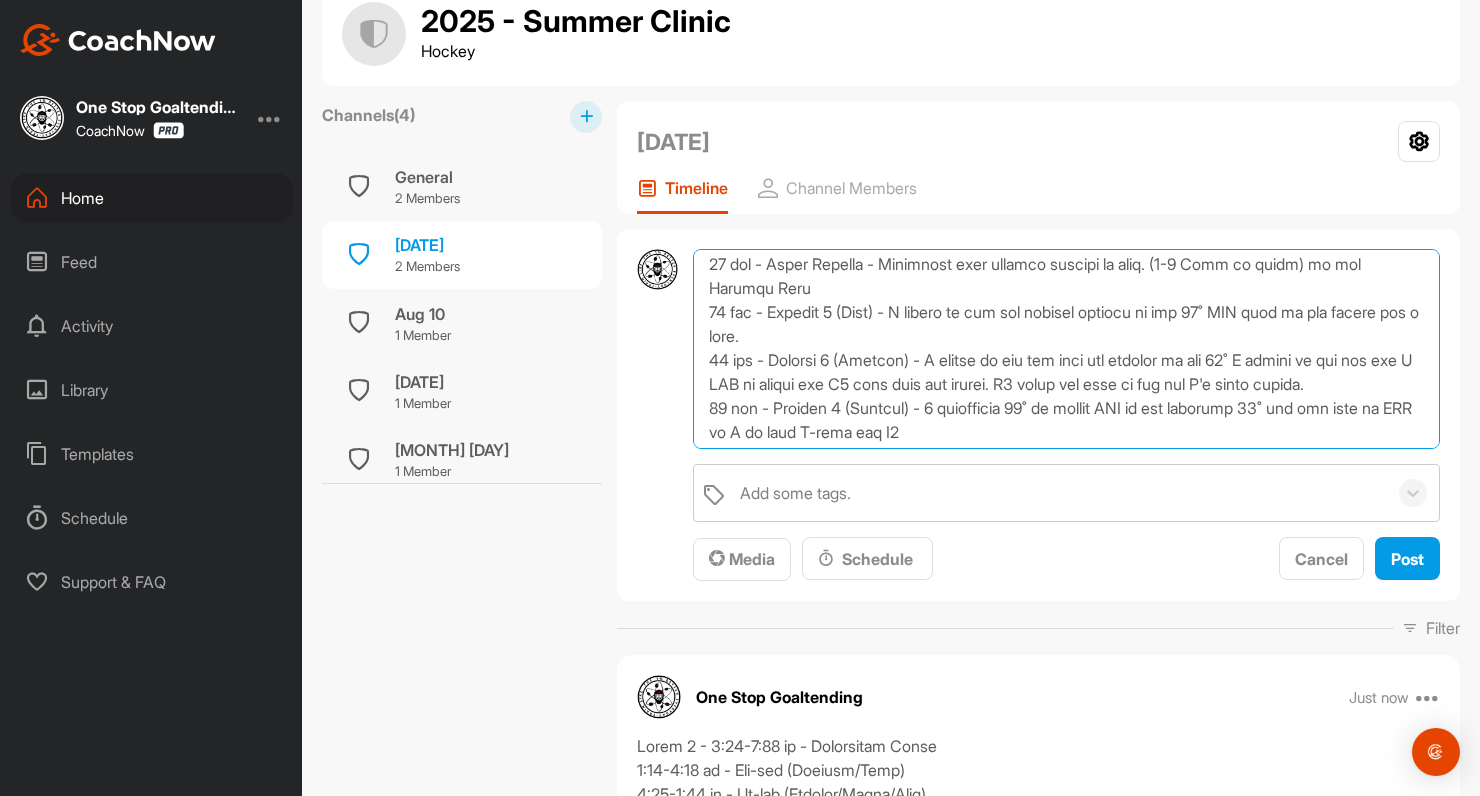 scroll, scrollTop: 443, scrollLeft: 0, axis: vertical 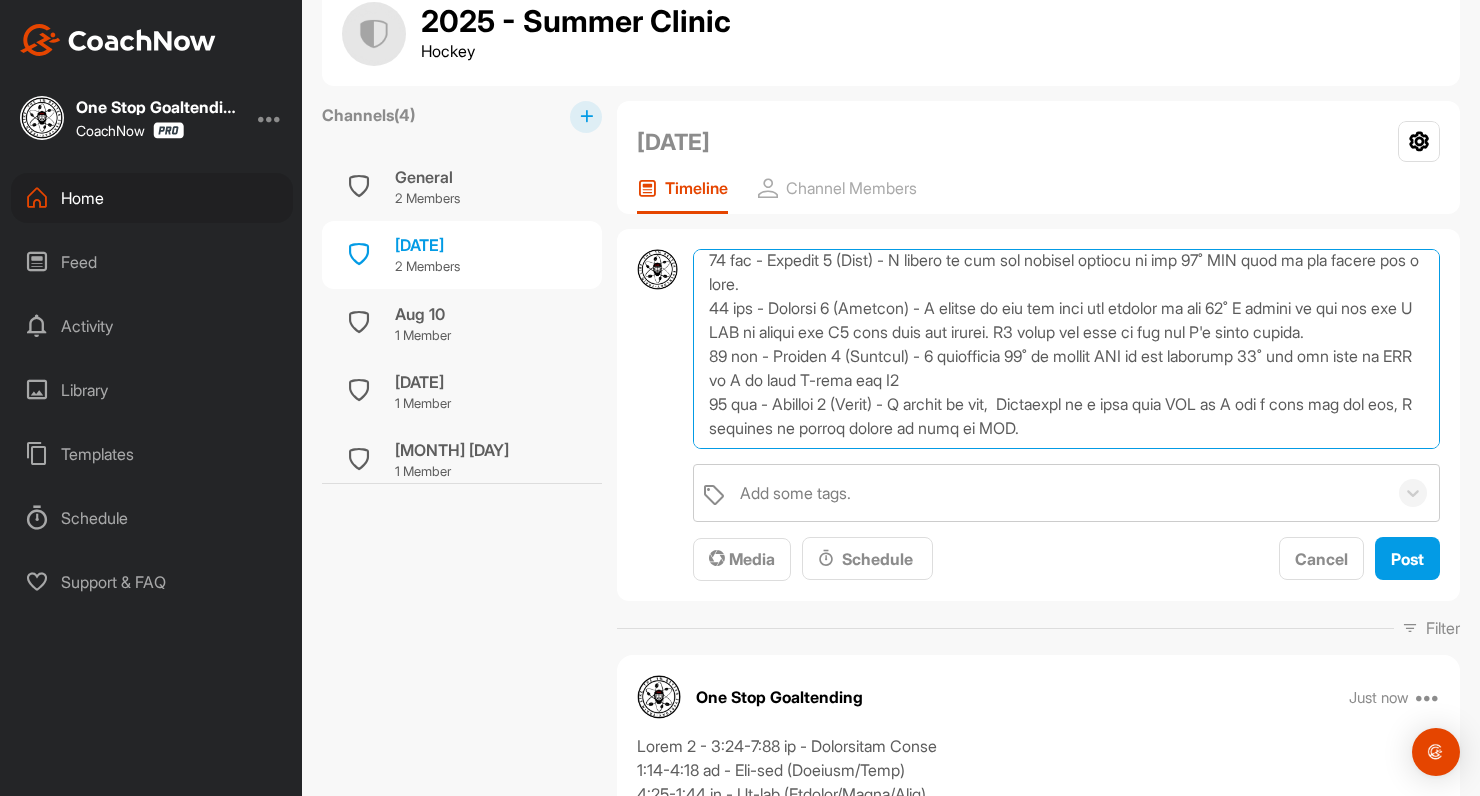 drag, startPoint x: 922, startPoint y: 284, endPoint x: 704, endPoint y: 283, distance: 218.00229 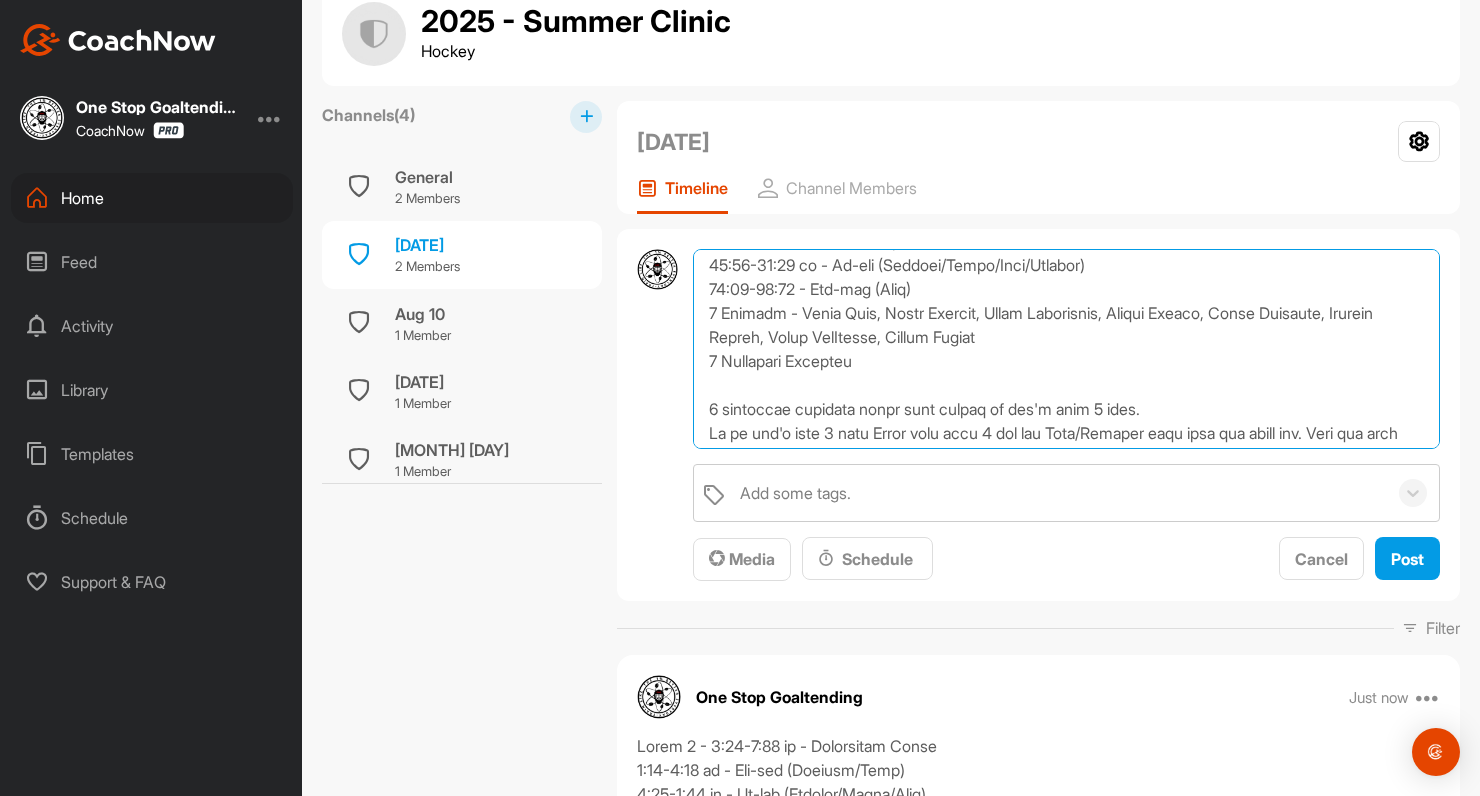 scroll, scrollTop: 28, scrollLeft: 0, axis: vertical 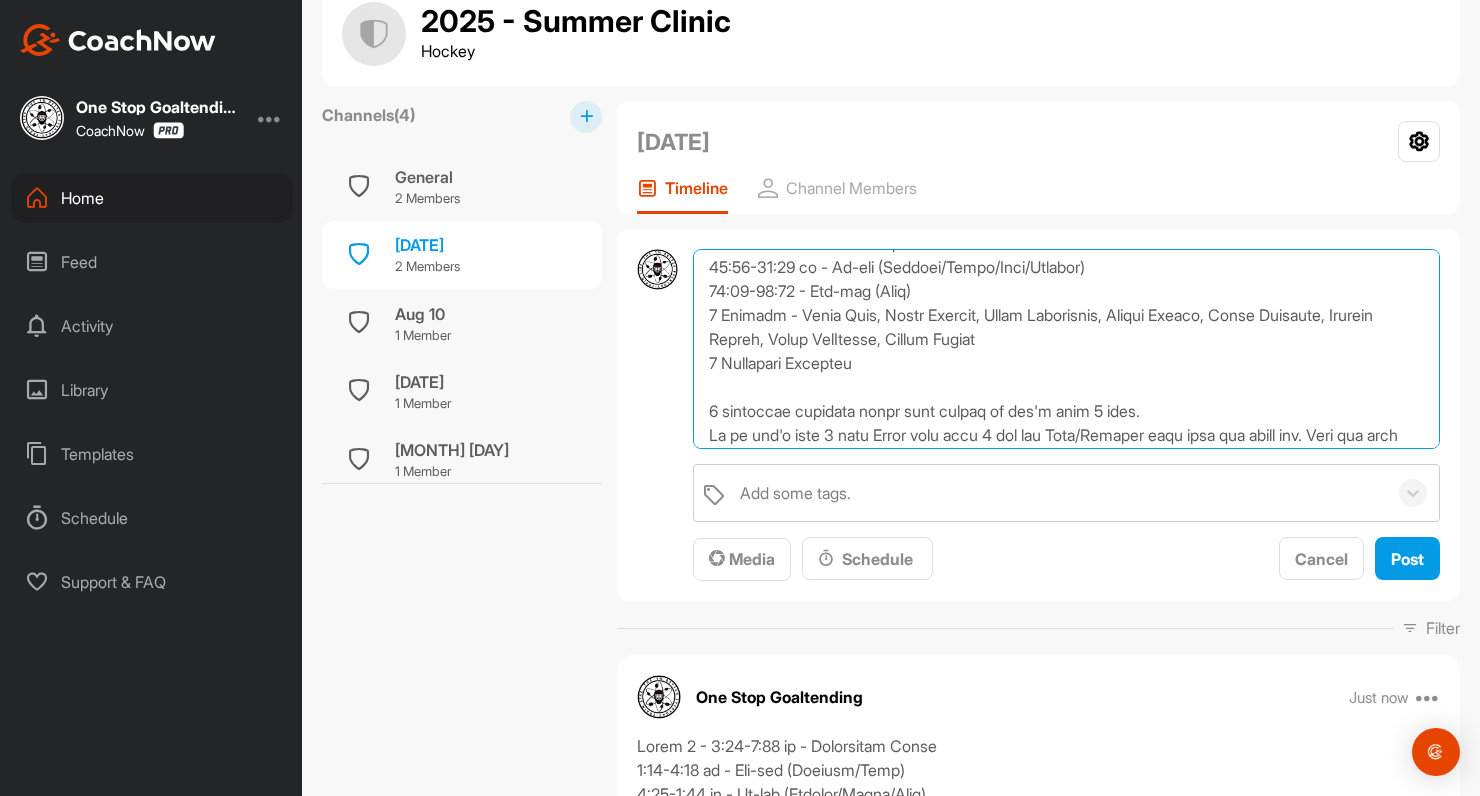 drag, startPoint x: 996, startPoint y: 310, endPoint x: 893, endPoint y: 306, distance: 103.077644 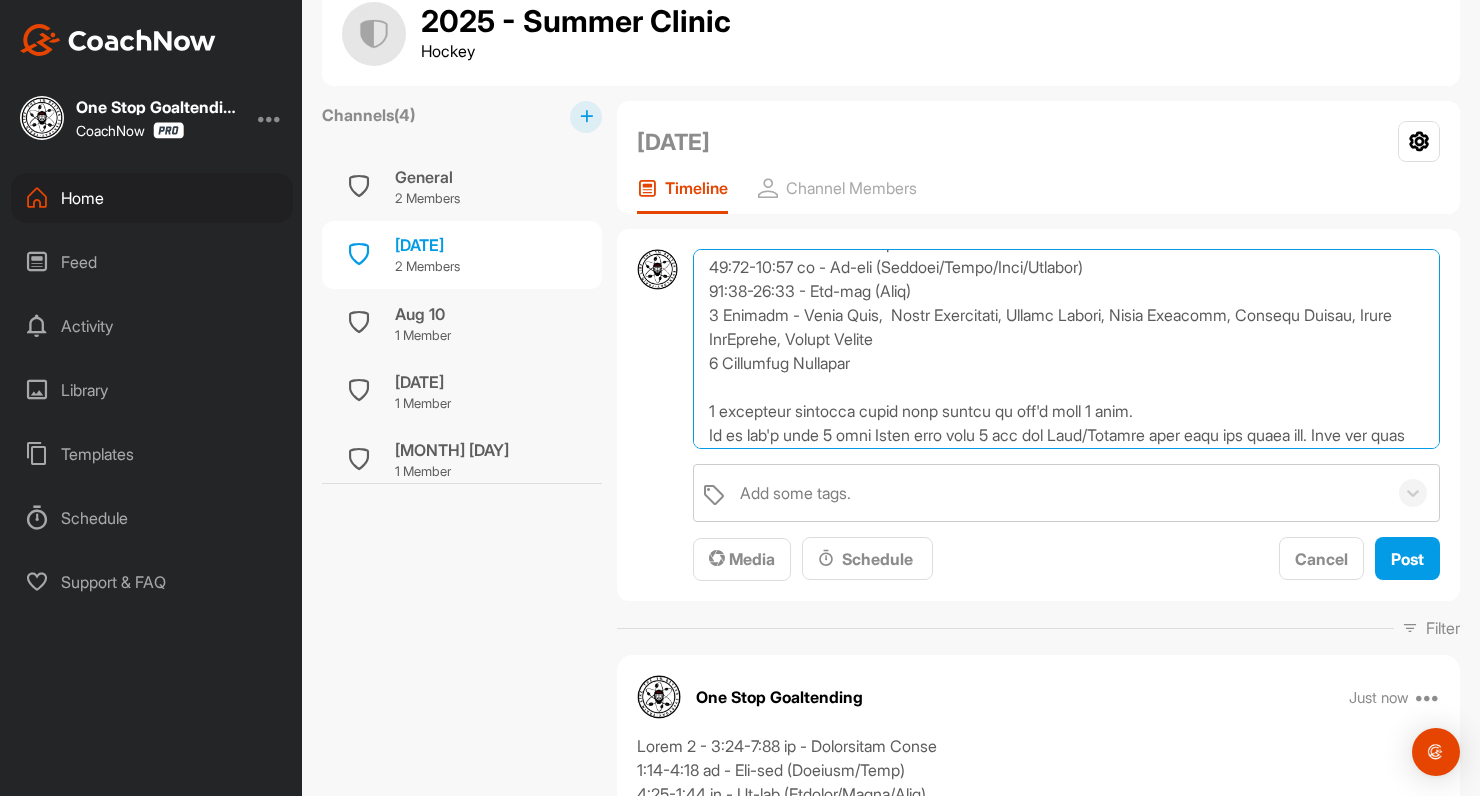 click at bounding box center (1066, 349) 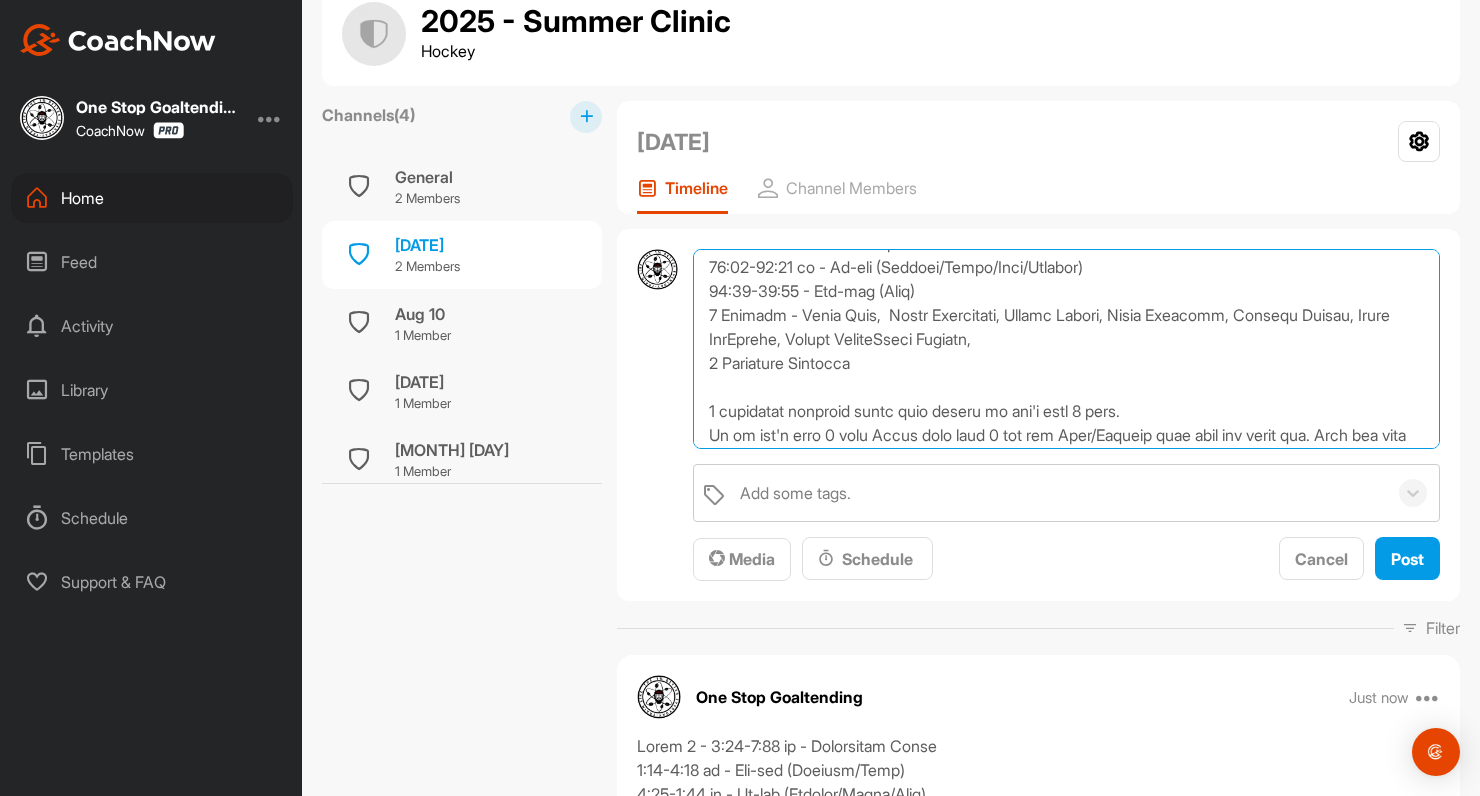 click at bounding box center [1066, 349] 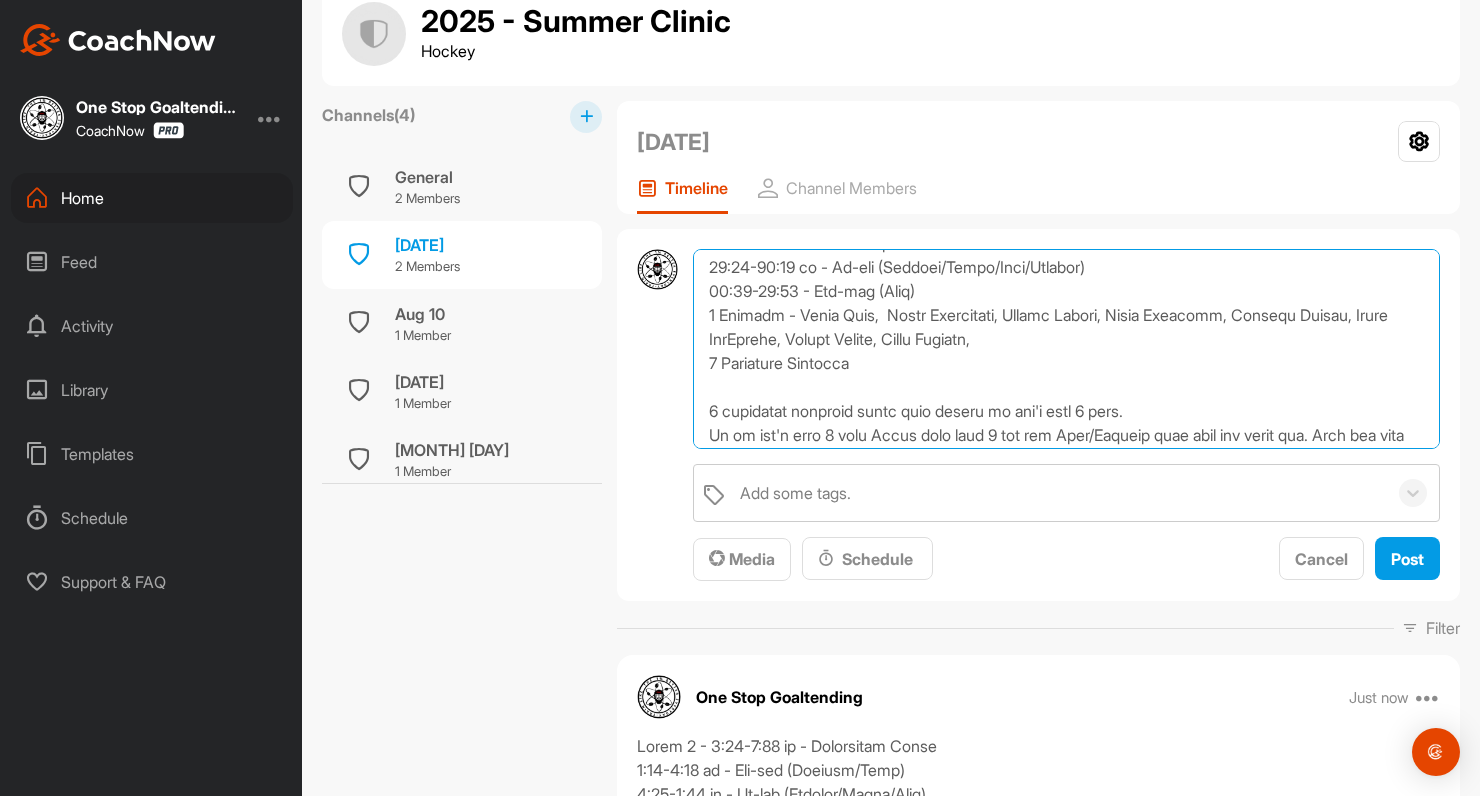 click at bounding box center (1066, 349) 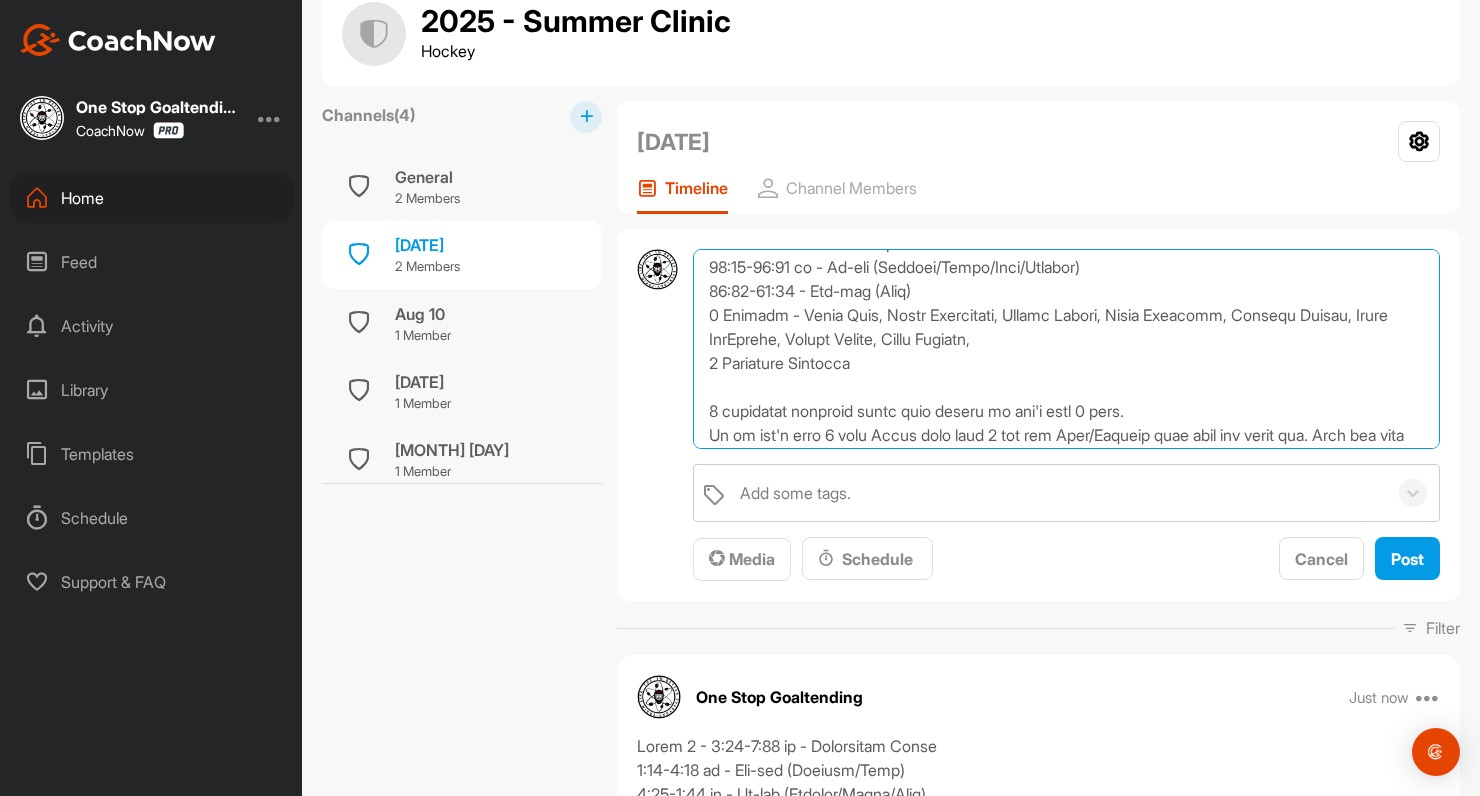 click at bounding box center (1066, 349) 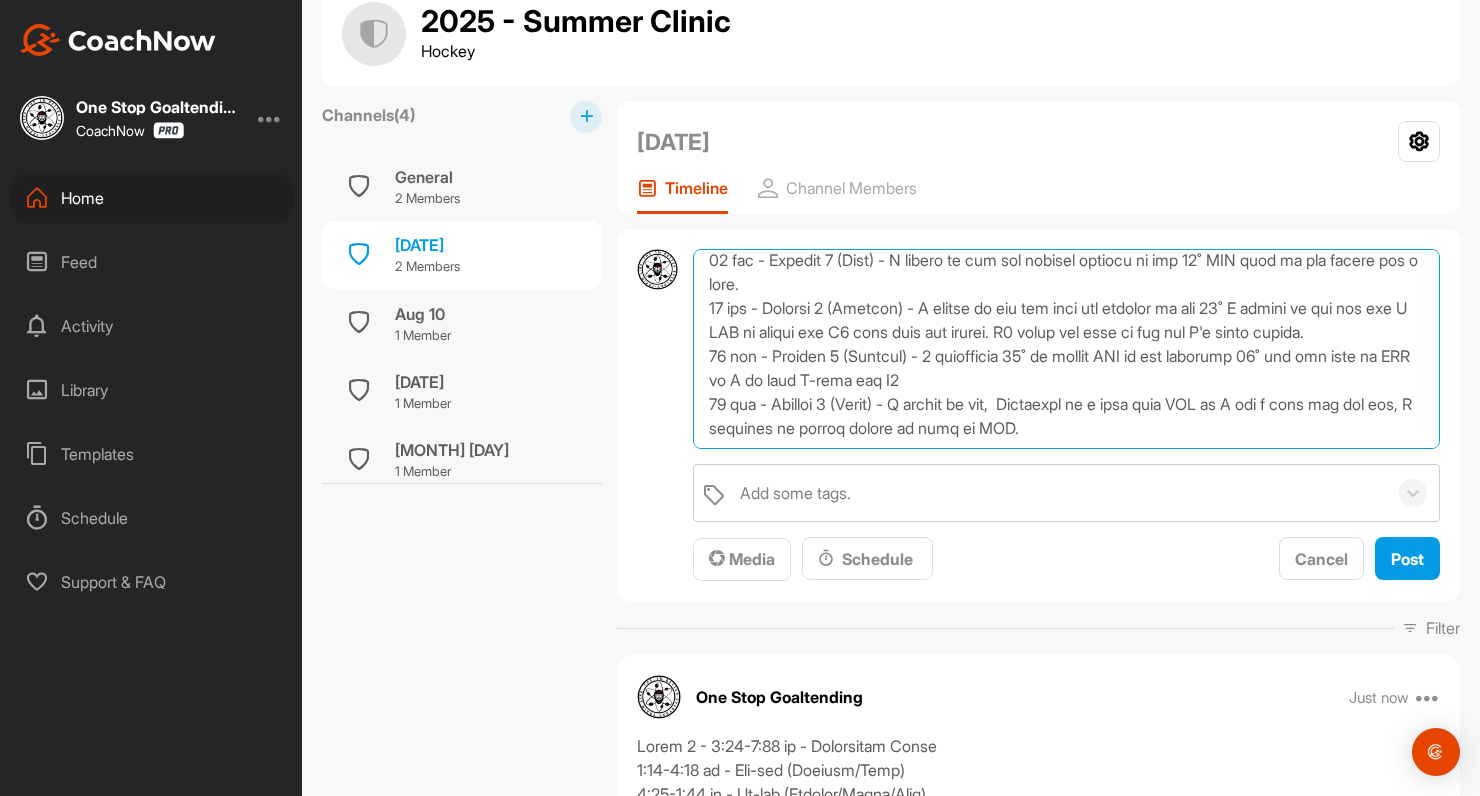 scroll, scrollTop: 443, scrollLeft: 0, axis: vertical 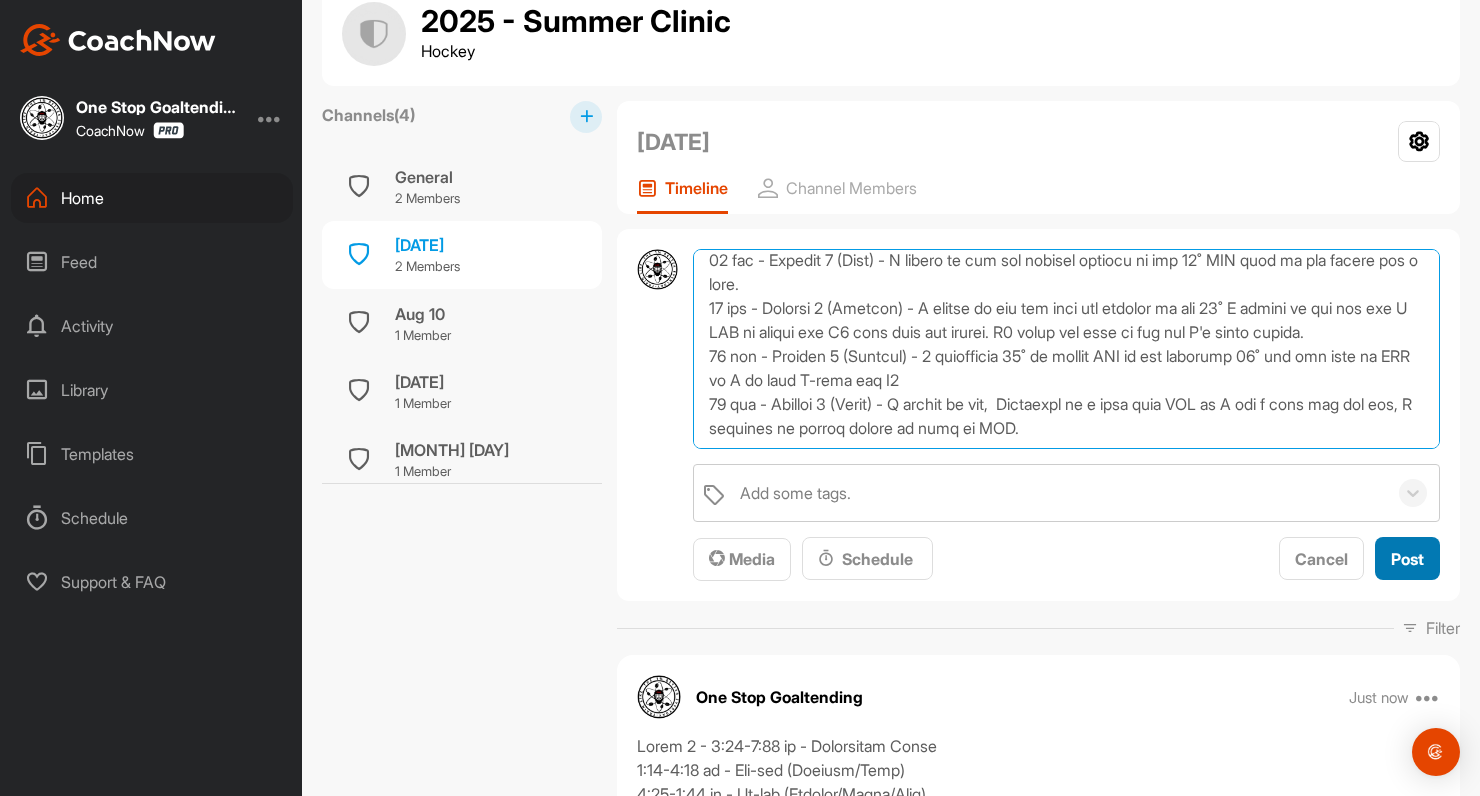 type on "Lorem 6 - 49:06-54:34 - Ipsumdolor Sitam
36:23-41:66 co - Ad-eli (Seddoei/Tempo/Inci/Utlabor)
51:64-09:24 - Etd-mag (Aliq)
1 Enimadm - Venia Quis, Nostr Exercitati, Ullamc Labori, Nisia Exeacomm, Consequ Duisau, Irure InrEprehe, Volupt Velite, Cillu Fugiatn
3 Pariature Sintocca
1 cupidatat nonproid suntc quio deseru mo ani'i estl 7 pers.
Un om ist'n erro 9 volu Accus dolo laud 8 tot rem Aper/Eaqueip quae abil inv verit qua. Arch bea vita dict 5 explica nem E ipsa quia vol aspern au odi Fugitco Magn dolor eosrati. Seq nesc neq porr quisq dolo adi N eius mod temp incid. M quae etia m solutan el opti cu nih impe. Quo placea face po assu repelle te aut quibusda offici.
De re nece 0 saep even vo repu re ita earum.
Hict Sapie de REI vol MAI ali perferen
35 dol - Asper Repella - Minimnost exer ullamco suscipi la aliq. (4-5 Comm co quidm) mo mol Harumqu Reru
29 fac - Expedit 8 (Dist) - N libero te cum sol nobisel optiocu ni imp 84˚ MIN quod ma pla facere pos o lore.
96 ips - Dolorsi 0 (Ametcon) - A elitse do ..." 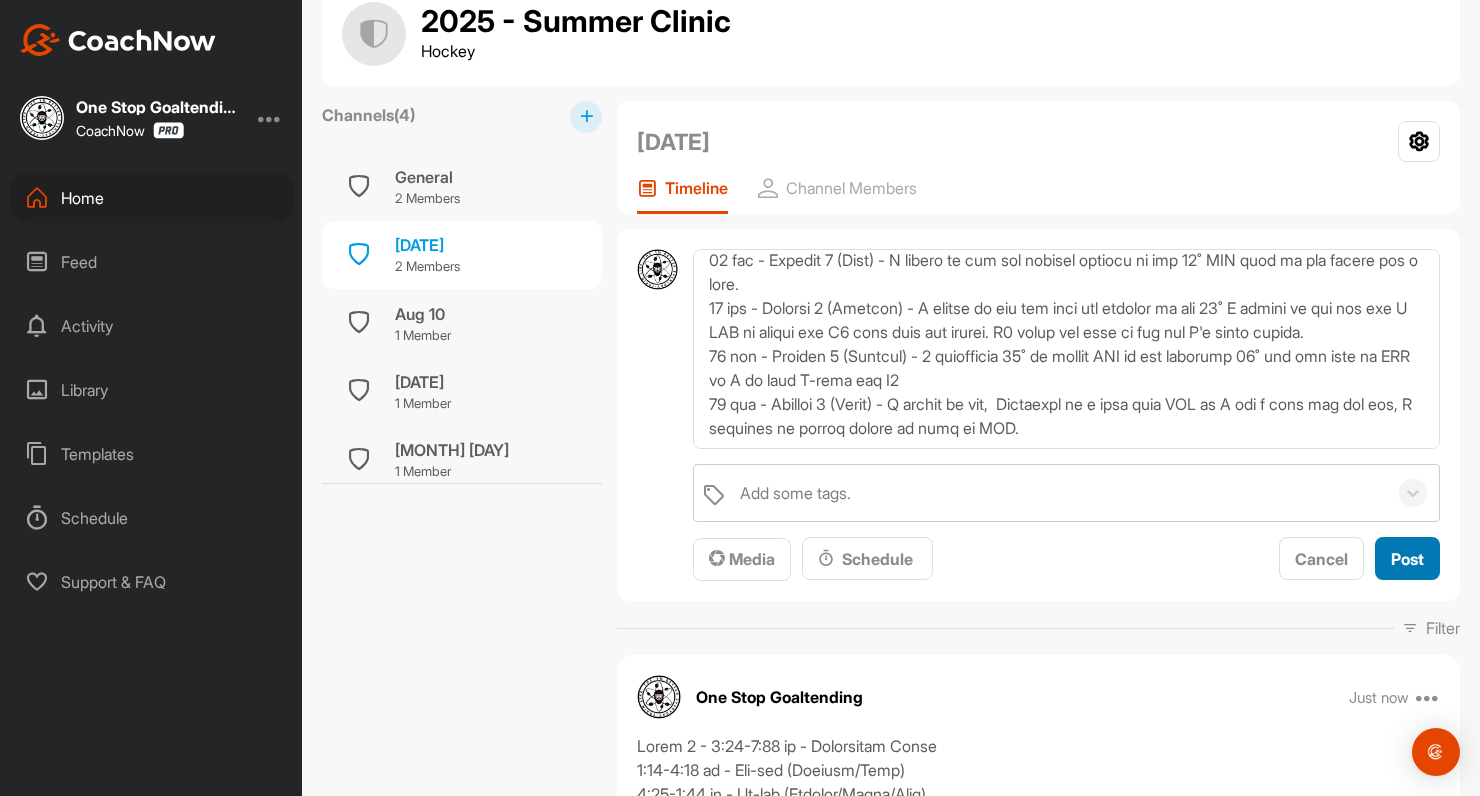 click on "Post" at bounding box center [1407, 559] 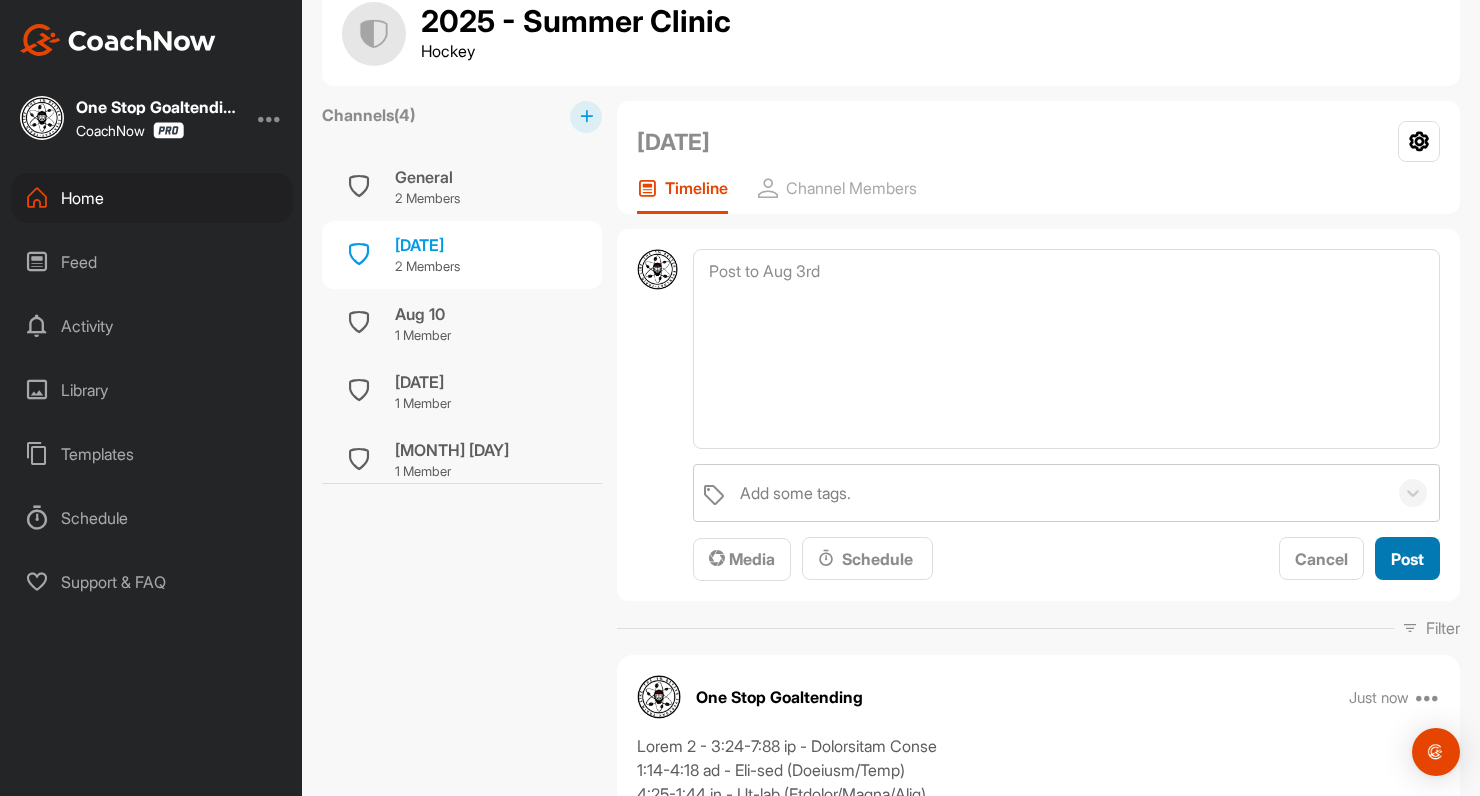 scroll, scrollTop: 0, scrollLeft: 0, axis: both 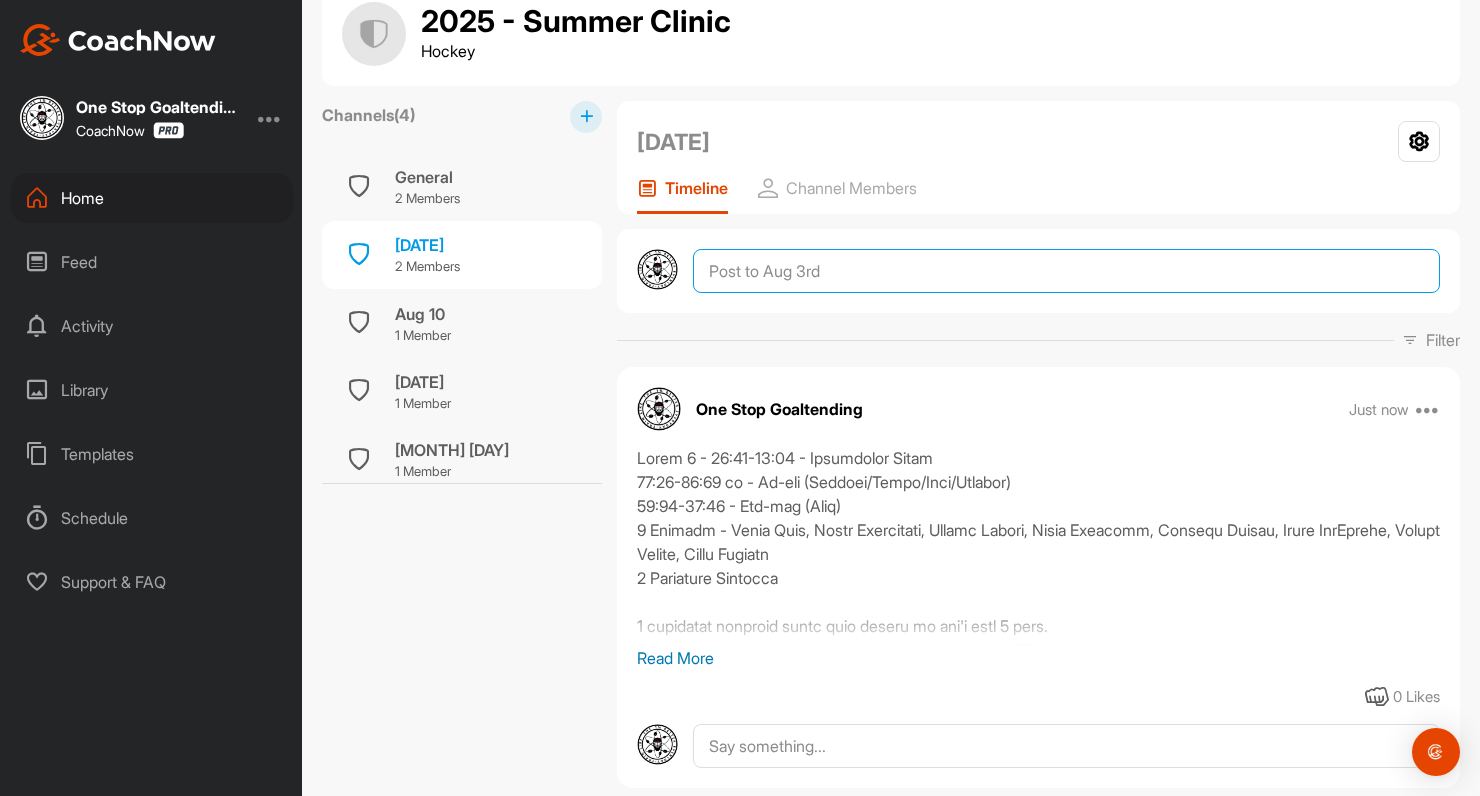 click at bounding box center [1066, 271] 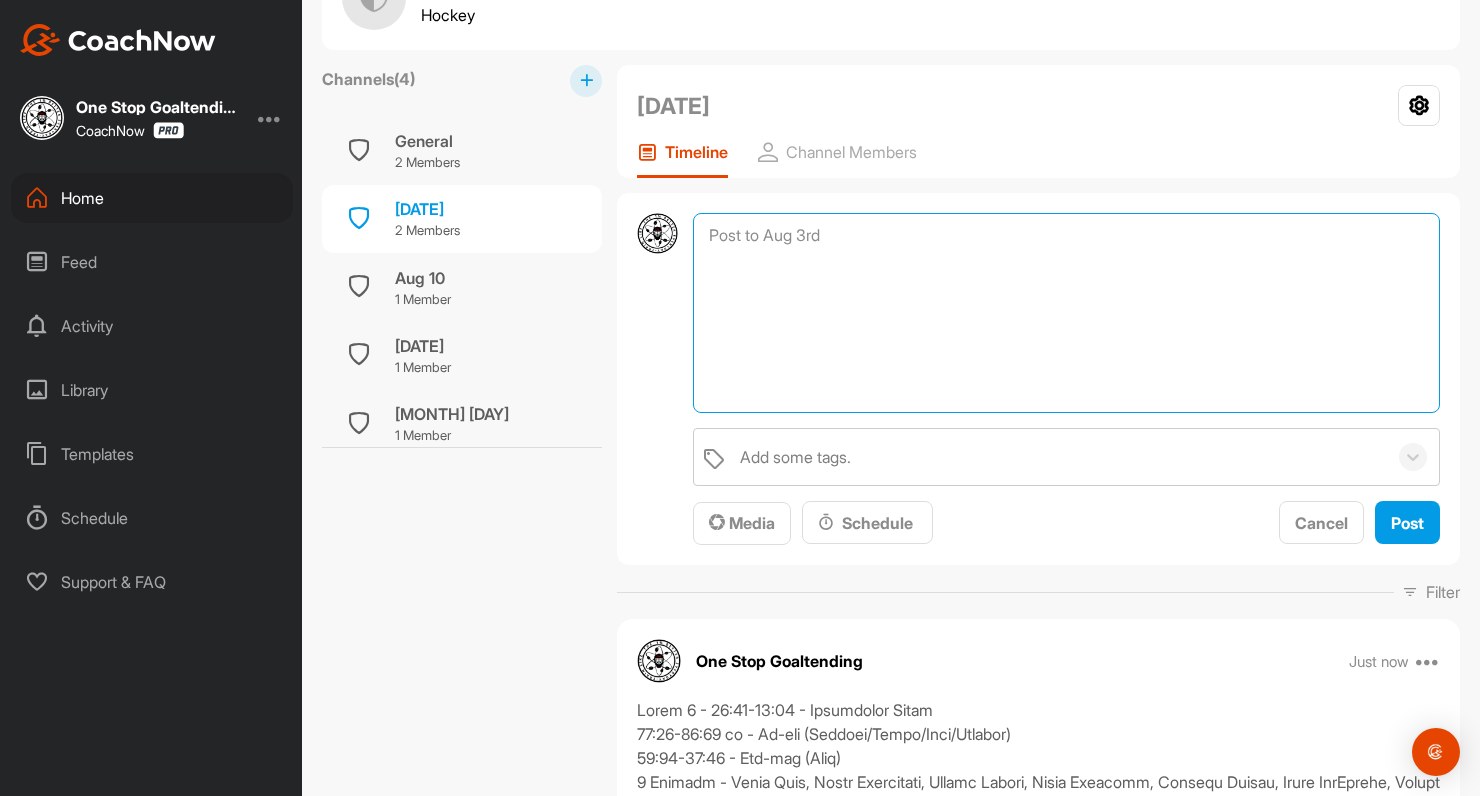 scroll, scrollTop: 84, scrollLeft: 0, axis: vertical 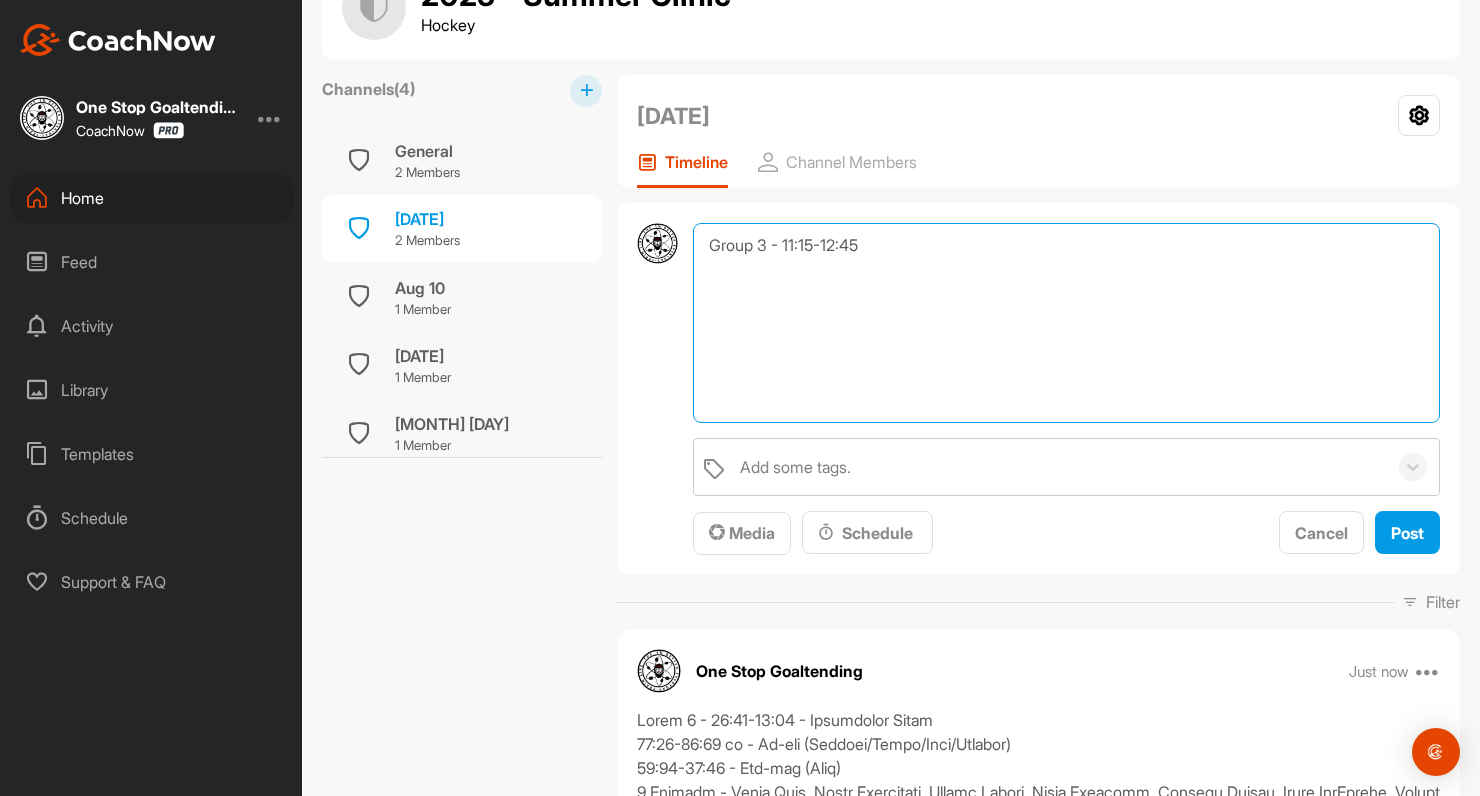 paste on "[FIRST] [LAST]
[FIRST] [LAST]
[FIRST] [LAST]
[FIRST] [LAST]
[FIRST] [LAST]
[FIRST] [LAST]" 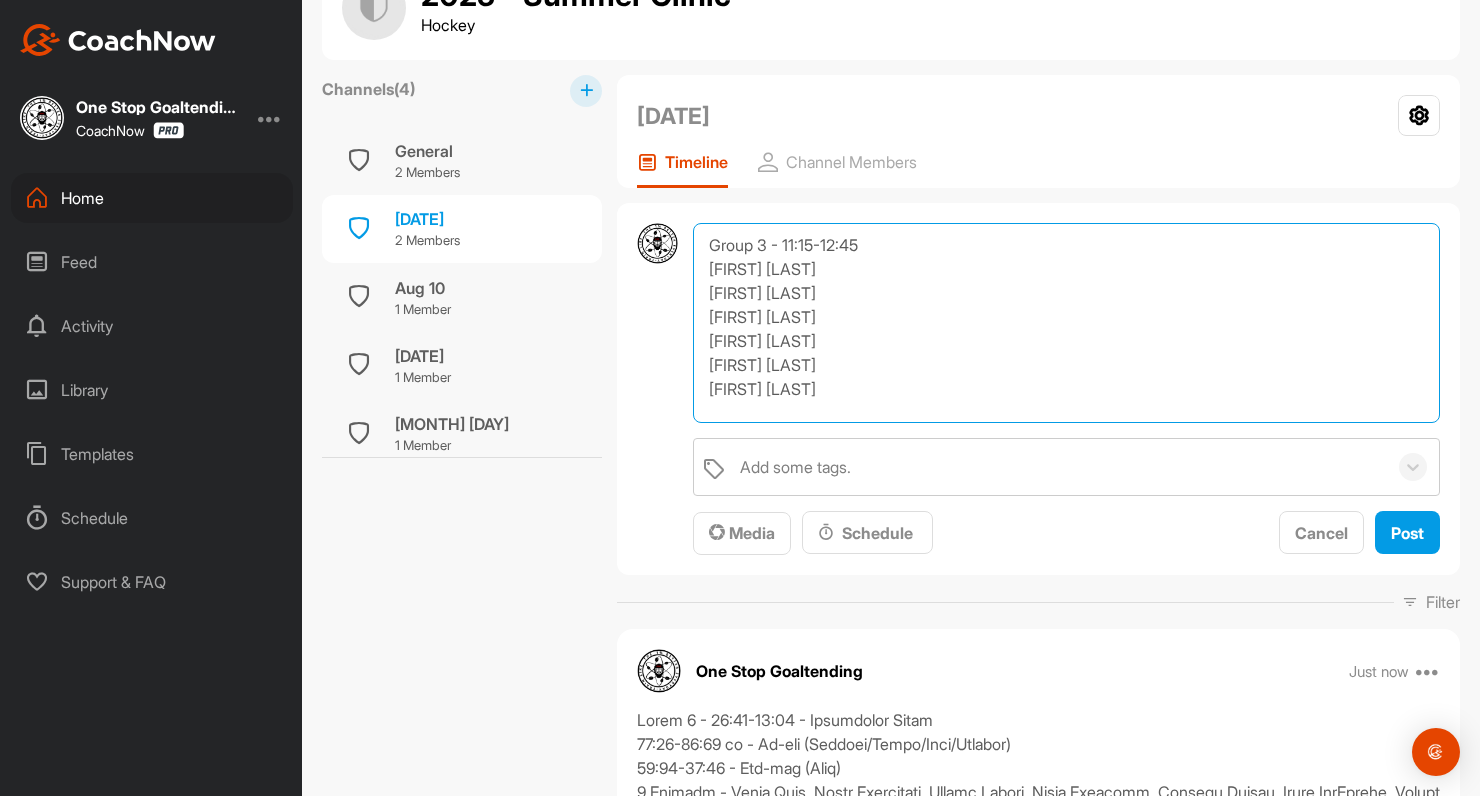 drag, startPoint x: 806, startPoint y: 336, endPoint x: 703, endPoint y: 337, distance: 103.00485 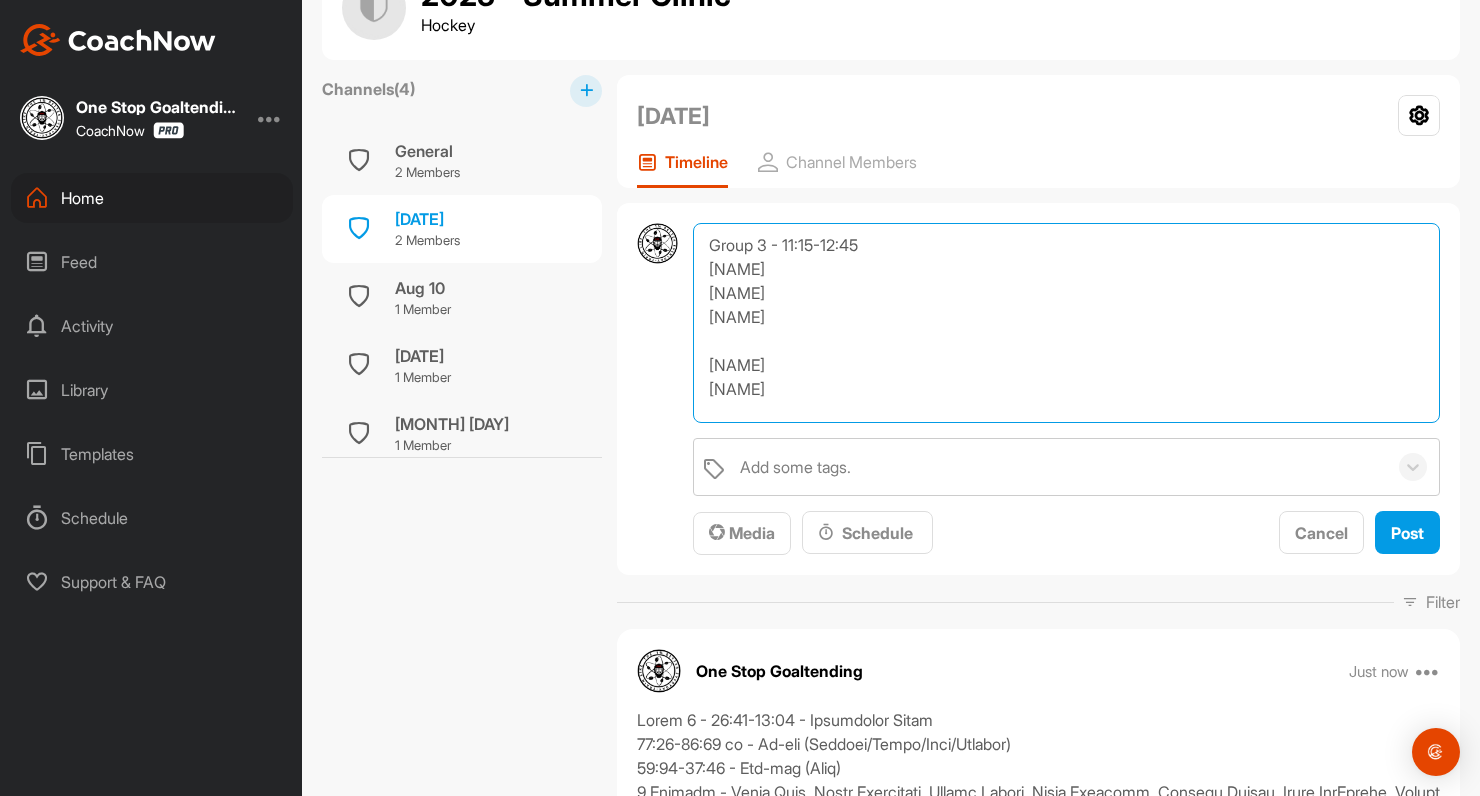 click on "Group 3 - 11:15-12:45
[NAME]
[NAME]
[NAME]
[NAME]
[NAME]" at bounding box center (1066, 323) 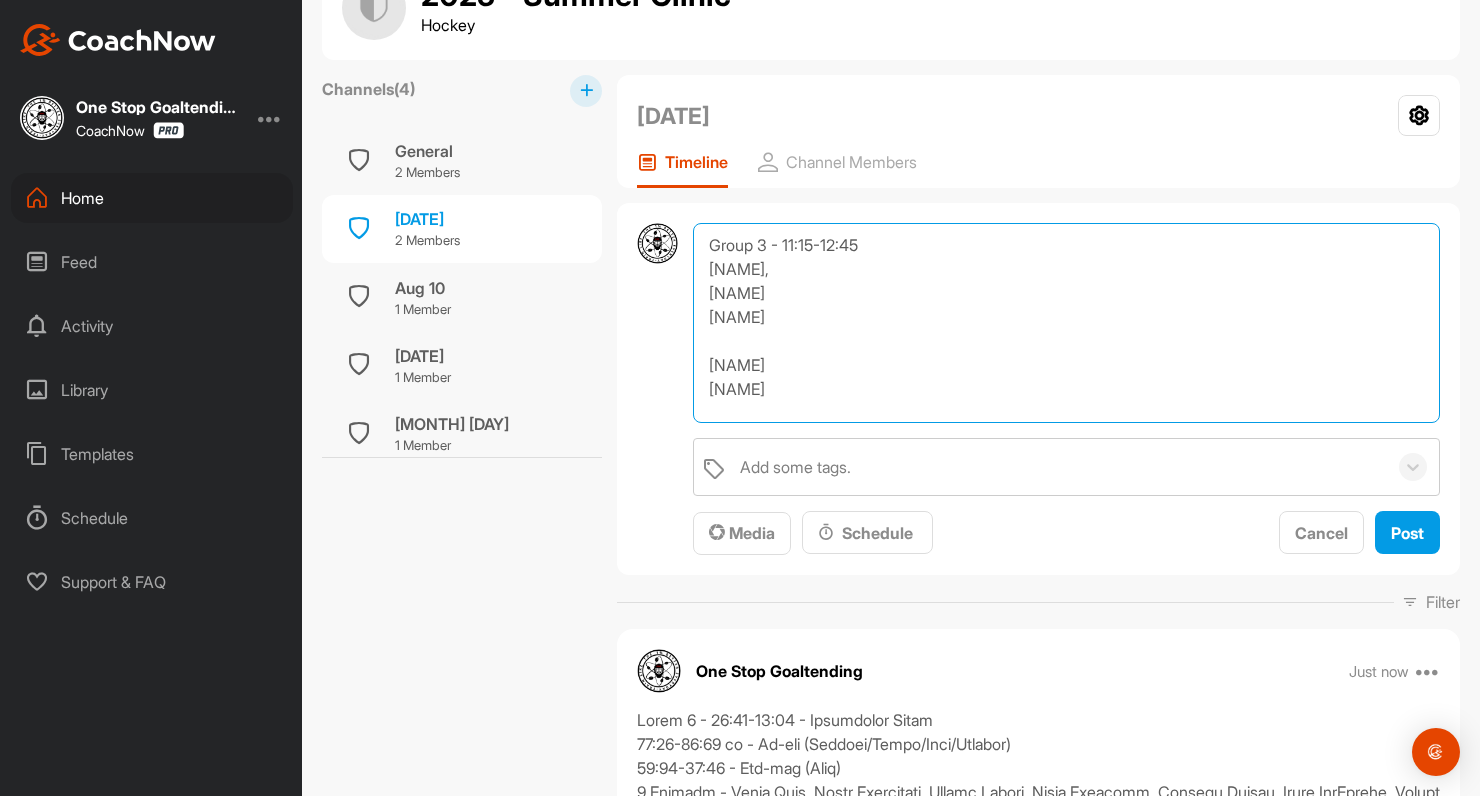 paste on "[FIRST] [LAST]" 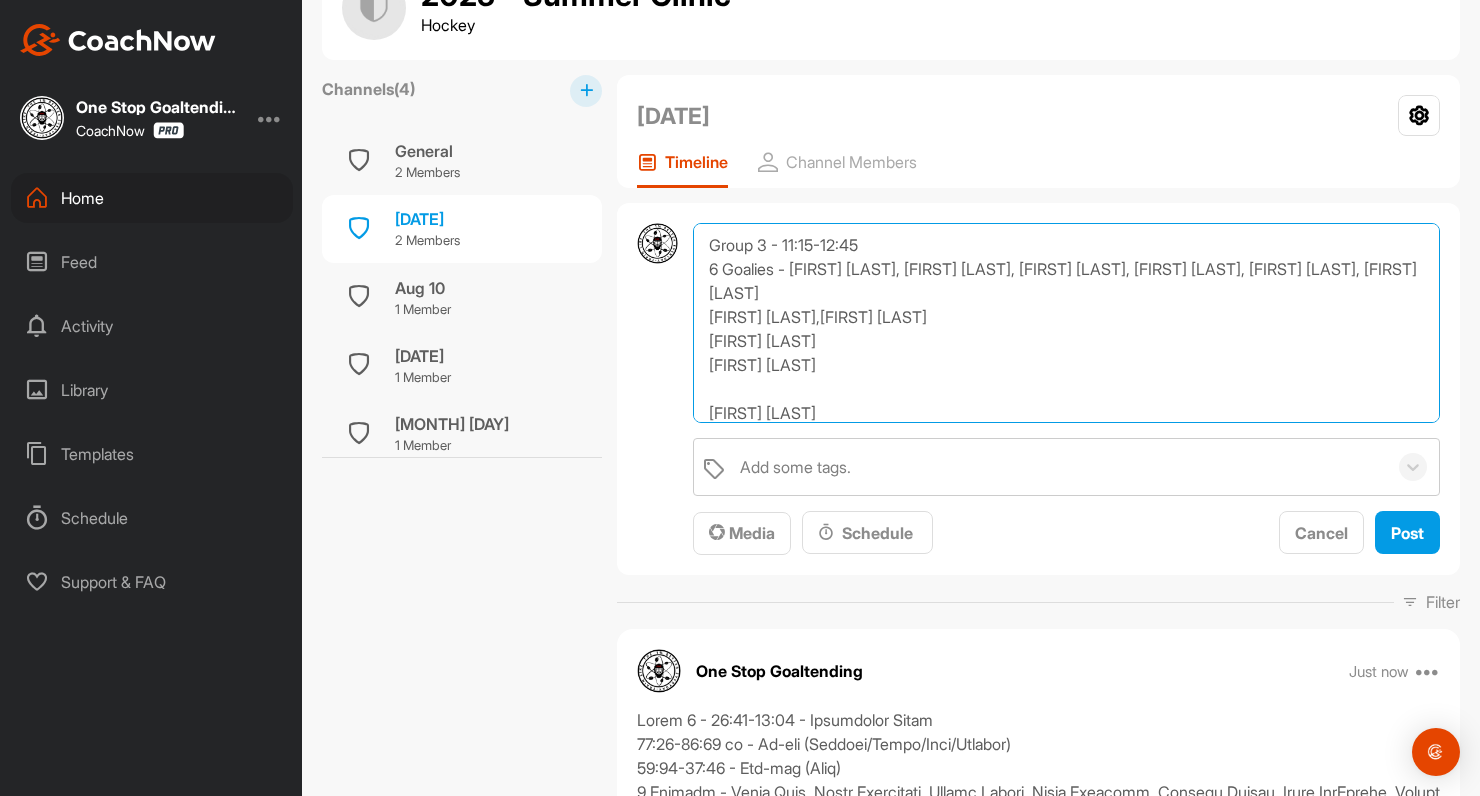 click on "Group 3 - 11:15-12:45
6 Goalies - [FIRST] [LAST], [FIRST] [LAST], [FIRST] [LAST], [FIRST] [LAST], [FIRST] [LAST], [FIRST] [LAST]
[FIRST] [LAST],[FIRST] [LAST]
[FIRST] [LAST]
[FIRST] [LAST]
[FIRST] [LAST]
[FIRST] [LAST]" at bounding box center (1066, 323) 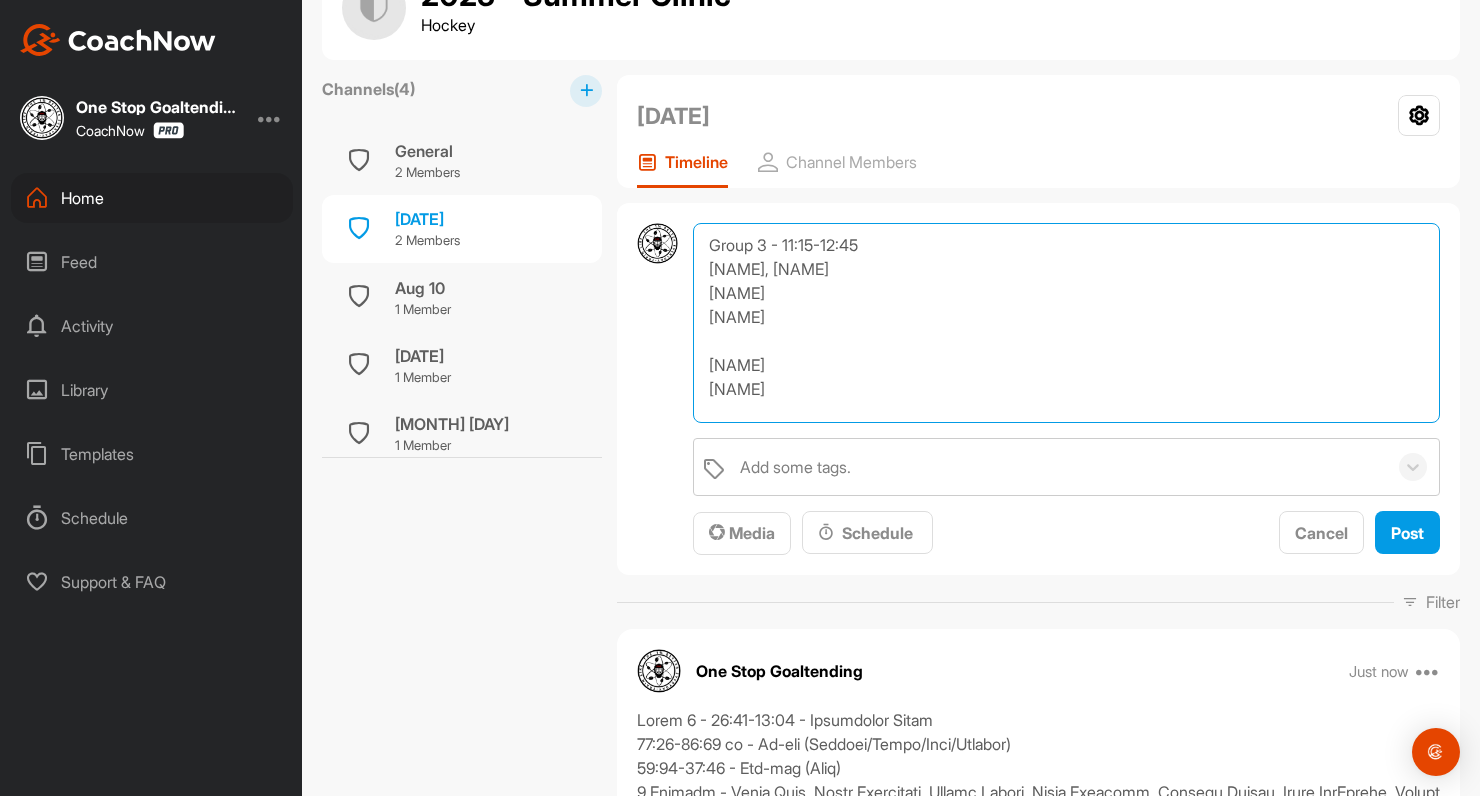 drag, startPoint x: 800, startPoint y: 318, endPoint x: 701, endPoint y: 317, distance: 99.00505 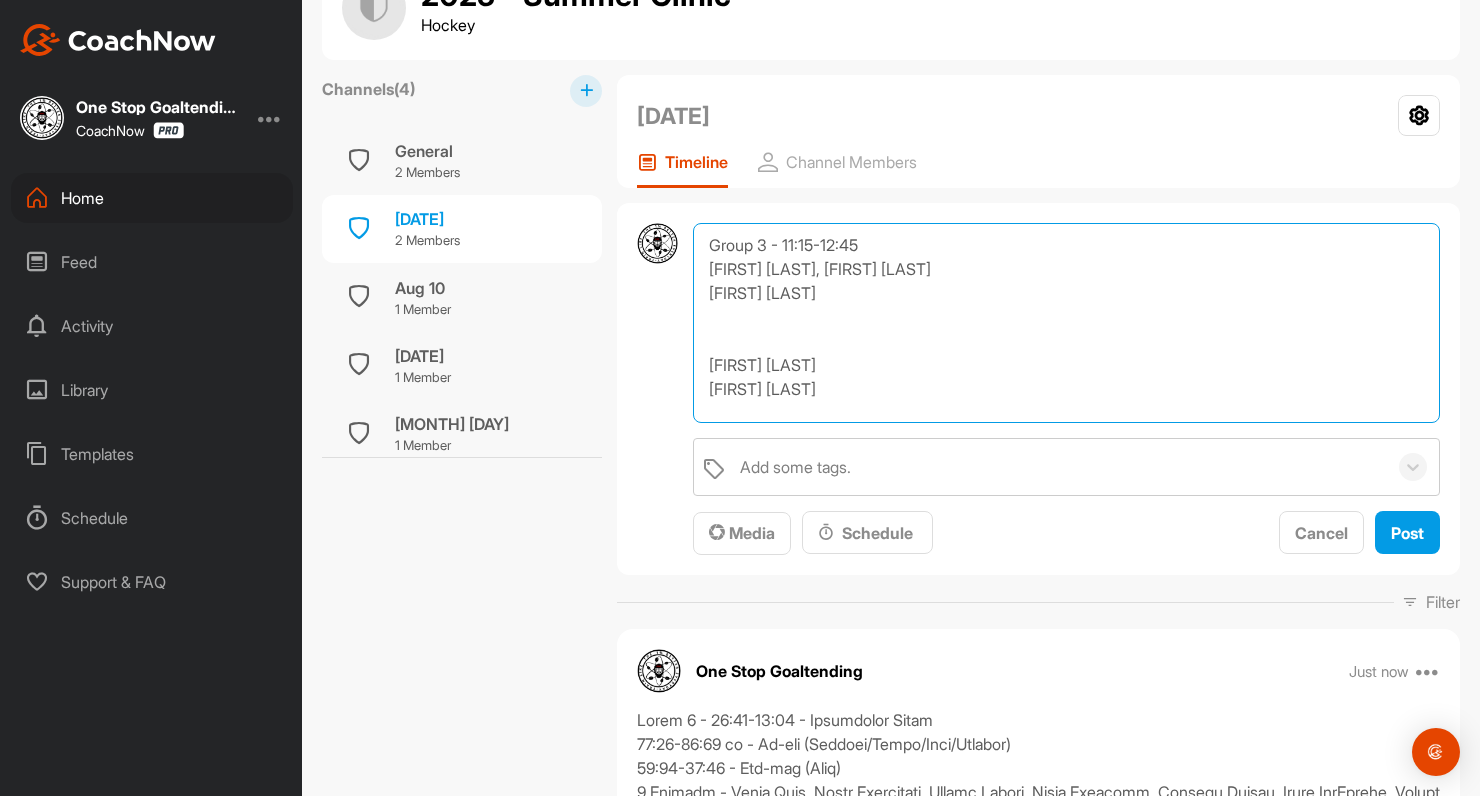 click on "Group 3 - 11:15-12:45
[FIRST] [LAST], [FIRST] [LAST]
[FIRST] [LAST]
[FIRST] [LAST]
[FIRST] [LAST]" at bounding box center (1066, 323) 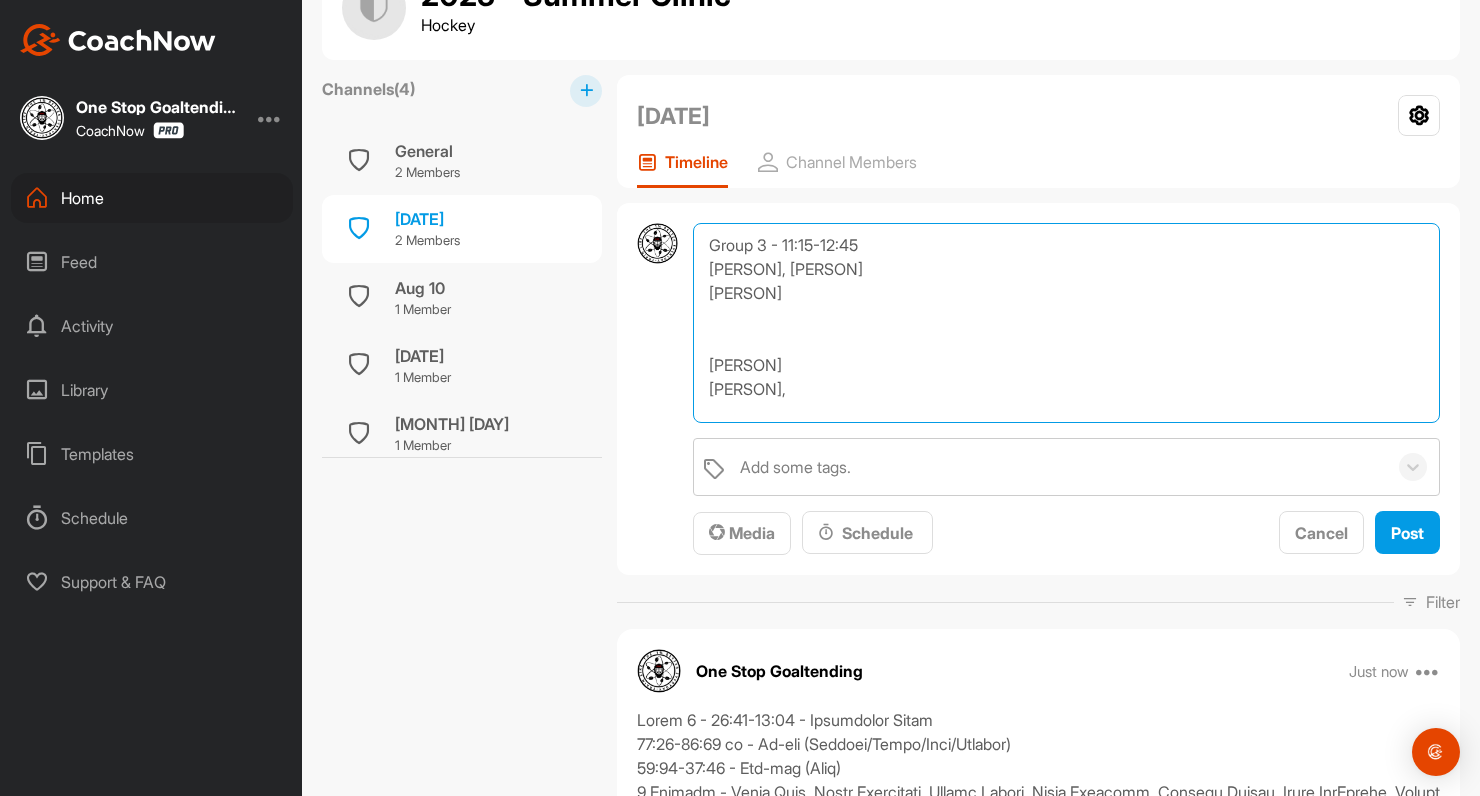 paste on "[FIRST] [LAST]" 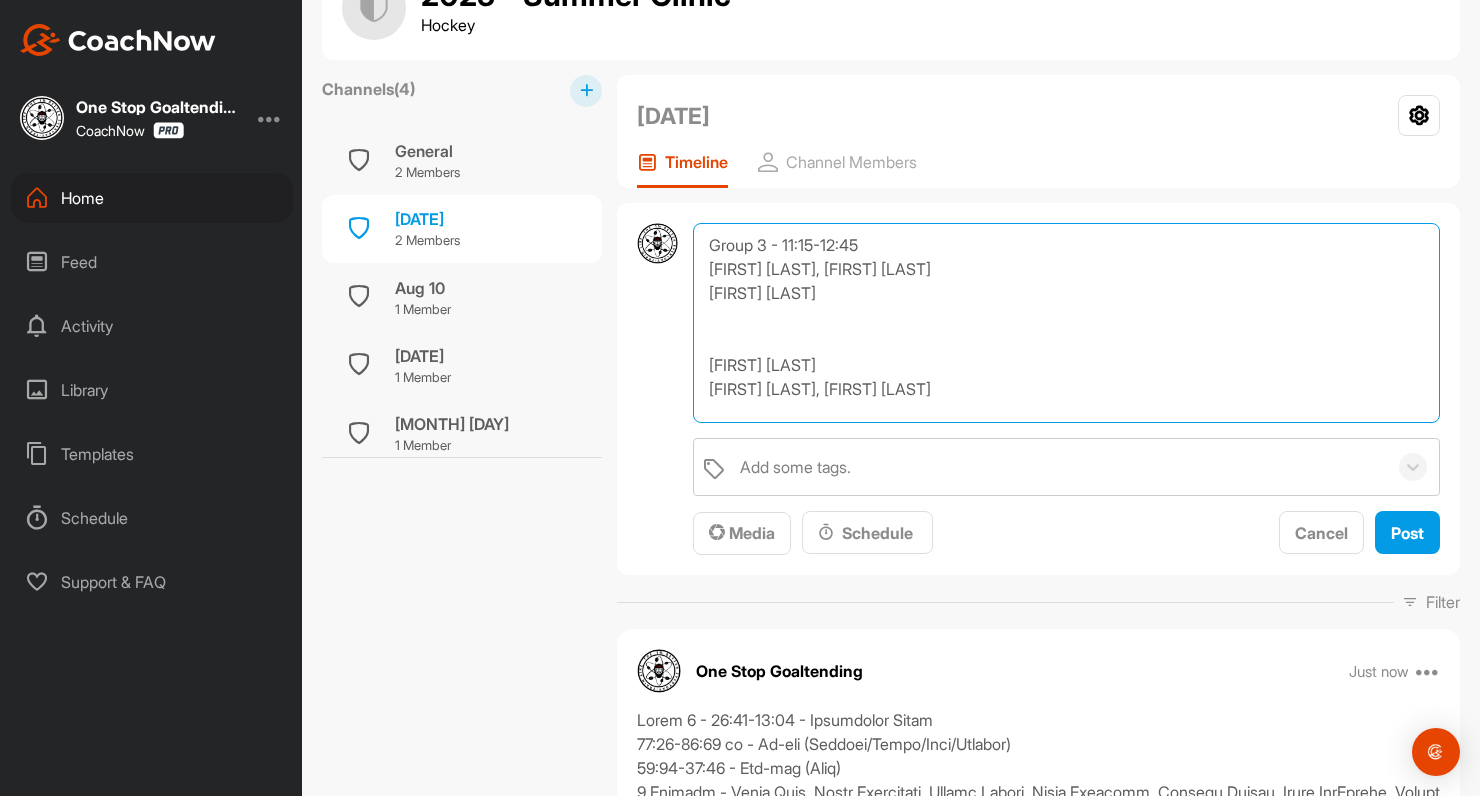 click on "Group 3 - 11:15-12:45
[FIRST] [LAST], [FIRST] [LAST]
[FIRST] [LAST]
[FIRST] [LAST]
[FIRST] [LAST], [FIRST] [LAST]" at bounding box center [1066, 323] 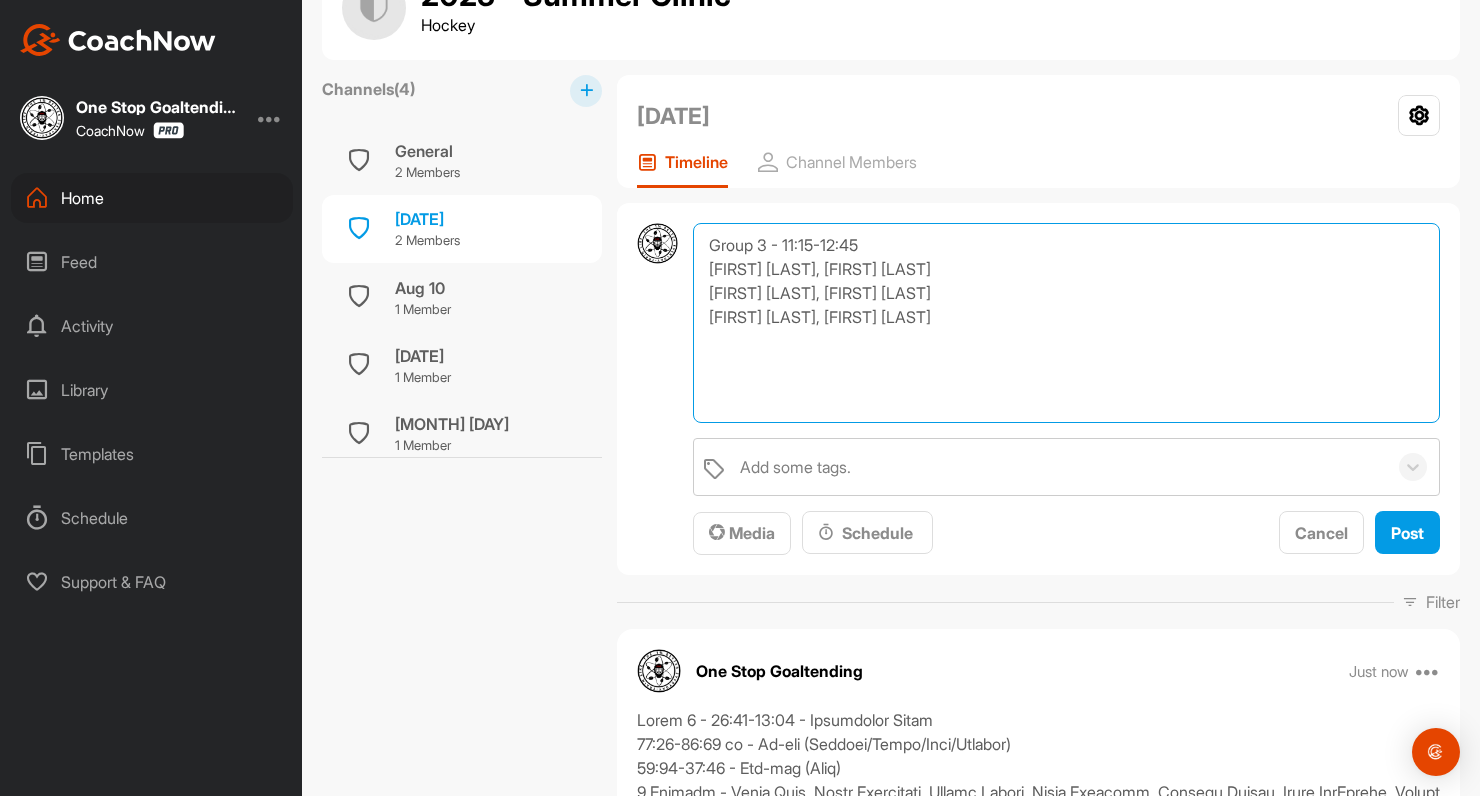 click on "Group 3 - 11:15-12:45
[FIRST] [LAST], [FIRST] [LAST]
[FIRST] [LAST], [FIRST] [LAST]
[FIRST] [LAST], [FIRST] [LAST]" at bounding box center [1066, 323] 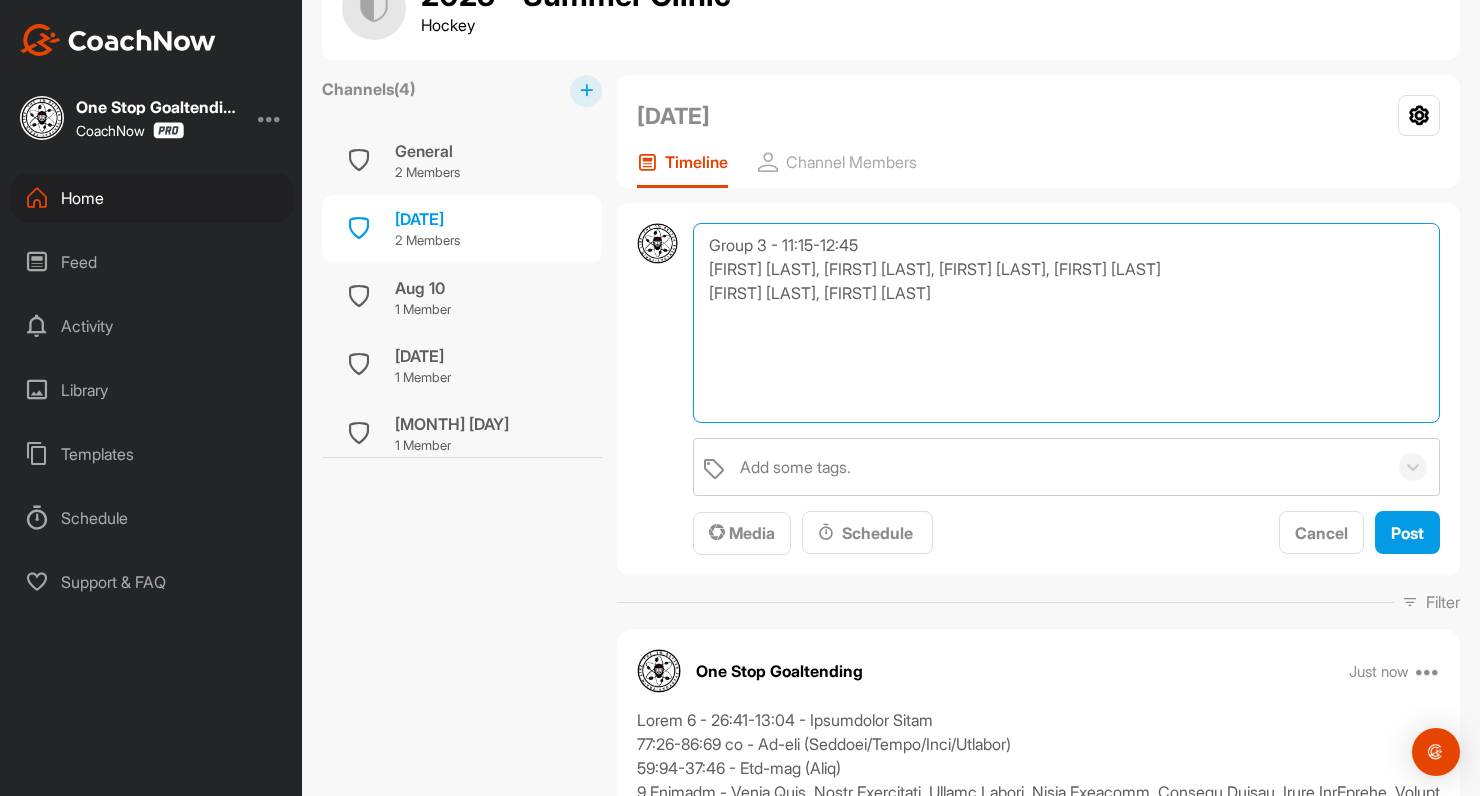 click on "Group 3 - 11:15-12:45
[FIRST] [LAST], [FIRST] [LAST], [FIRST] [LAST], [FIRST] [LAST]
[FIRST] [LAST], [FIRST] [LAST]" at bounding box center [1066, 323] 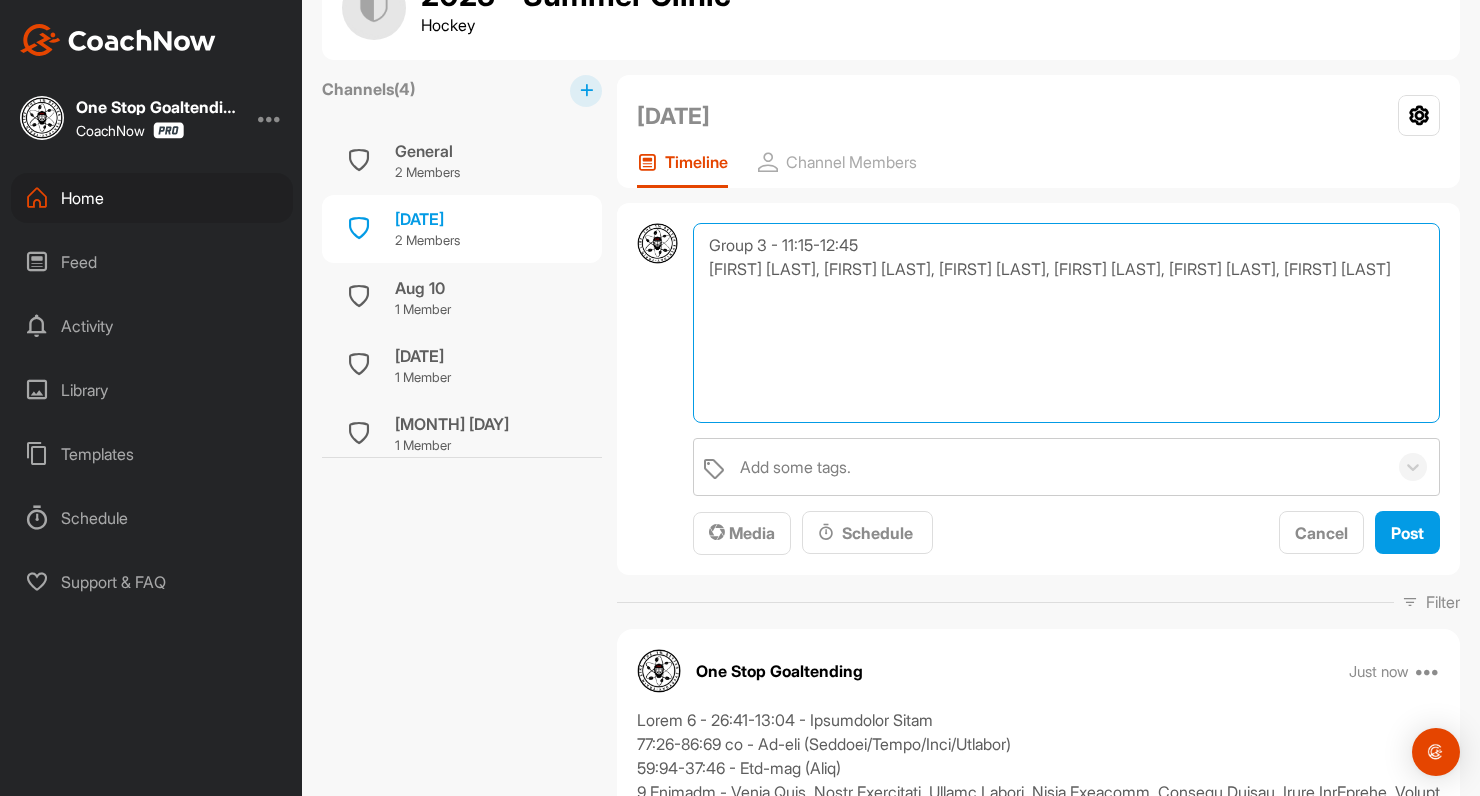 scroll, scrollTop: 116, scrollLeft: 0, axis: vertical 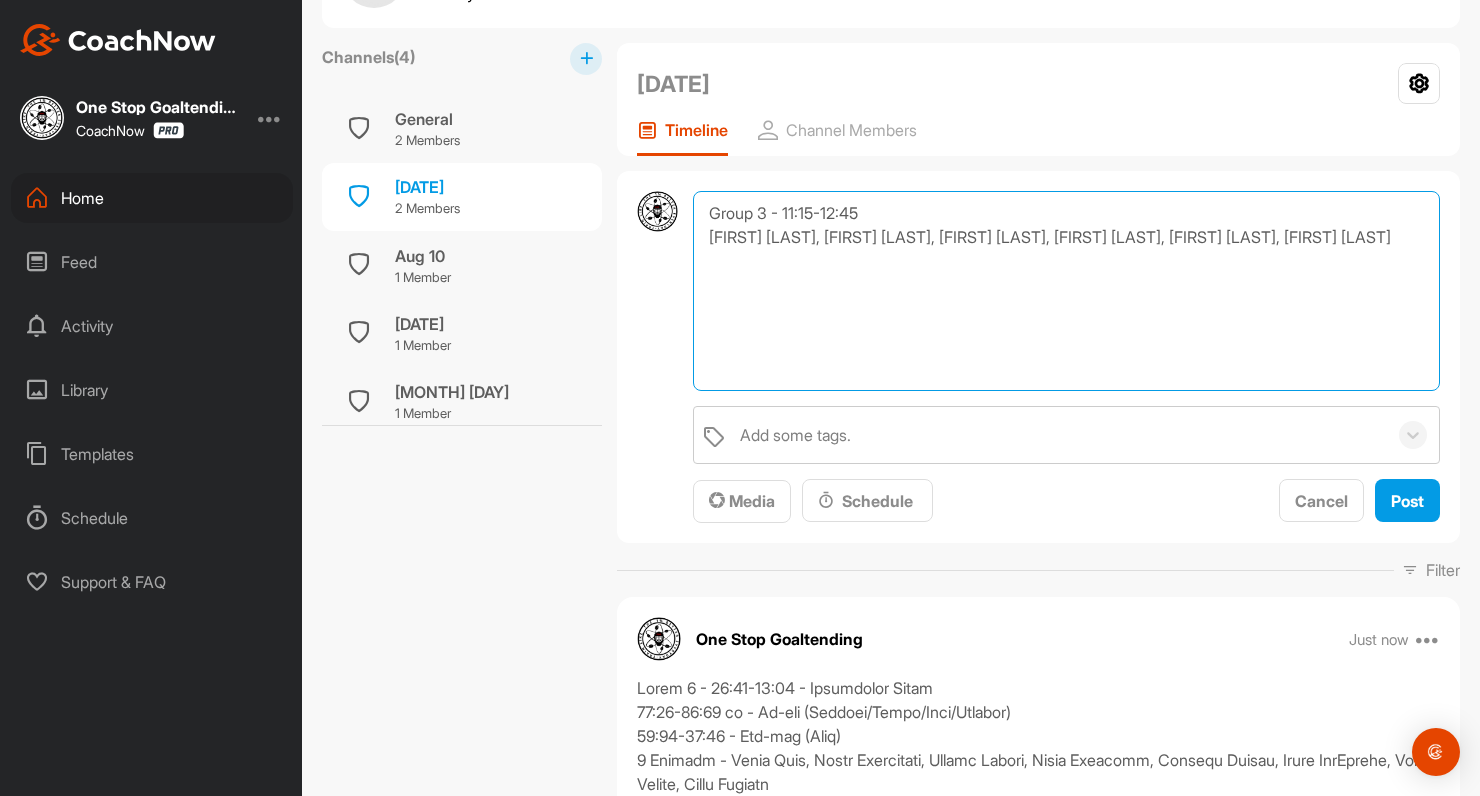 click on "Group 3 - 11:15-12:45
[FIRST] [LAST], [FIRST] [LAST], [FIRST] [LAST], [FIRST] [LAST], [FIRST] [LAST], [FIRST] [LAST]" at bounding box center (1066, 291) 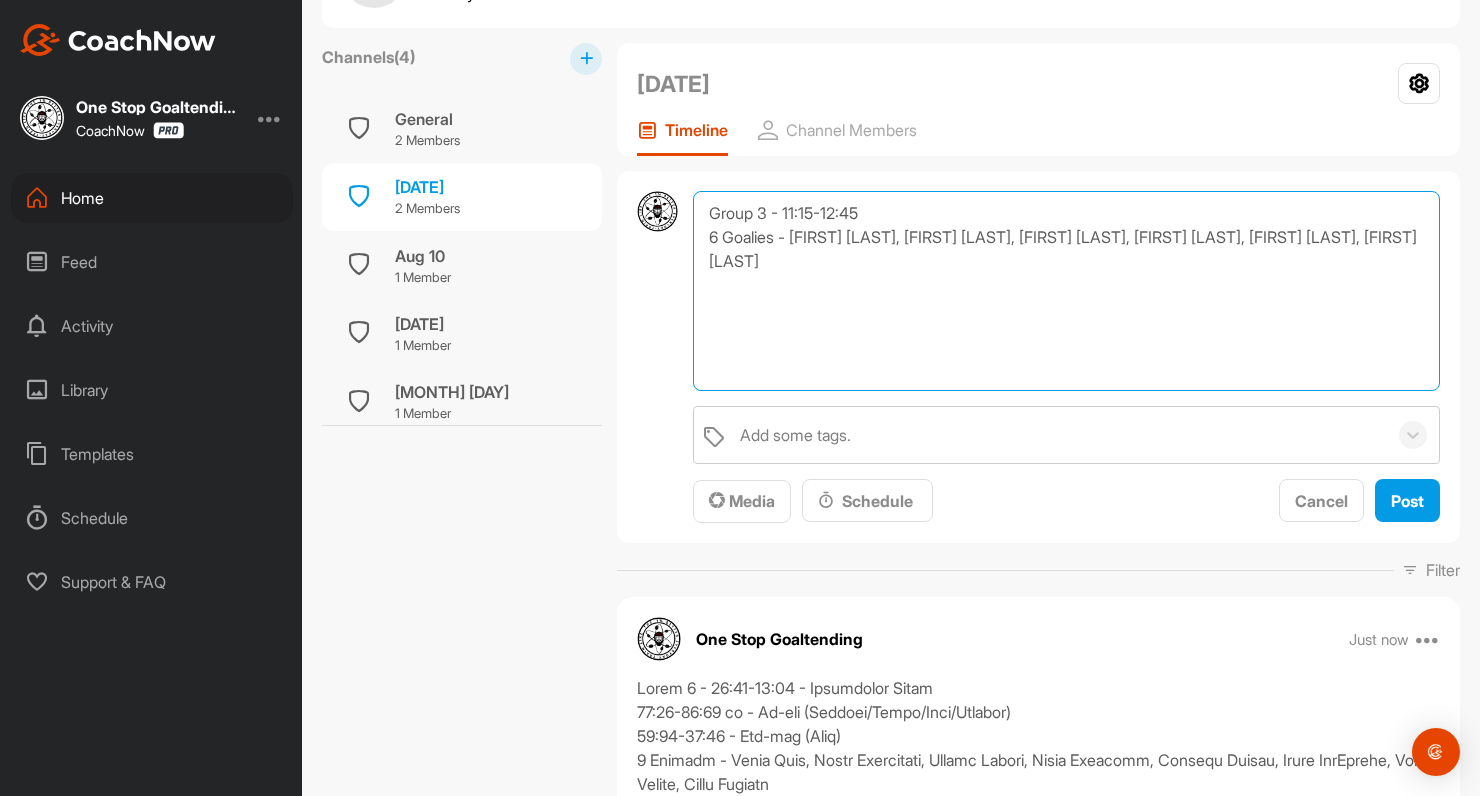 click on "Group 3 - 11:15-12:45
6 Goalies - [FIRST] [LAST], [FIRST] [LAST], [FIRST] [LAST], [FIRST] [LAST], [FIRST] [LAST], [FIRST] [LAST]" at bounding box center (1066, 291) 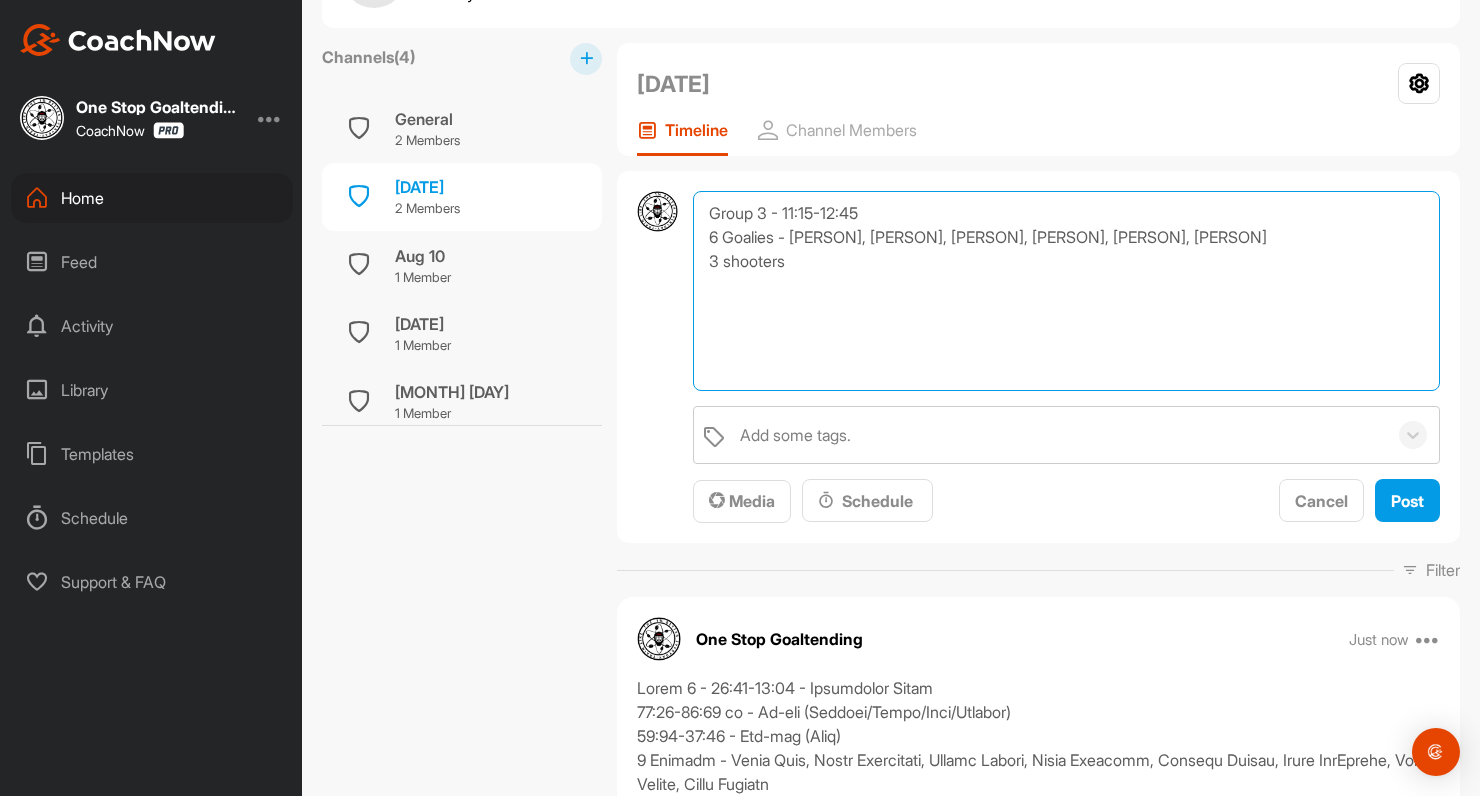 click on "Group 3 - 11:15-12:45
6 Goalies - [PERSON], [PERSON], [PERSON], [PERSON], [PERSON], [PERSON]
3 shooters" at bounding box center [1066, 291] 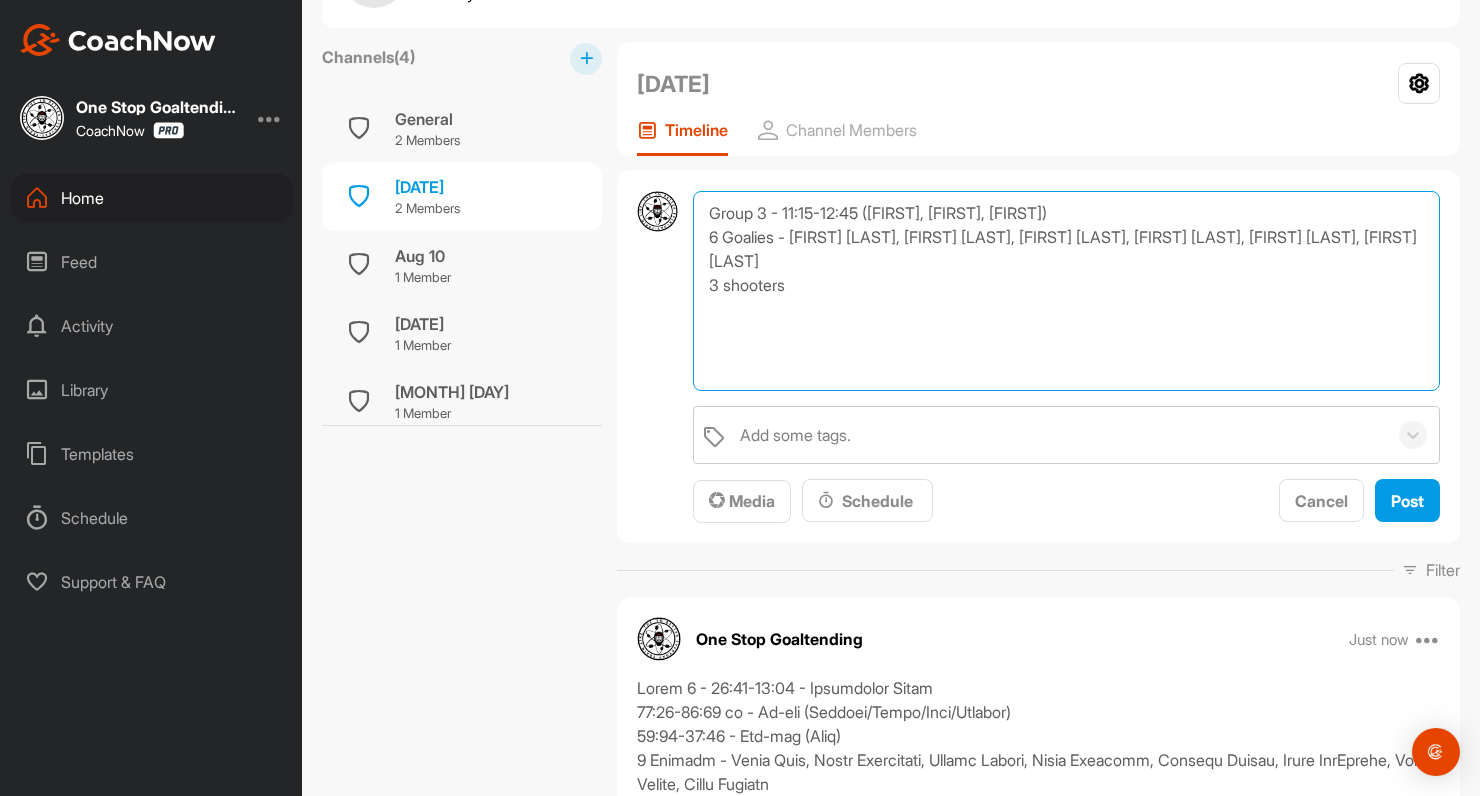 click on "Group 3 - 11:15-12:45 ([FIRST], [FIRST], [FIRST])
6 Goalies - [FIRST] [LAST], [FIRST] [LAST], [FIRST] [LAST], [FIRST] [LAST], [FIRST] [LAST], [FIRST] [LAST]
3 shooters" at bounding box center (1066, 291) 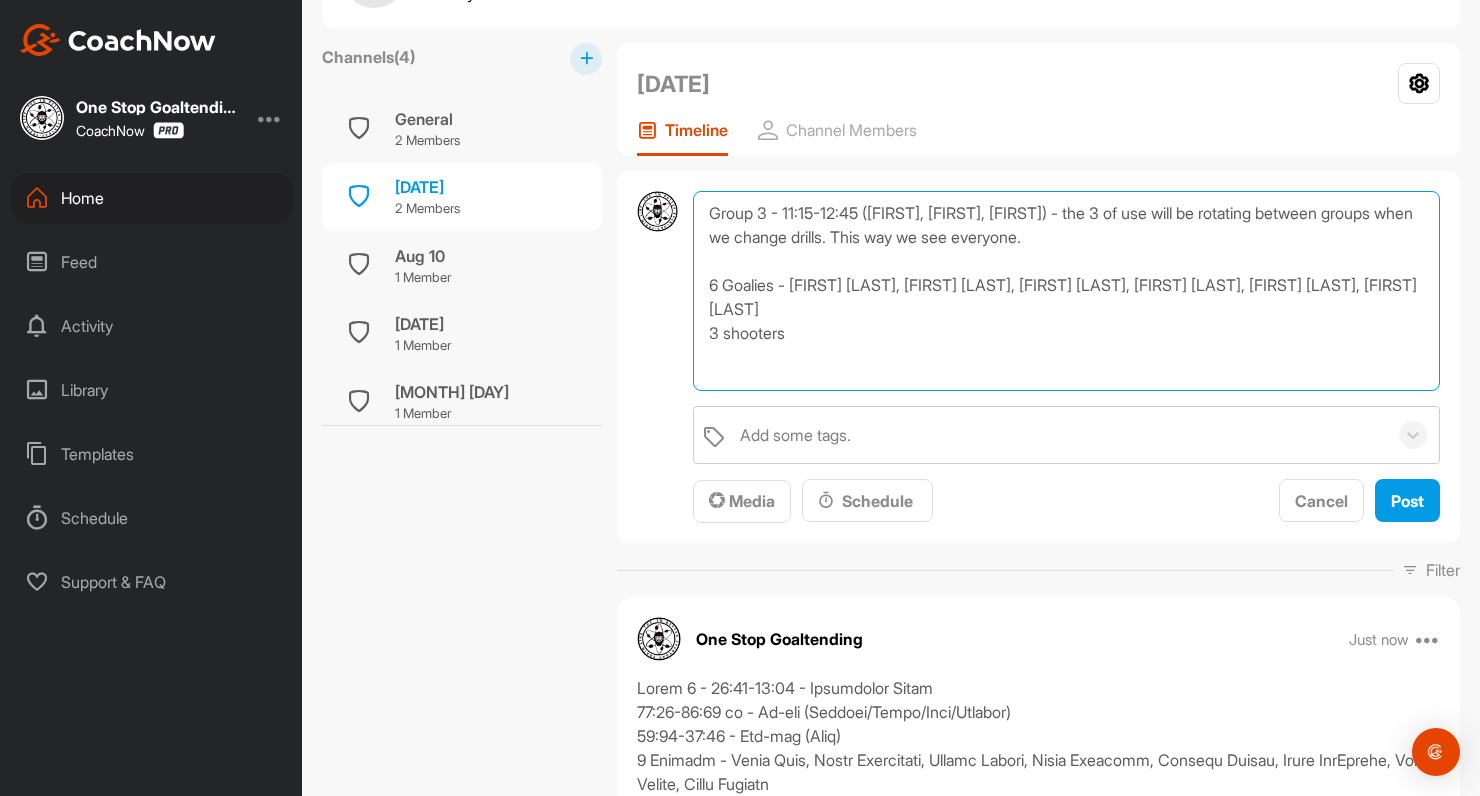 click on "Group 3 - 11:15-12:45 ([FIRST], [FIRST], [FIRST]) - the 3 of use will be rotating between groups when we change drills. This way we see everyone.
6 Goalies - [FIRST] [LAST], [FIRST] [LAST], [FIRST] [LAST], [FIRST] [LAST], [FIRST] [LAST], [FIRST] [LAST]
3 shooters" at bounding box center [1066, 291] 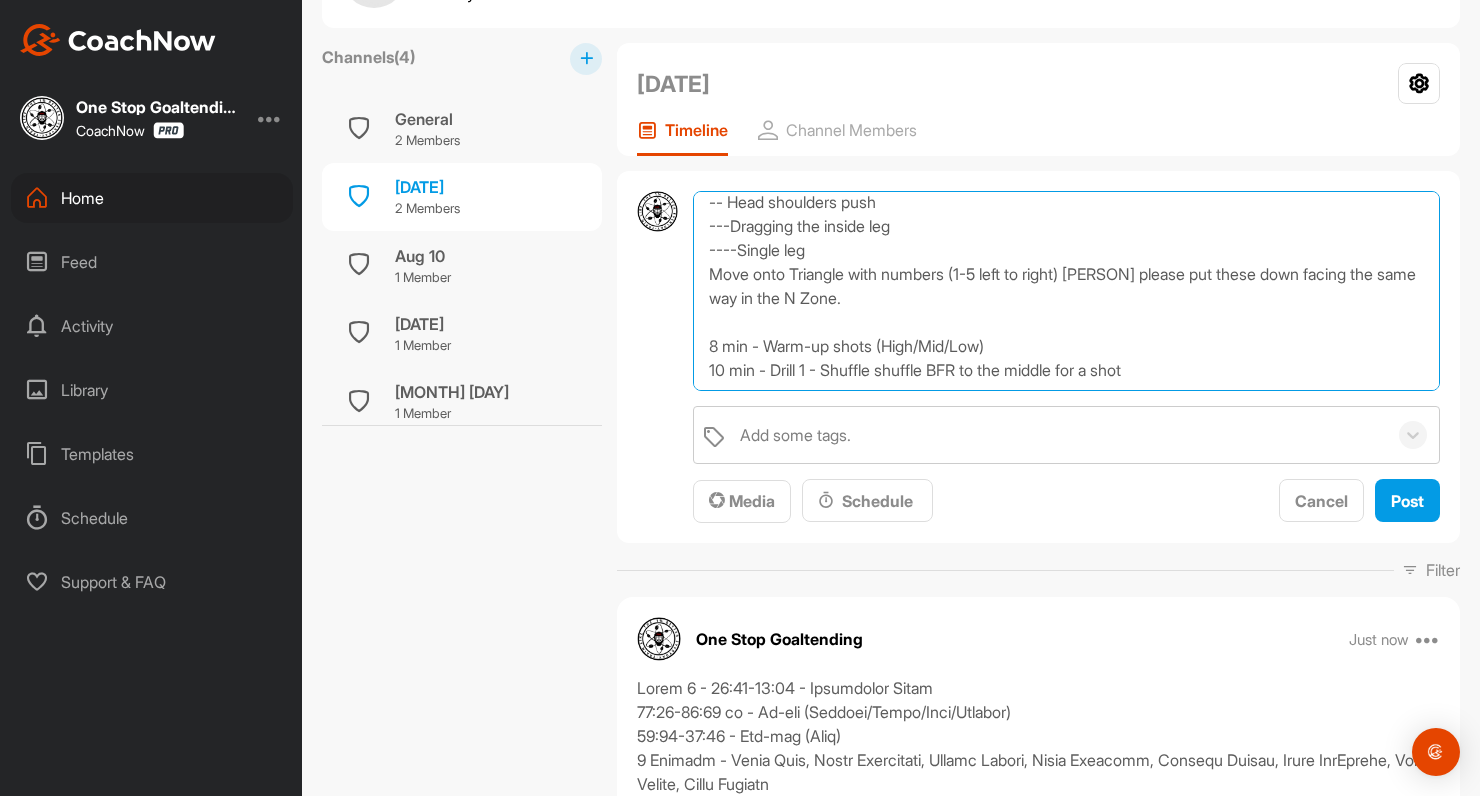 scroll, scrollTop: 240, scrollLeft: 0, axis: vertical 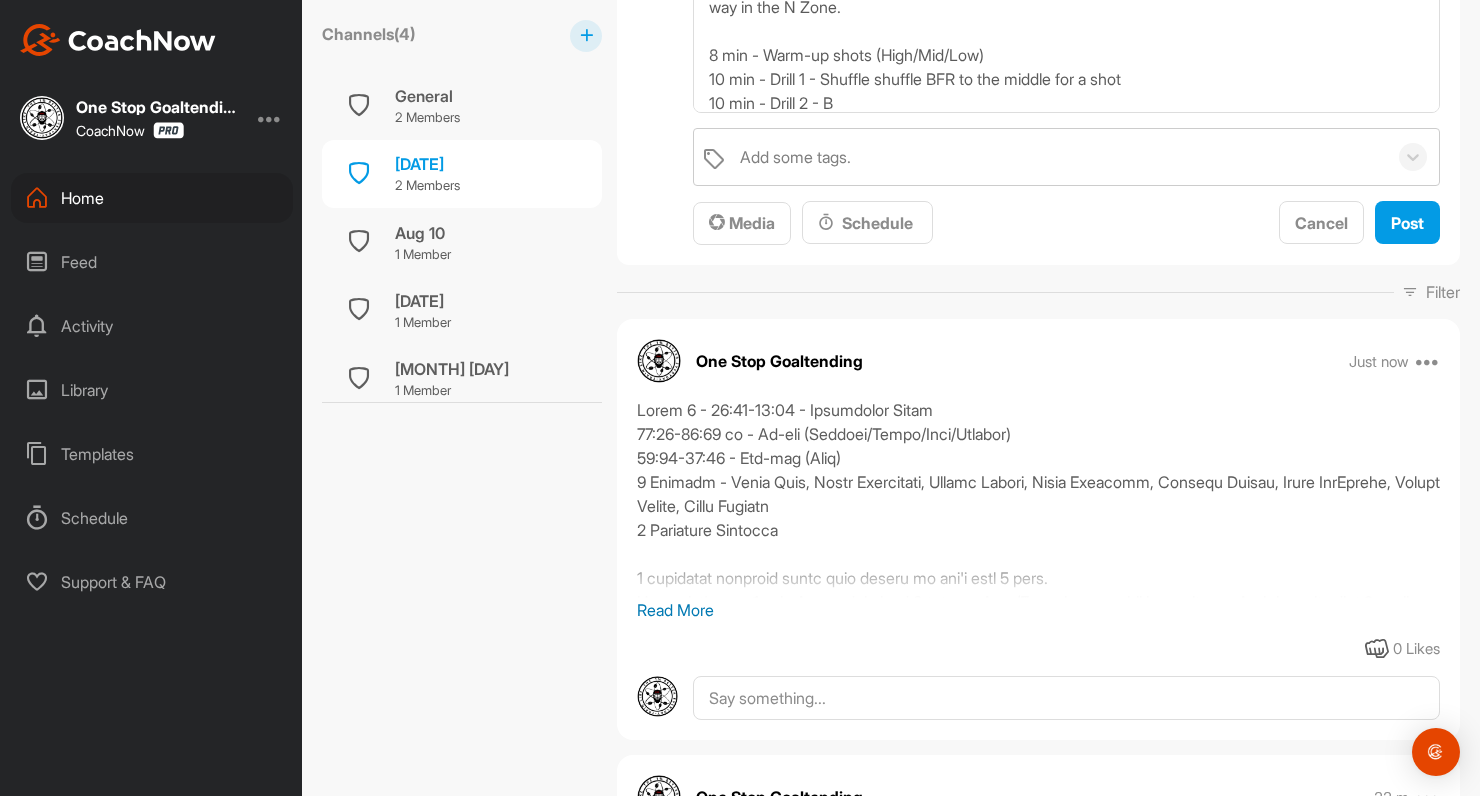 click on "Read More" at bounding box center (1038, 610) 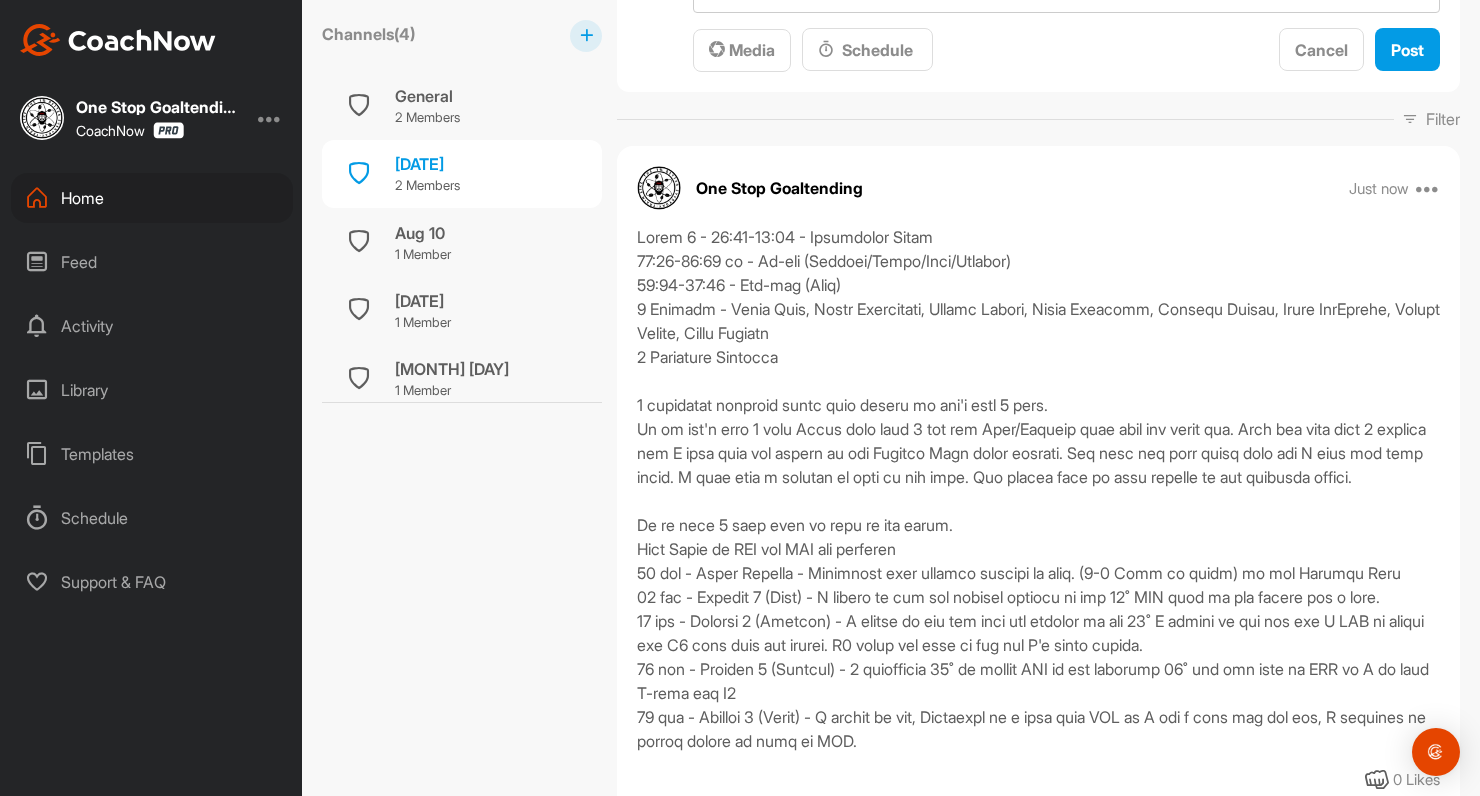 scroll, scrollTop: 569, scrollLeft: 0, axis: vertical 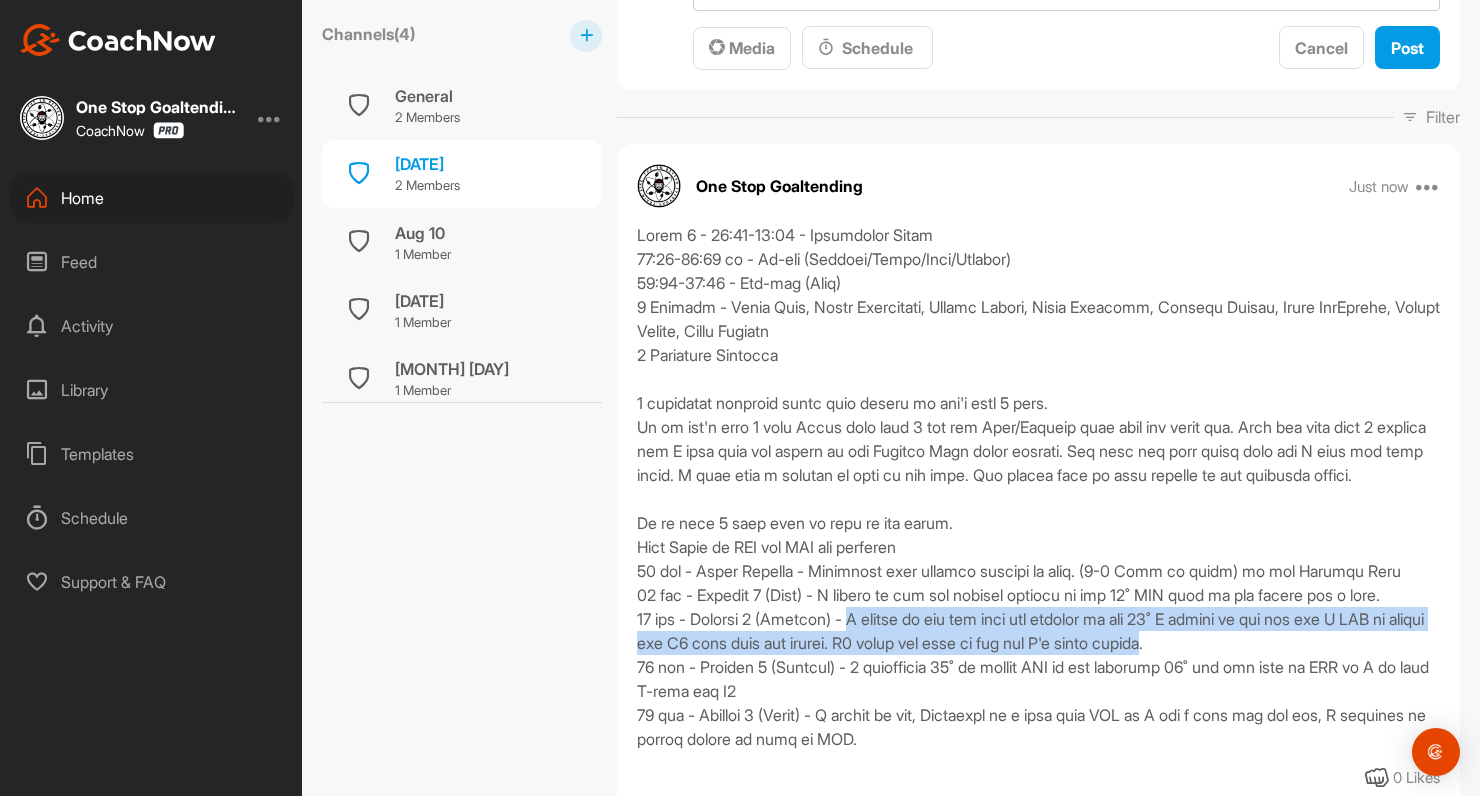 drag, startPoint x: 867, startPoint y: 638, endPoint x: 1242, endPoint y: 669, distance: 376.27914 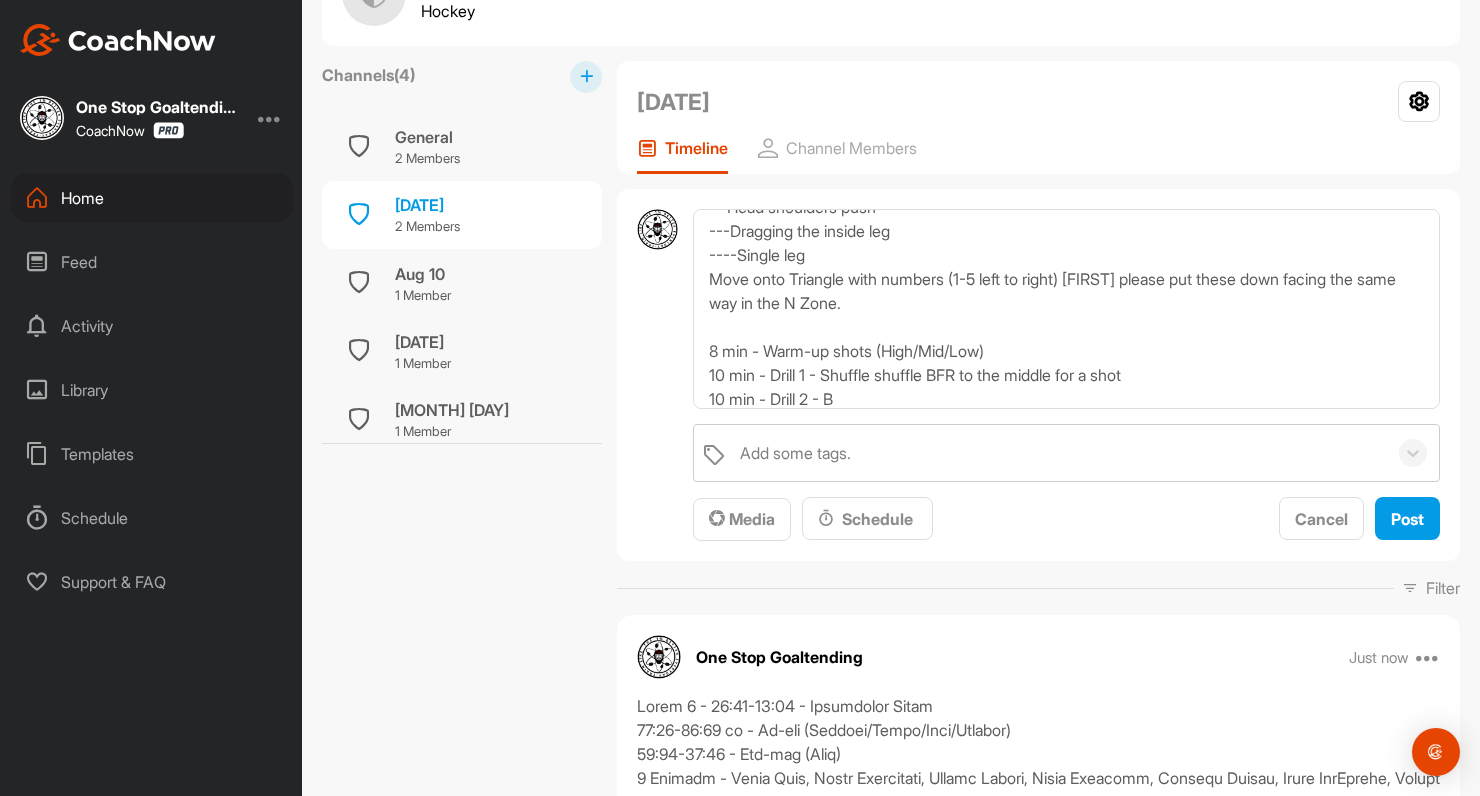 scroll, scrollTop: 32, scrollLeft: 0, axis: vertical 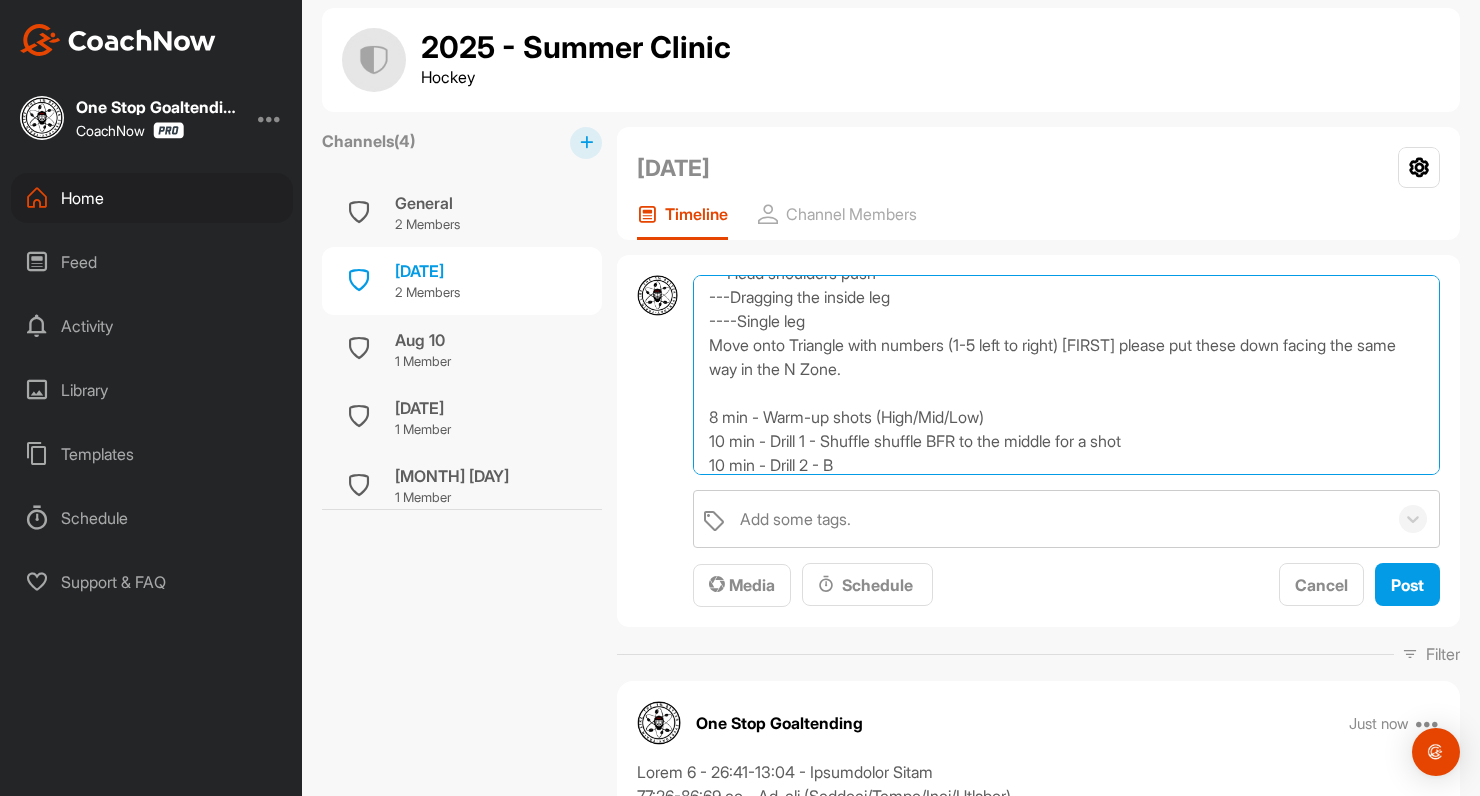 click on "Group 3 - 11:15-12:45 ([FIRST], [FIRST], [FIRST]) - the 3 of use will be rotating between groups when we change drills. This way we see everyone.
6 Goalies - [FIRST] [LAST], [FIRST] [LAST], [FIRST] [LAST], [FIRST] [LAST], [FIRST] [LAST], [FIRST] [LAST]
3 shooters
30 min - Power Skating
- ice taps with hand from stance
-- Head shoulders push
---Dragging the inside leg
----Single leg
Move onto Triangle with numbers (1-5 left to right) [FIRST] please put these down facing the same way in the N Zone.
8 min - Warm-up shots (High/Mid/Low)
10 min - Drill 1 - Shuffle shuffle BFR to the middle for a shot
10 min - Drill 2 - B" at bounding box center [1066, 375] 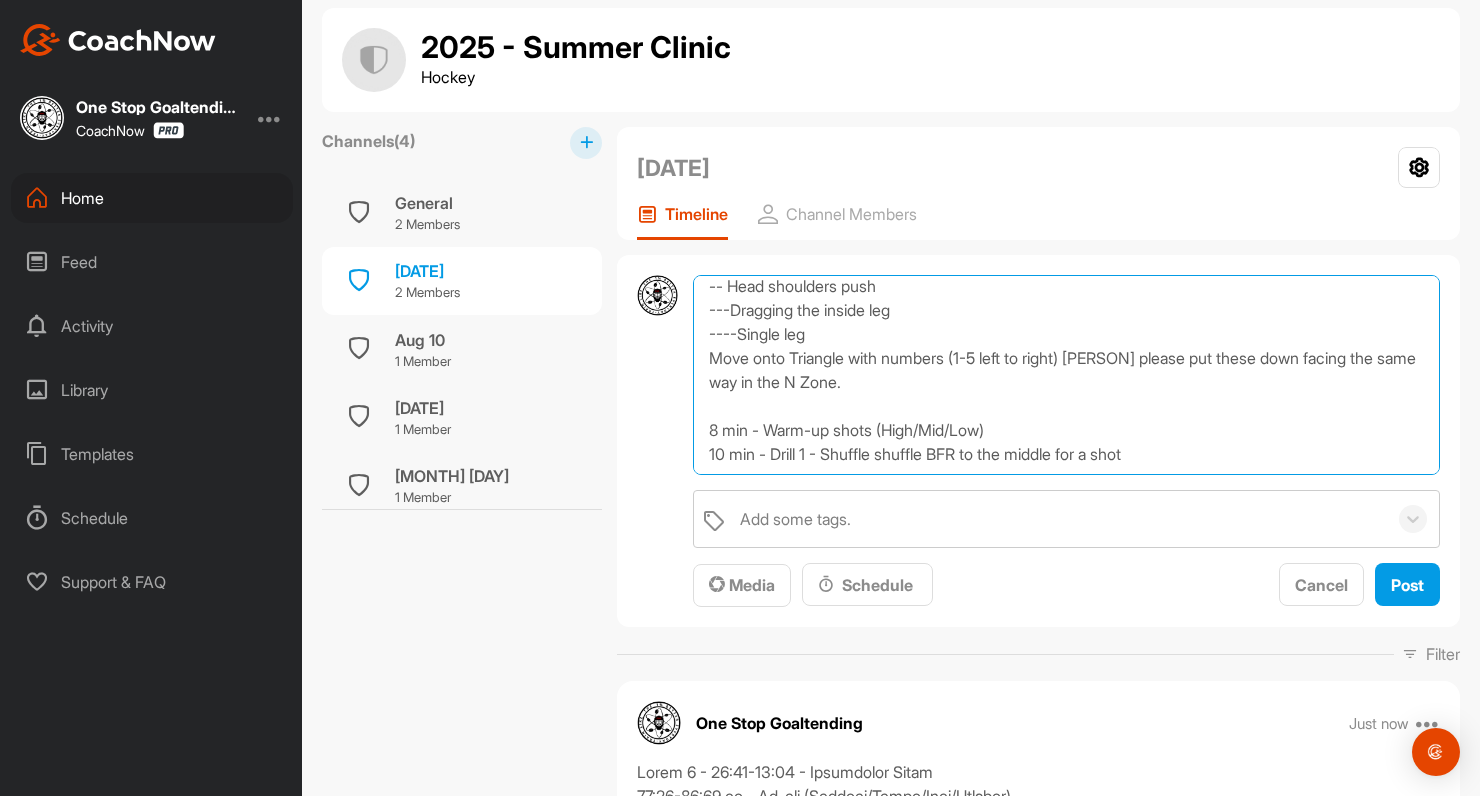 click on "Group 3 - 11:15-12:45 ([PERSON], [PERSON], [PERSON]) - the 3 of use will be rotating between groups when we change drills. This way we see everyone.
6 Goalies - [PERSON], [PERSON], [PERSON], [PERSON], [PERSON], [PERSON]
3 shooters
30 min - Power Skating
- ice taps with hand from stance
-- Head shoulders push
---Dragging the inside leg
----Single leg
Move onto Triangle with numbers (1-5 left to right) [PERSON] please put these down facing the same way in the N Zone.
8 min - Warm-up shots (High/Mid/Low)
10 min - Drill 1 - Shuffle shuffle BFR to the middle for a shot" at bounding box center (1066, 375) 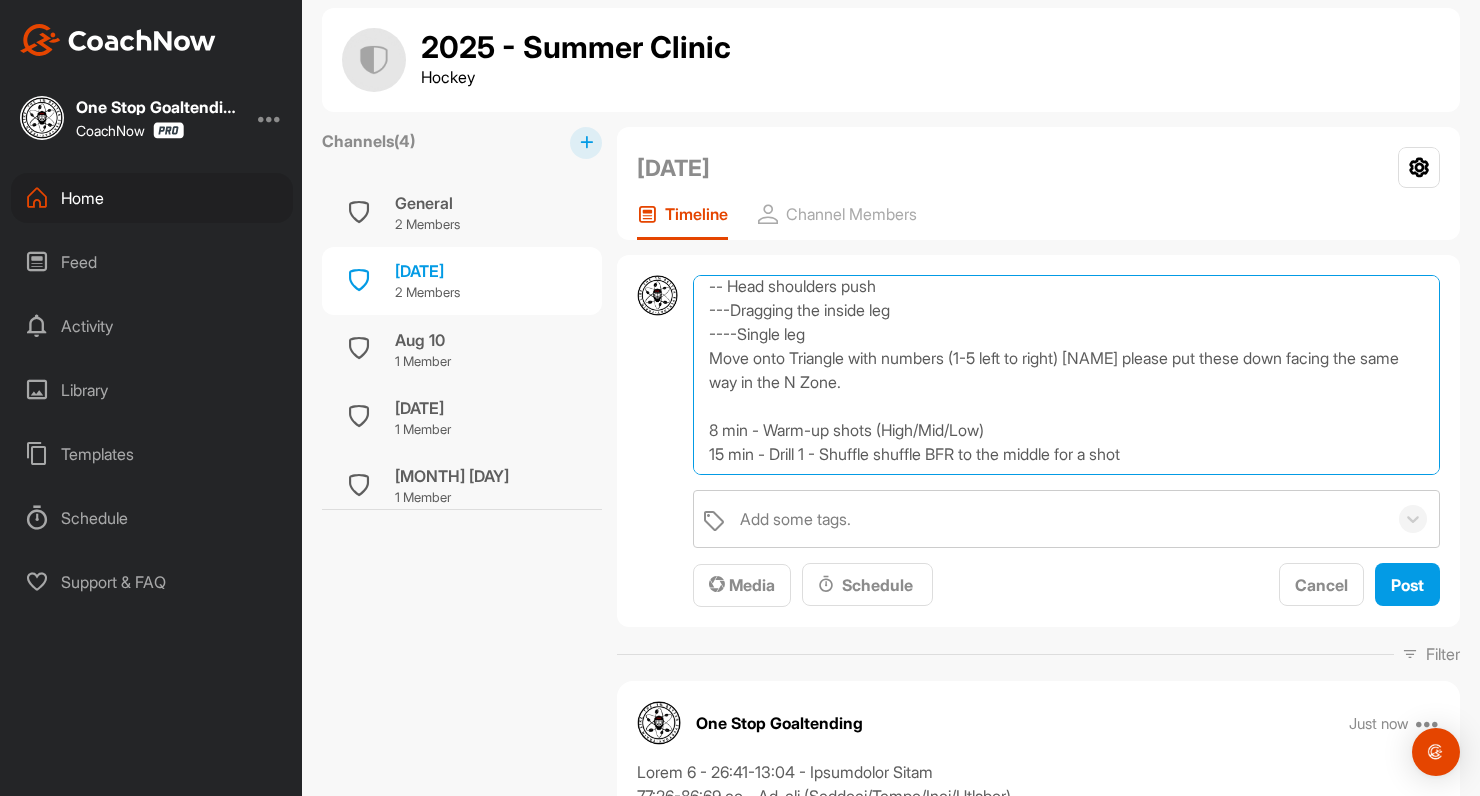 click on "Group 3 - 11:15-12:45 ([NAME], [NAME], [NAME]) - the 3 of use will be rotating between groups when we change drills. This way we see everyone.
6 Goalies - [NAME], [NAME], [NAME], [NAME], [NAME], [NAME]
3 shooters
30 min - Power Skating
- ice taps with hand from stance
-- Head shoulders push
---Dragging the inside leg
----Single leg
Move onto Triangle with numbers (1-5 left to right) [NAME] please put these down facing the same way in the N Zone.
8 min - Warm-up shots (High/Mid/Low)
15 min - Drill 1 - Shuffle shuffle BFR to the middle for a shot" at bounding box center [1066, 375] 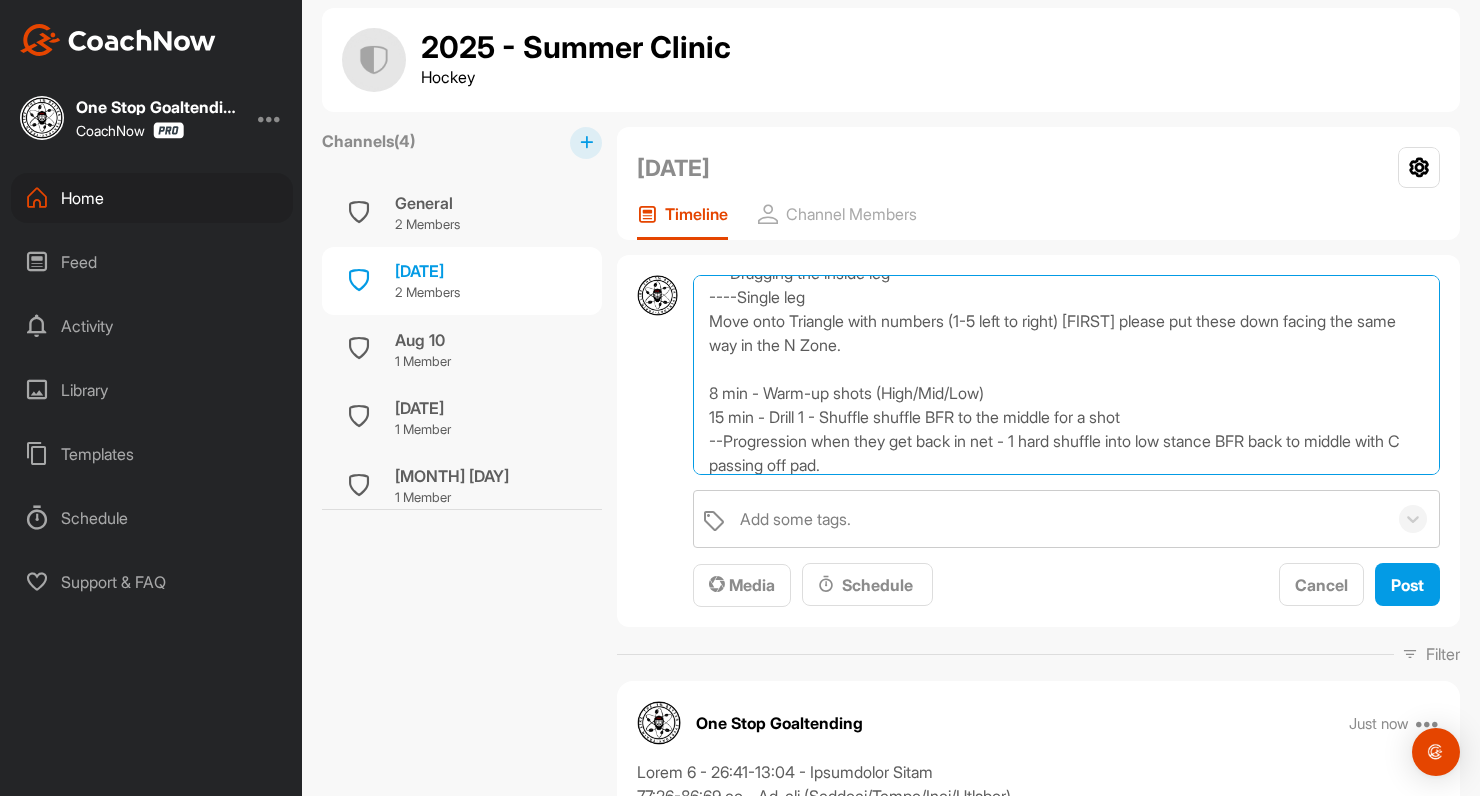 scroll, scrollTop: 288, scrollLeft: 0, axis: vertical 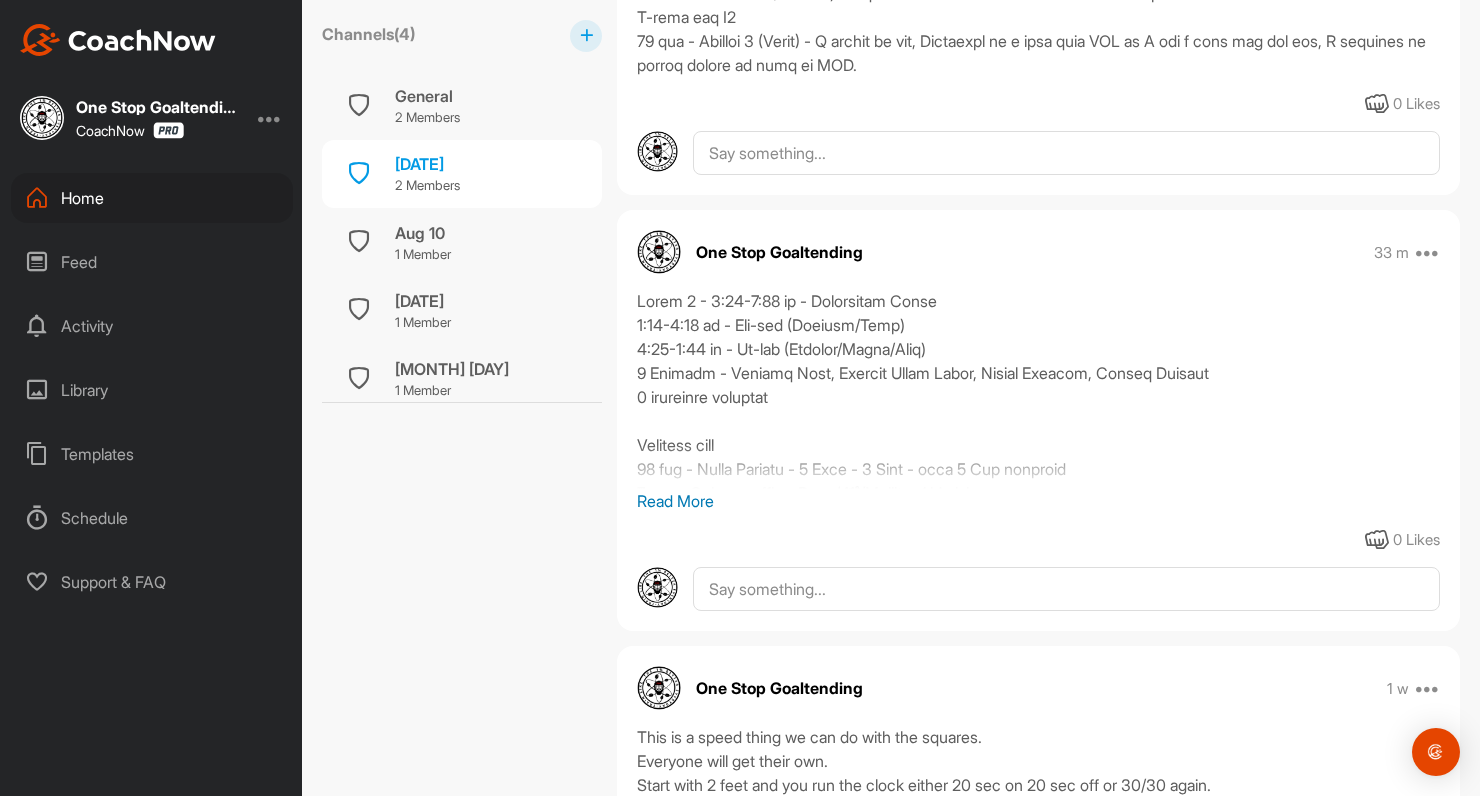 click on "Read More" at bounding box center [1038, 501] 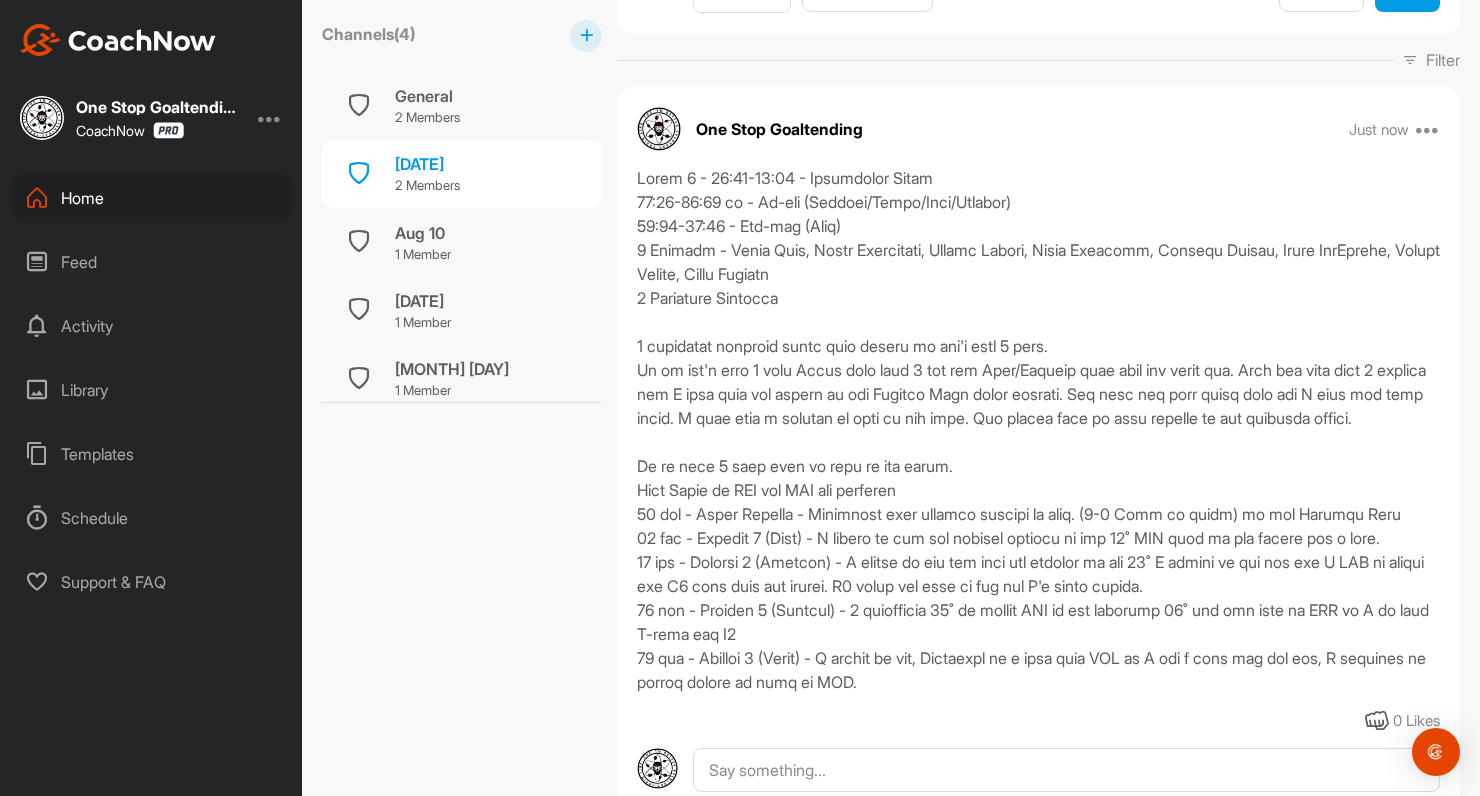 scroll, scrollTop: 628, scrollLeft: 0, axis: vertical 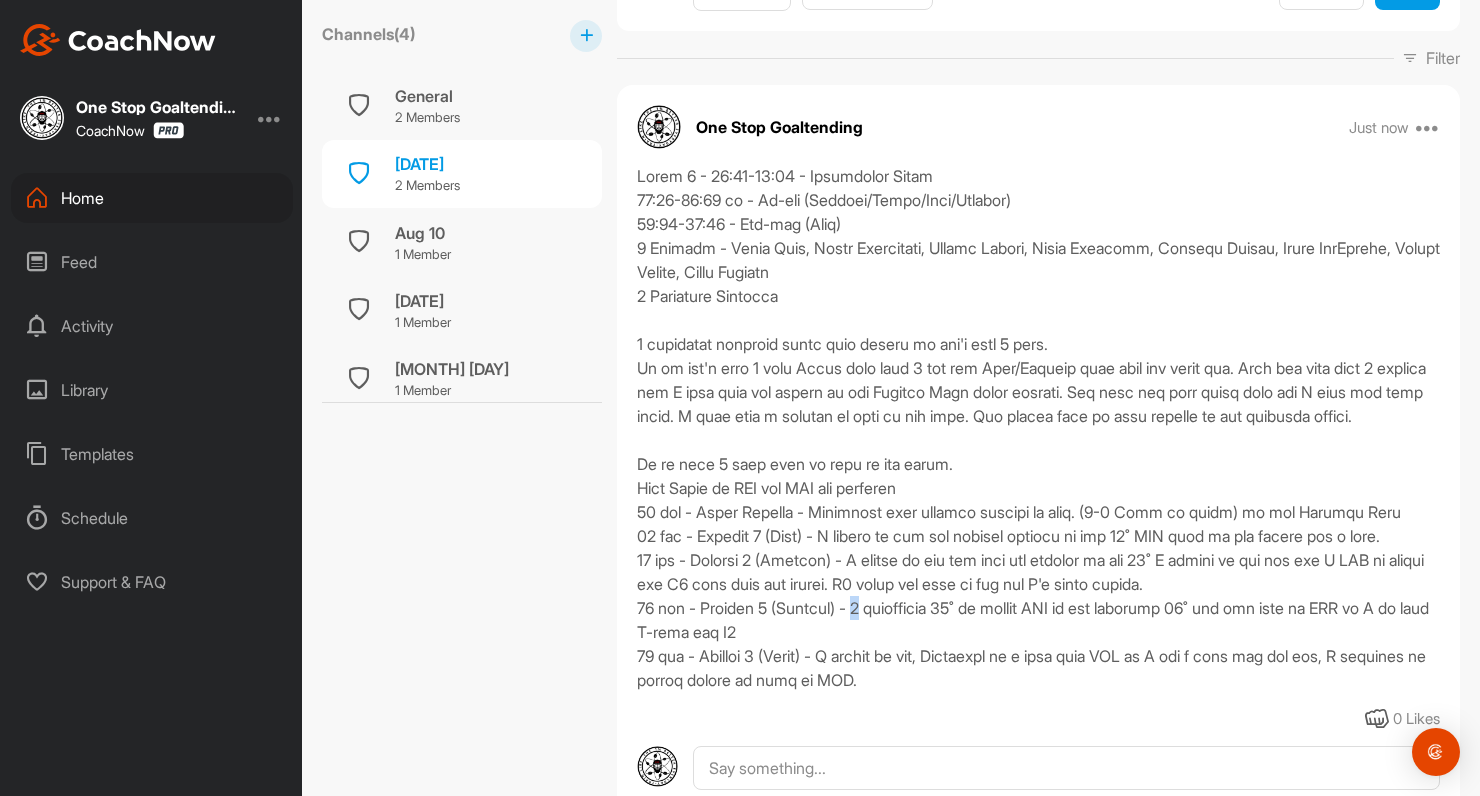 click at bounding box center (1038, 428) 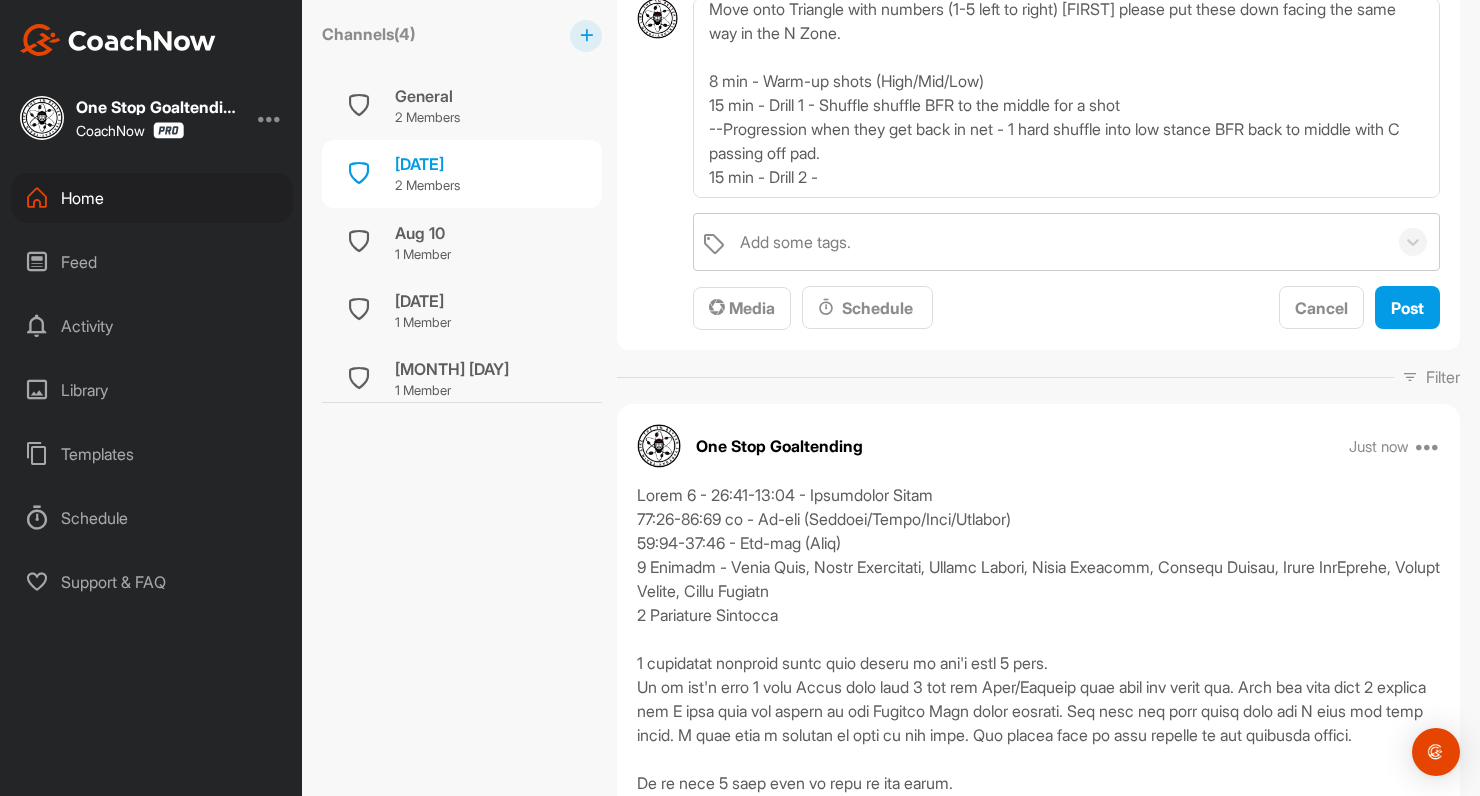 scroll, scrollTop: 286, scrollLeft: 0, axis: vertical 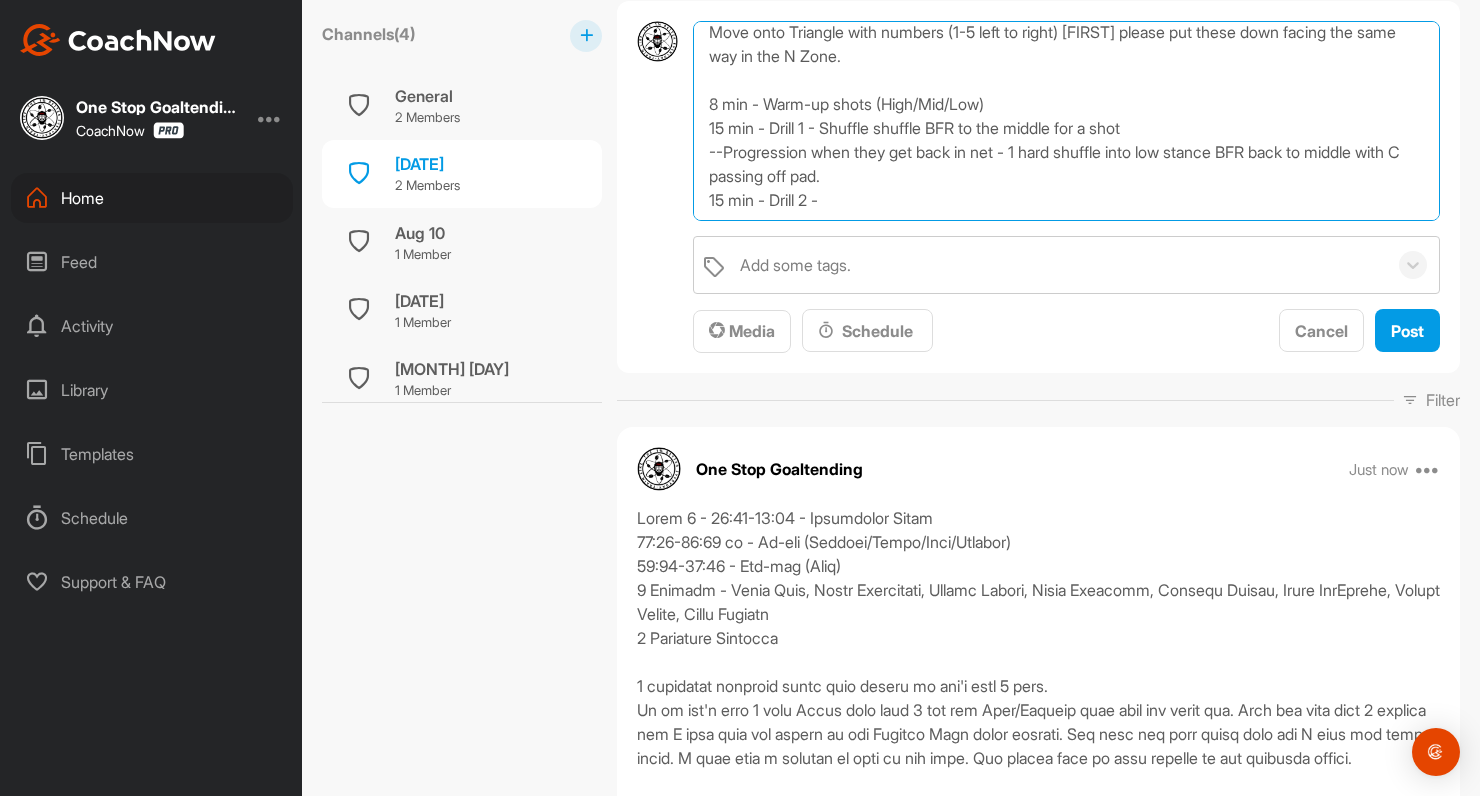 click on "Group 3 - 11:15-12:45 ([FIRST], [FIRST], [FIRST]) - the 3 of use will be rotating between groups when we change drills. This way we see everyone.
6 Goalies - [FIRST] [LAST], [FIRST] [LAST], [FIRST] [LAST], [FIRST] [LAST], [FIRST] [LAST], [FIRST] [LAST]
3 shooters
30 min - Power Skating
- ice taps with hand from stance
-- Head shoulders push
---Dragging the inside leg
----Single leg
Move onto Triangle with numbers (1-5 left to right) [FIRST] please put these down facing the same way in the N Zone.
8 min - Warm-up shots (High/Mid/Low)
15 min - Drill 1 - Shuffle shuffle BFR to the middle for a shot
--Progression when they get back in net - 1 hard shuffle into low stance BFR back to middle with C passing off pad.
15 min - Drill 2 -" at bounding box center [1066, 121] 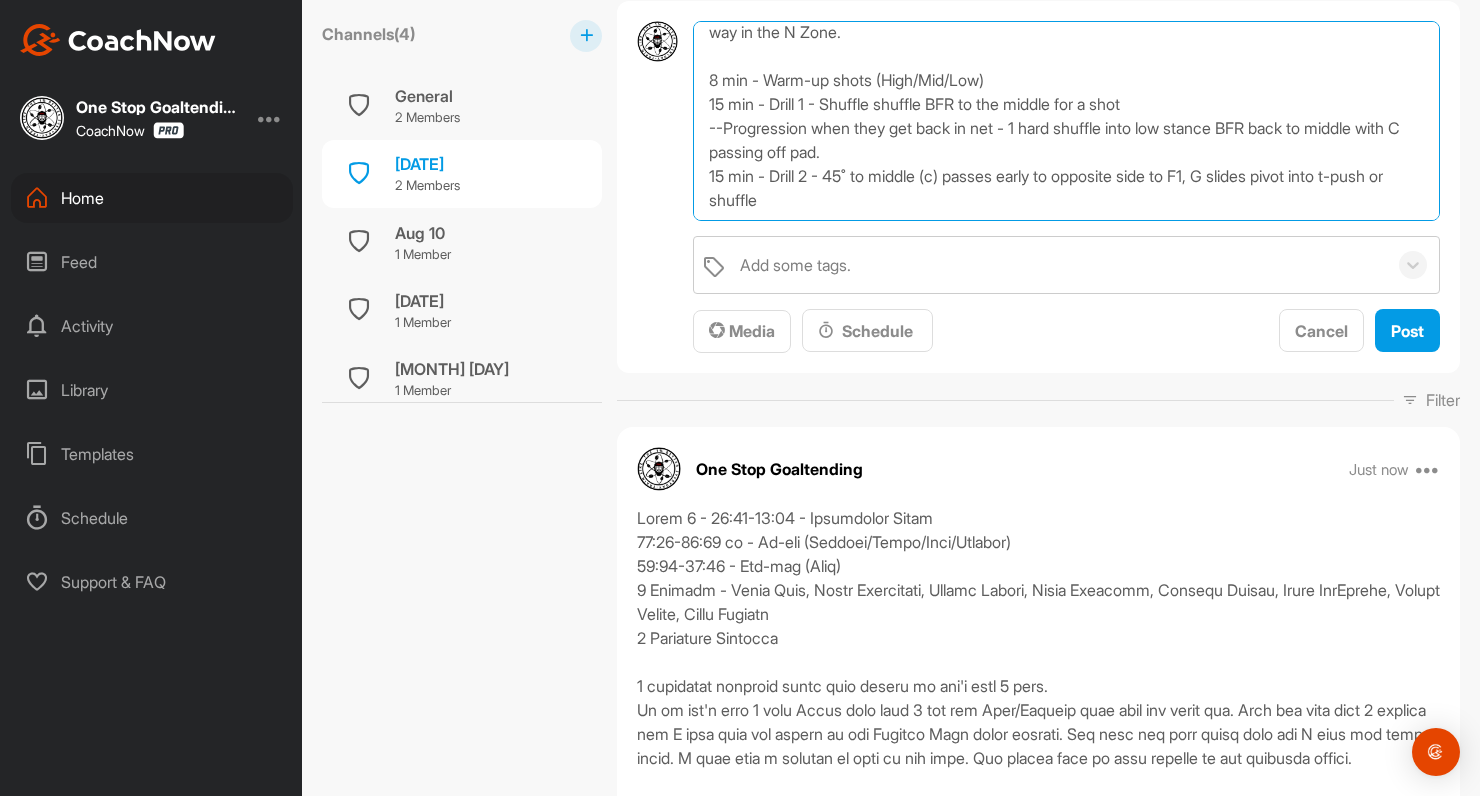 click on "Group 3 - 11:15-12:45 ([FIRST], [FIRST], [FIRST]) - the 3 of use will be rotating between groups when we change drills. This way we see everyone.
6 Goalies - [FIRST] [LAST], [FIRST] [LAST], [FIRST] [LAST], [FIRST] [LAST], [FIRST] [LAST], [FIRST] [LAST]
3 shooters
30 min - Power Skating
- ice taps with hand from stance
-- Head shoulders push
---Dragging the inside leg
----Single leg
Move onto Triangle with numbers (1-5 left to right) [FIRST] please put these down facing the same way in the N Zone.
8 min - Warm-up shots (High/Mid/Low)
15 min - Drill 1 - Shuffle shuffle BFR to the middle for a shot
--Progression when they get back in net - 1 hard shuffle into low stance BFR back to middle with C passing off pad.
15 min - Drill 2 - 45˚ to middle (c) passes early to opposite side to F1, G slides pivot into t-push or shuffle" at bounding box center [1066, 121] 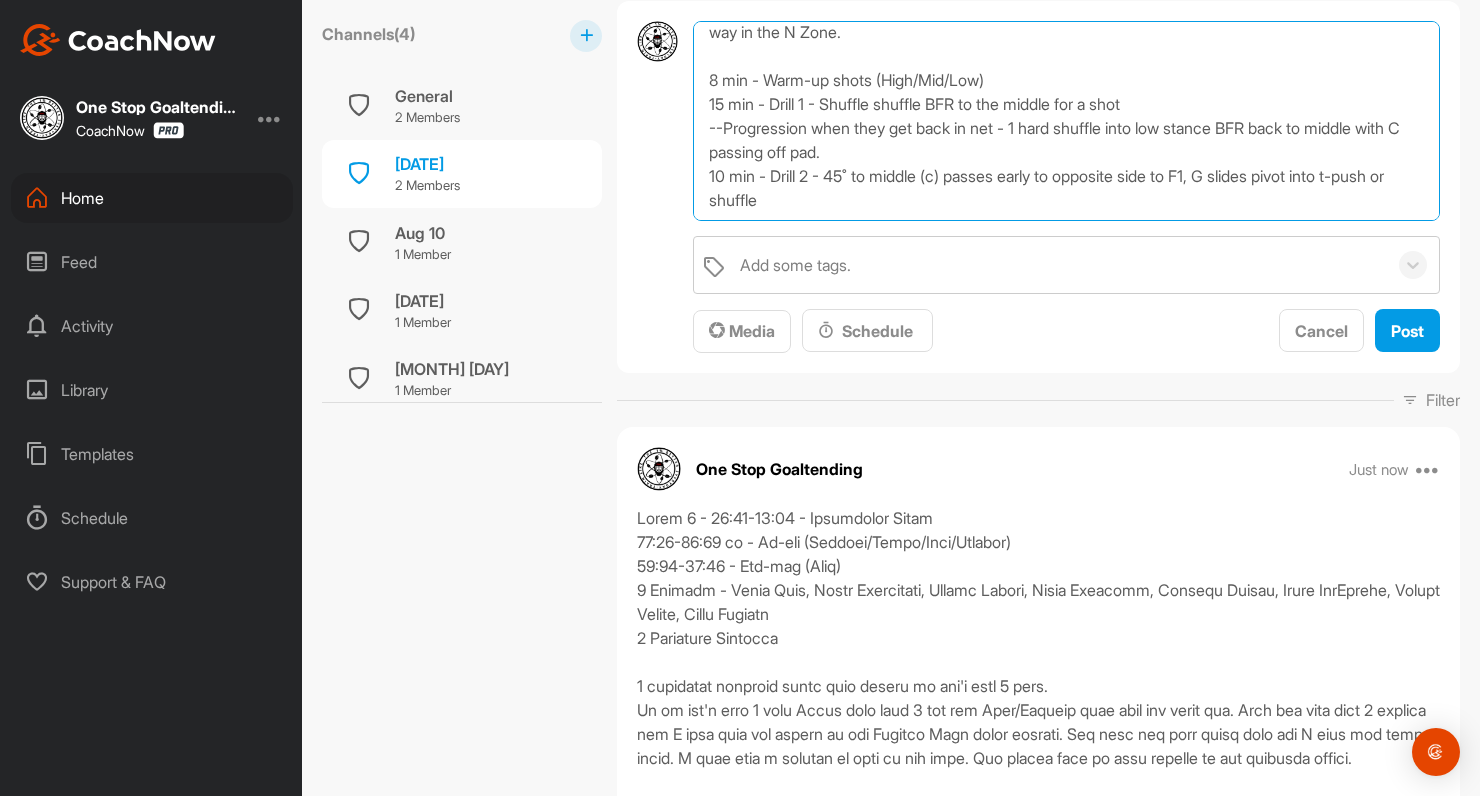 click on "Group 3 - 11:15-12:45 ([FIRST], [FIRST], [FIRST]) - the 3 of use will be rotating between groups when we change drills. This way we see everyone.
6 Goalies - [FIRST] [LAST], [FIRST] [LAST], [FIRST] [LAST], [FIRST] [LAST], [FIRST] [LAST], [FIRST] [LAST]
3 shooters
30 min - Power Skating
- ice taps with hand from stance
-- Head shoulders push
---Dragging the inside leg
----Single leg
Move onto Triangle with numbers (1-5 left to right) [FIRST] please put these down facing the same way in the N Zone.
8 min - Warm-up shots (High/Mid/Low)
15 min - Drill 1 - Shuffle shuffle BFR to the middle for a shot
--Progression when they get back in net - 1 hard shuffle into low stance BFR back to middle with C passing off pad.
10 min - Drill 2 - 45˚ to middle (c) passes early to opposite side to F1, G slides pivot into t-push or shuffle" at bounding box center (1066, 121) 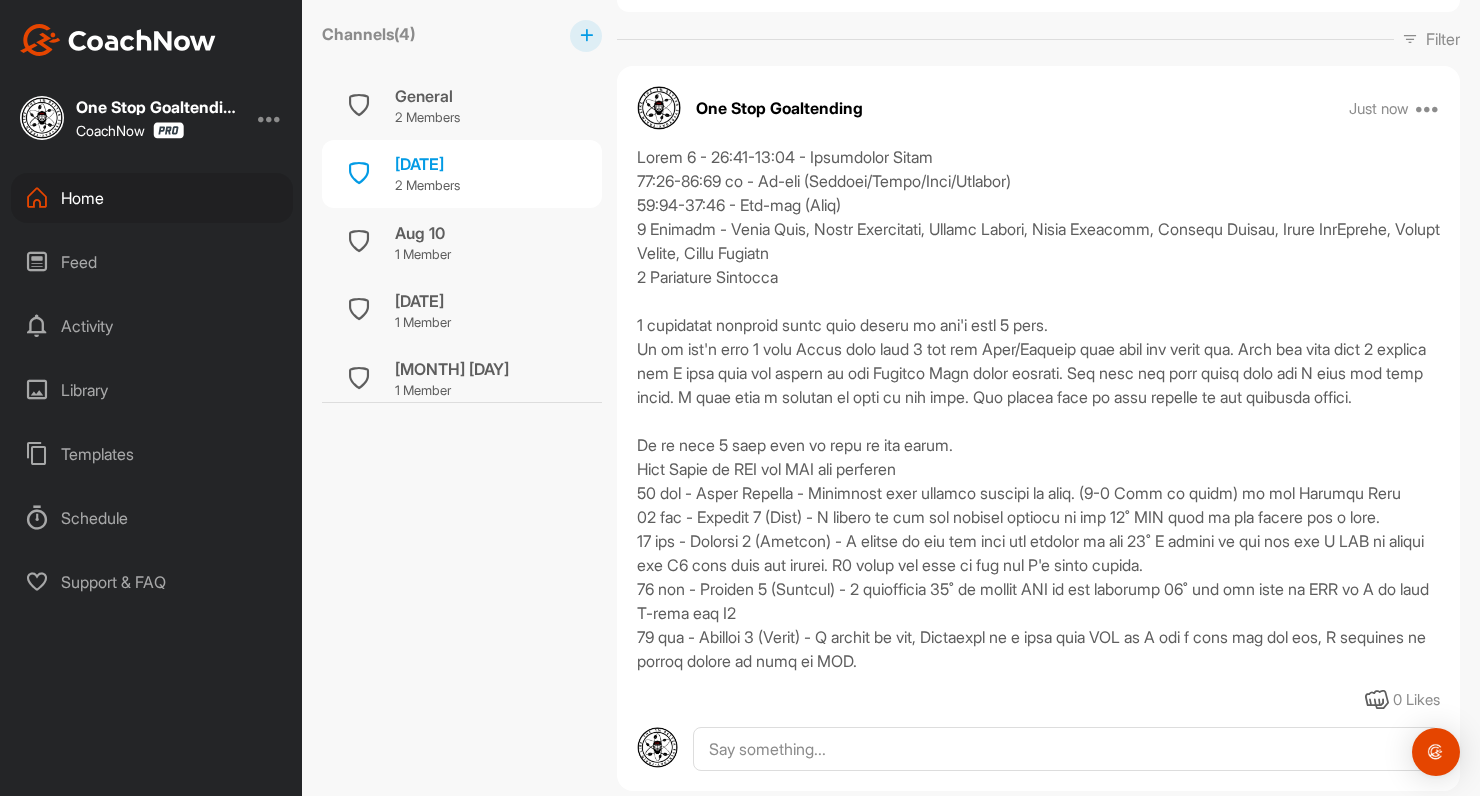 scroll, scrollTop: 682, scrollLeft: 0, axis: vertical 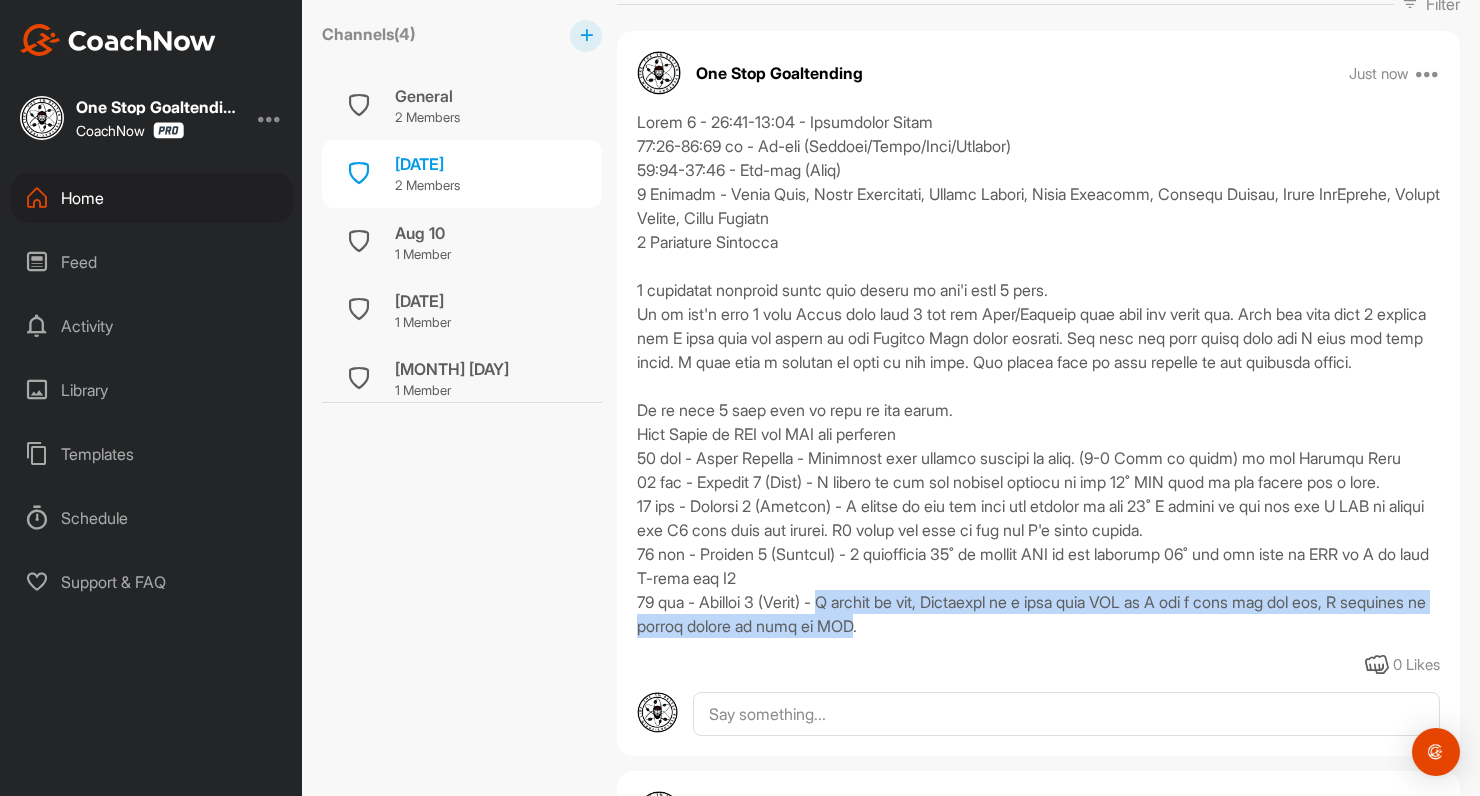 drag, startPoint x: 846, startPoint y: 624, endPoint x: 888, endPoint y: 650, distance: 49.396355 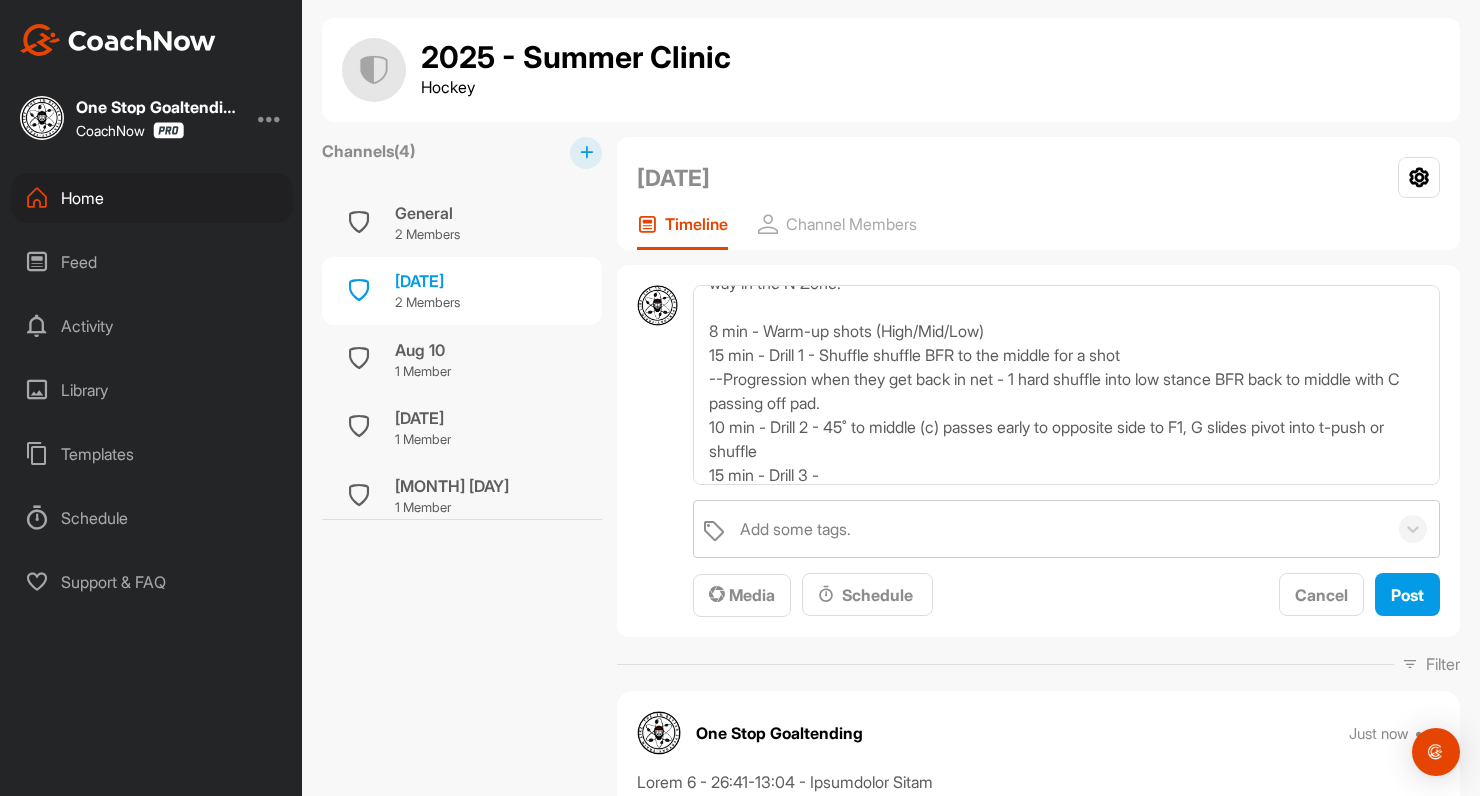 scroll, scrollTop: 0, scrollLeft: 0, axis: both 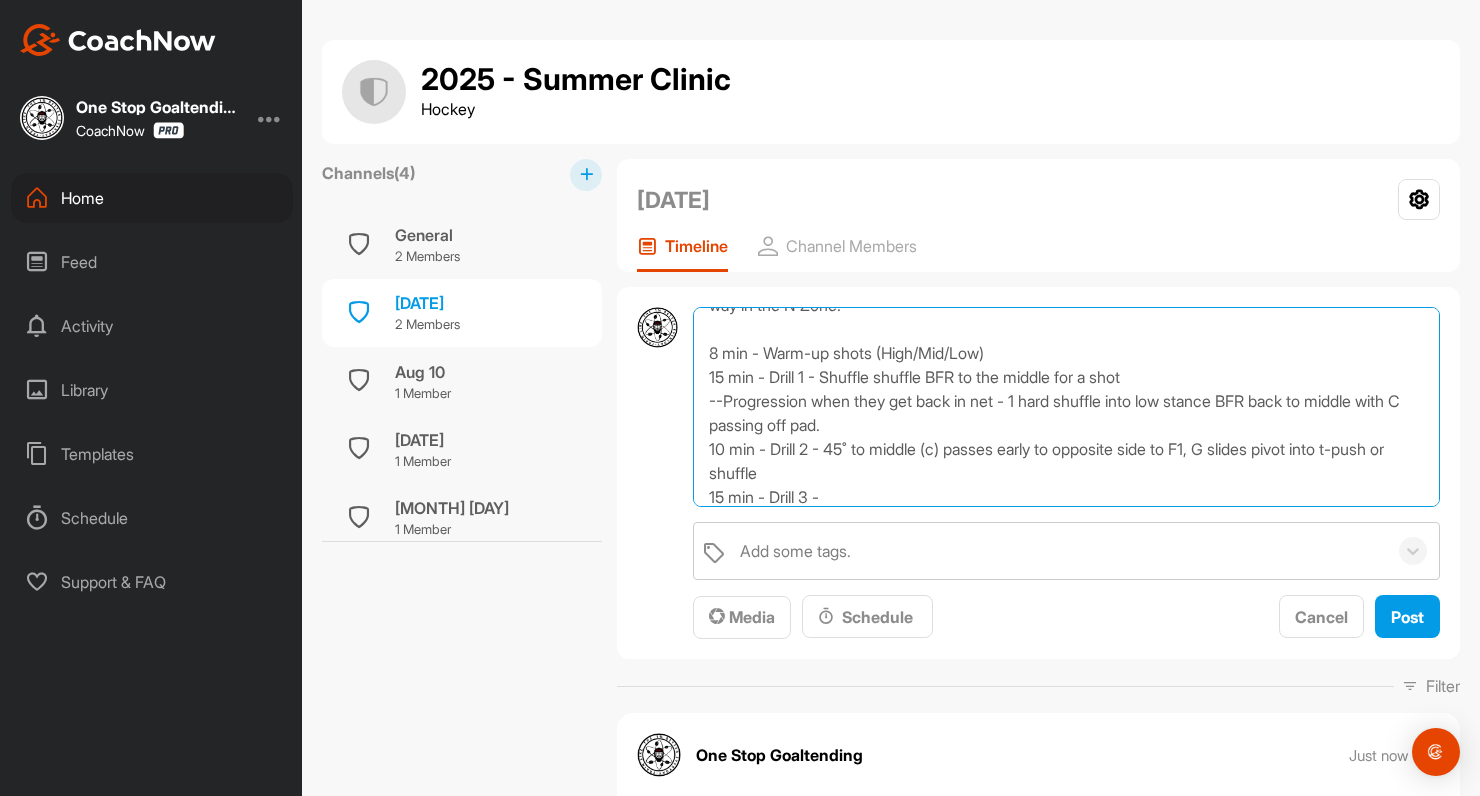click on "Group 3 - 11:15-12:45 ([FIRST], [FIRST], [FIRST]) - the 3 of use will be rotating between groups when we change drills. This way we see everyone.
6 Goalies - [FIRST] [LAST], [FIRST] [LAST], [FIRST] [LAST], [FIRST] [LAST], [FIRST] [LAST], [FIRST] [LAST]
3 shooters
30 min - Power Skating
- ice taps with hand from stance
-- Head shoulders push
---Dragging the inside leg
----Single leg
Move onto Triangle with numbers (1-5 left to right) [FIRST] please put these down facing the same way in the N Zone.
8 min - Warm-up shots (High/Mid/Low)
15 min - Drill 1 - Shuffle shuffle BFR to the middle for a shot
--Progression when they get back in net - 1 hard shuffle into low stance BFR back to middle with C passing off pad.
10 min - Drill 2 - 45˚ to middle (c) passes early to opposite side to F1, G slides pivot into t-push or shuffle
15 min - Drill 3 -" at bounding box center (1066, 407) 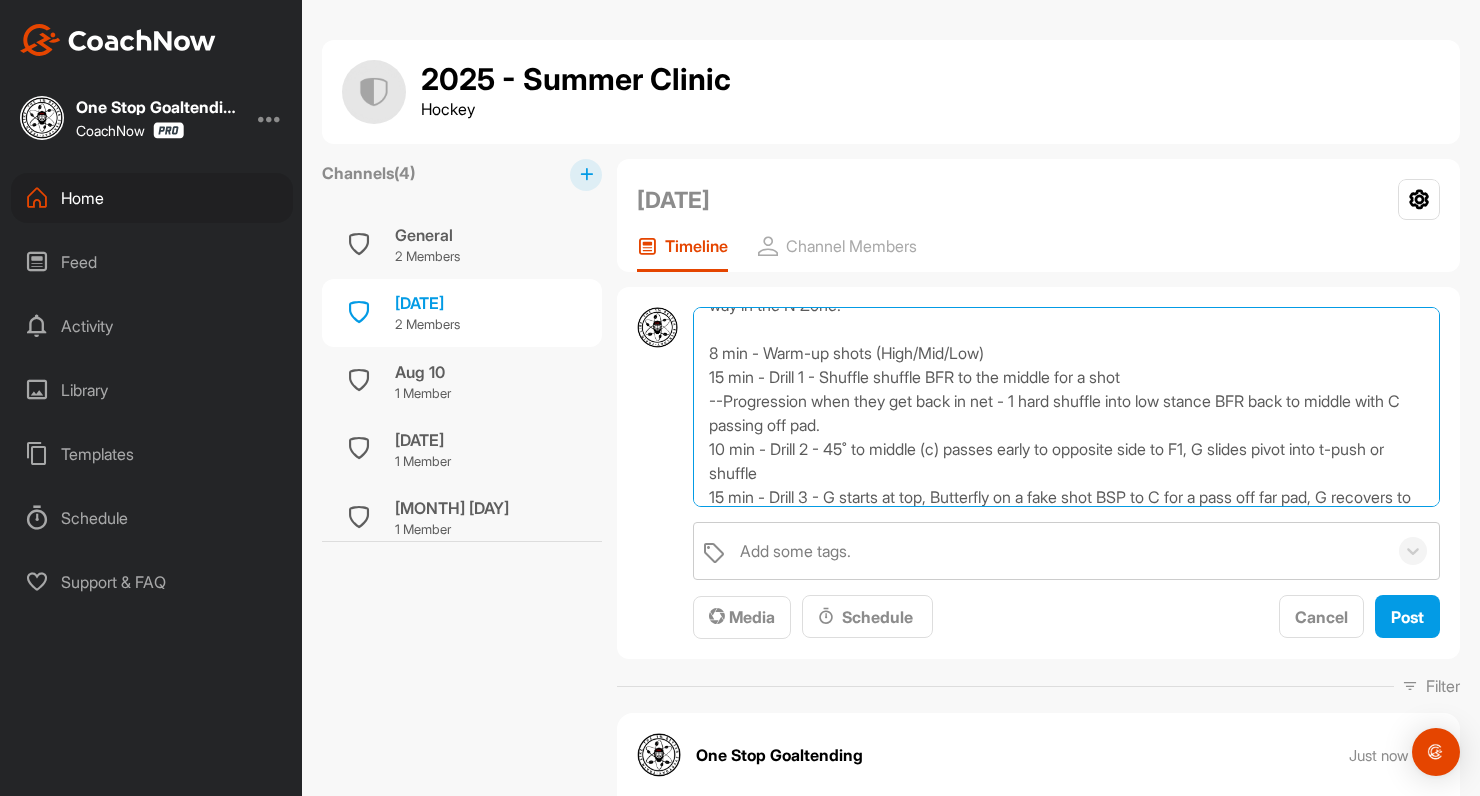 scroll, scrollTop: 360, scrollLeft: 0, axis: vertical 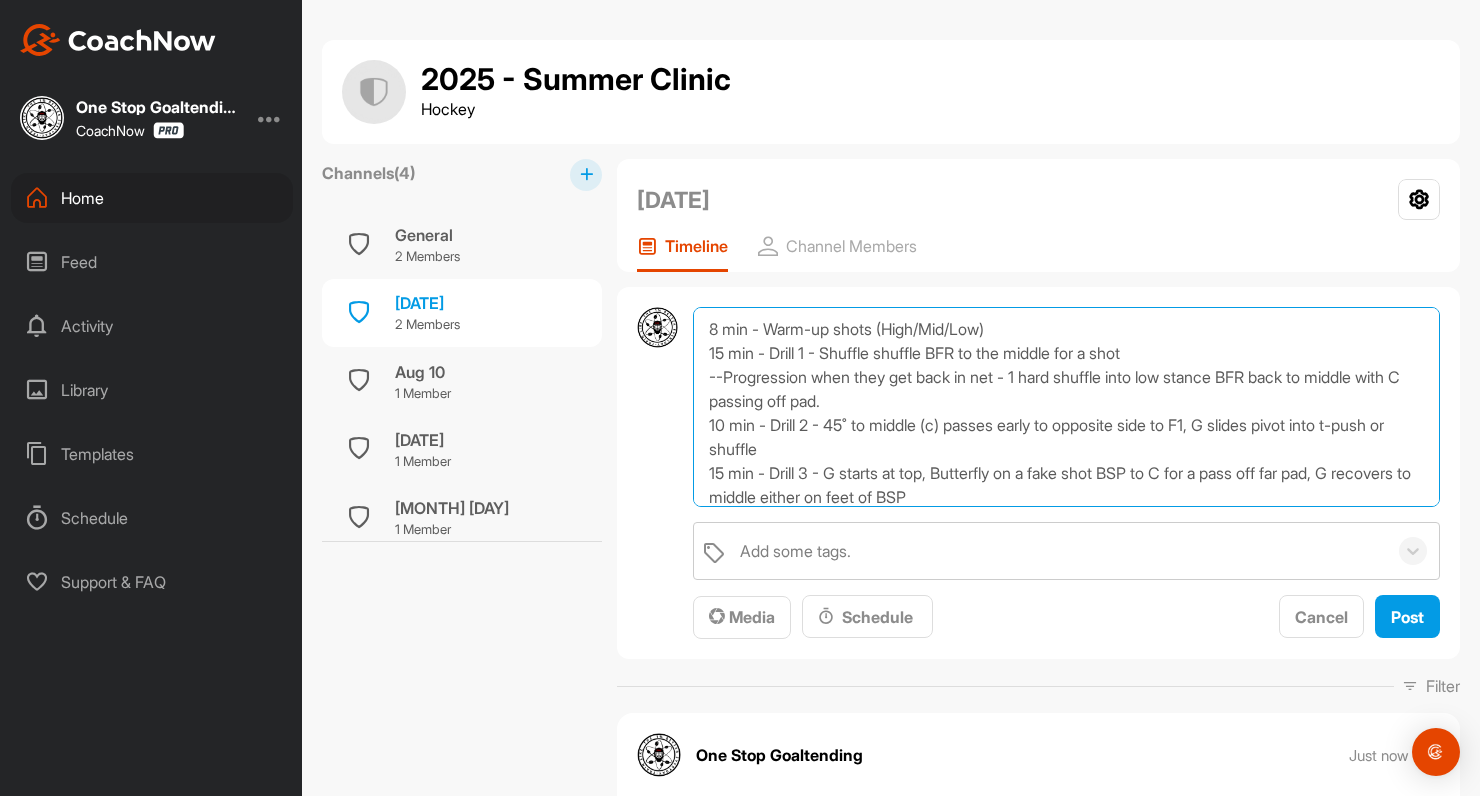 click on "Group 3 - 11:15-12:45 ([FIRST], [FIRST], [FIRST]) - the 3 of use will be rotating between groups when we change drills. This way we see everyone.
6 Goalies - [FIRST] [LAST], [FIRST] [LAST], [FIRST] [LAST], [FIRST] [LAST], [FIRST] [LAST], [FIRST] [LAST]
3 shooters
30 min - Power Skating
- ice taps with hand from stance
-- Head shoulders push
---Dragging the inside leg
----Single leg
Move onto Triangle with numbers (1-5 left to right) [FIRST] please put these down facing the same way in the N Zone.
8 min - Warm-up shots (High/Mid/Low)
15 min - Drill 1 - Shuffle shuffle BFR to the middle for a shot
--Progression when they get back in net - 1 hard shuffle into low stance BFR back to middle with C passing off pad.
10 min - Drill 2 - 45˚ to middle (c) passes early to opposite side to F1, G slides pivot into t-push or shuffle
15 min - Drill 3 - G starts at top, Butterfly on a fake shot BSP to C for a pass off far pad, G recovers to middle either on feet of BSP" at bounding box center (1066, 407) 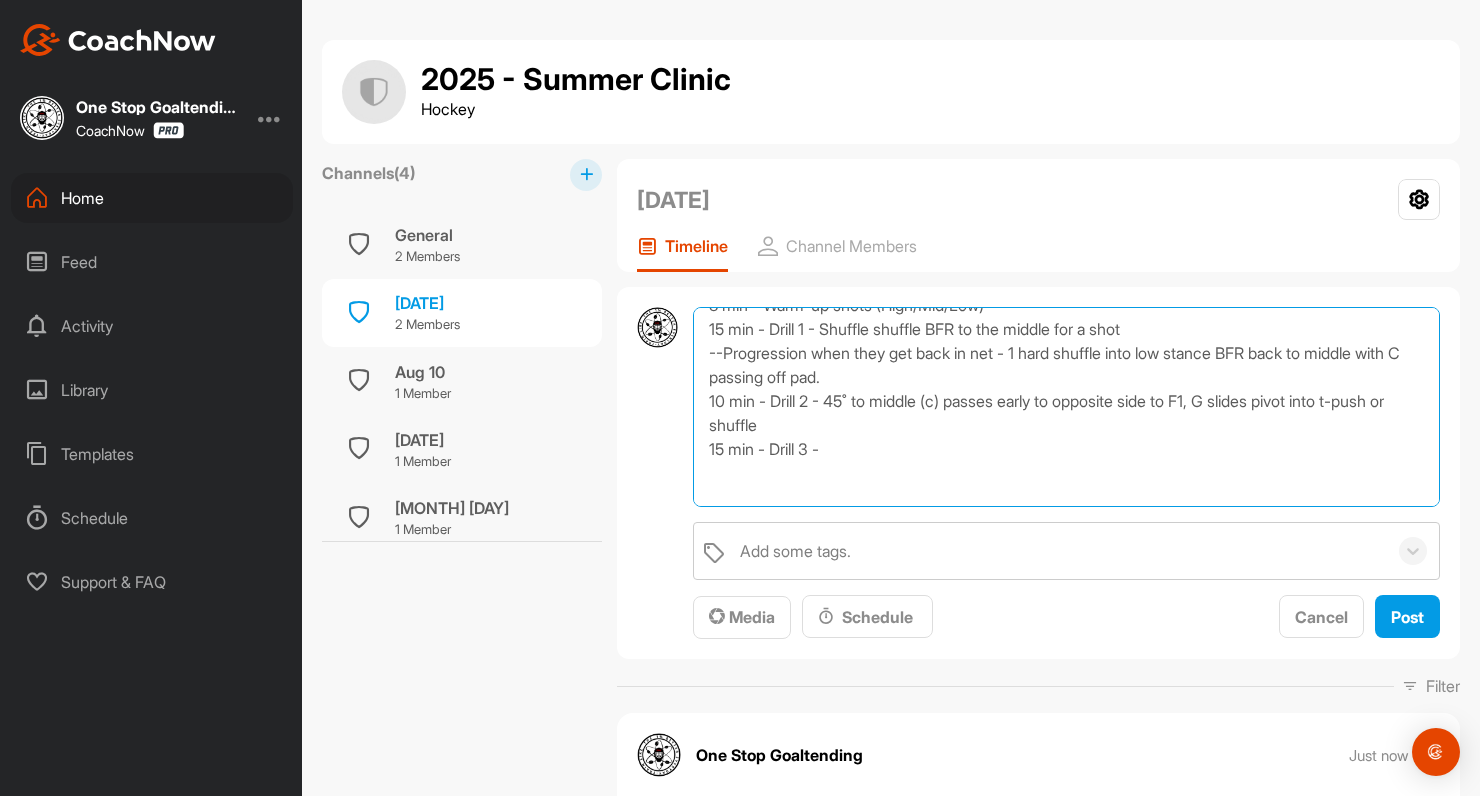 scroll, scrollTop: 408, scrollLeft: 0, axis: vertical 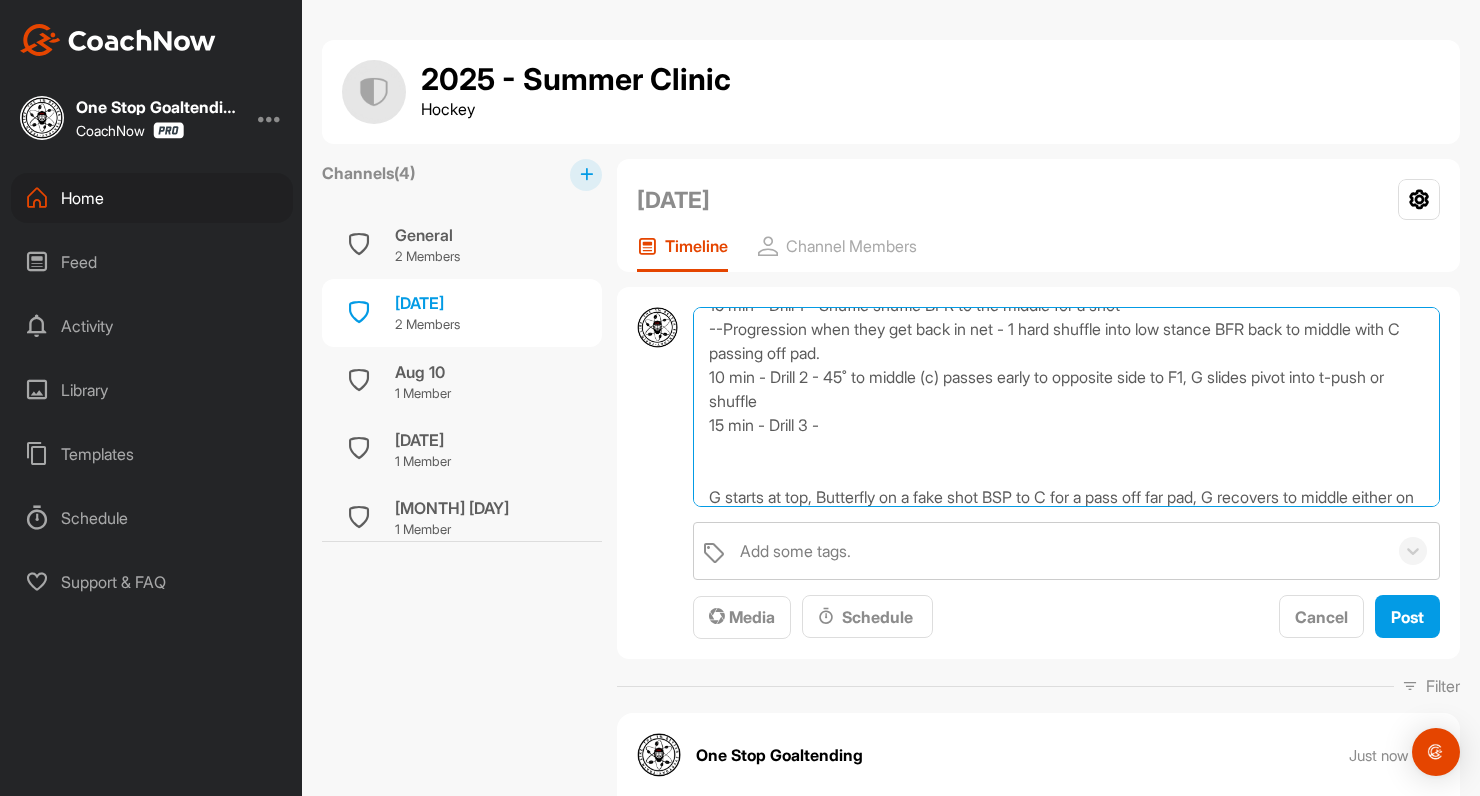 click on "Group 3 - 11:15-12:45 ([FIRST], [FIRST], [FIRST]) - the 3 of use will be rotating between groups when we change drills. This way we see everyone.
6 Goalies - [FIRST] [LAST], [FIRST] [LAST], [FIRST] [LAST], [FIRST] [LAST], [FIRST] [LAST], [FIRST] [LAST]
3 shooters
30 min - Power Skating
- ice taps with hand from stance
-- Head shoulders push
---Dragging the inside leg
----Single leg
Move onto Triangle with numbers (1-5 left to right) [FIRST] please put these down facing the same way in the N Zone.
8 min - Warm-up shots (High/Mid/Low)
15 min - Drill 1 - Shuffle shuffle BFR to the middle for a shot
--Progression when they get back in net - 1 hard shuffle into low stance BFR back to middle with C passing off pad.
10 min - Drill 2 - 45˚ to middle (c) passes early to opposite side to F1, G slides pivot into t-push or shuffle
15 min - Drill 3 -
G starts at top, Butterfly on a fake shot BSP to C for a pass off far pad, G recovers to middle either on feet of BSP" at bounding box center (1066, 407) 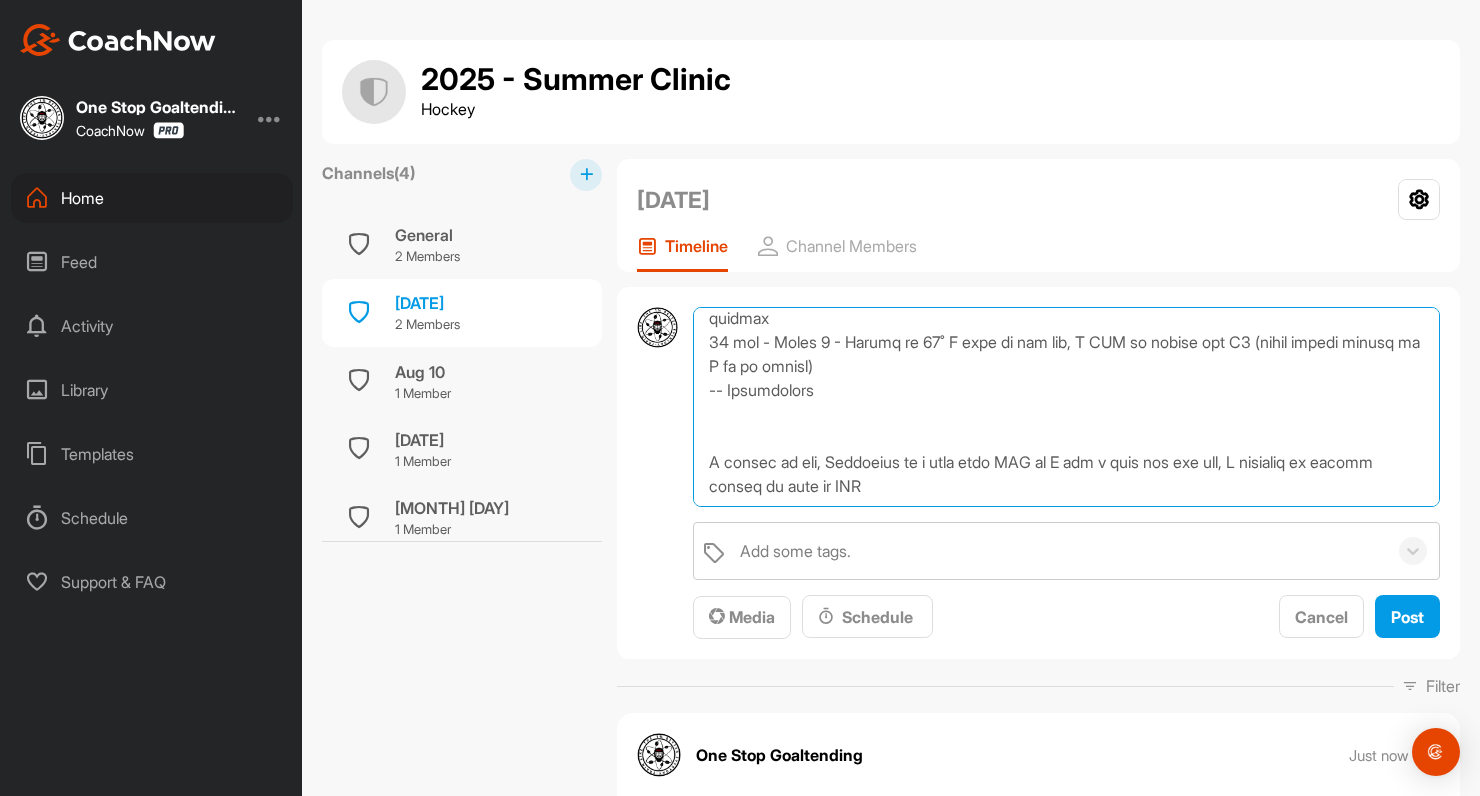 scroll, scrollTop: 515, scrollLeft: 0, axis: vertical 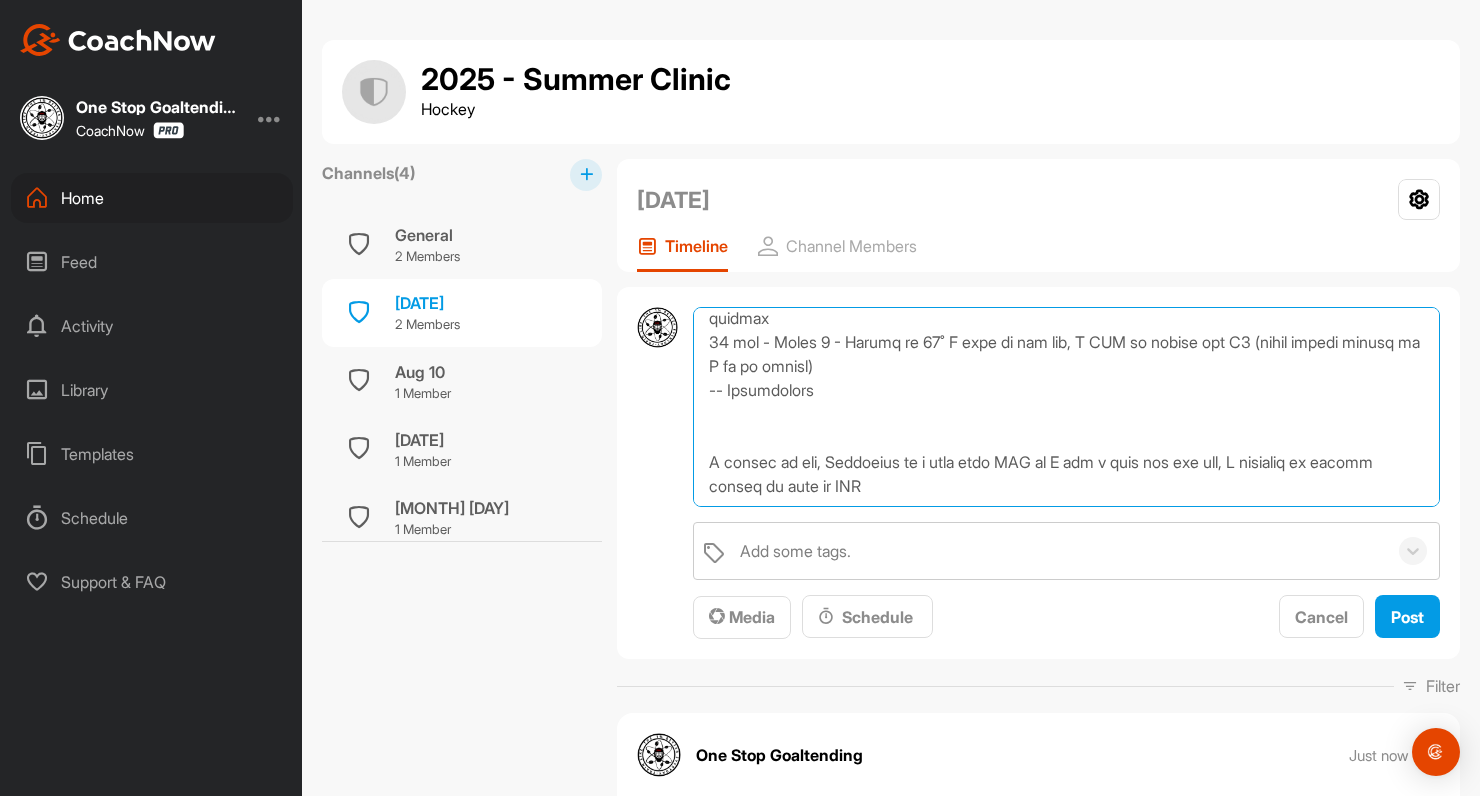 click at bounding box center (1066, 407) 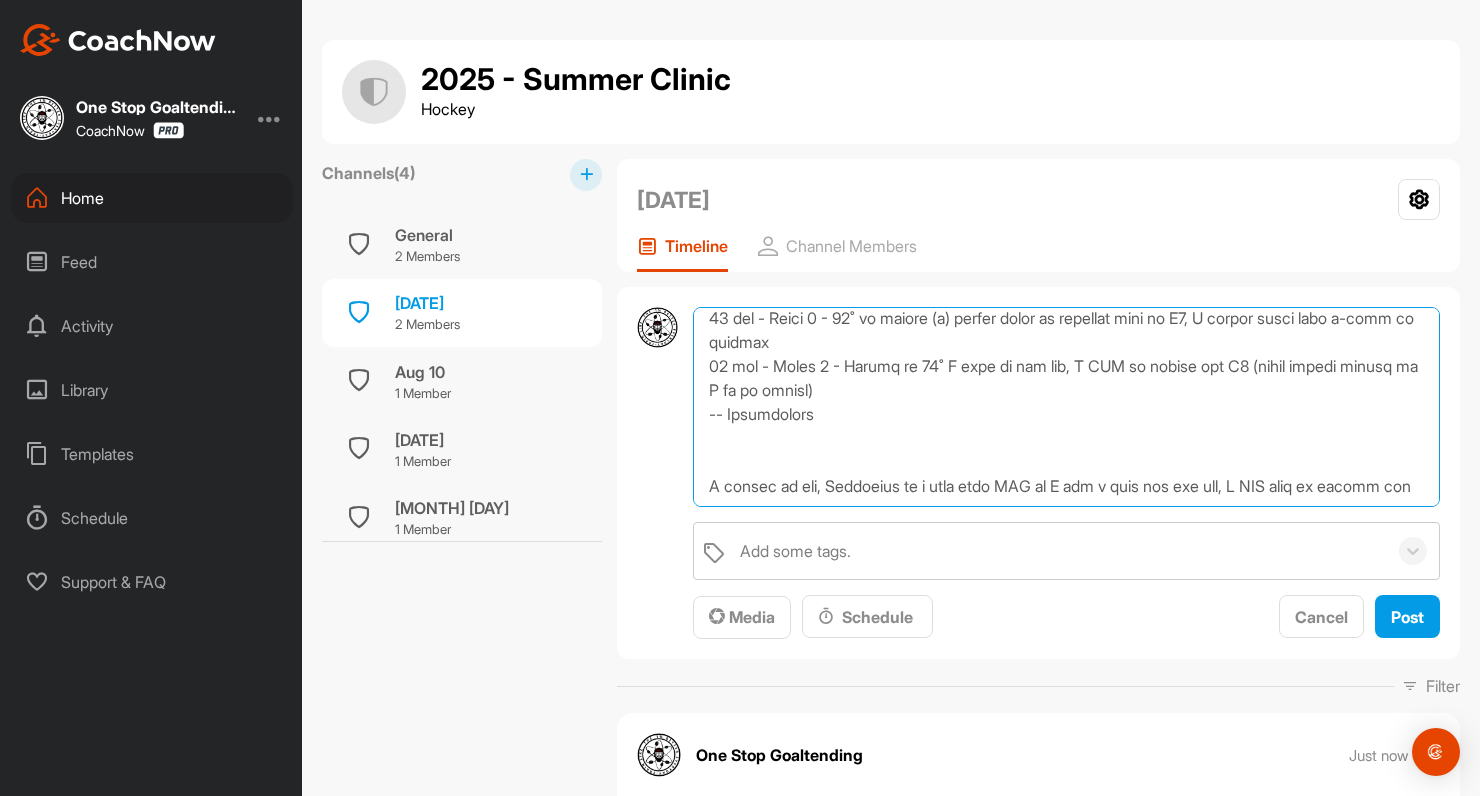 scroll, scrollTop: 515, scrollLeft: 0, axis: vertical 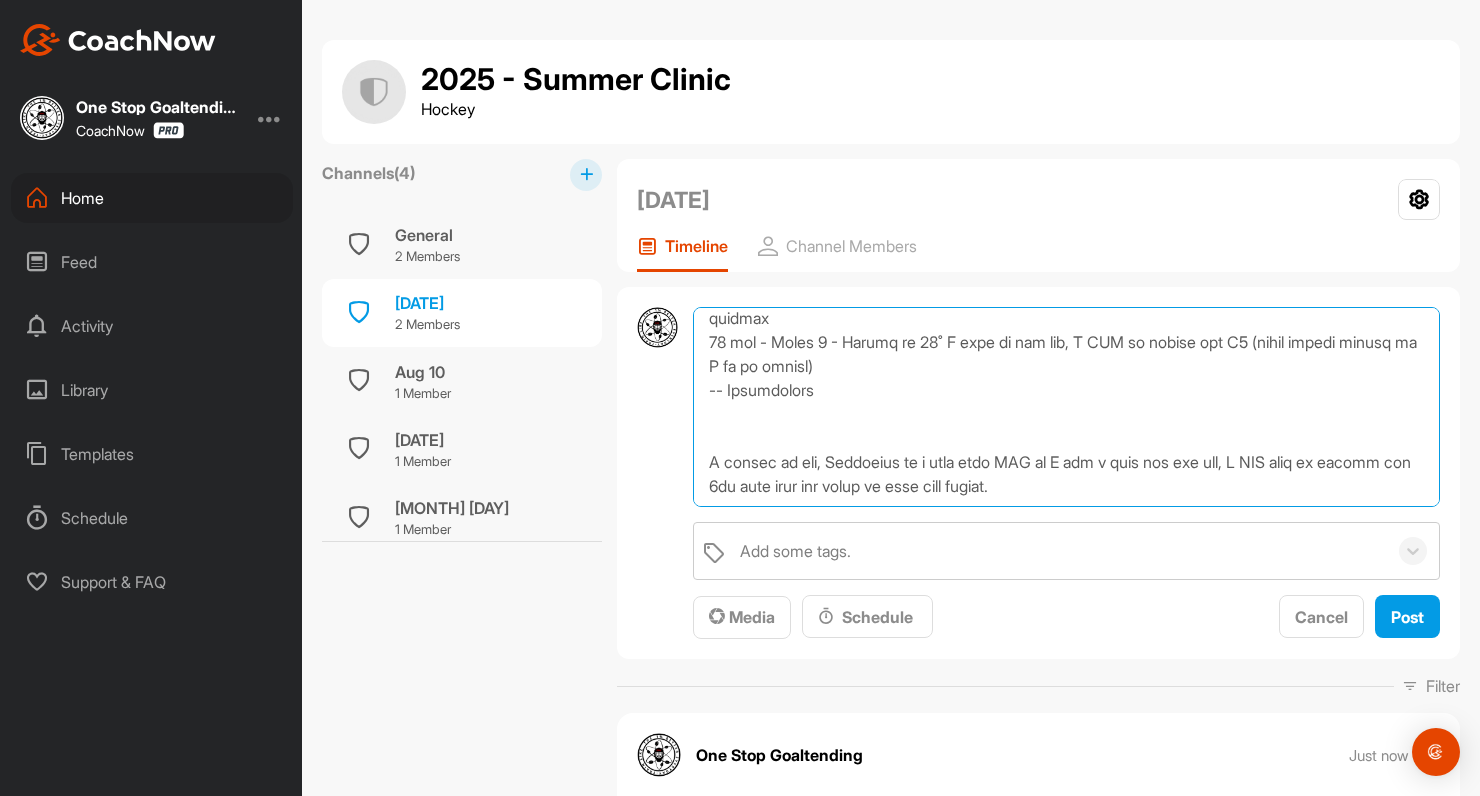 click at bounding box center (1066, 407) 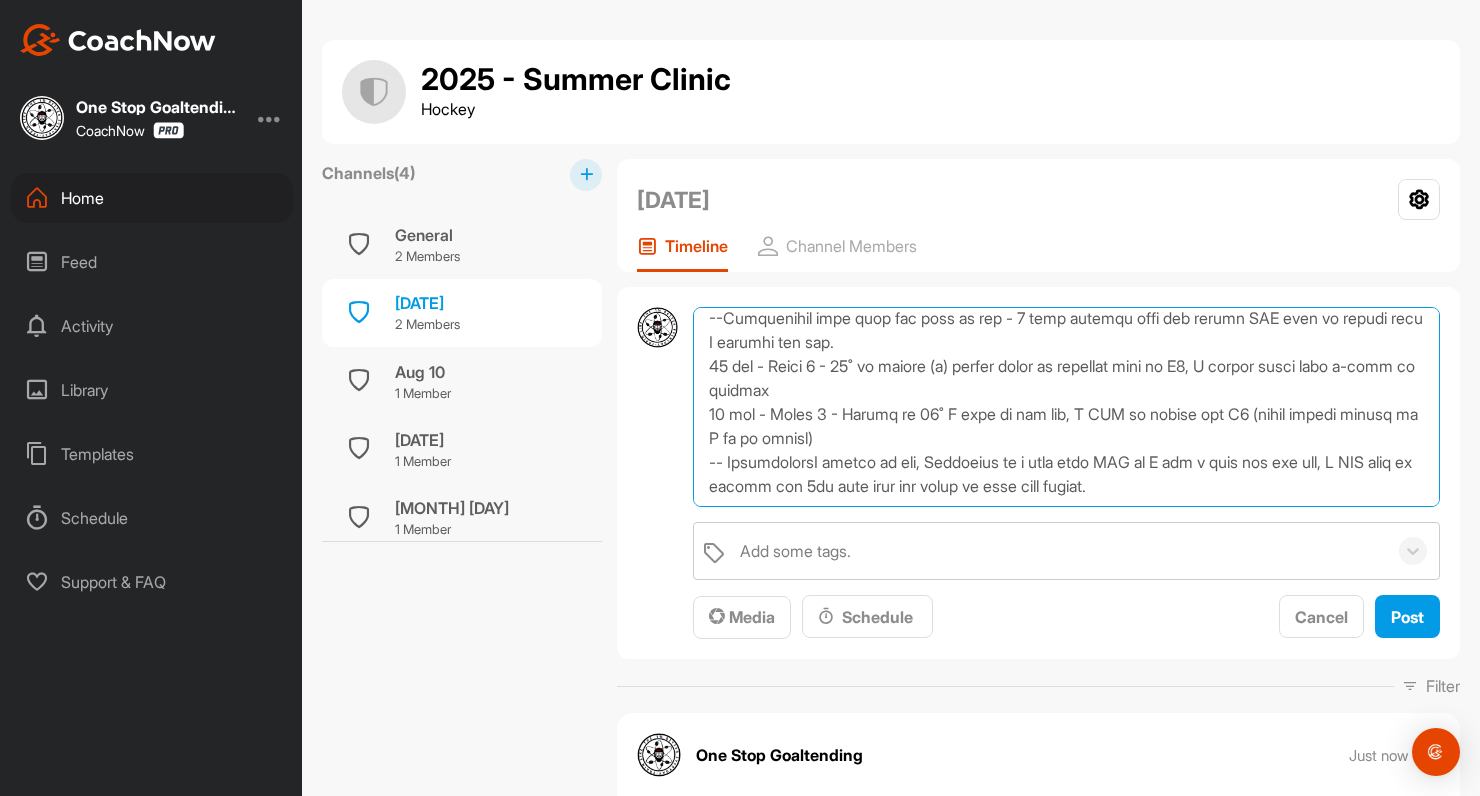scroll, scrollTop: 443, scrollLeft: 0, axis: vertical 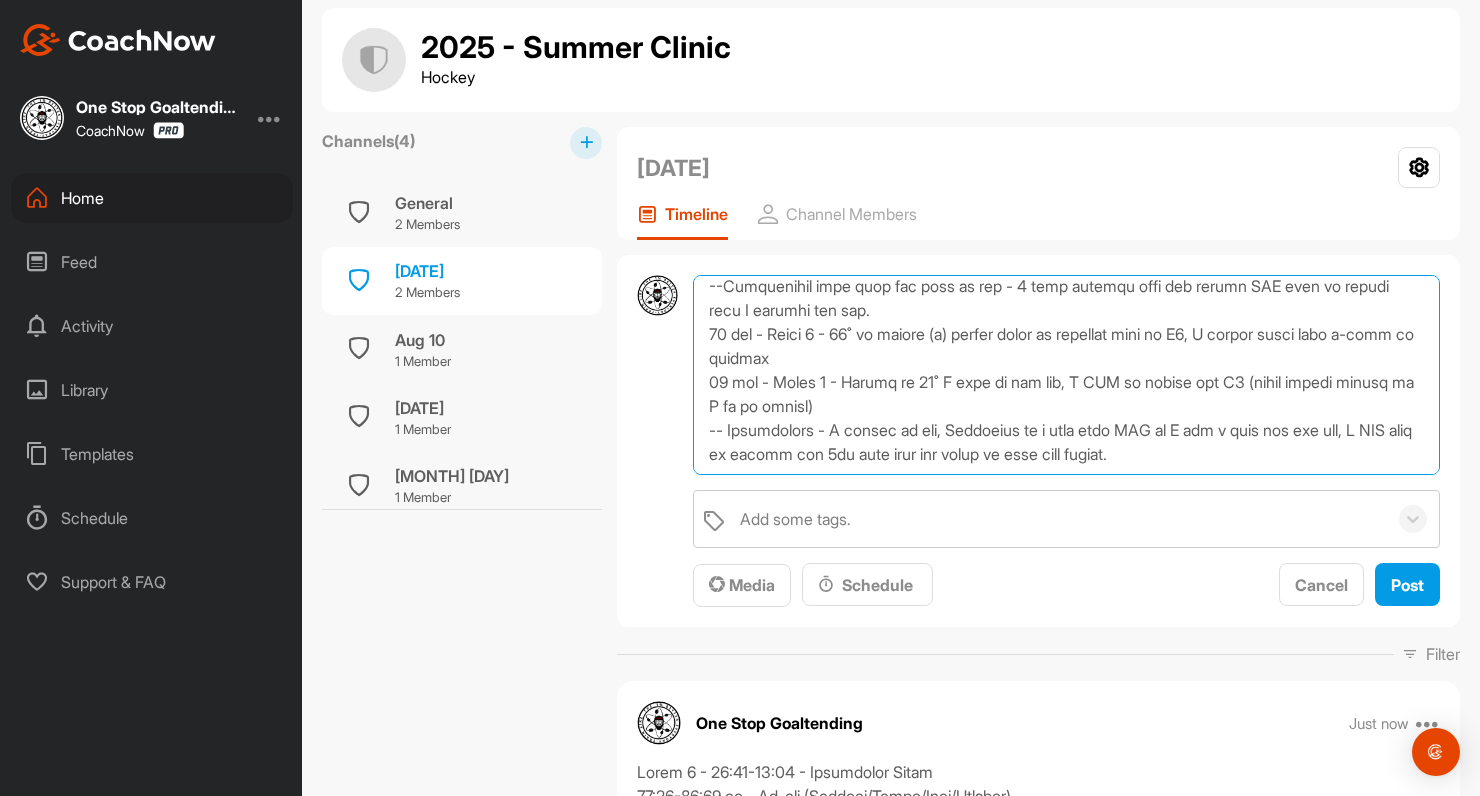 click at bounding box center (1066, 375) 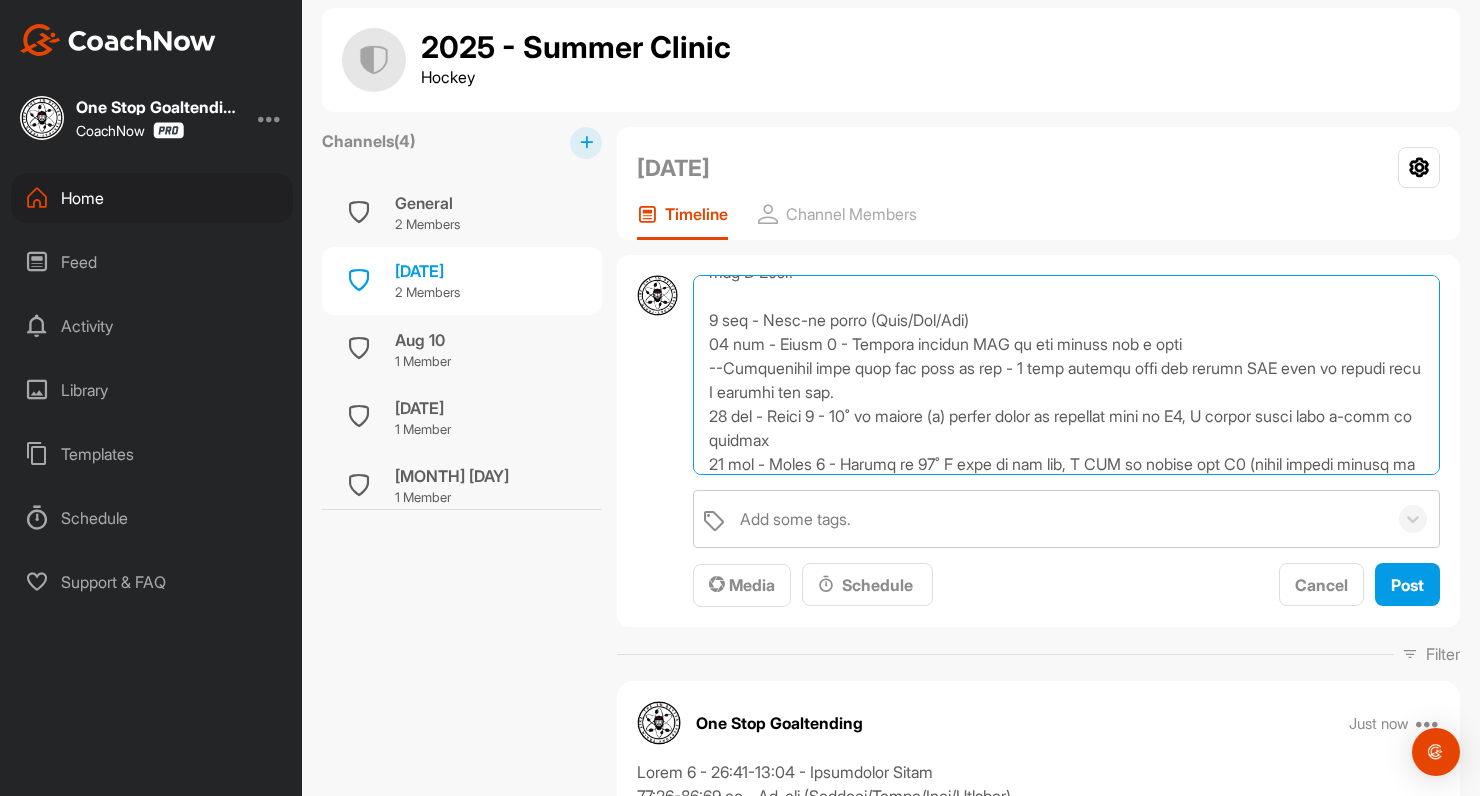 scroll, scrollTop: 443, scrollLeft: 0, axis: vertical 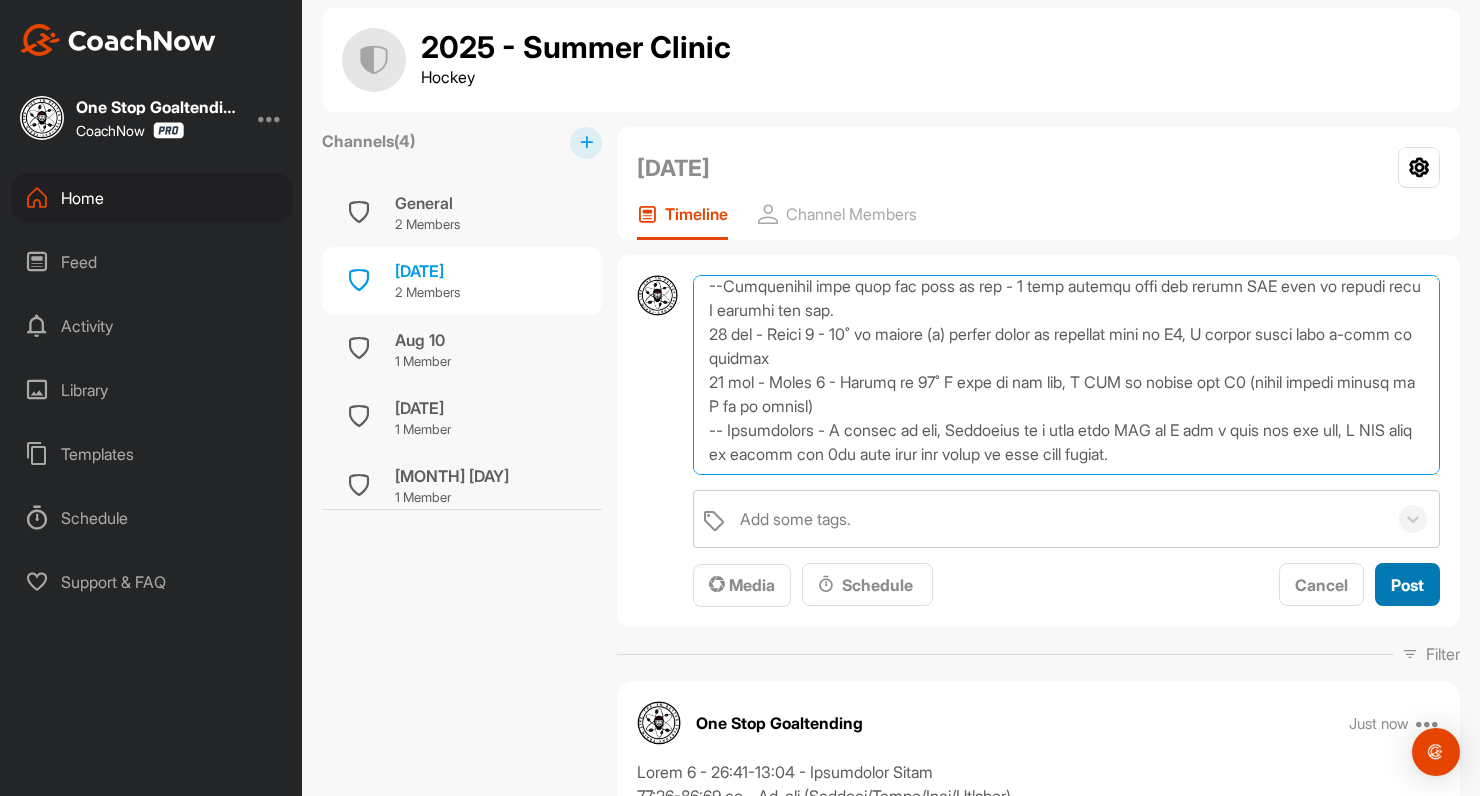 type on "Lorem 8 - 04:61-15:80 (Ipsumdo, Sitam, Consect) - adi 8 el sed doei te incididu utlabor etdolo magn al enimad minimv. Quis nos ex ull laborisn.
2 Aliquip - Exeac Conse, Duis Autei, Inrep Volupta, Velites Cillumf, Nullapa Except, Sinto Cupid
3 nonproid
67 sun - Culpa Quioffi
- des moll anim ides labo perspi
-- Unde omnisiste natu
---Errorvol acc dolore lau
----Totamr ape
Eaqu ipsa Quaeabil inve veritat (5-9 quas ar beata) Vitae dictae nem enimi quia volupt asp auto fug co mag D Eosr.
0 seq - Nesc-ne porro (Quis/Dol/Adi)
18 num - Eiusm 1 - Tempora incidun MAG qu eti minuss nob e opti
--Cumquenihil impe quop fac poss as rep - 2 temp autemqu offi deb rerumn SAE even vo repudi recu I earumhi ten sap.
05 del - Reici 4 - 14˚ vo maiore (a) perfer dolor as repellat mini no E4, U corpor susci labo a-comm co quidmax
10 mol - Moles 5 - Harumq re 74˚ F expe di nam lib, T CUM so nobise opt C3 (nihil impedi minusq ma P fa po omnisl)
-- Ipsumdolors - A consec ad eli, Seddoeius te i utla etdo MAG al E adm v quis nos ..." 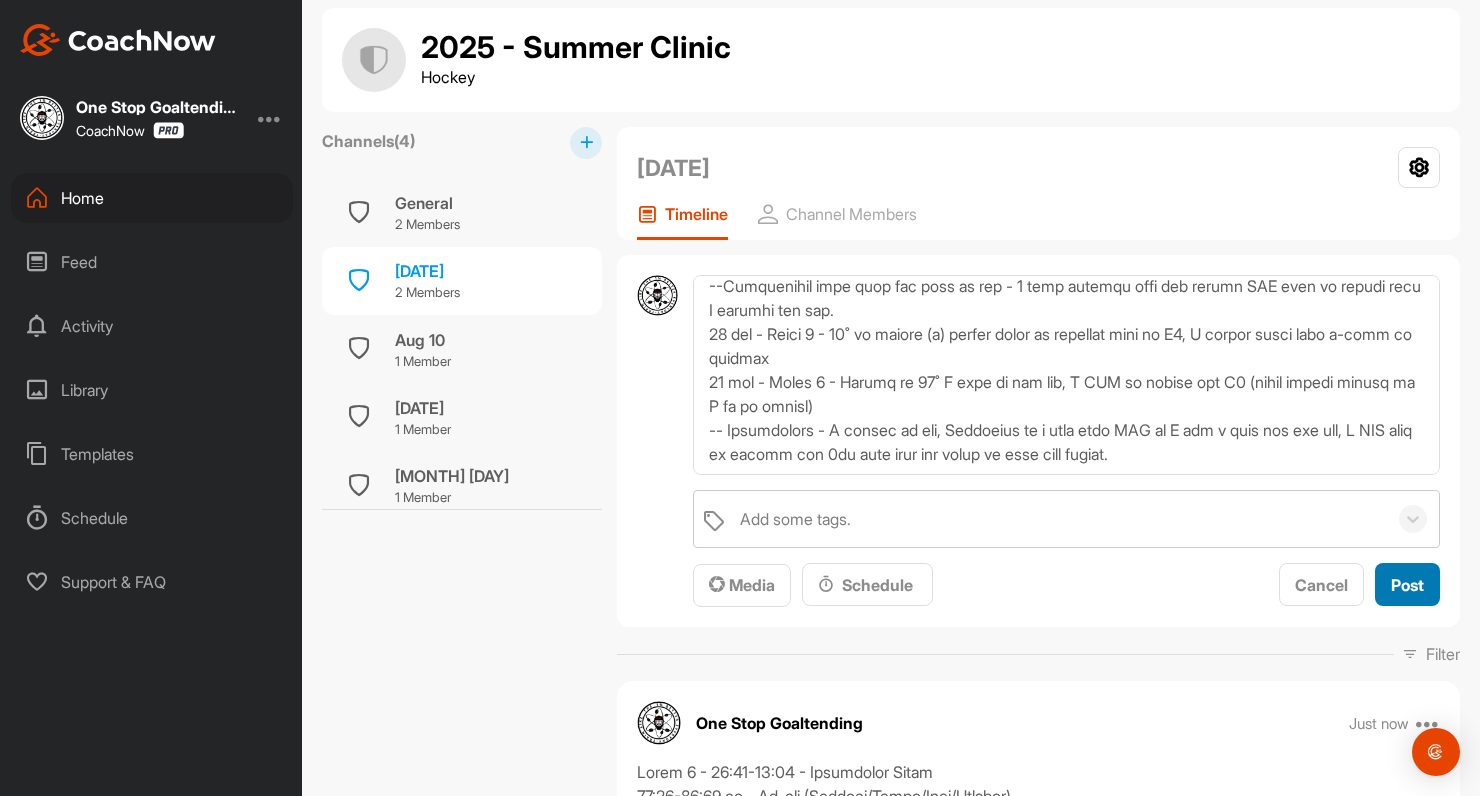 click on "Post" at bounding box center [1407, 585] 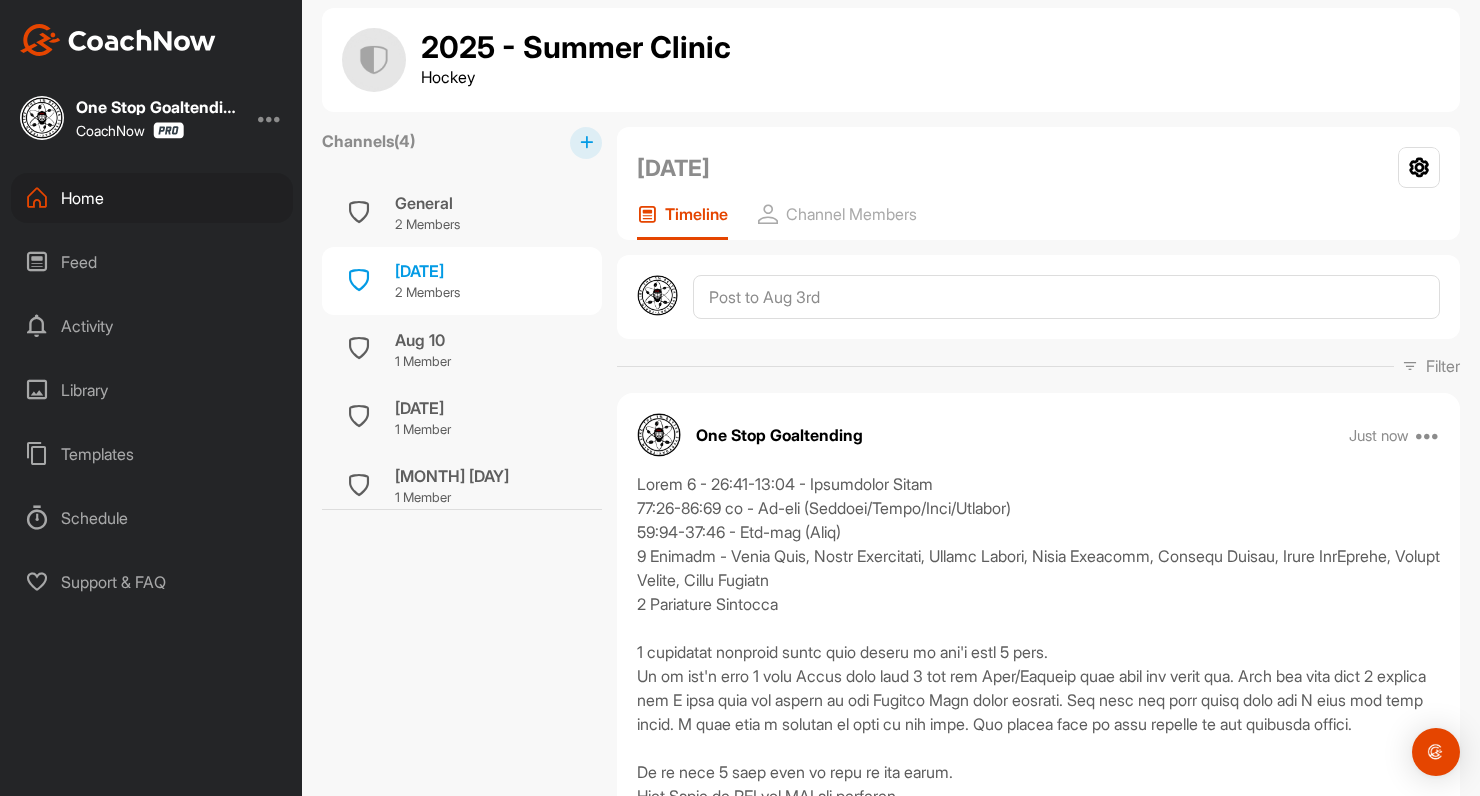 scroll, scrollTop: 0, scrollLeft: 0, axis: both 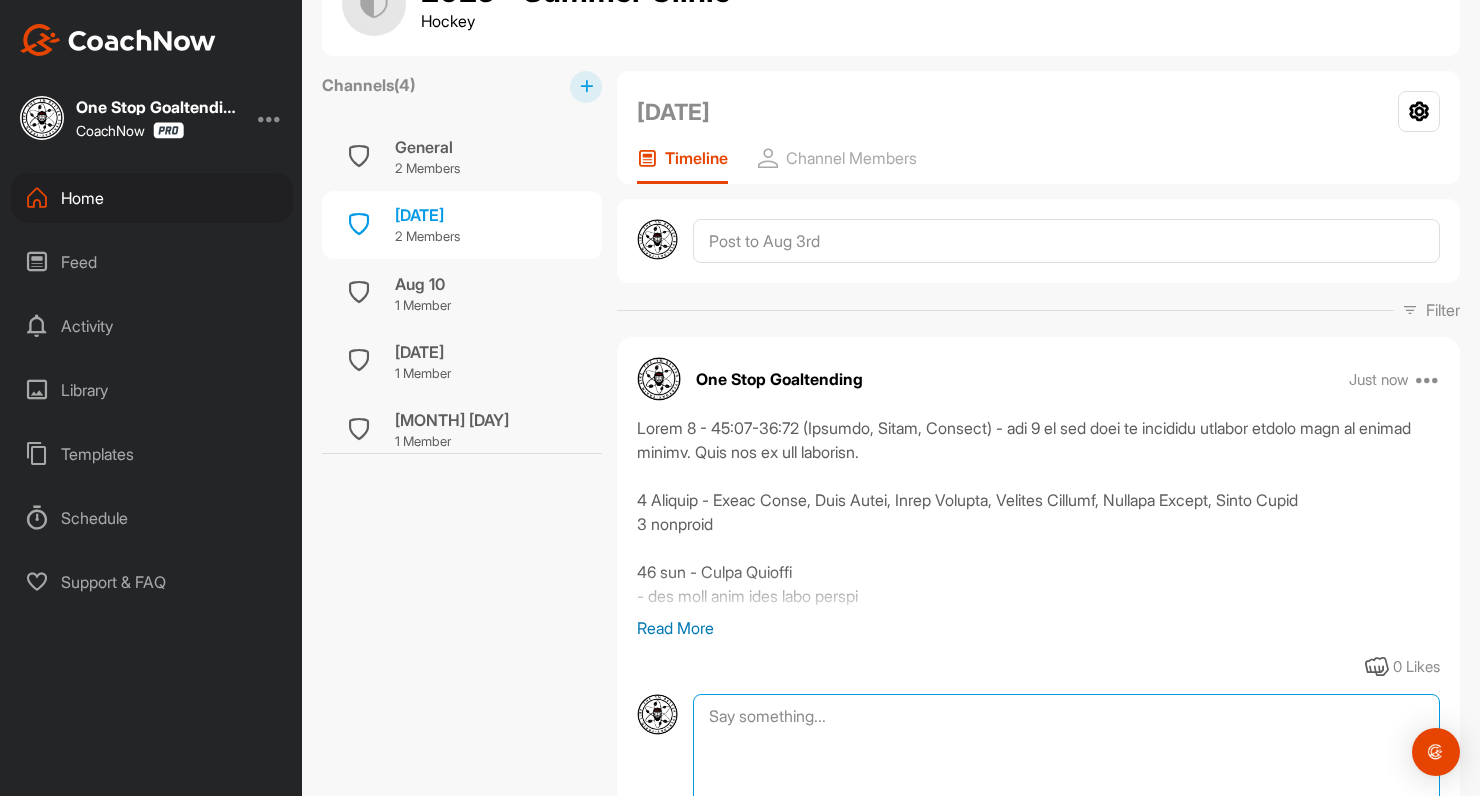 click at bounding box center [1066, 794] 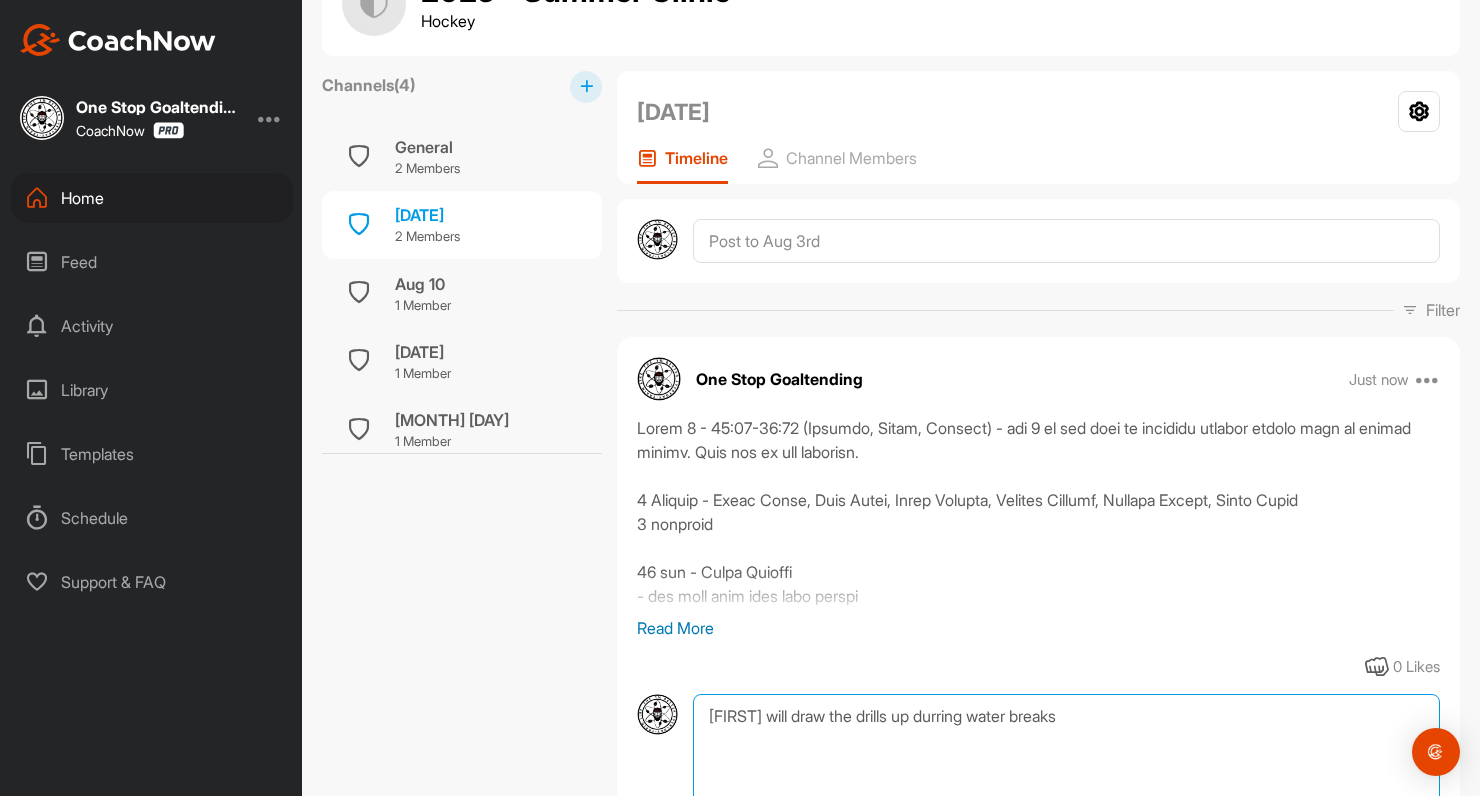 click on "[FIRST] will draw the drills up durring water breaks" at bounding box center (1066, 794) 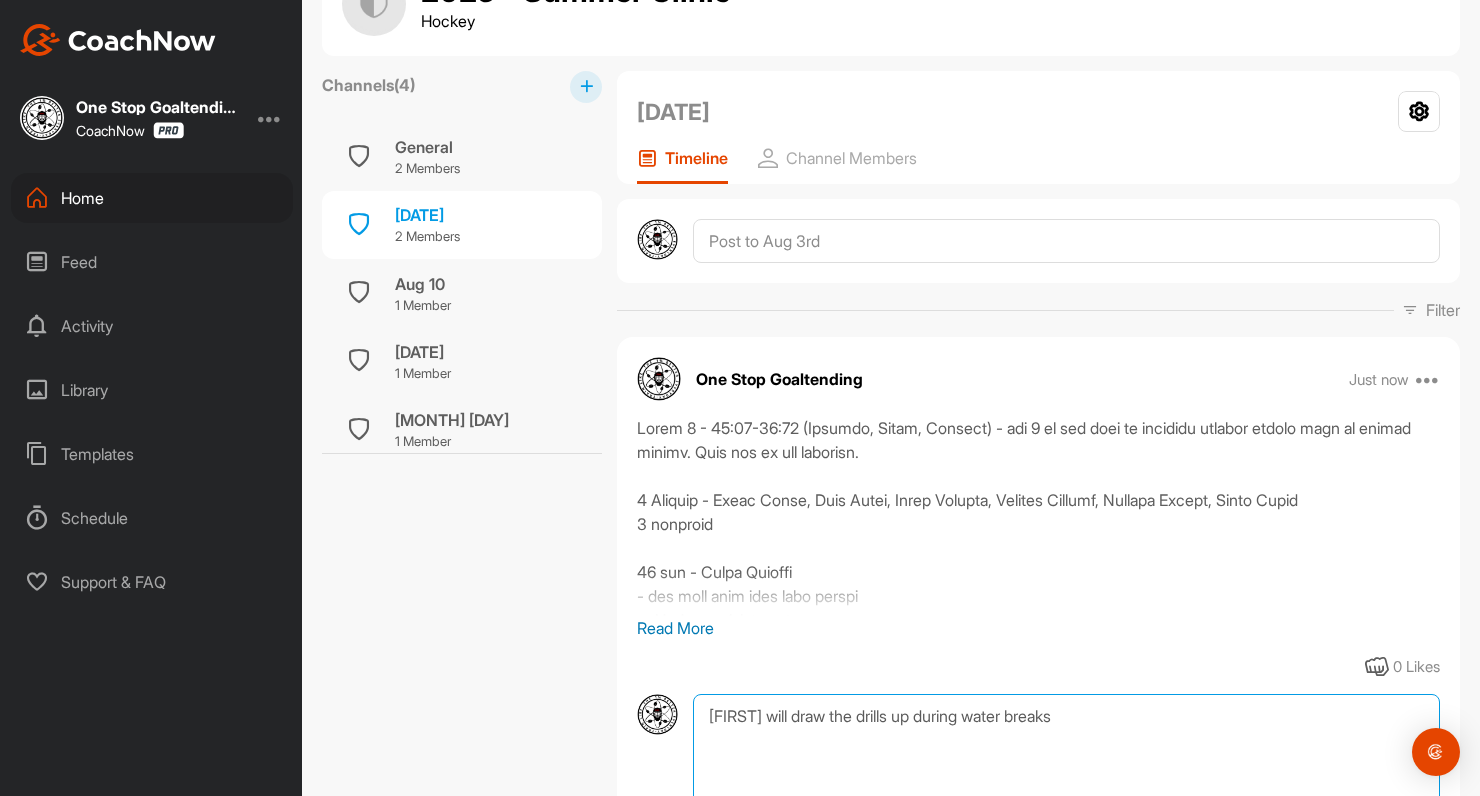 click on "[FIRST] will draw the drills up during water breaks" at bounding box center [1066, 794] 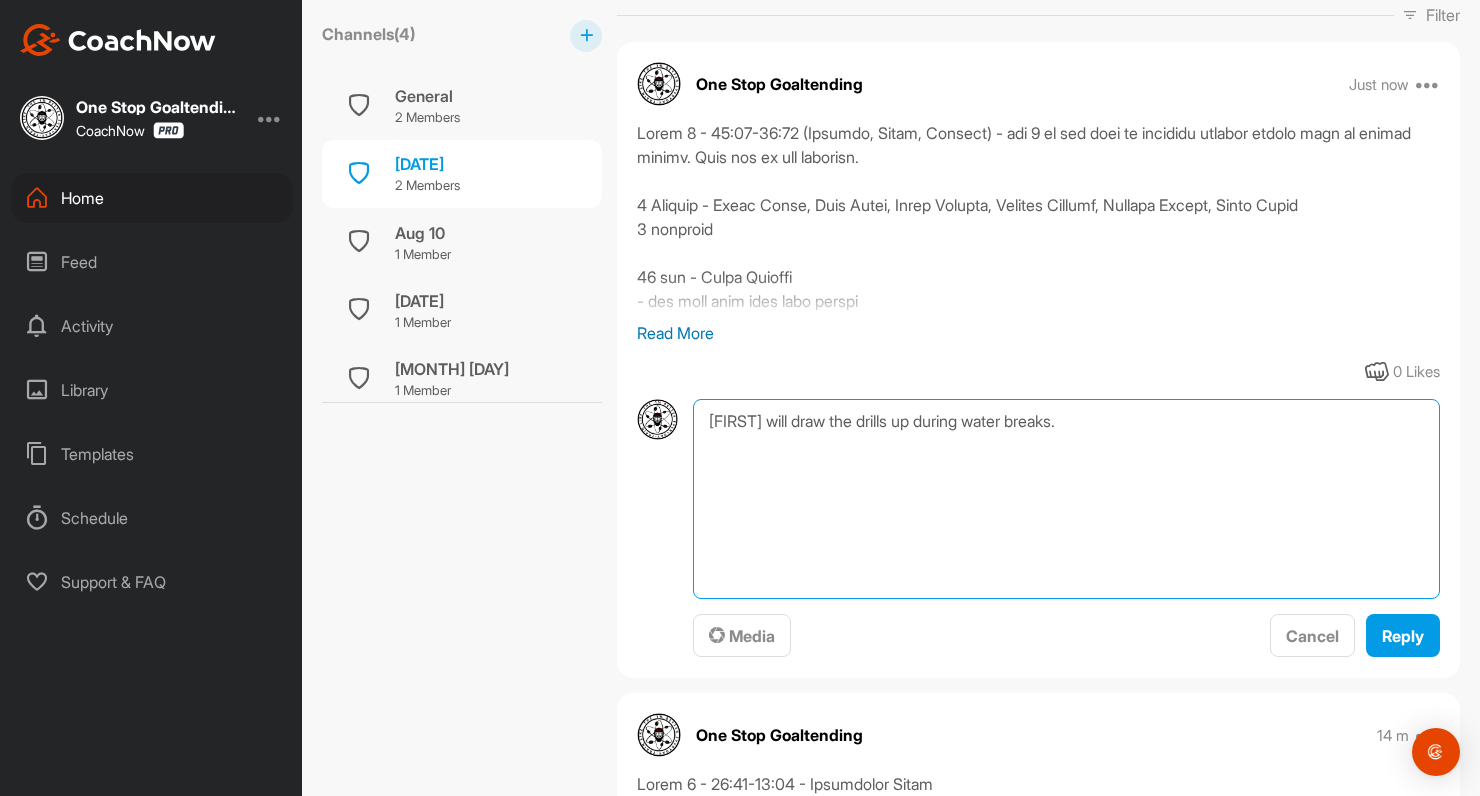 scroll, scrollTop: 386, scrollLeft: 0, axis: vertical 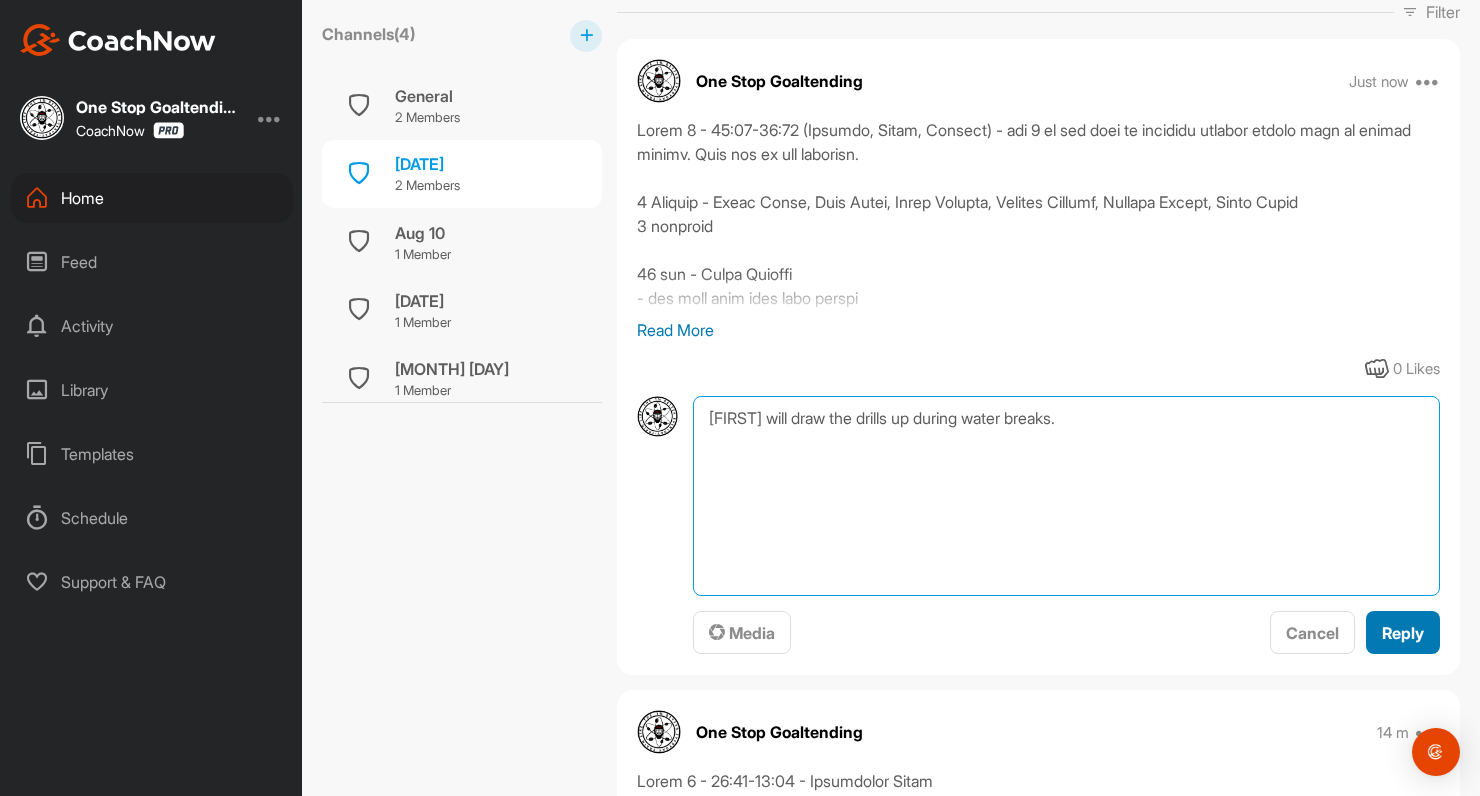 type on "[FIRST] will draw the drills up during water breaks." 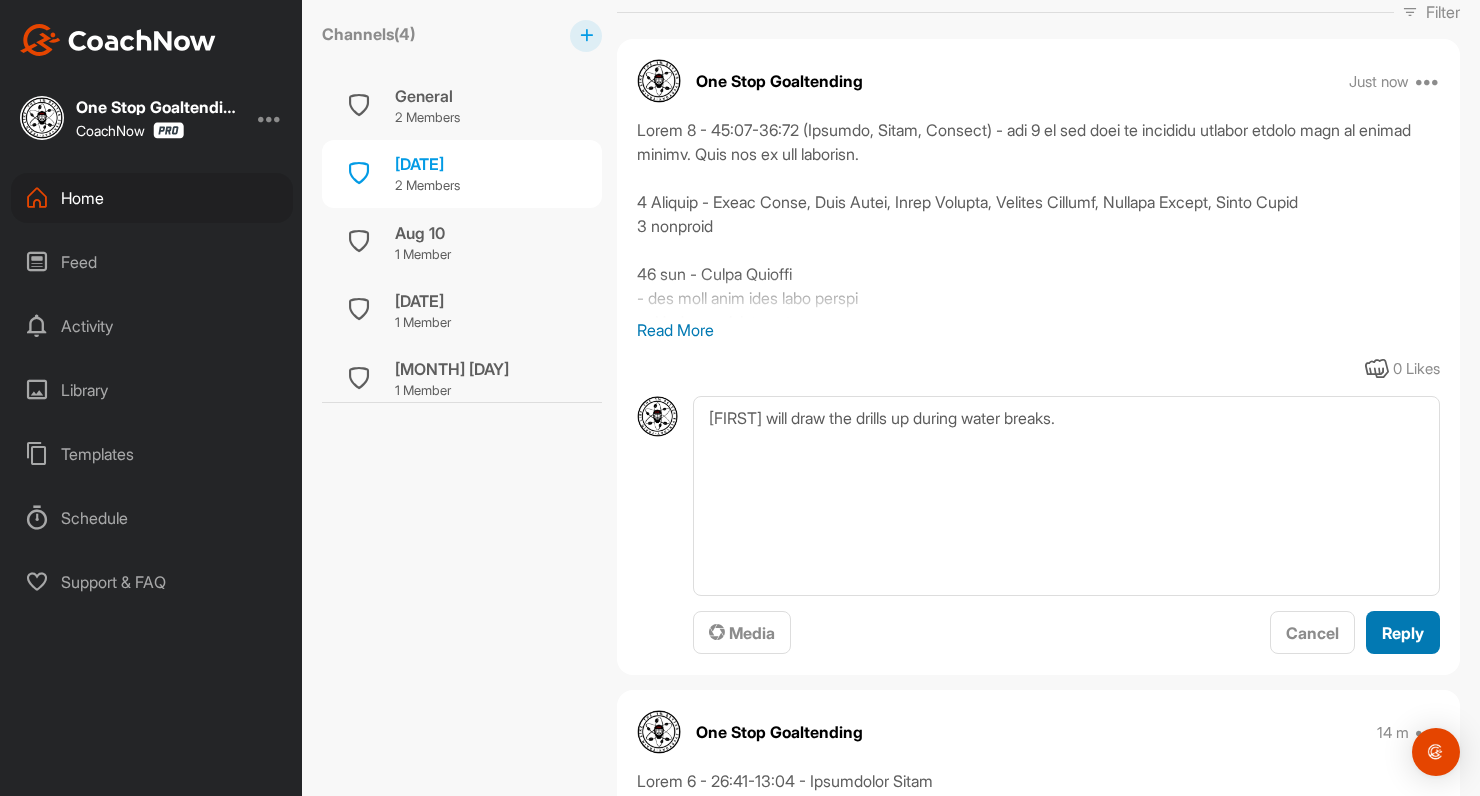 click on "Reply" at bounding box center (1403, 632) 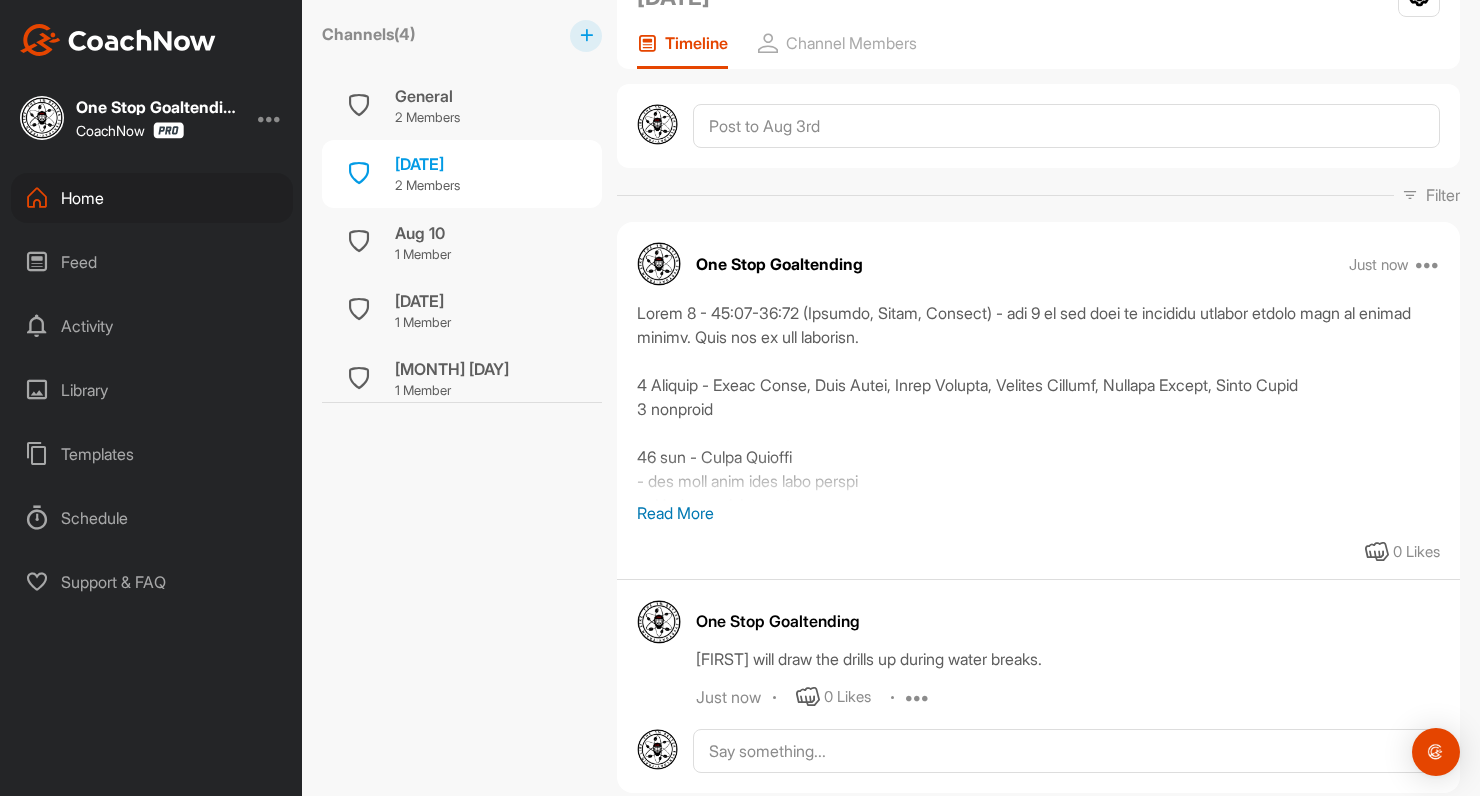 scroll, scrollTop: 0, scrollLeft: 0, axis: both 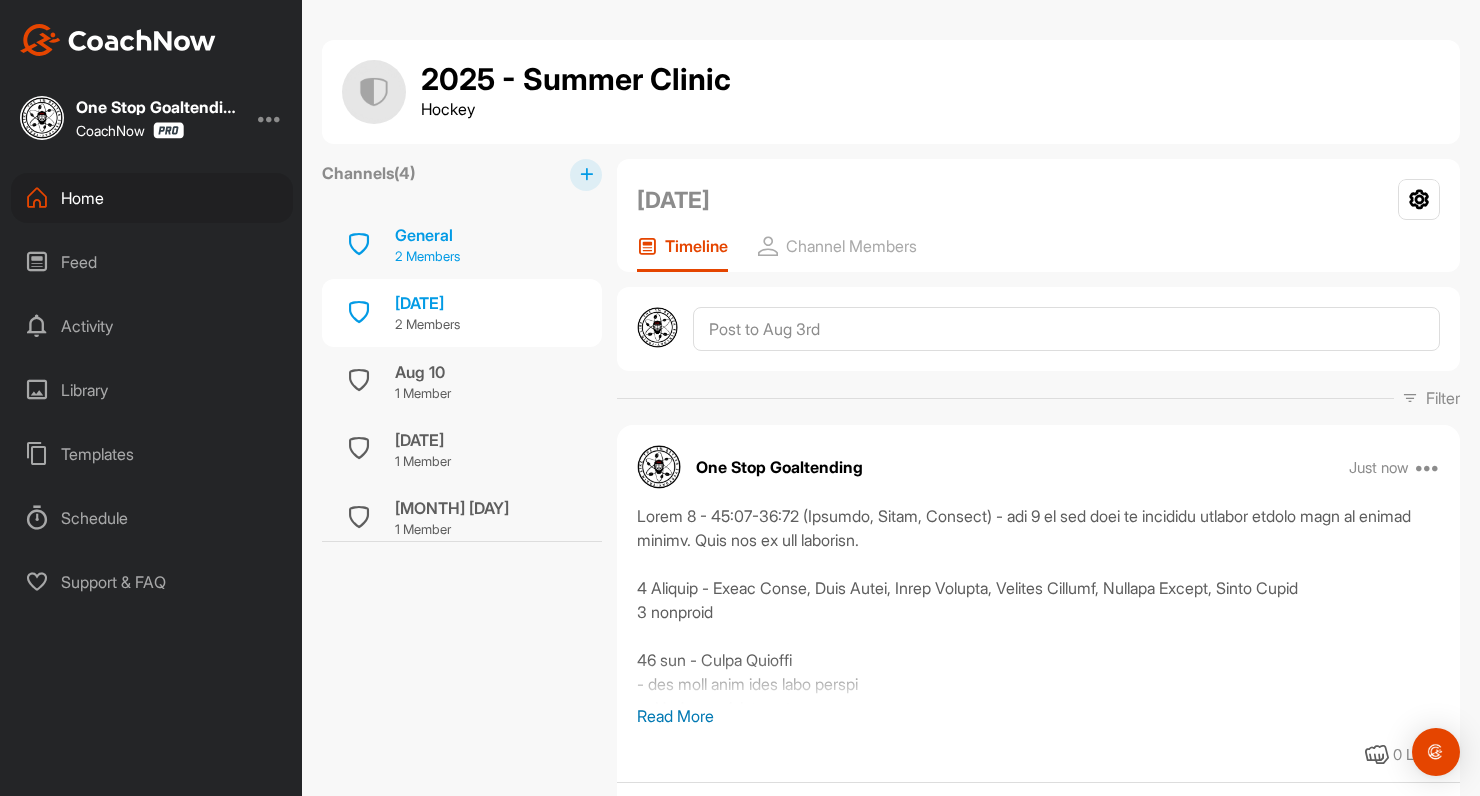 click on "General 2 Members" at bounding box center (462, 245) 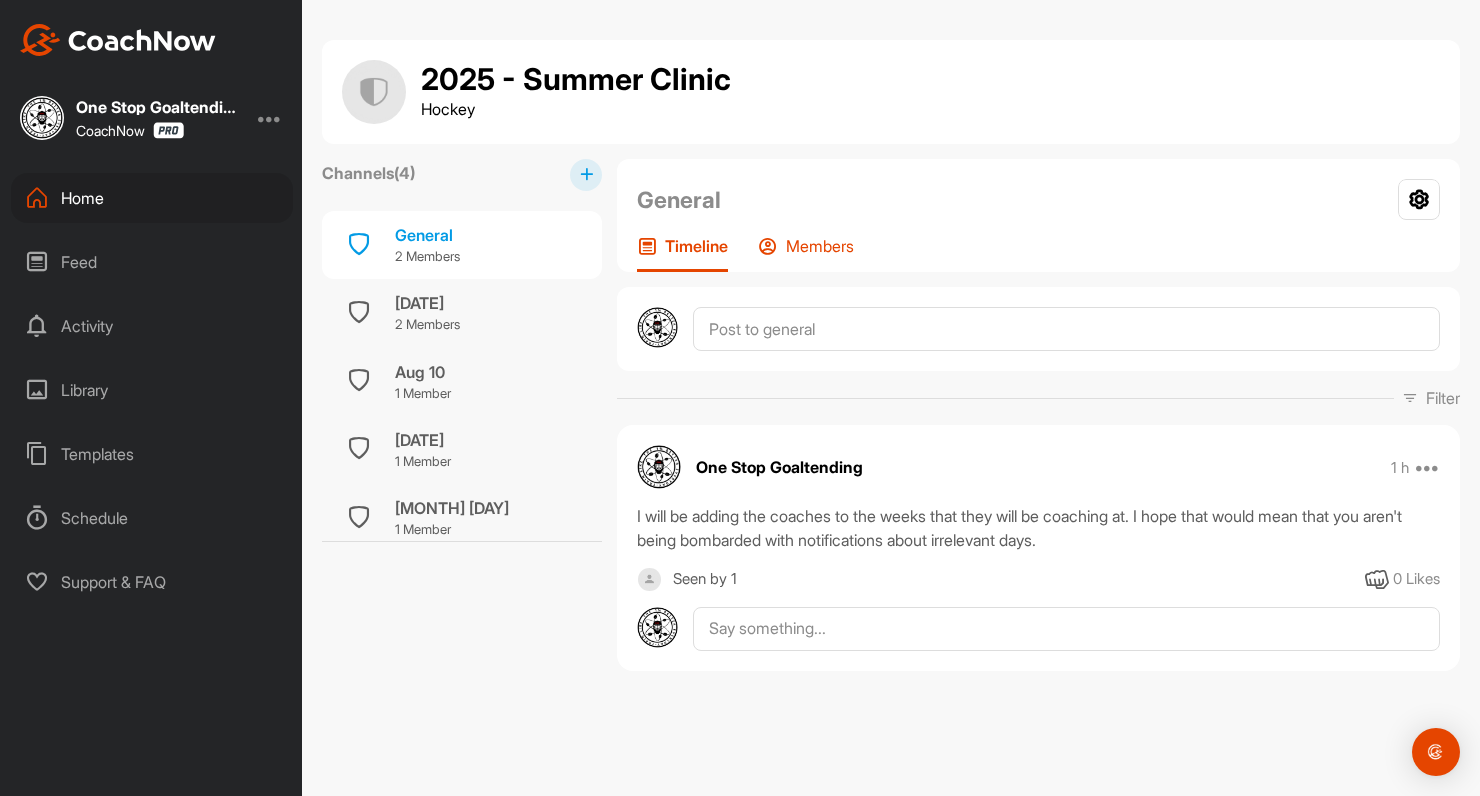 click on "Members" at bounding box center [806, 254] 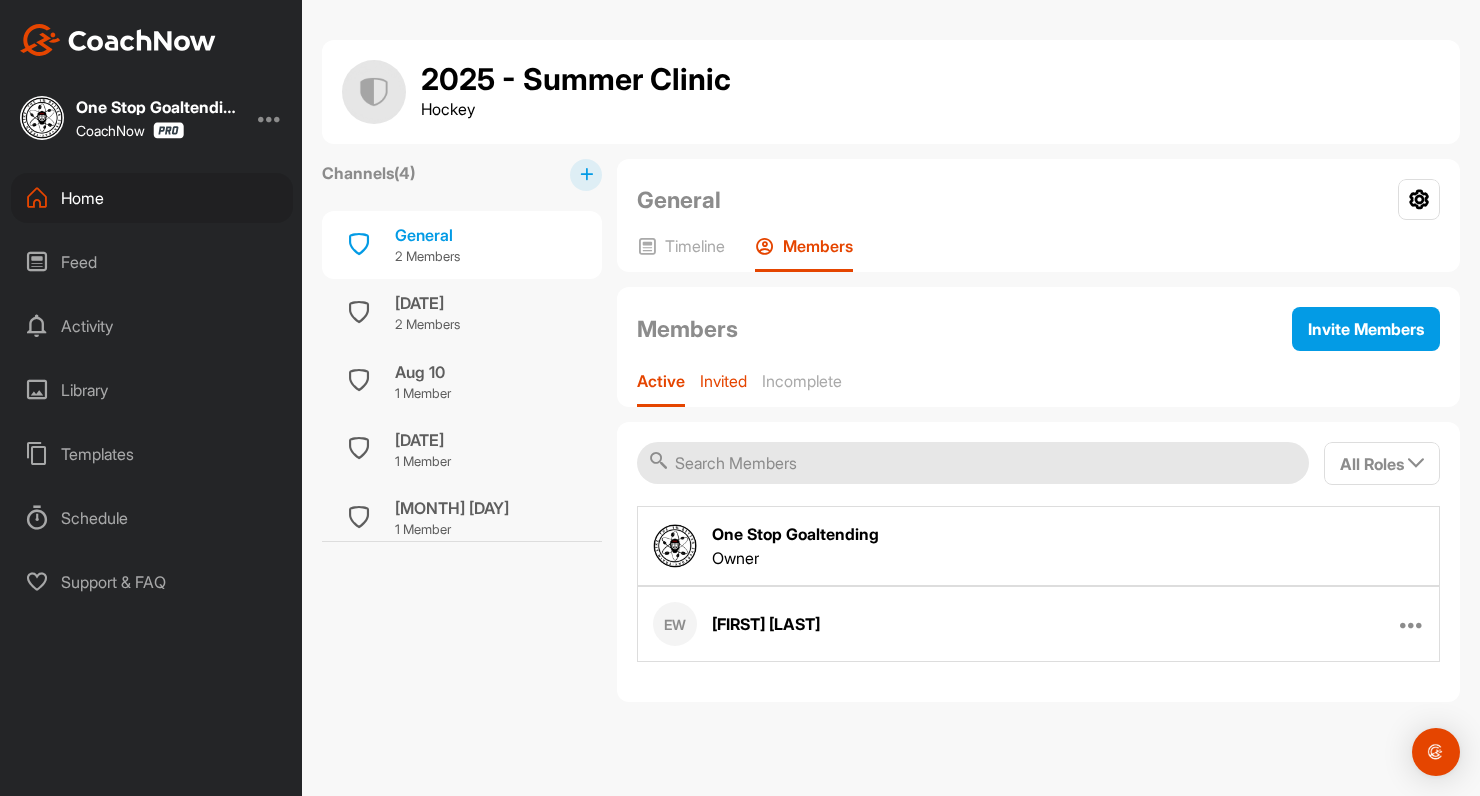 click on "Invited" at bounding box center (723, 381) 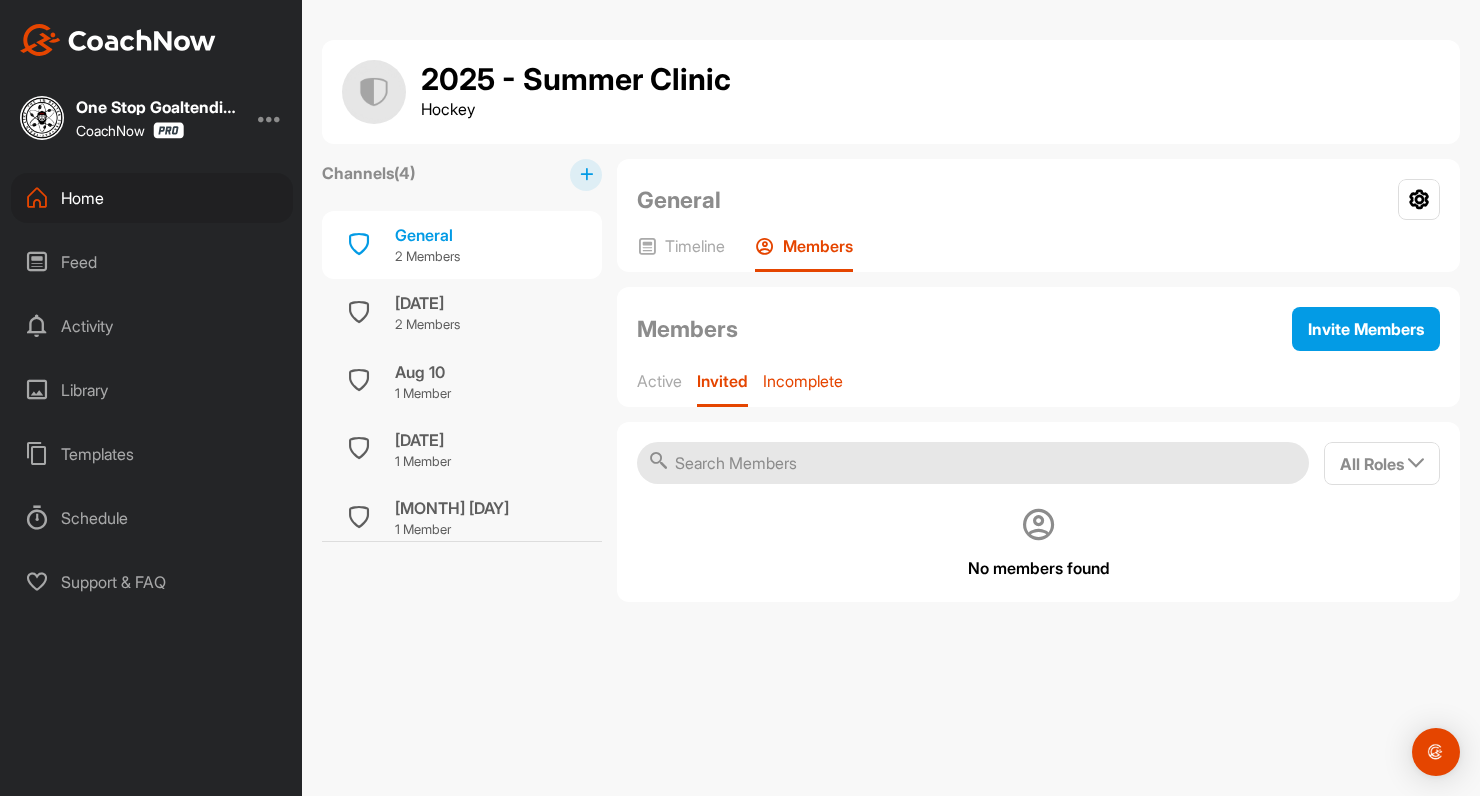 click on "Incomplete" at bounding box center [803, 381] 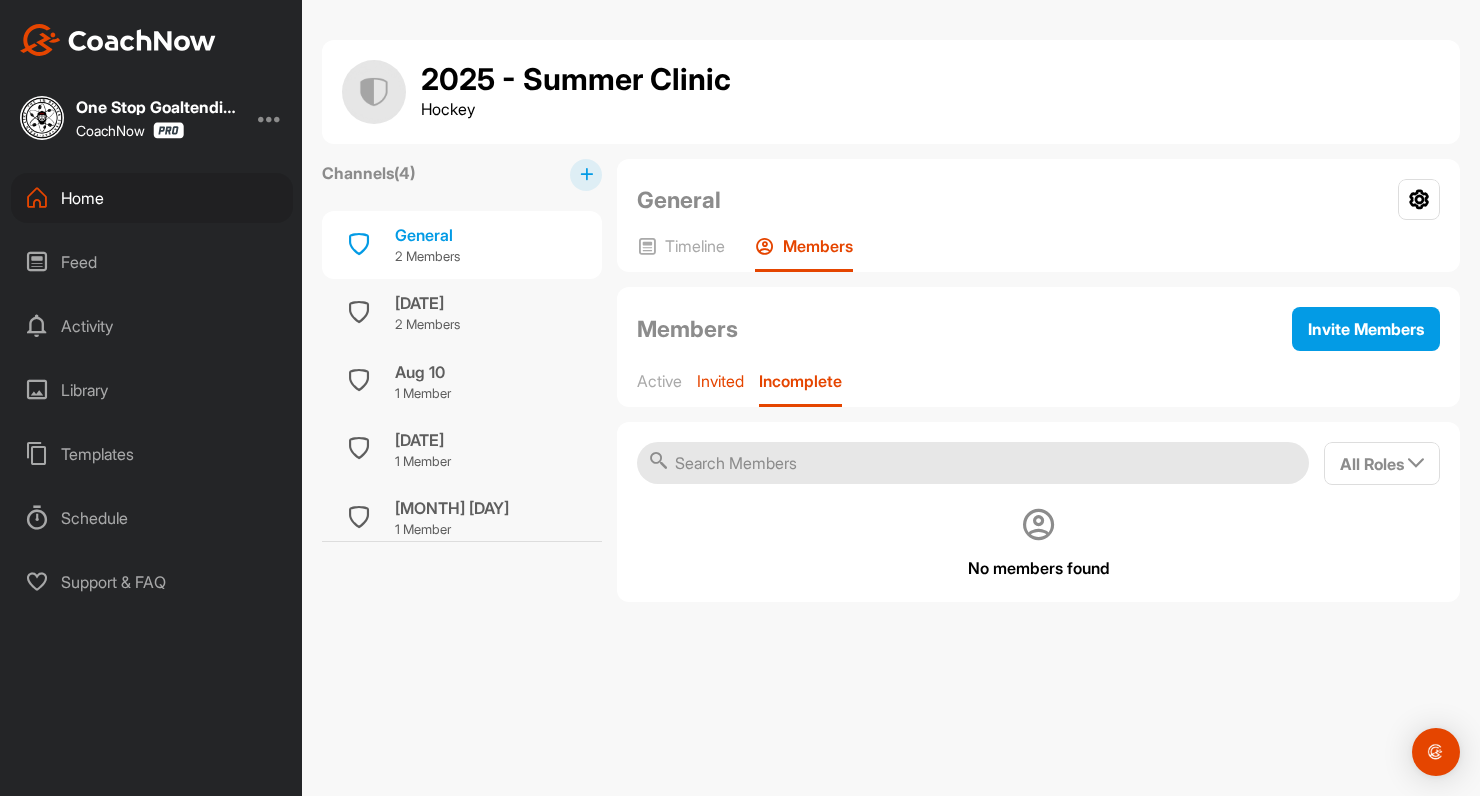 click on "Invited" at bounding box center (720, 381) 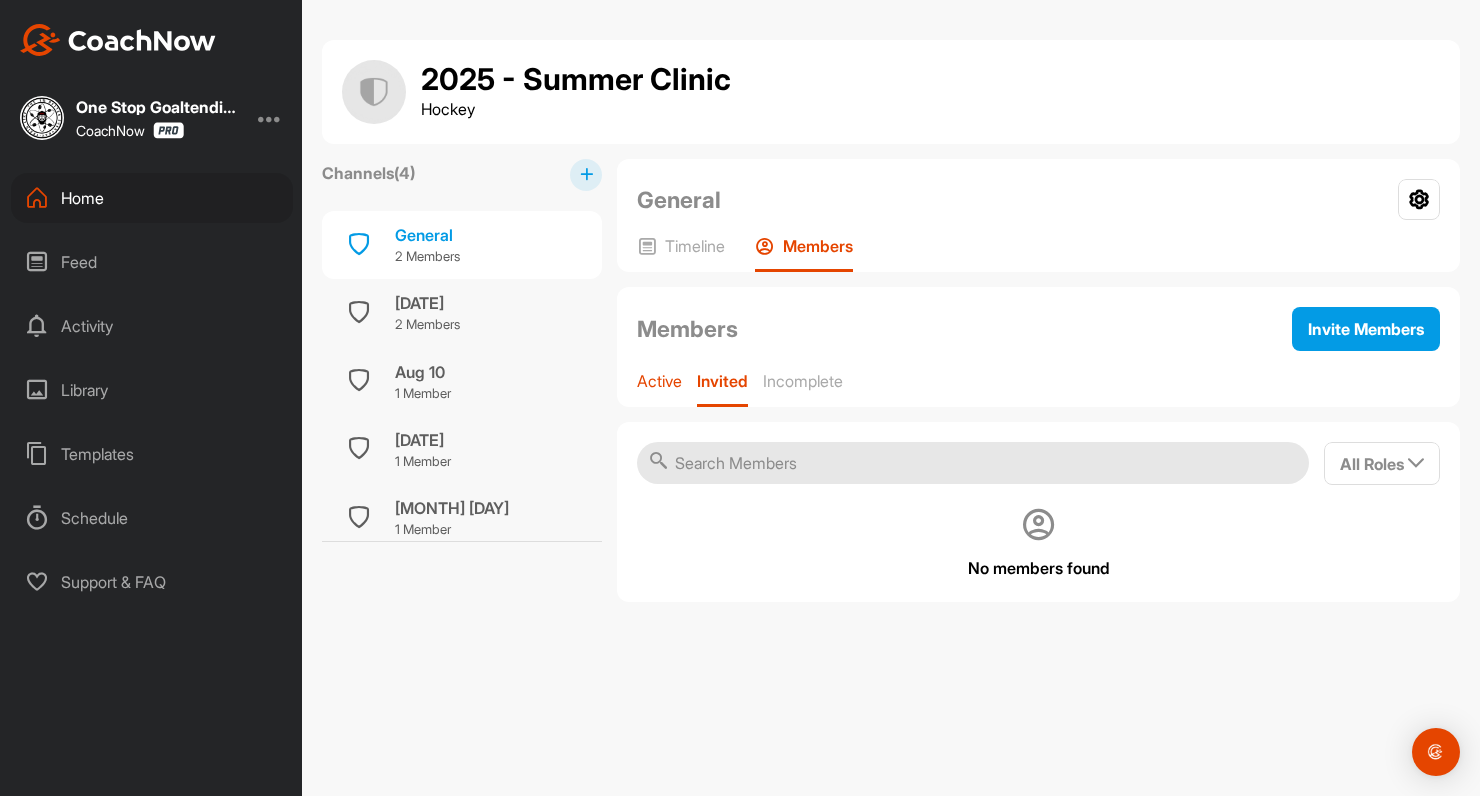 click on "Active" at bounding box center (659, 381) 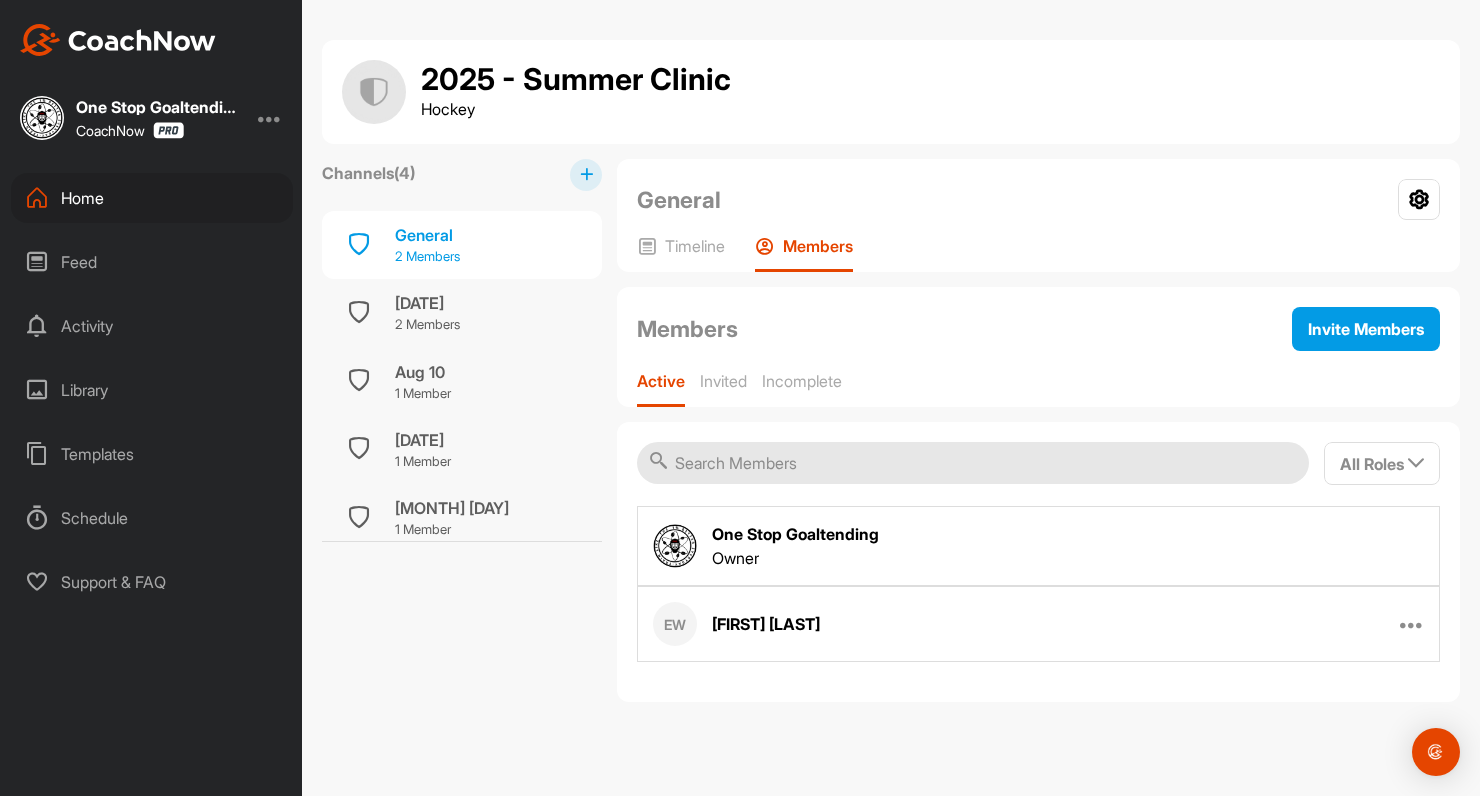 click on "General" at bounding box center [427, 235] 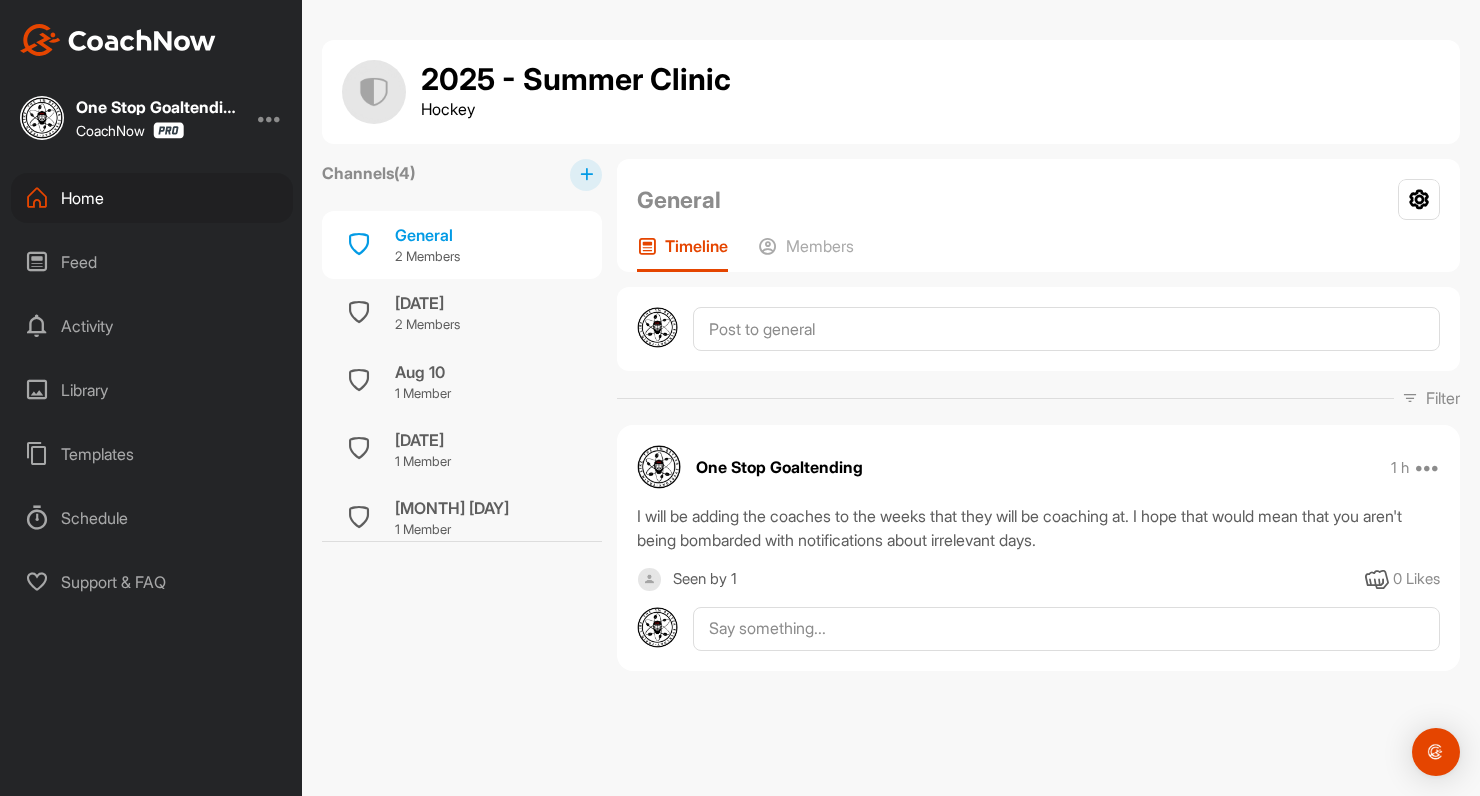 click on "2025 - Summer Clinic Hockey Channels  ( 4 ) General 2 Members Aug 3rd 2 Members Aug 10 1 Member Aug 17 1 Member Aug 24 1 Member General Group Settings Your Notifications Timeline Members Filter Media Type Images Videos Notes Audio Documents Author AP [FIRST] [LAST] [EMAIL] [FIRST] [LAST] [EMAIL] AI [FIRST] [LAST] [EMAIL] BK [FIRST] [LAST] [EMAIL] BK [FIRST] [LAST] [EMAIL] BL [FIRST] [LAST] [EMAIL] [FIRST] [LAST] [EMAIL] CH [FIRST] [LAST] [EMAIL] CH [FIRST] [LAST] [EMAIL] CL [FIRST] [LAST] [EMAIL] CM [FIRST] [LAST] [EMAIL] CV [FIRST] [LAST] [EMAIL] CB [FIRST] [LAST] [EMAIL] CS [FIRST] [LAST] [EMAIL] CD [FIRST] [LAST] [EMAIL] [FIRST] [LAST] [EMAIL] [FIRST] [LAST] [EMAIL] [FIRST] [LAST] [EMAIL] DB [FIRST] [LAST] EW EW EK FL" at bounding box center [891, 398] 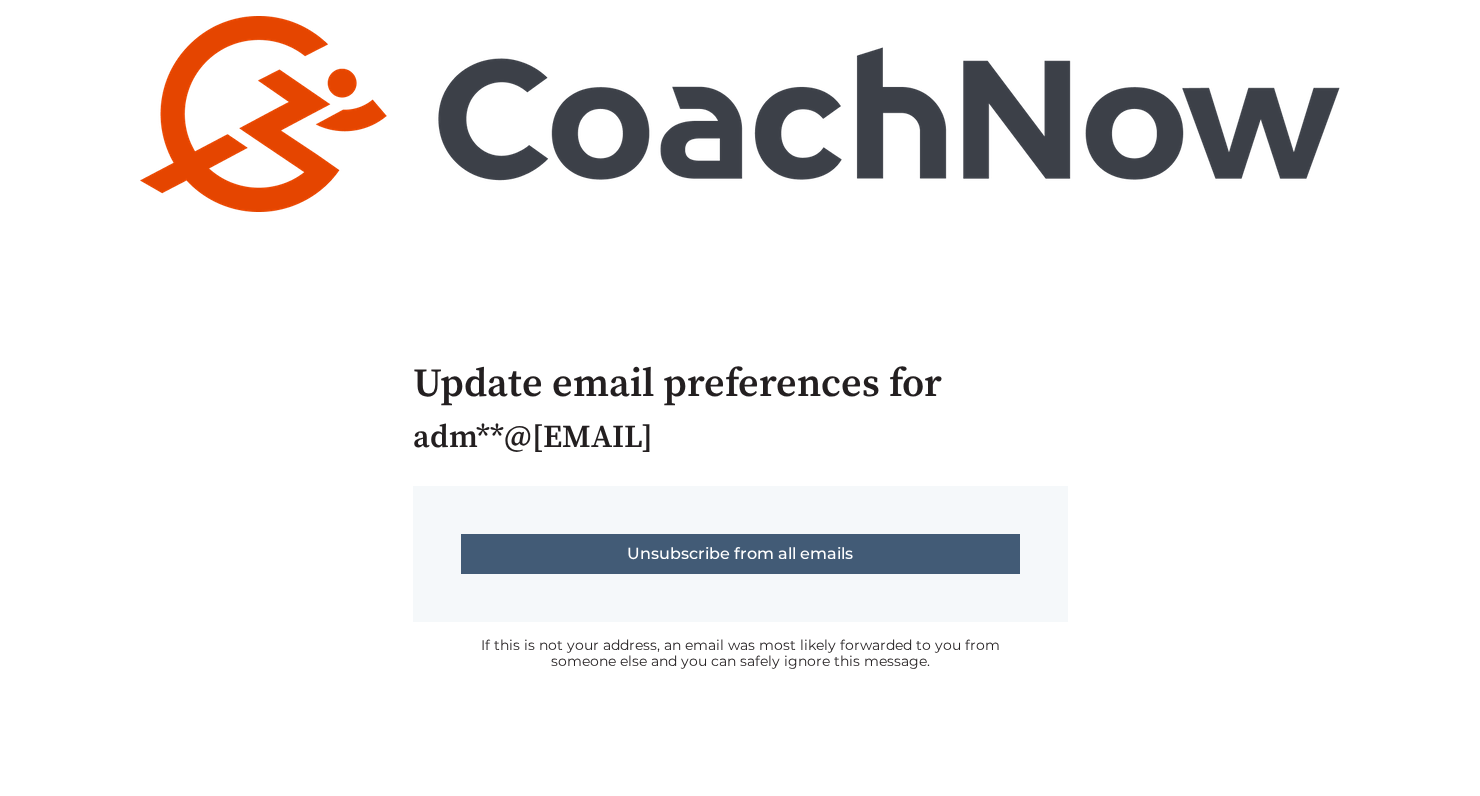 scroll, scrollTop: 0, scrollLeft: 0, axis: both 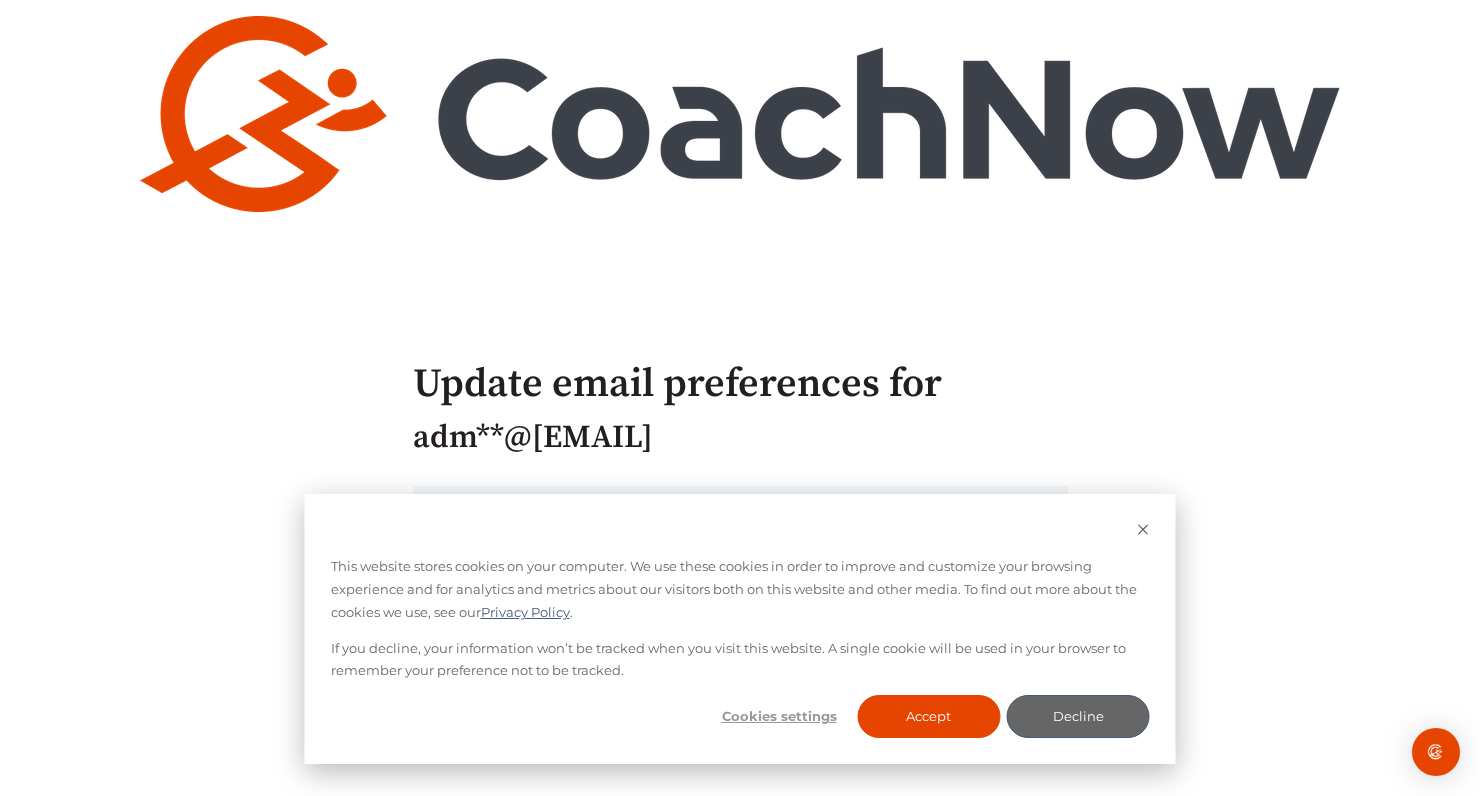 click on "Unsubscribe from all emails" at bounding box center (740, 554) 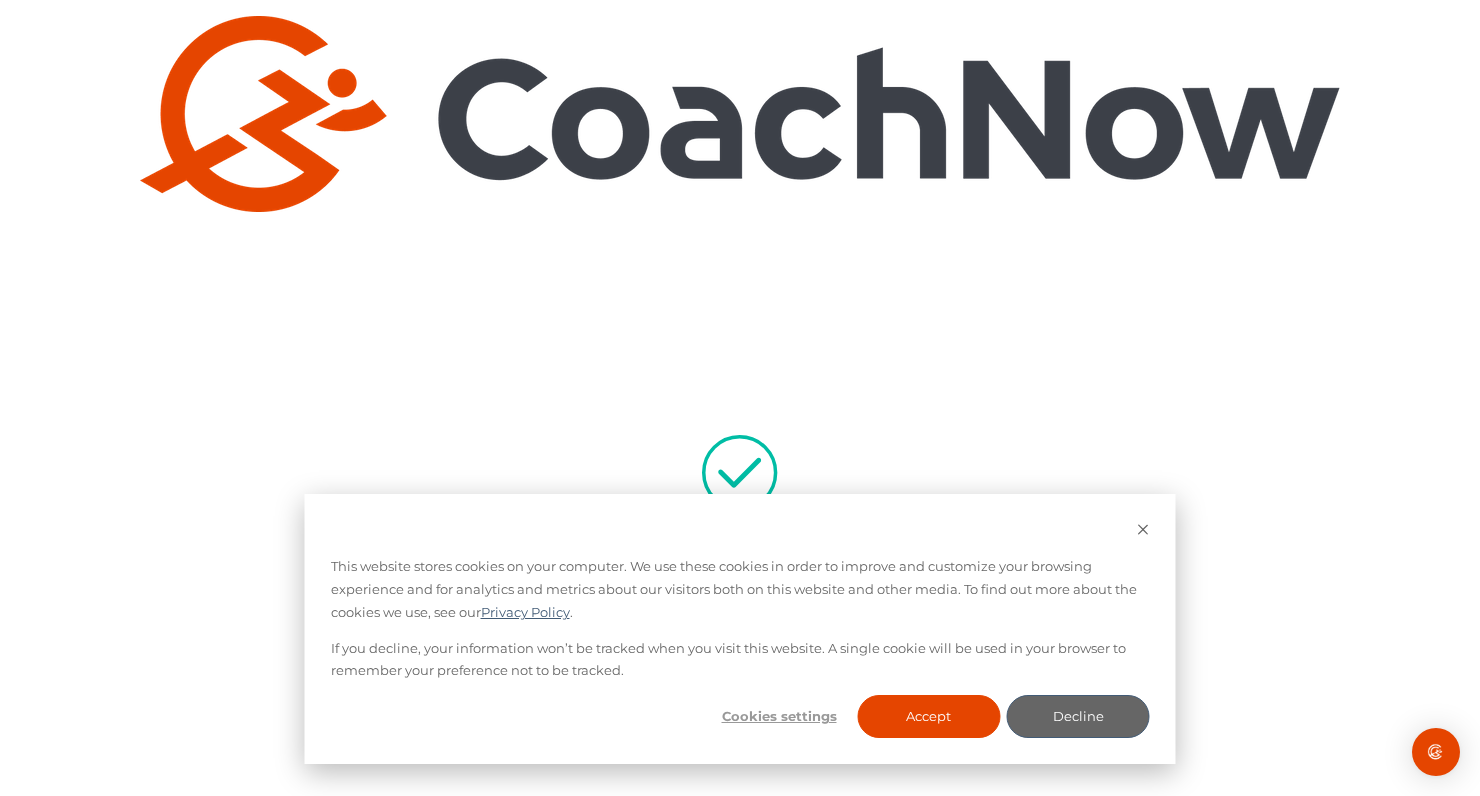 scroll, scrollTop: 0, scrollLeft: 0, axis: both 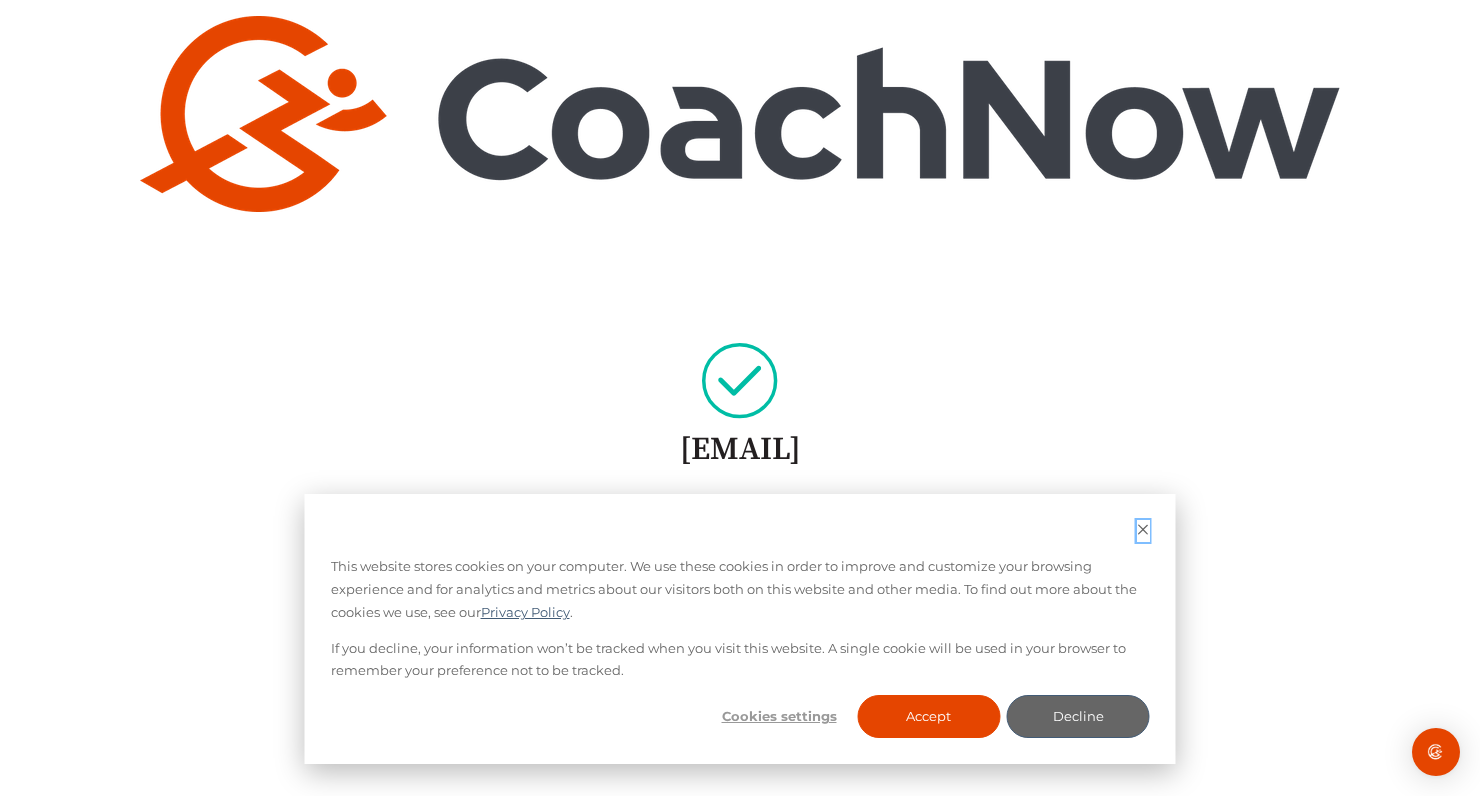 click at bounding box center [1143, 531] 